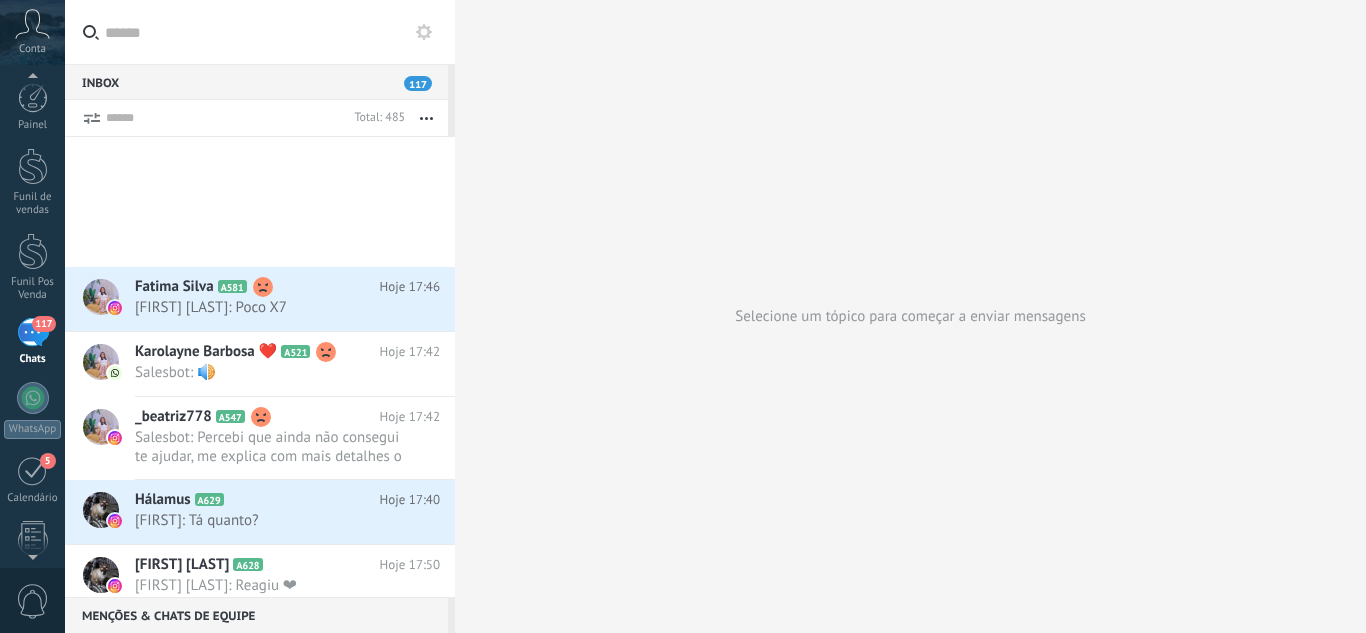 scroll, scrollTop: 0, scrollLeft: 0, axis: both 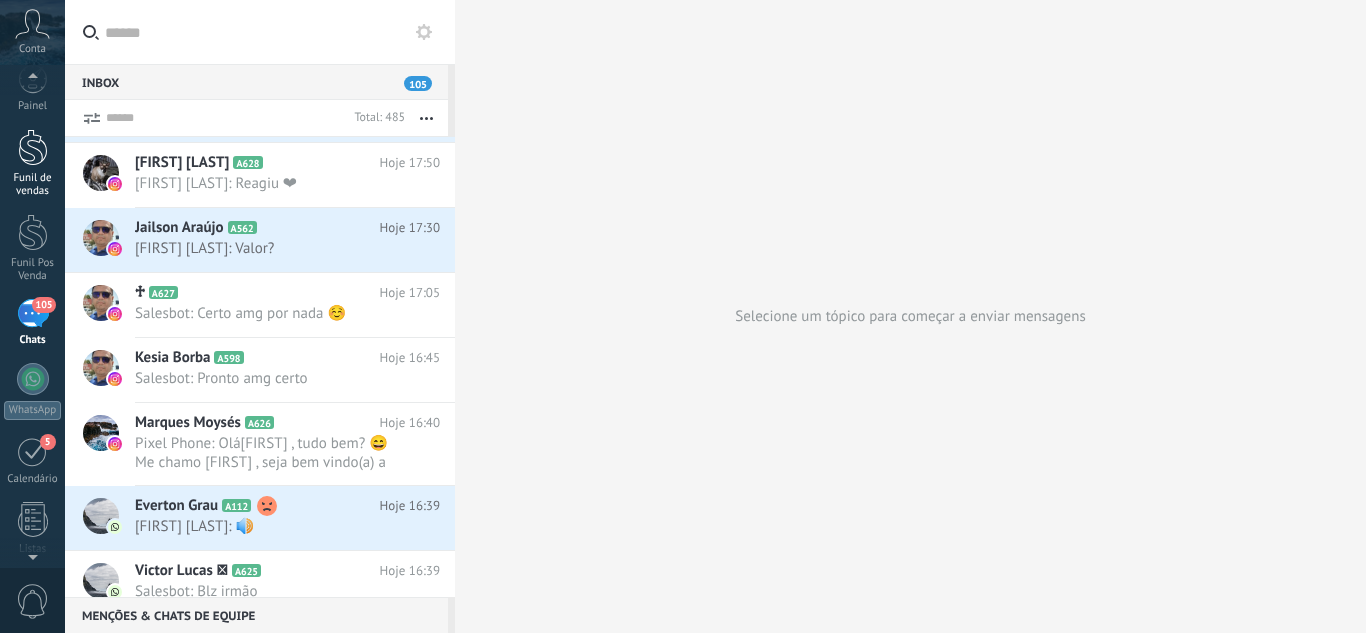 click at bounding box center [33, 147] 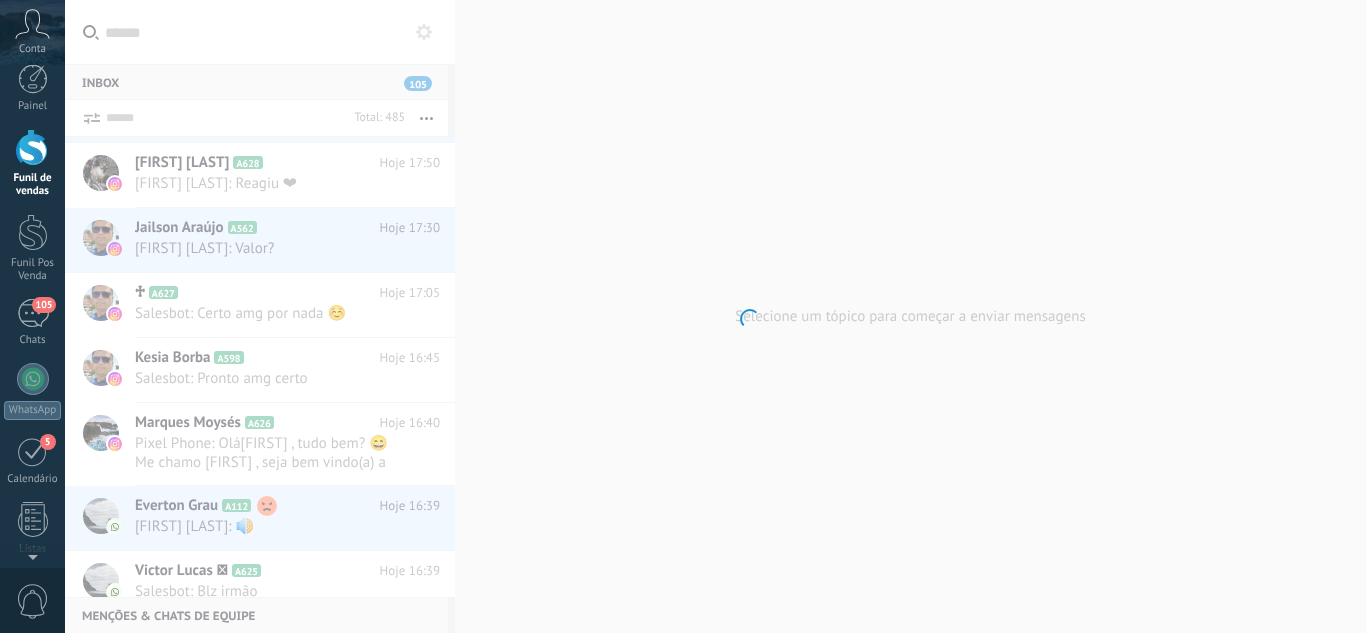 scroll, scrollTop: 0, scrollLeft: 0, axis: both 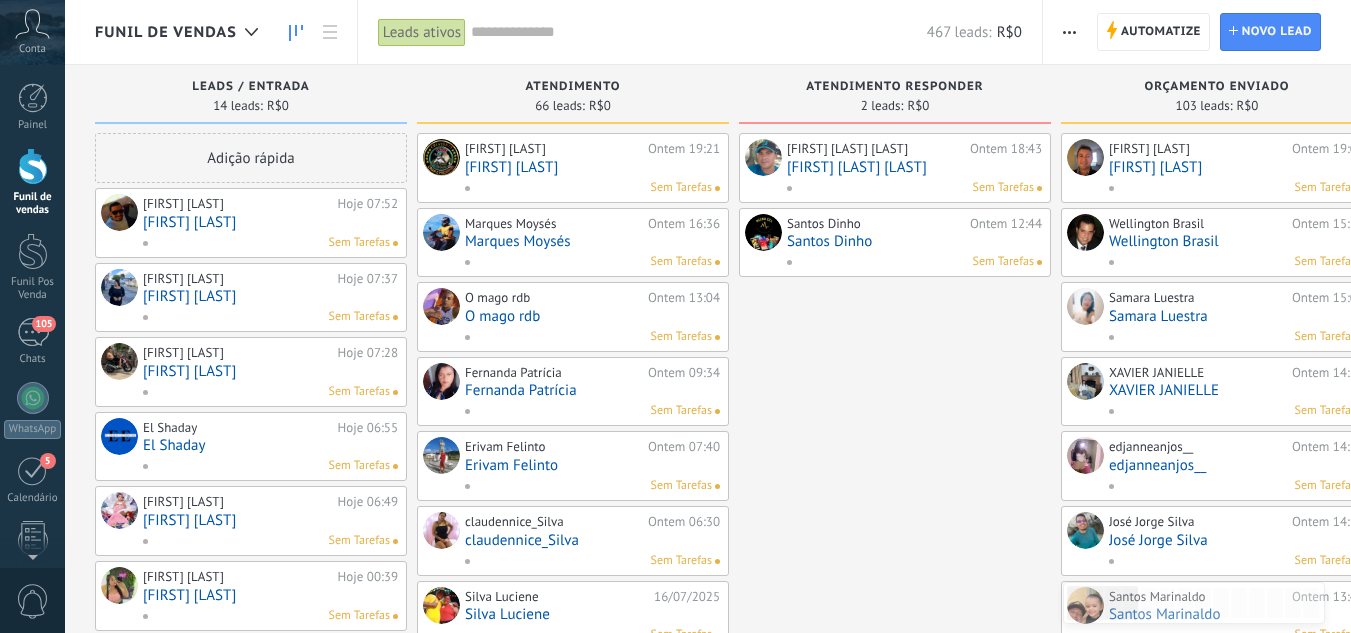click on "[FIRST] [LAST]" at bounding box center [270, 222] 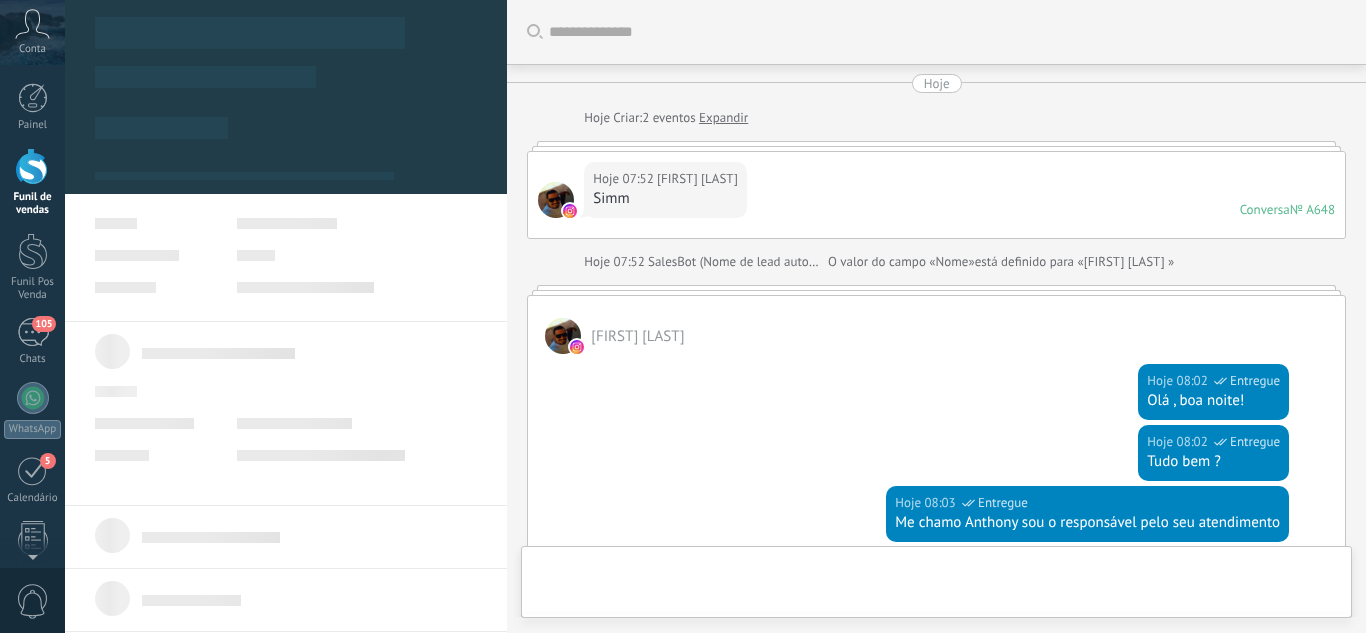scroll, scrollTop: 377, scrollLeft: 0, axis: vertical 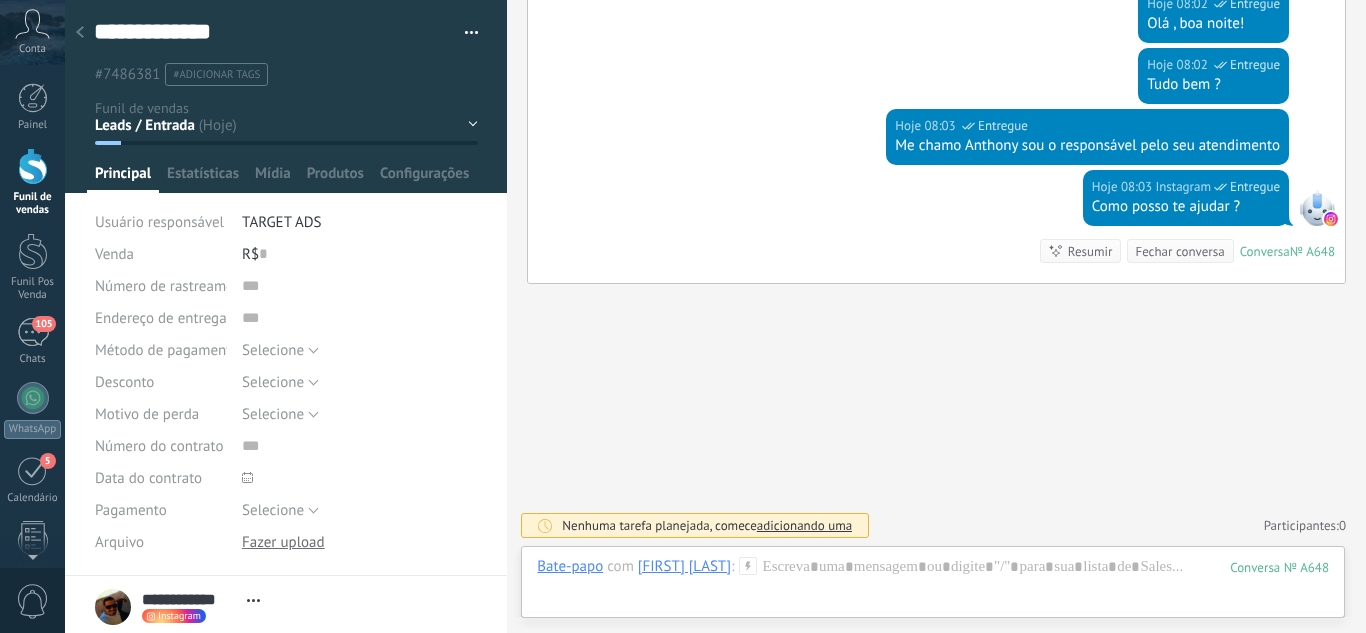 click on "Leads / Entrada
Atendimento
Atendimento Responder
Orçamento Enviado
Orçamento Responder
Negociação / Fechamento
-" at bounding box center (0, 0) 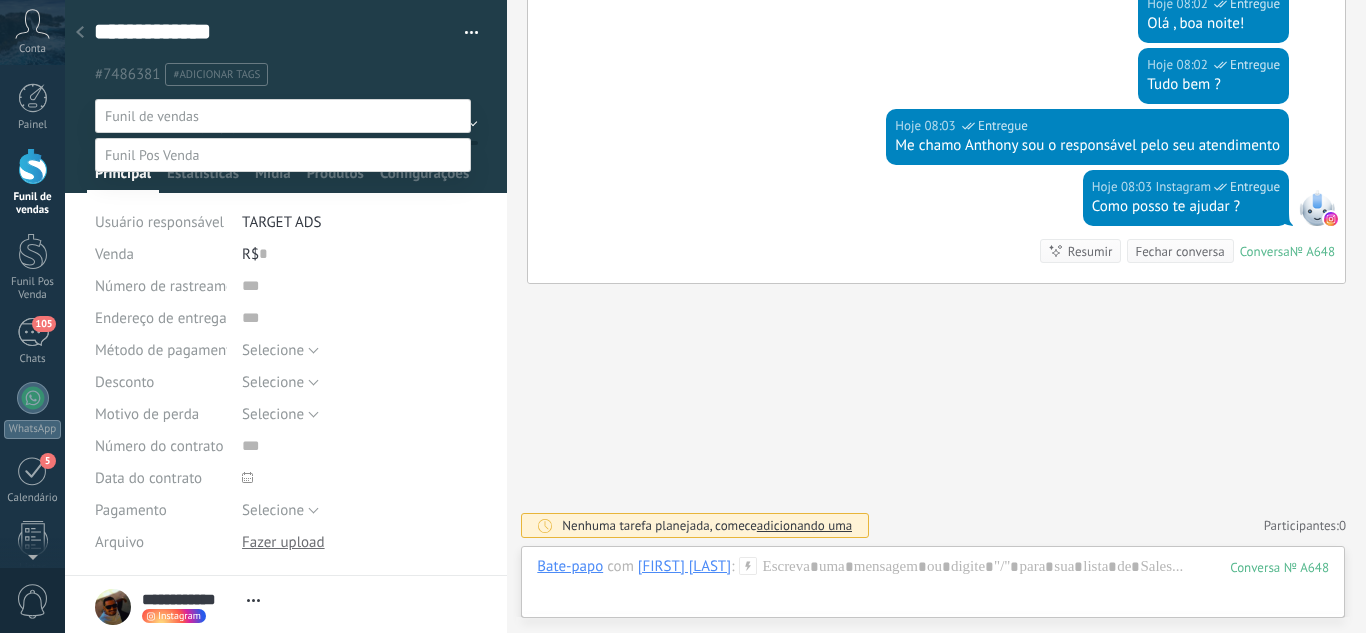 click on "Atendimento Responder" at bounding box center [0, 0] 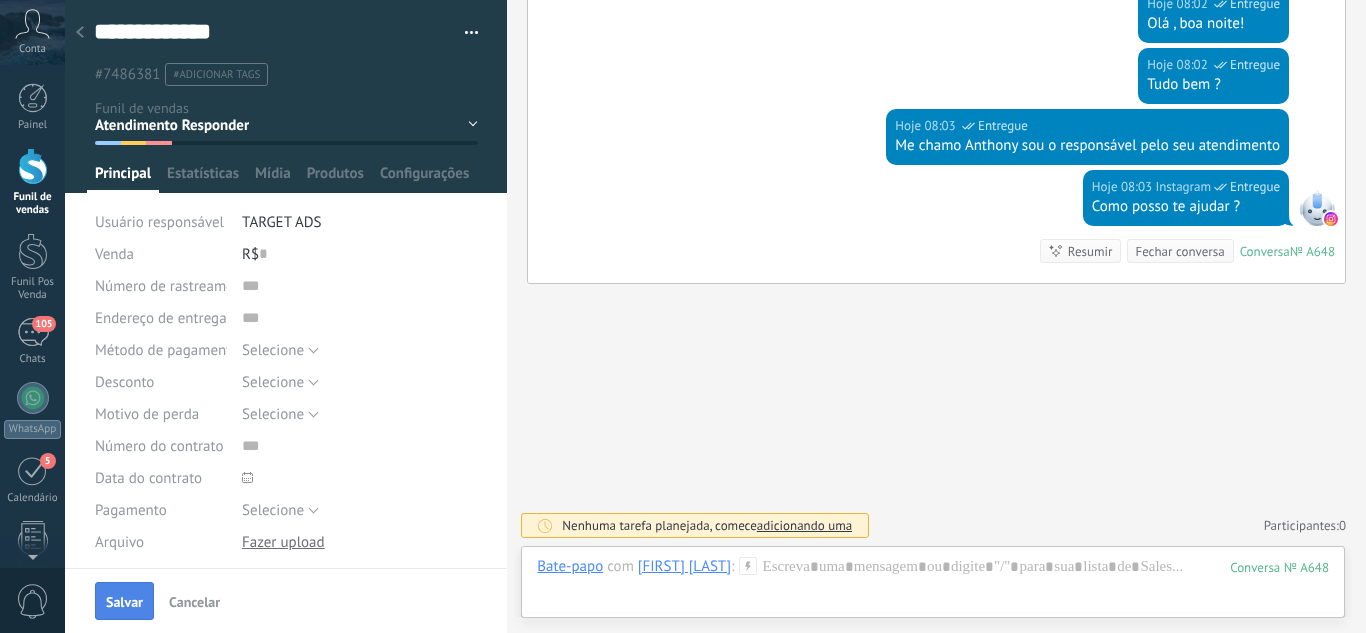 click on "Salvar" at bounding box center [124, 601] 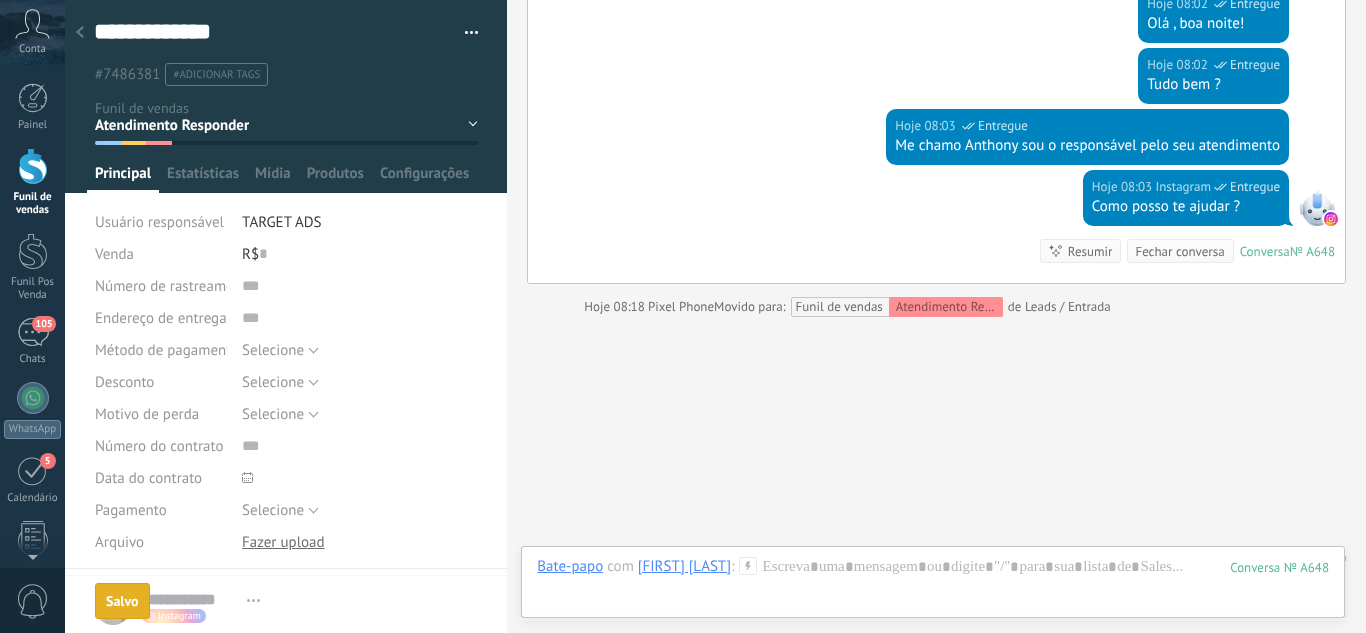 scroll, scrollTop: 410, scrollLeft: 0, axis: vertical 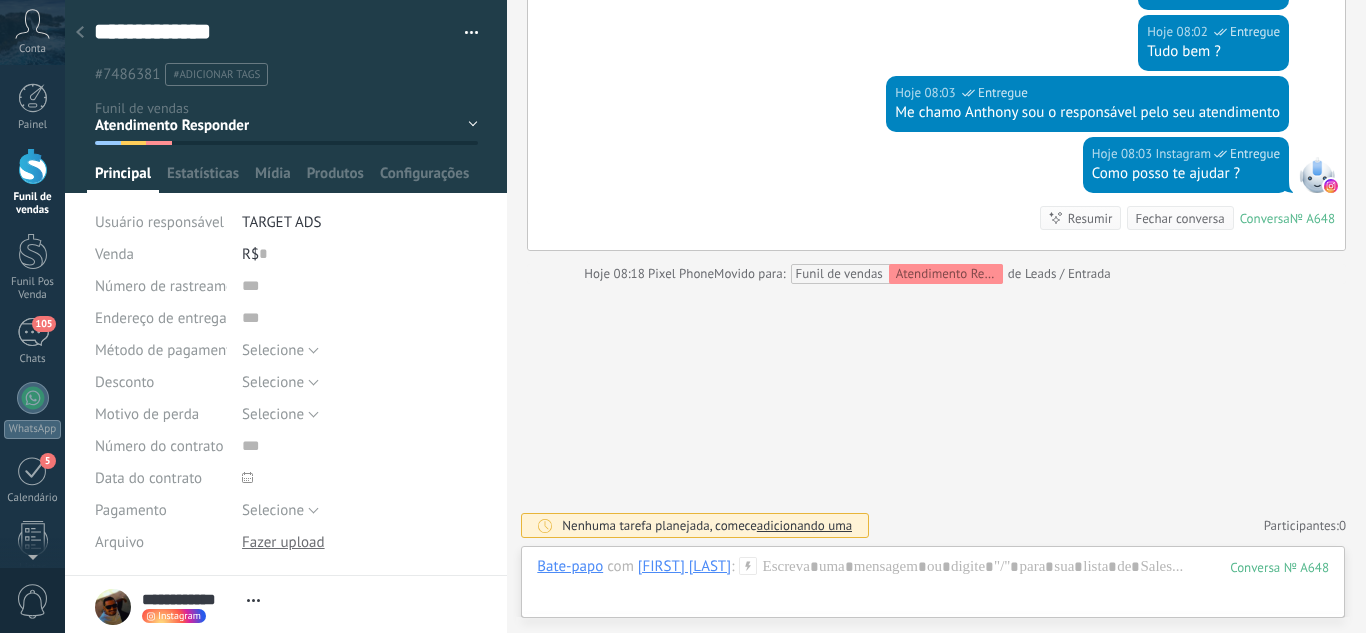 click on "Leads / Entrada
Atendimento
Atendimento Responder
Orçamento Enviado
Orçamento Responder
Negociação / Fechamento
-" at bounding box center (0, 0) 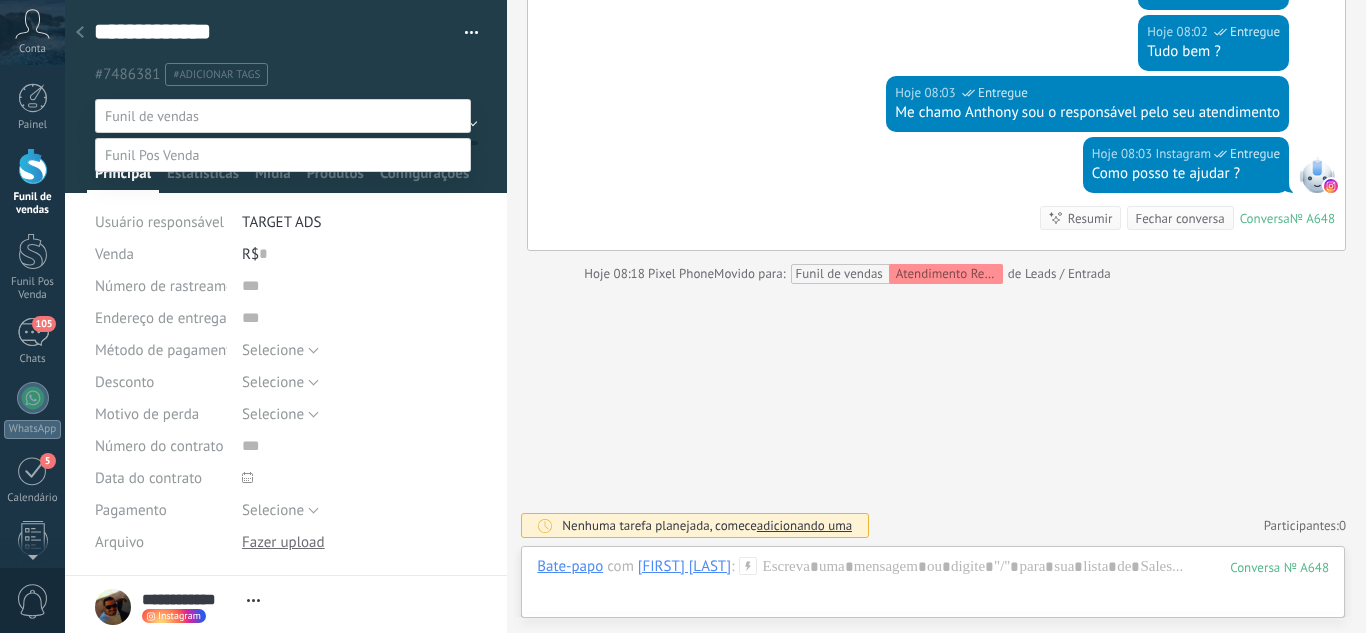 click on "Atendimento" at bounding box center [0, 0] 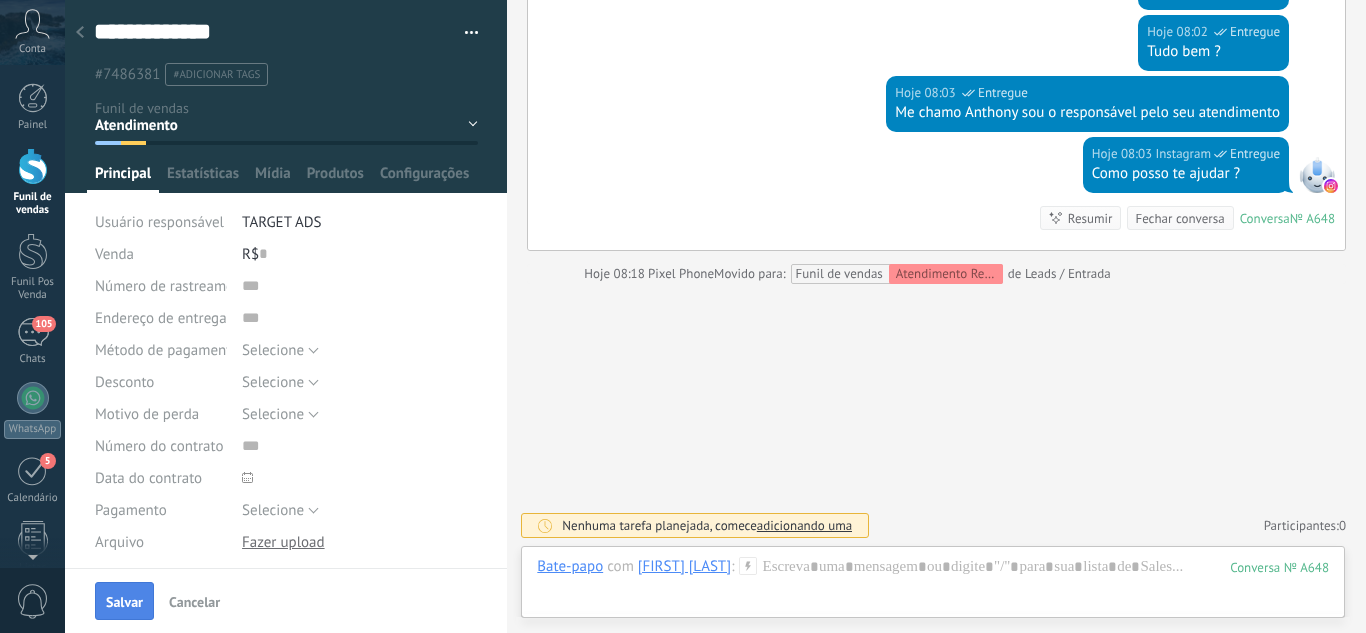 click on "Salvar" at bounding box center [124, 602] 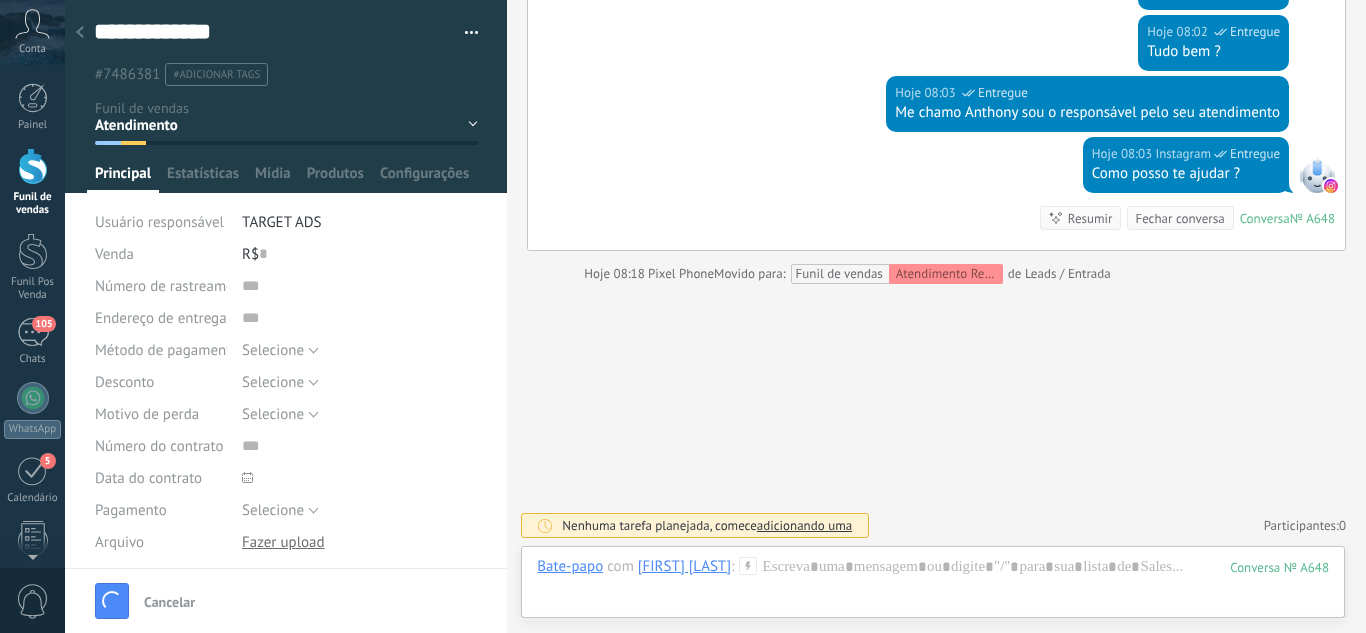 scroll, scrollTop: 437, scrollLeft: 0, axis: vertical 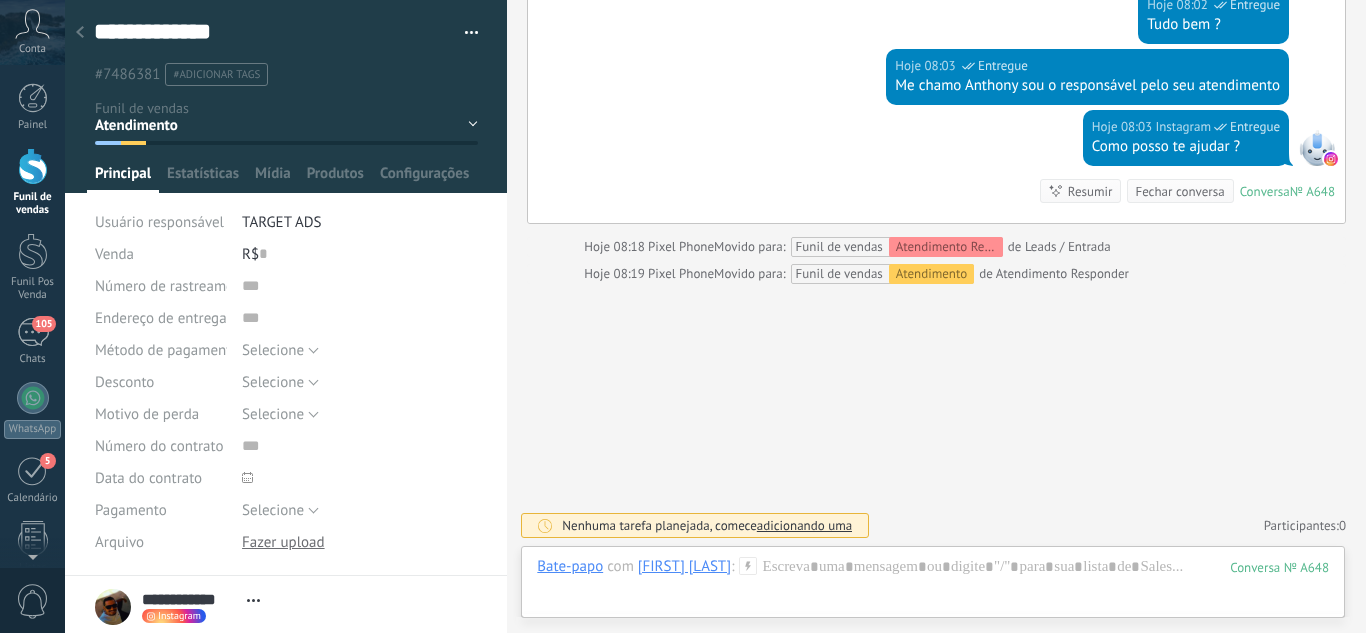 click at bounding box center [80, 33] 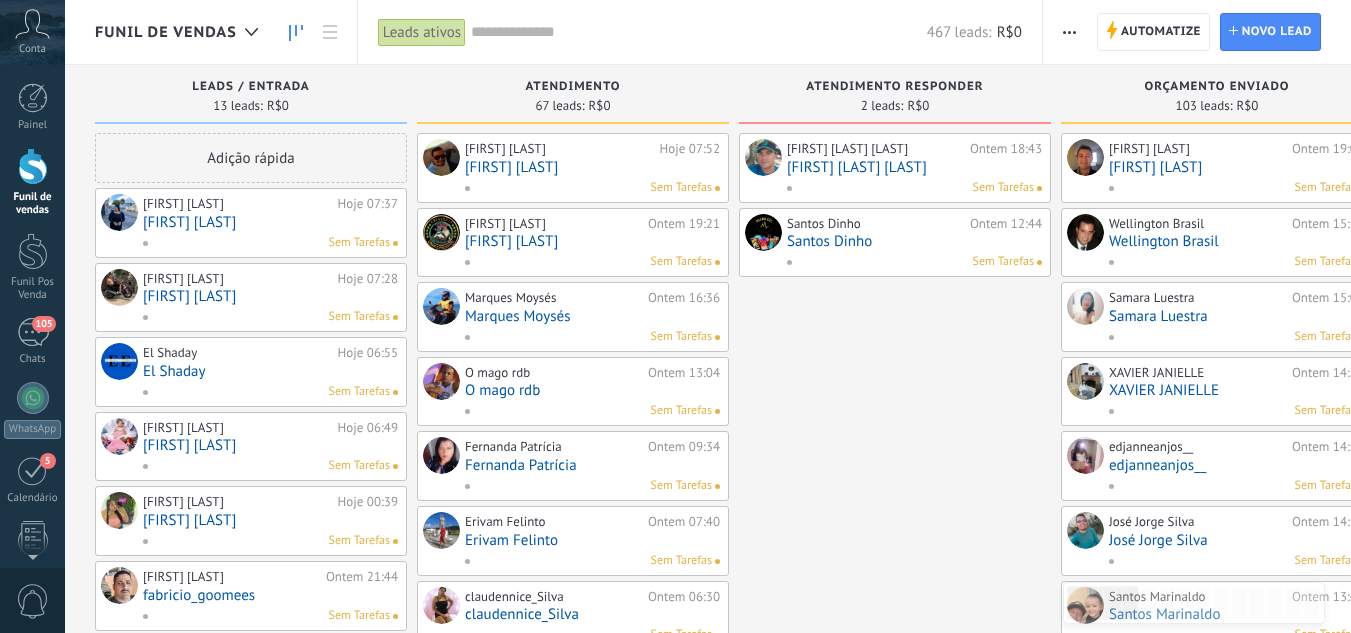 click on "[FIRST] [LAST]" at bounding box center [270, 222] 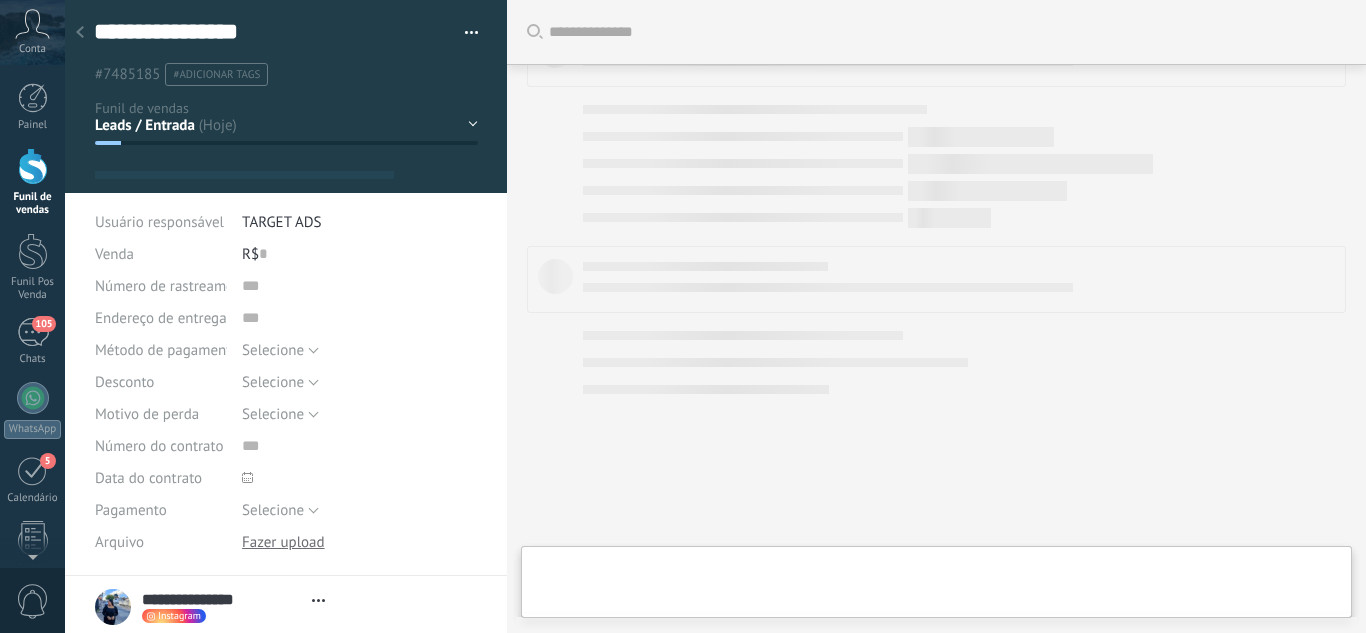 scroll, scrollTop: 514, scrollLeft: 0, axis: vertical 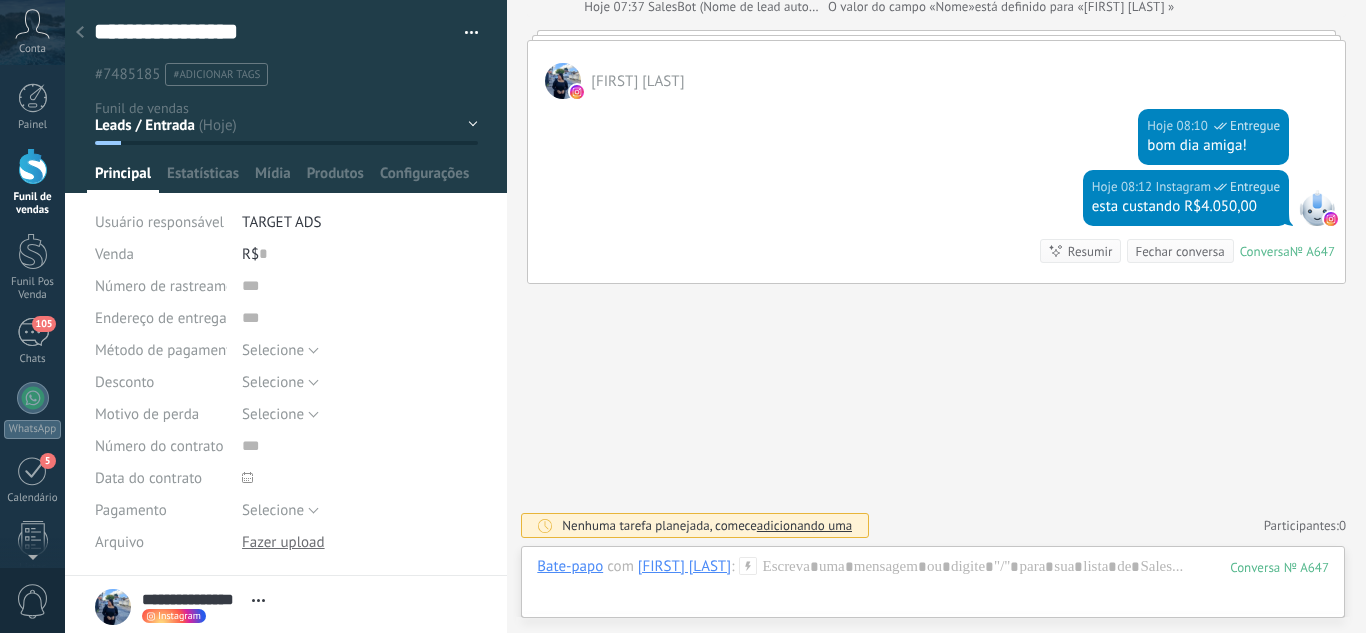 click on "Leads / Entrada
Atendimento
Atendimento Responder
Orçamento Enviado
Orçamento Responder
Negociação / Fechamento
-" at bounding box center [0, 0] 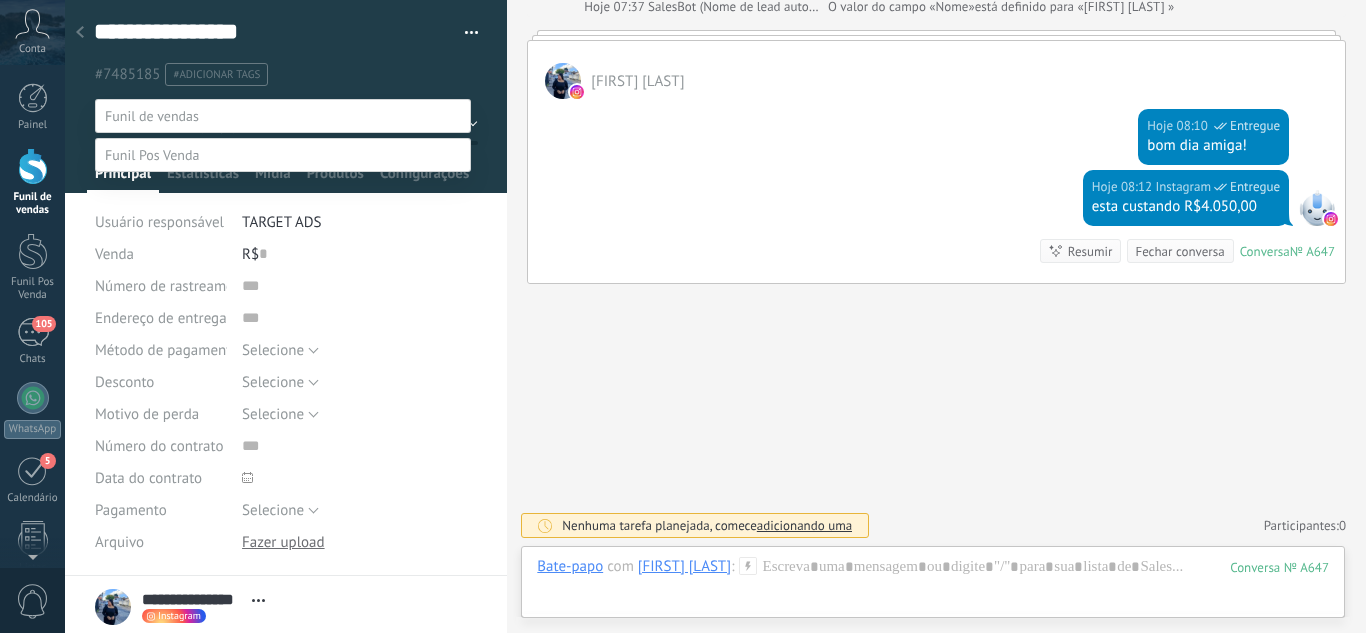 click on "Orçamento Enviado" at bounding box center [0, 0] 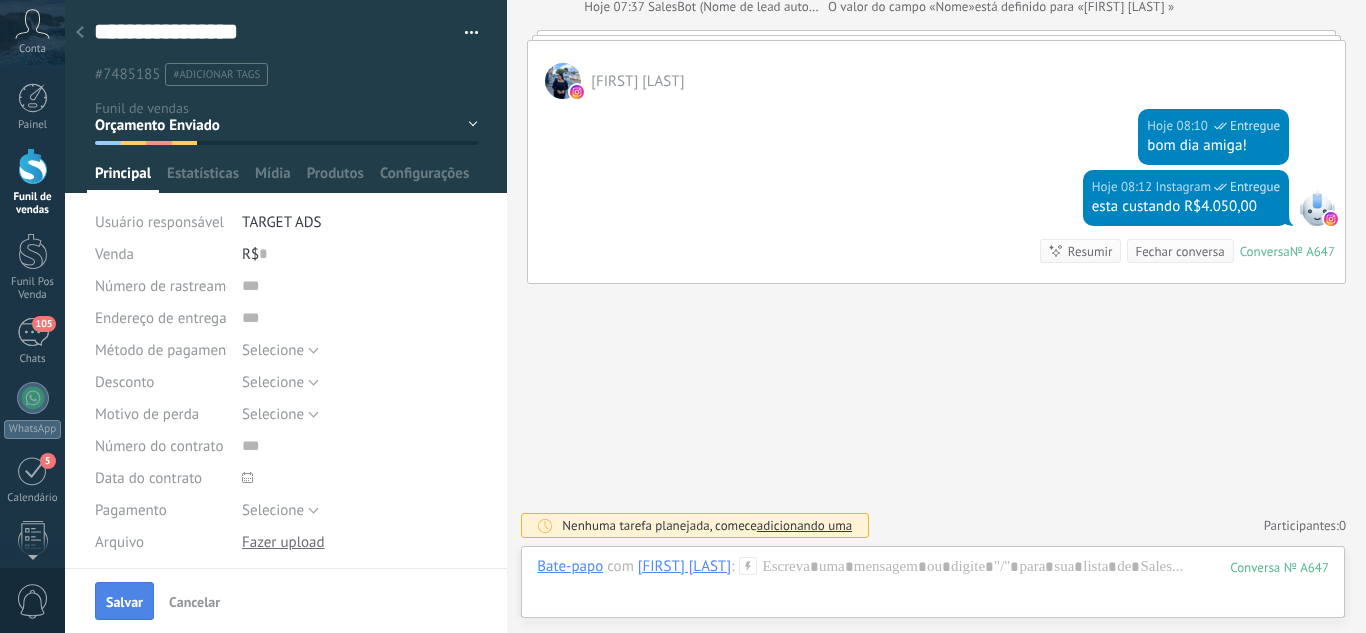 click on "Salvar" at bounding box center (124, 602) 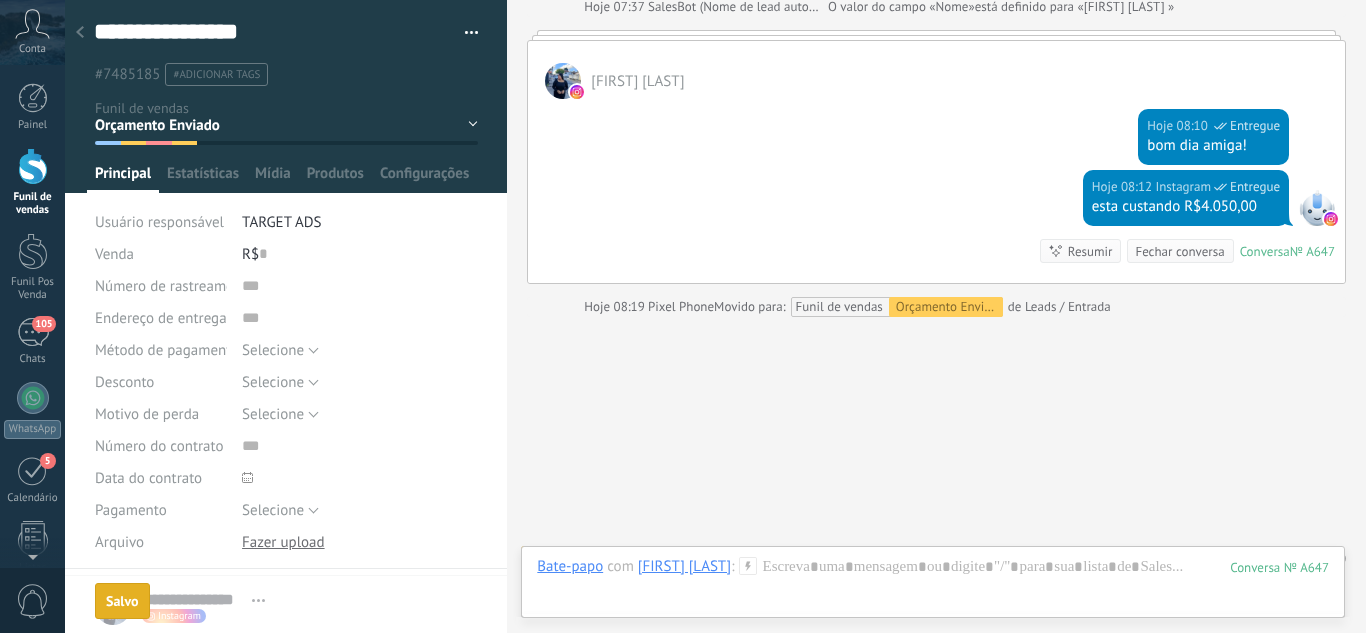 scroll, scrollTop: 547, scrollLeft: 0, axis: vertical 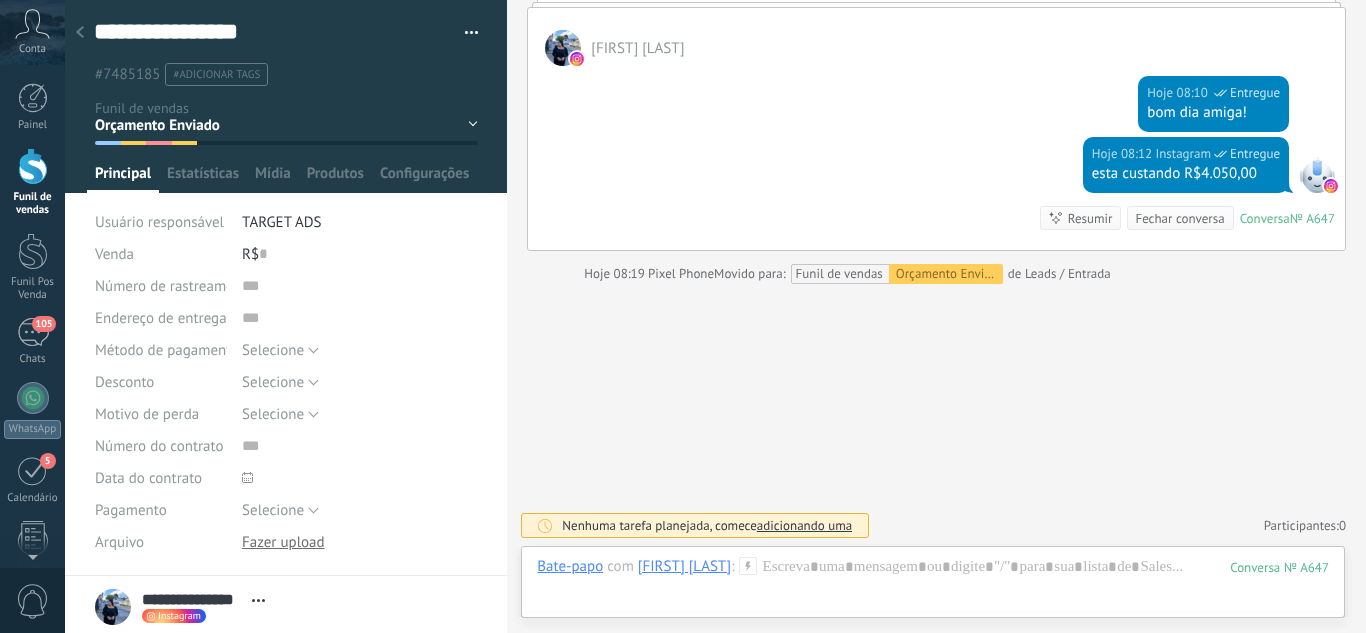 click at bounding box center (80, 33) 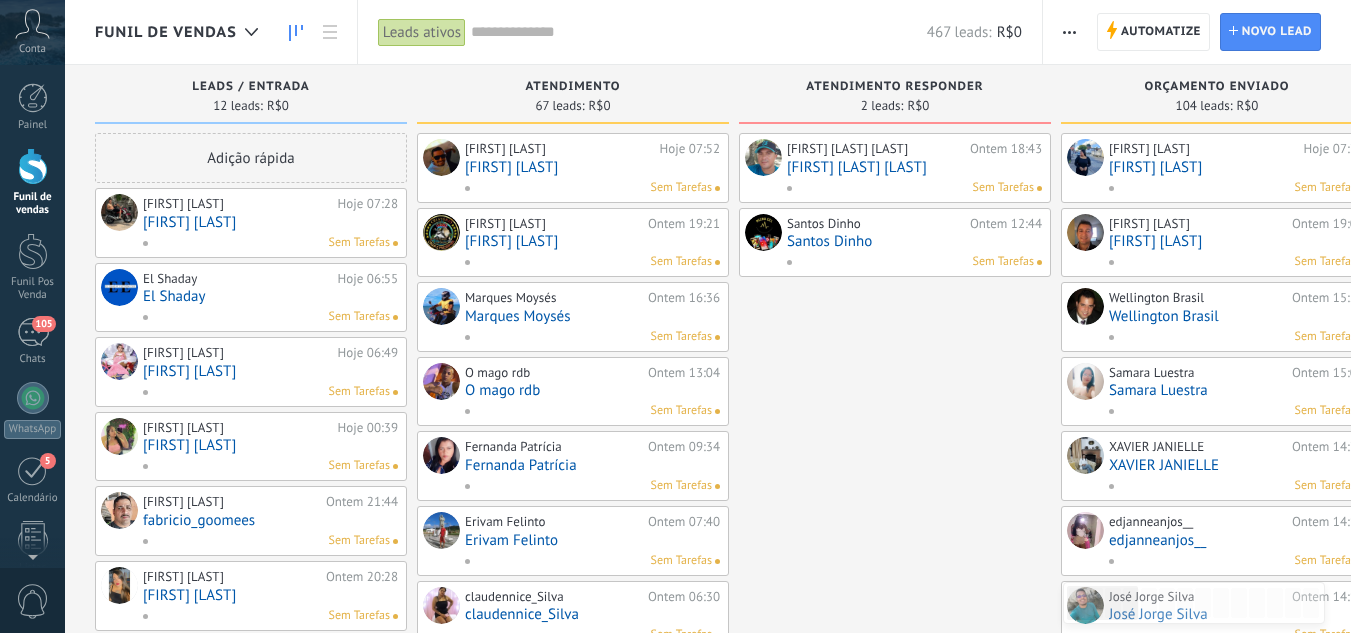 click on "[FIRST] [LAST]" at bounding box center [270, 222] 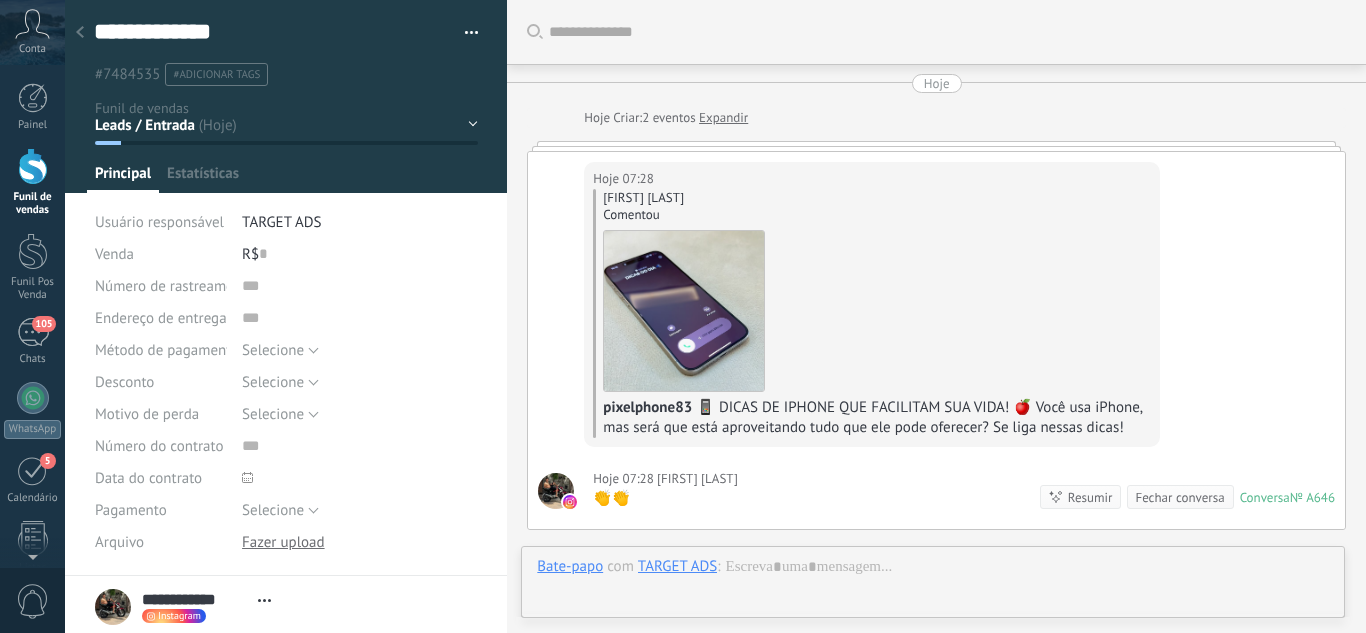 scroll, scrollTop: 30, scrollLeft: 0, axis: vertical 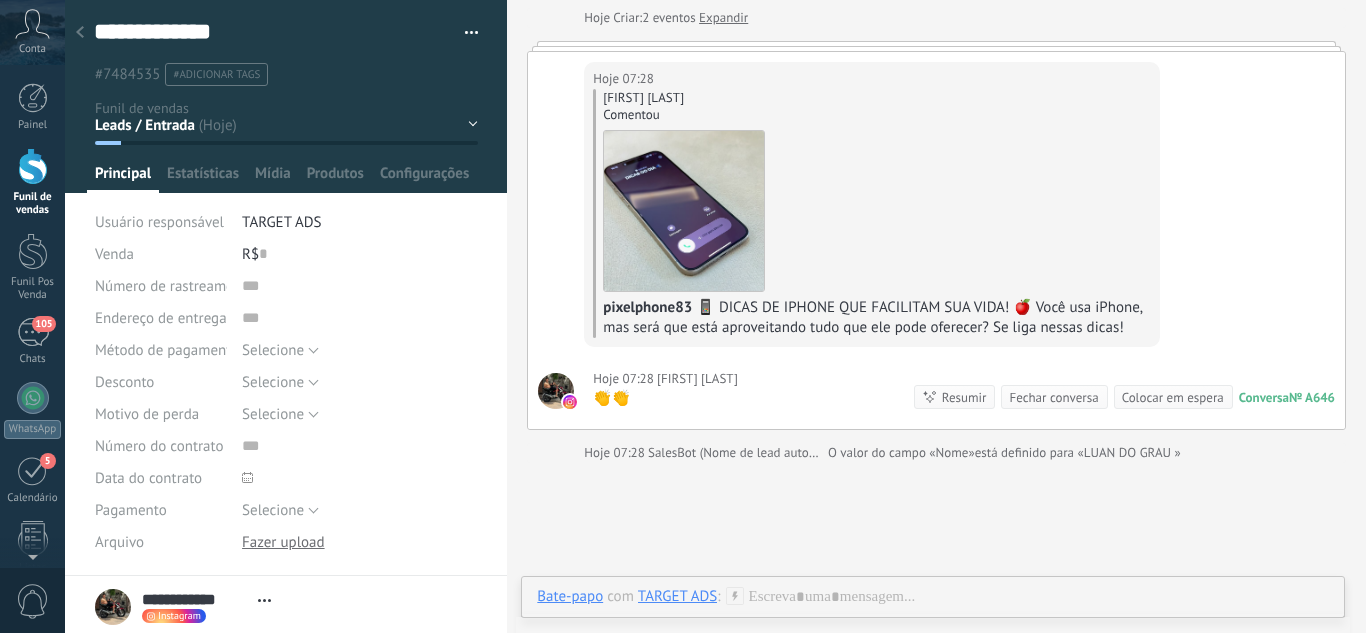 click on "Leads / Entrada
Atendimento
Atendimento Responder
Orçamento Enviado
Orçamento Responder
Negociação / Fechamento
-" at bounding box center [0, 0] 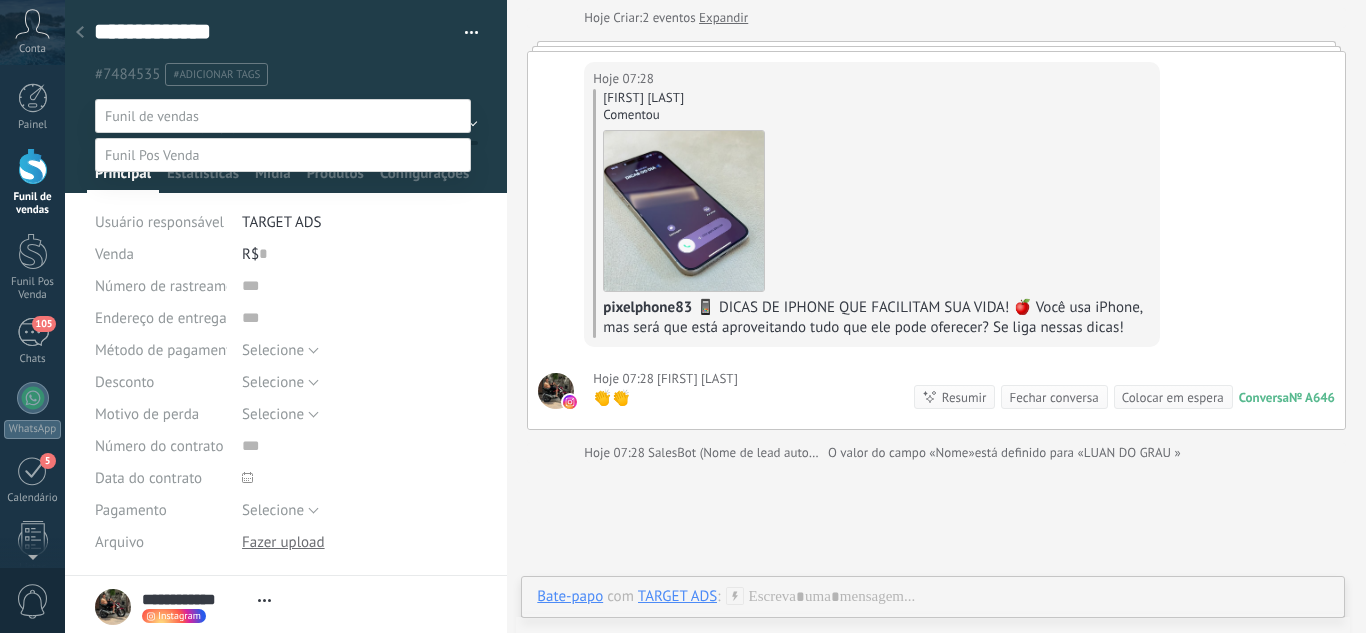 click at bounding box center (715, 316) 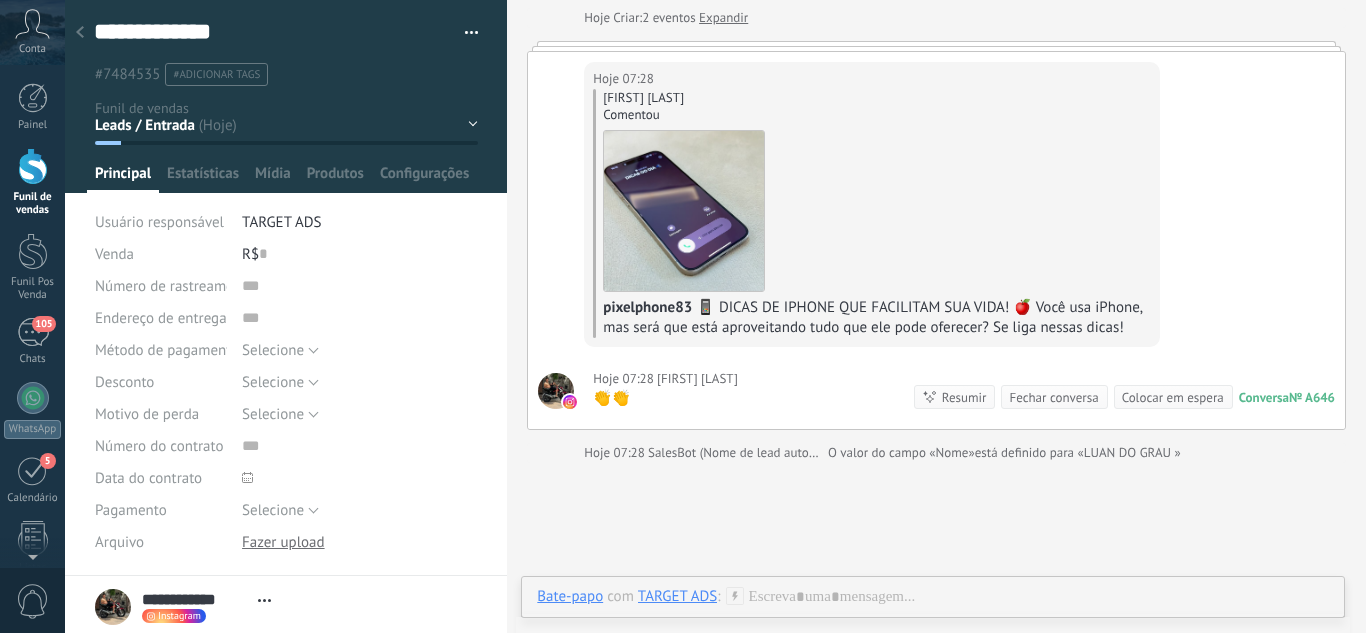 click 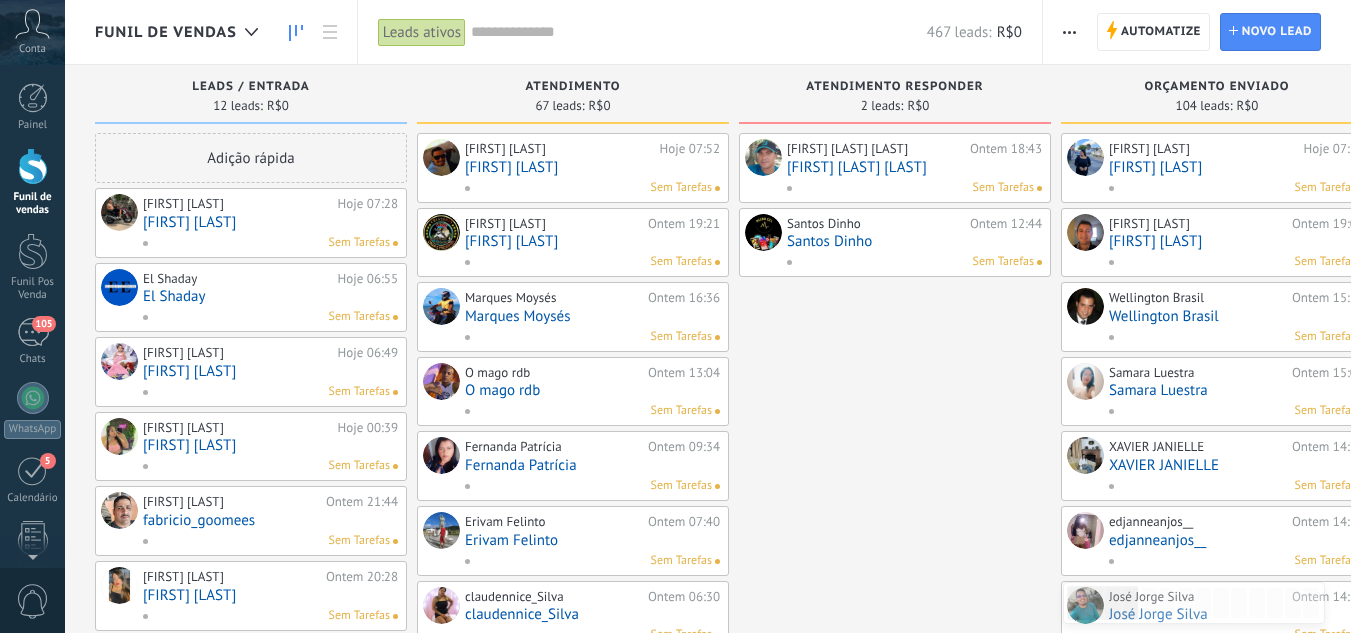 click on "El Shaday" at bounding box center [270, 296] 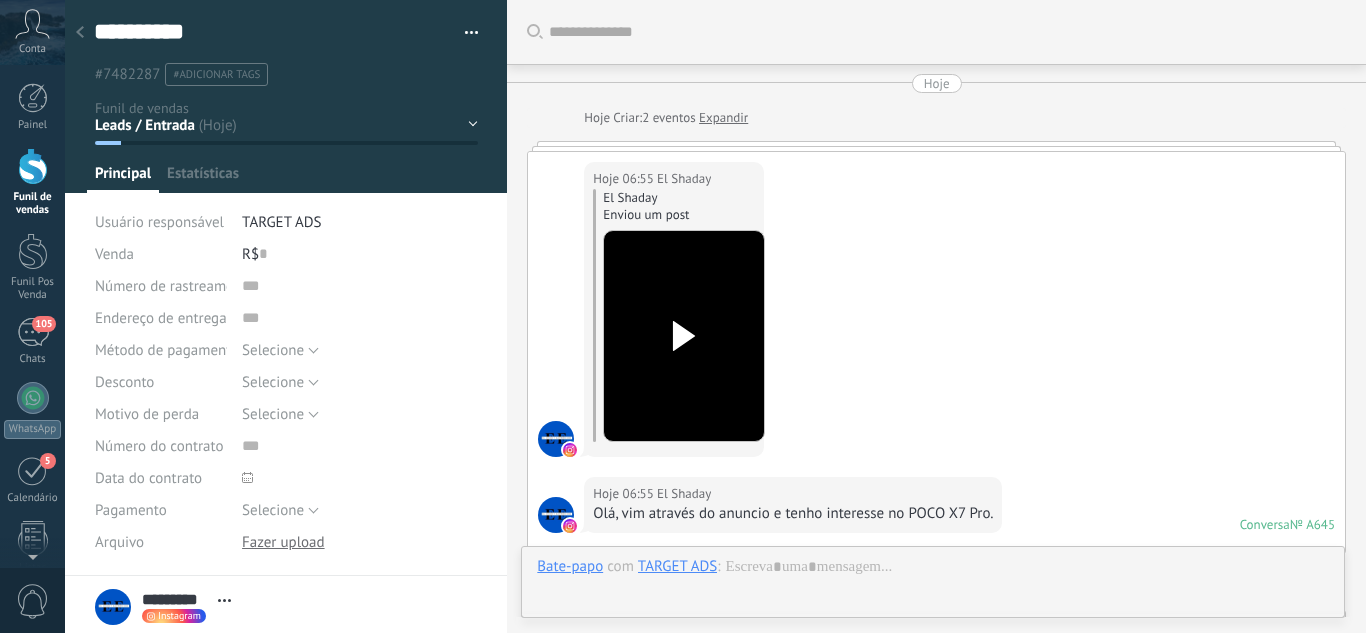 scroll, scrollTop: 30, scrollLeft: 0, axis: vertical 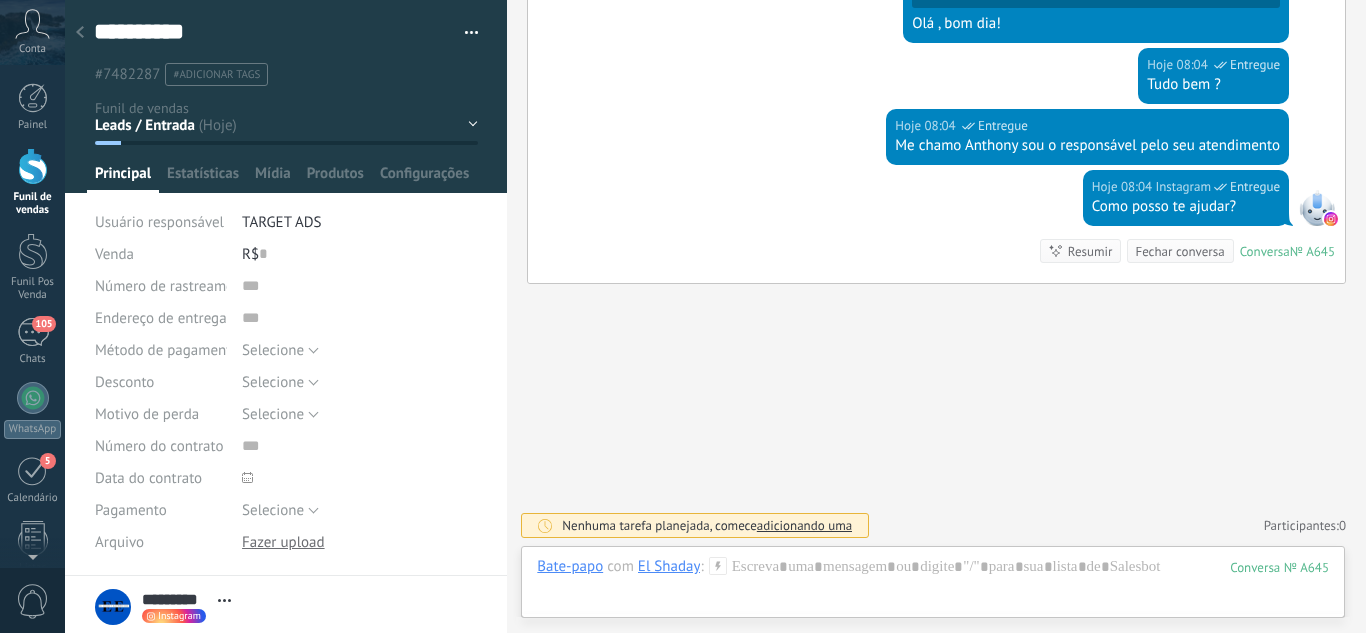 click on "Leads / Entrada
Atendimento
Atendimento Responder
Orçamento Enviado
Orçamento Responder
Negociação / Fechamento
-" at bounding box center [0, 0] 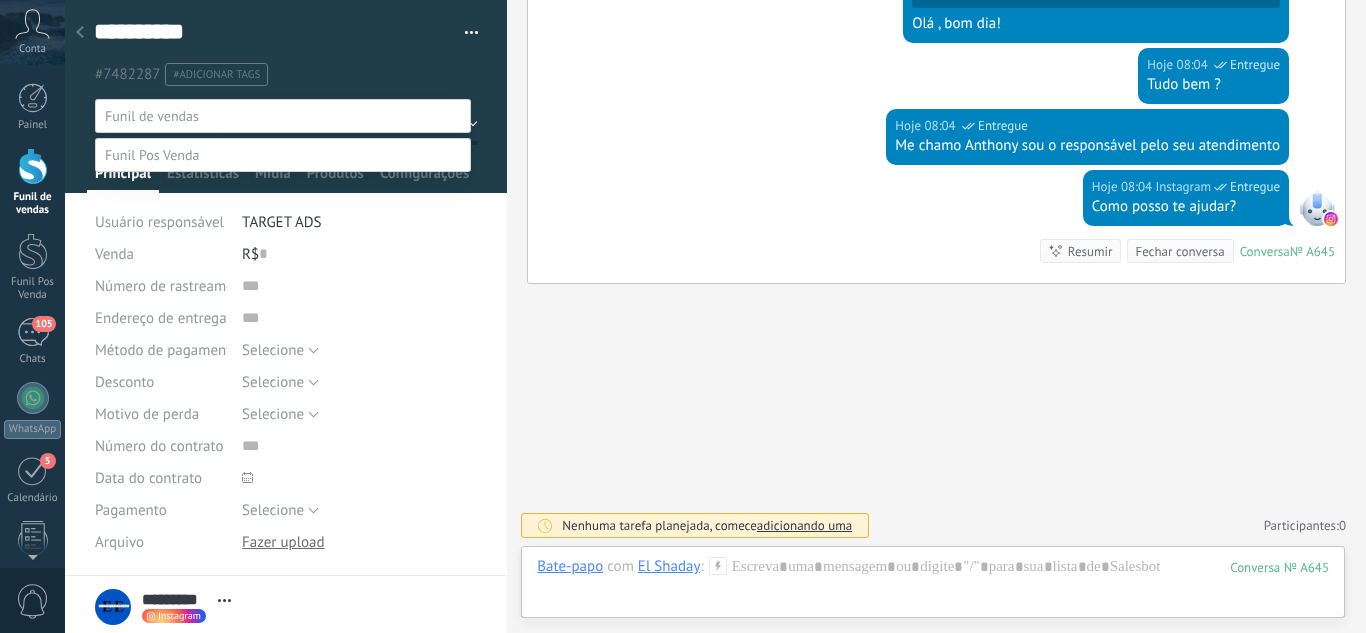 click on "Atendimento" at bounding box center (0, 0) 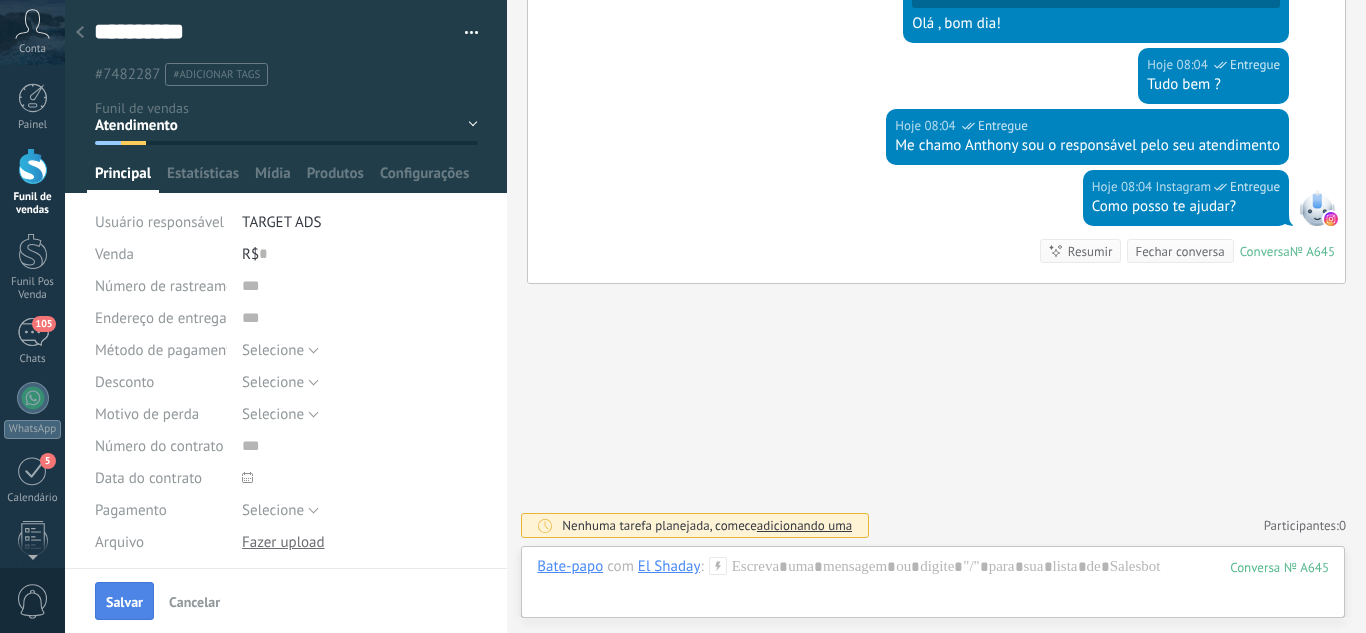 click on "Salvar" at bounding box center [124, 601] 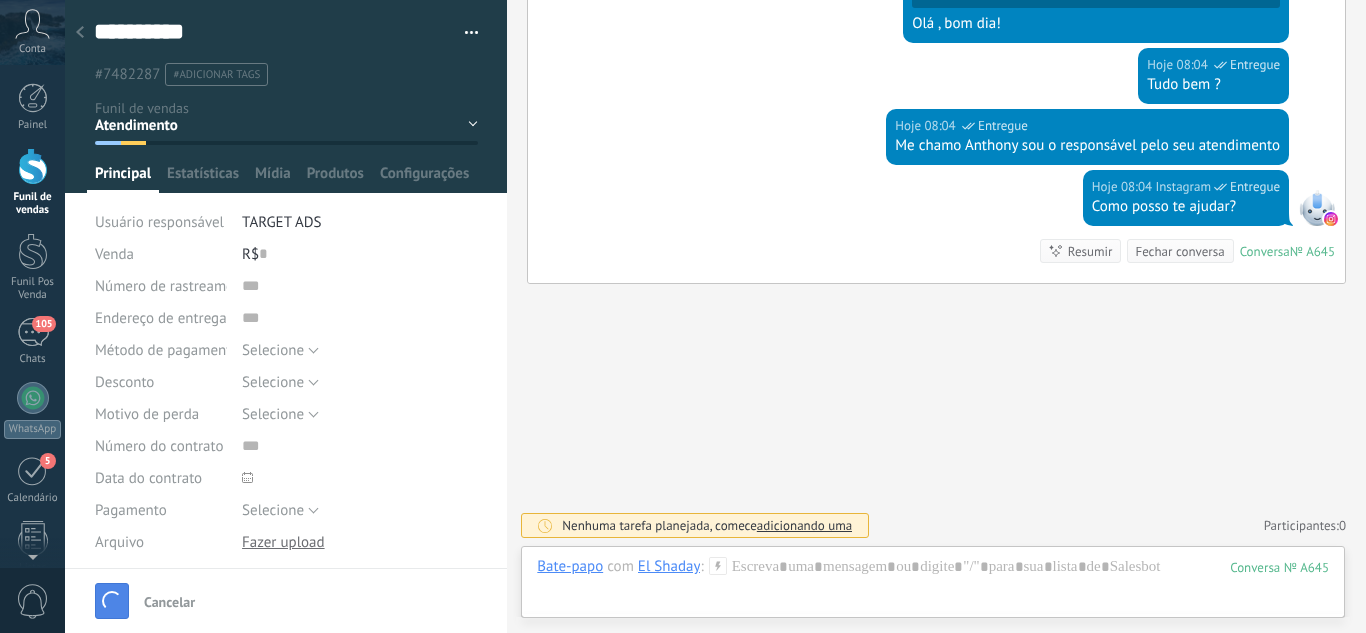 scroll, scrollTop: 785, scrollLeft: 0, axis: vertical 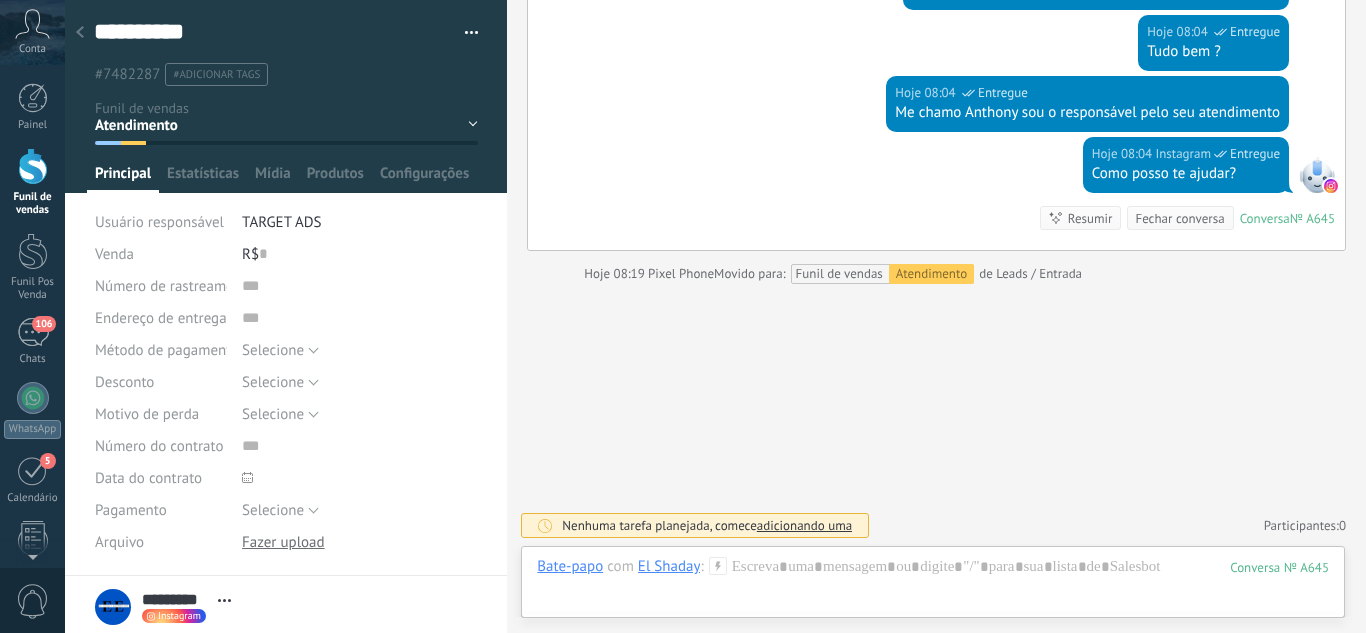 click at bounding box center (80, 33) 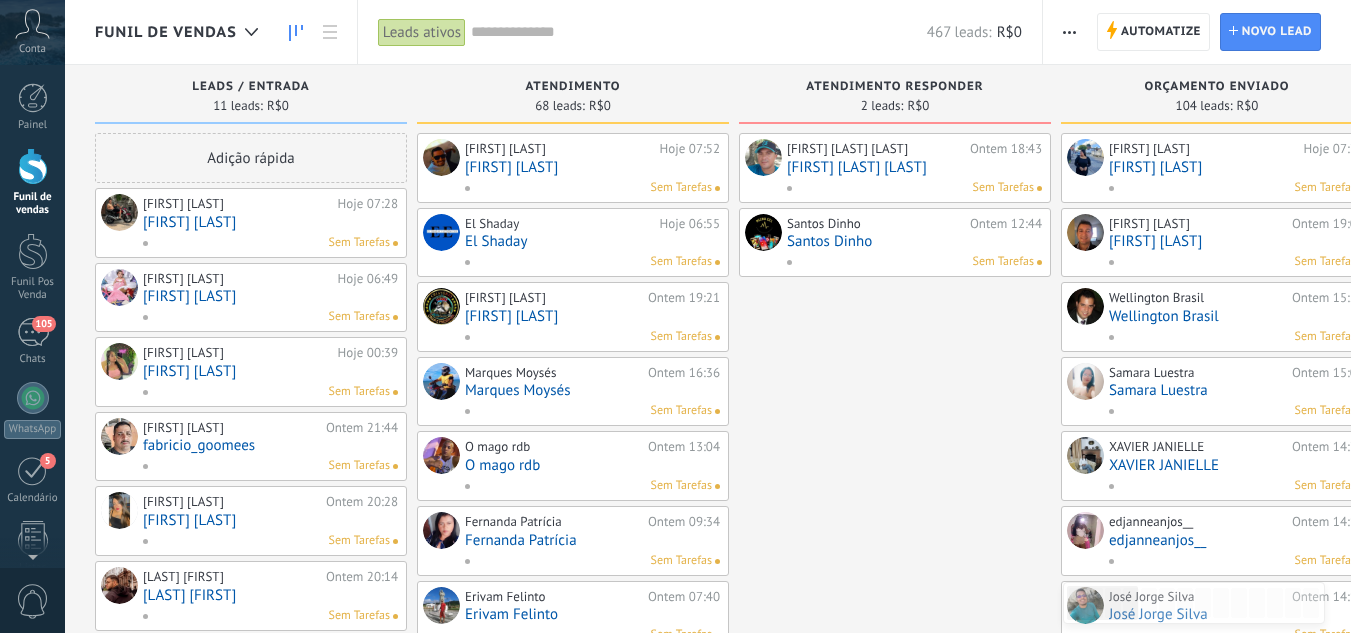 click on "[FIRST] [LAST]" at bounding box center (270, 296) 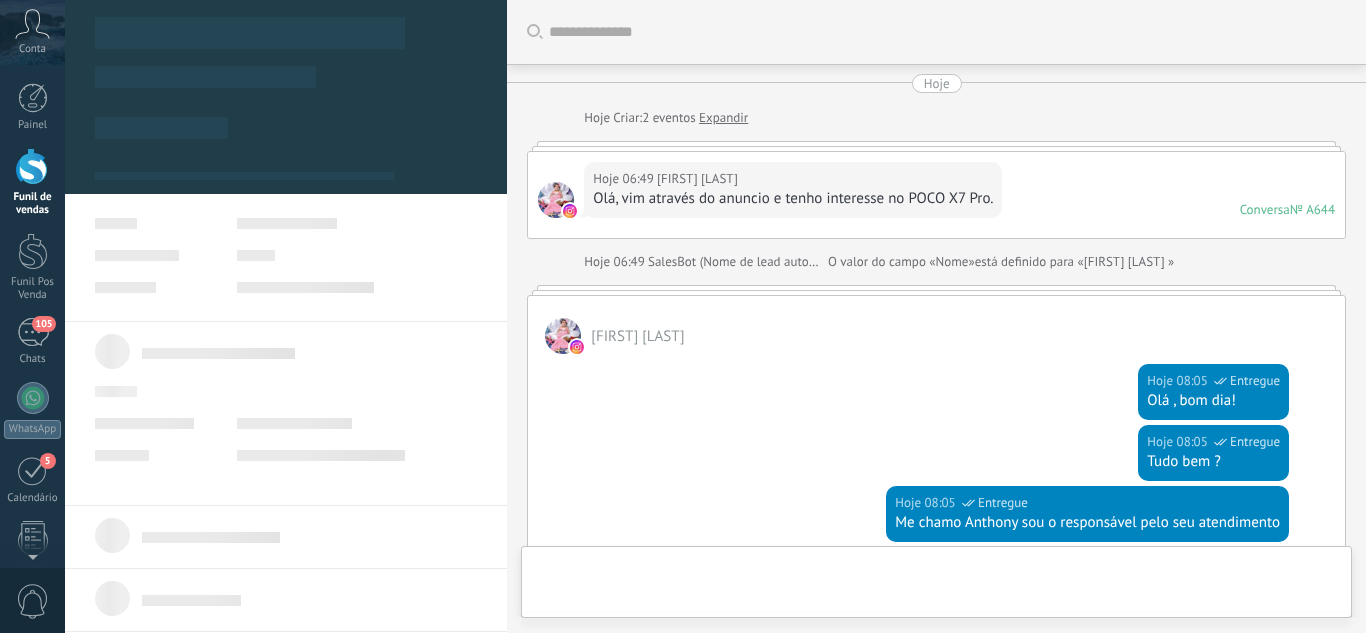 scroll, scrollTop: 377, scrollLeft: 0, axis: vertical 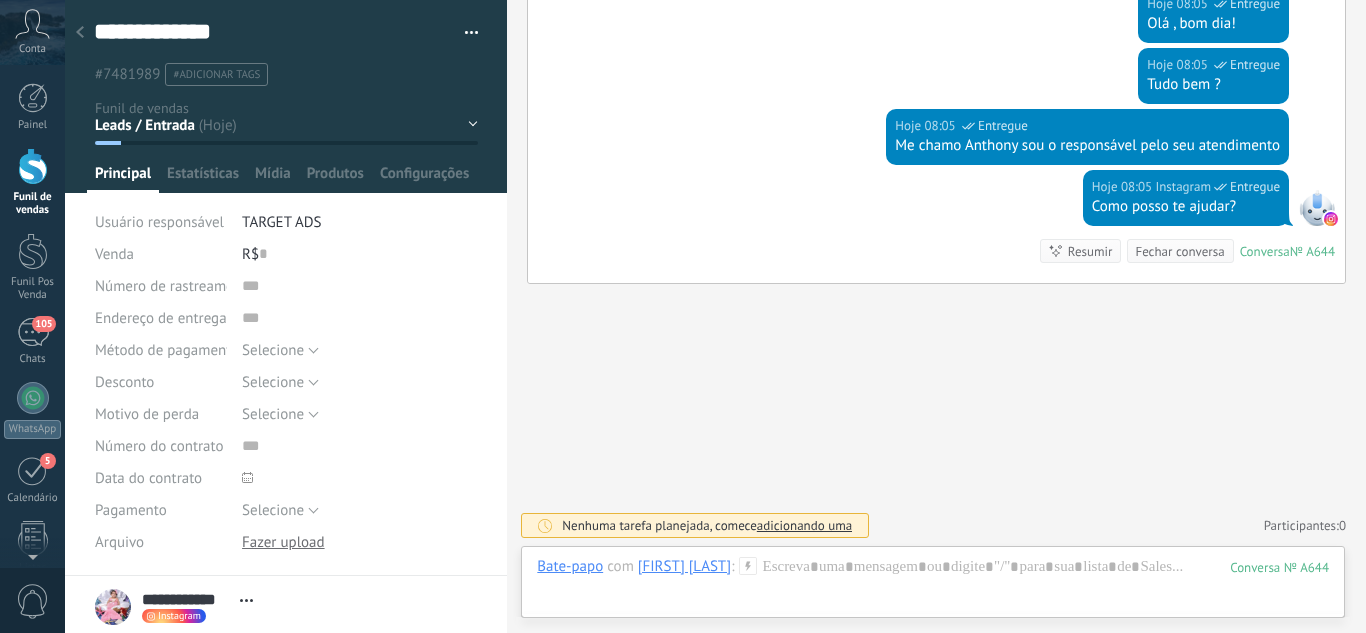 click on "Leads / Entrada
Atendimento
Atendimento Responder
Orçamento Enviado
Orçamento Responder
Negociação / Fechamento
-" at bounding box center [0, 0] 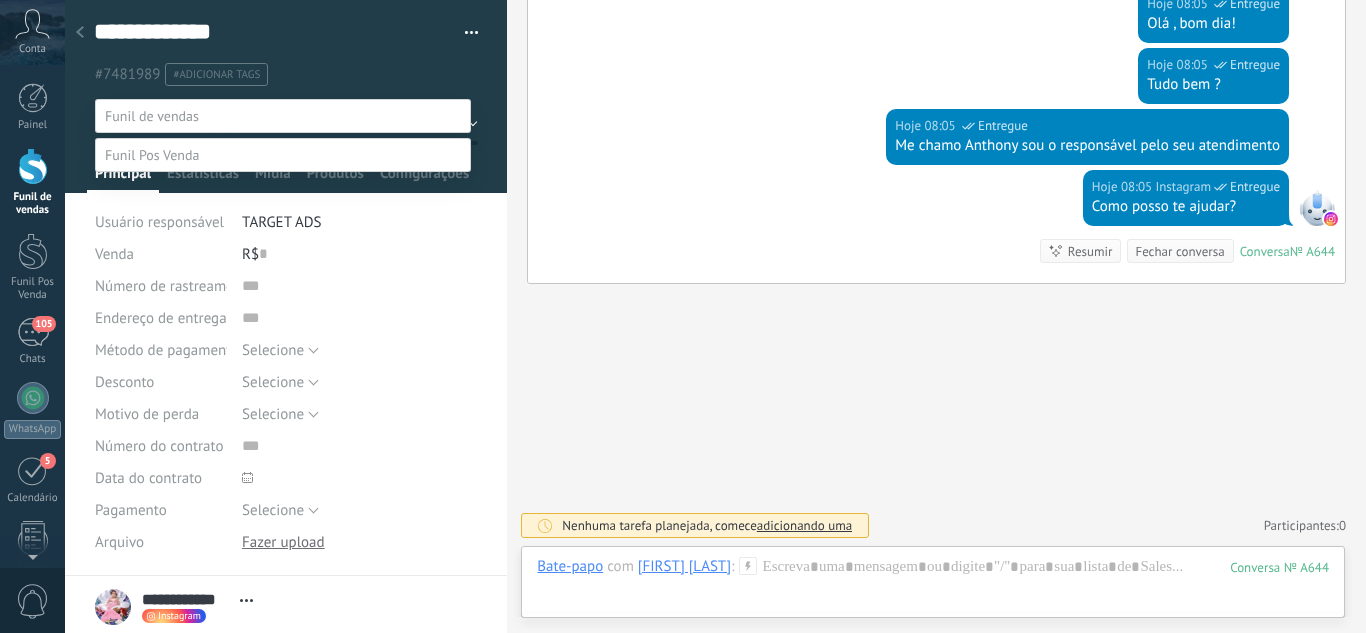 click on "Atendimento" at bounding box center [0, 0] 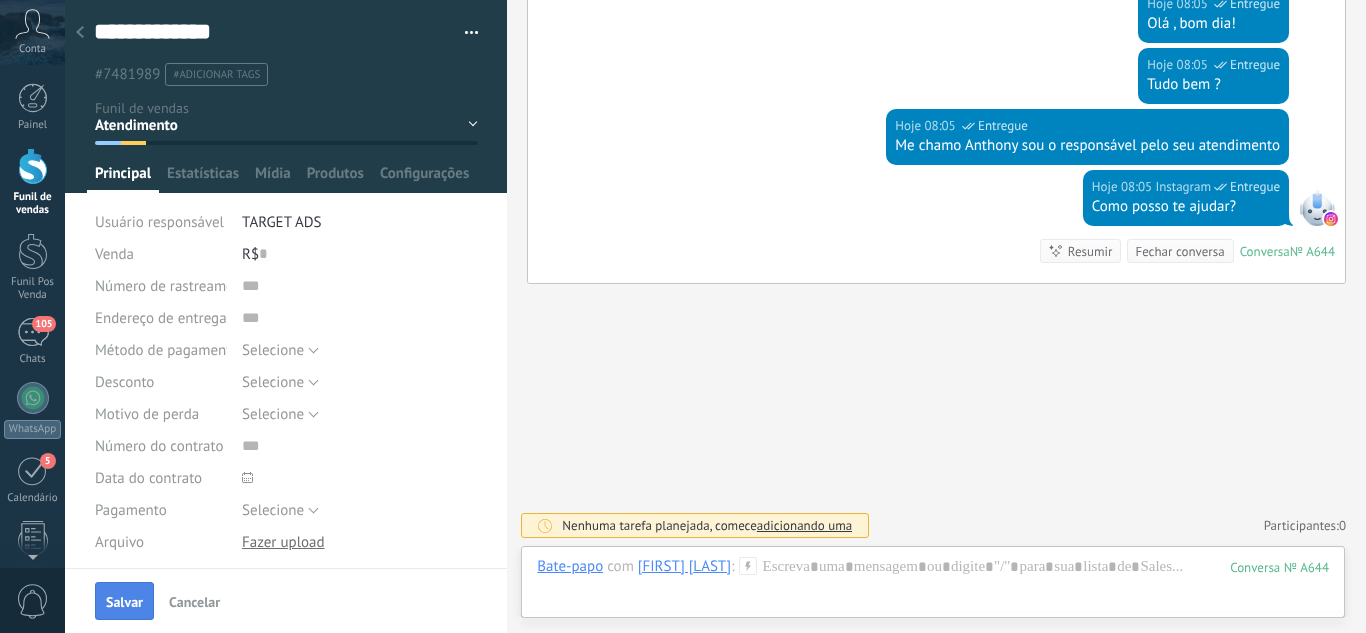 click on "Salvar" at bounding box center (124, 602) 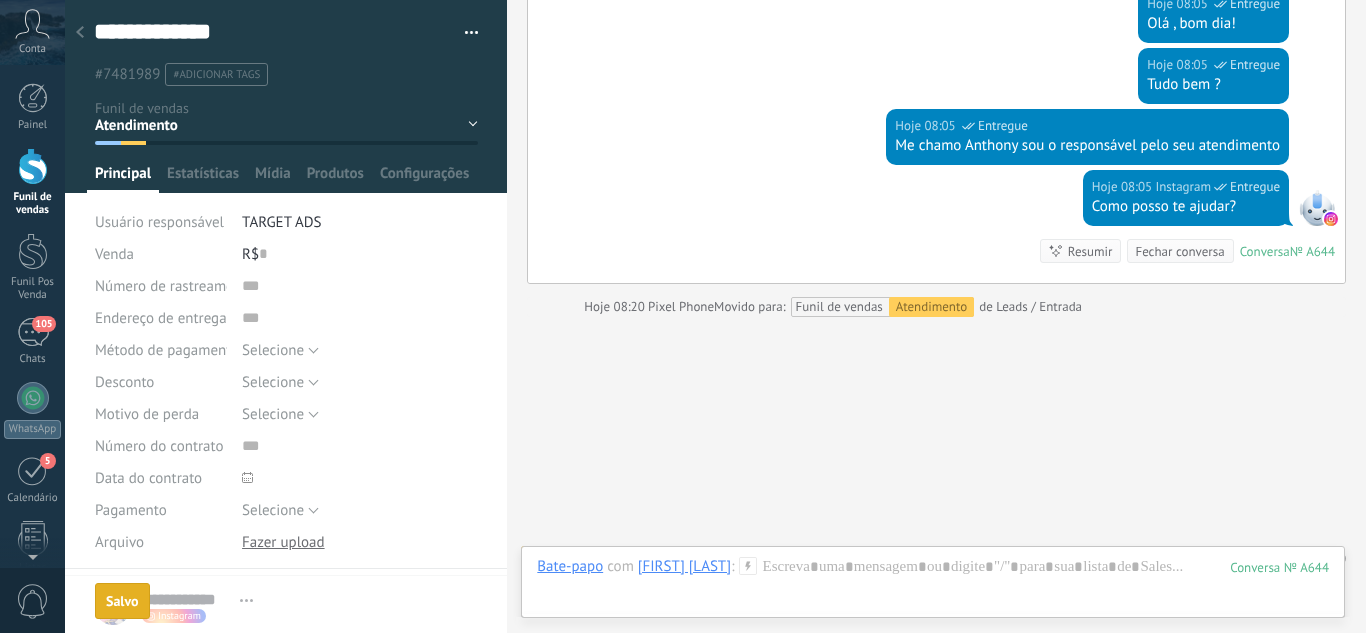 scroll, scrollTop: 410, scrollLeft: 0, axis: vertical 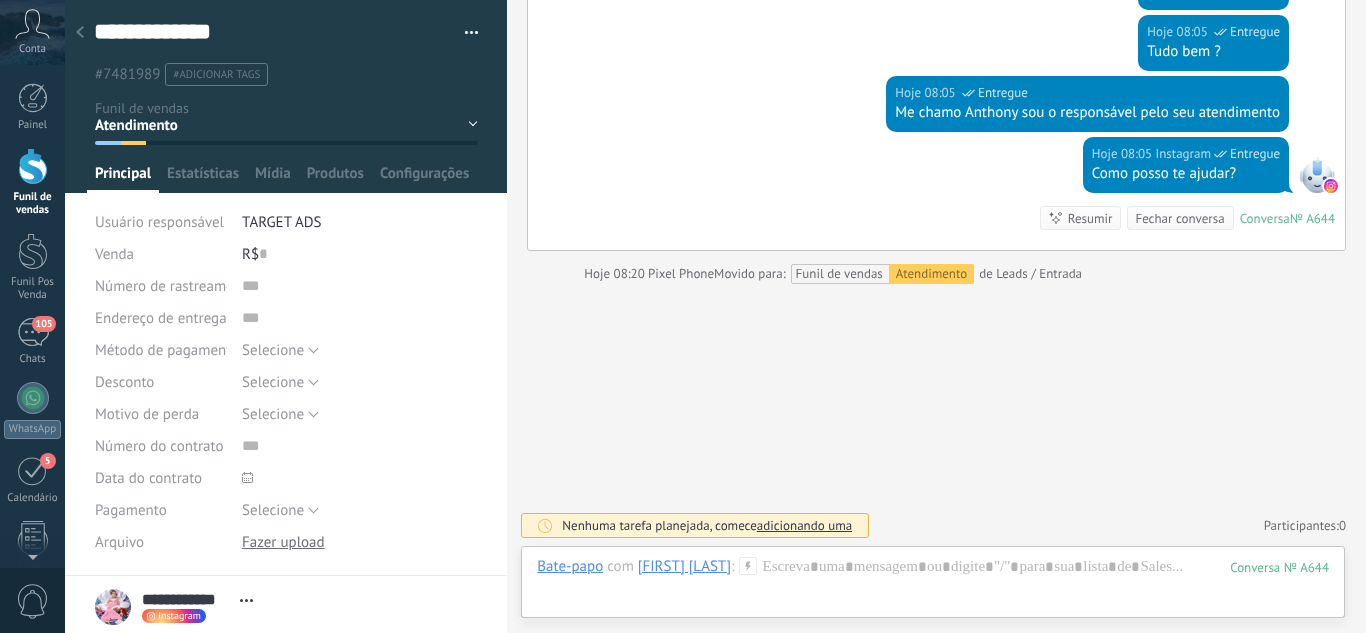 click at bounding box center [80, 33] 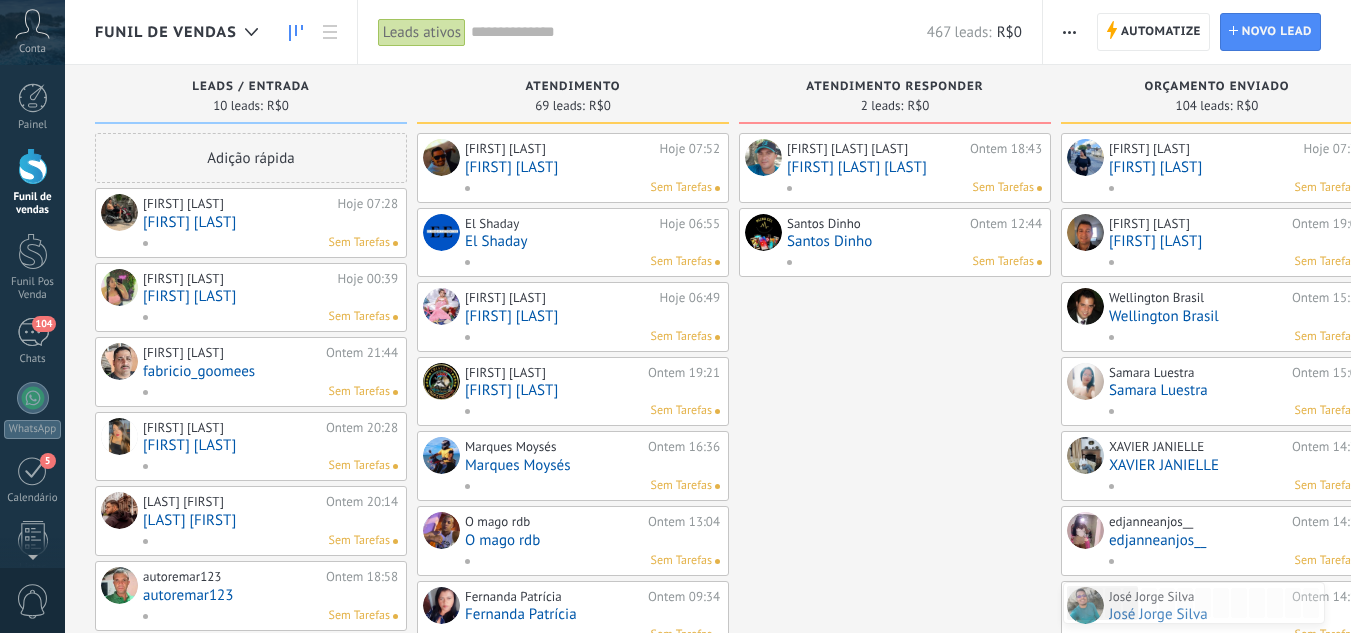 click on "[FIRST] [LAST]" at bounding box center [270, 296] 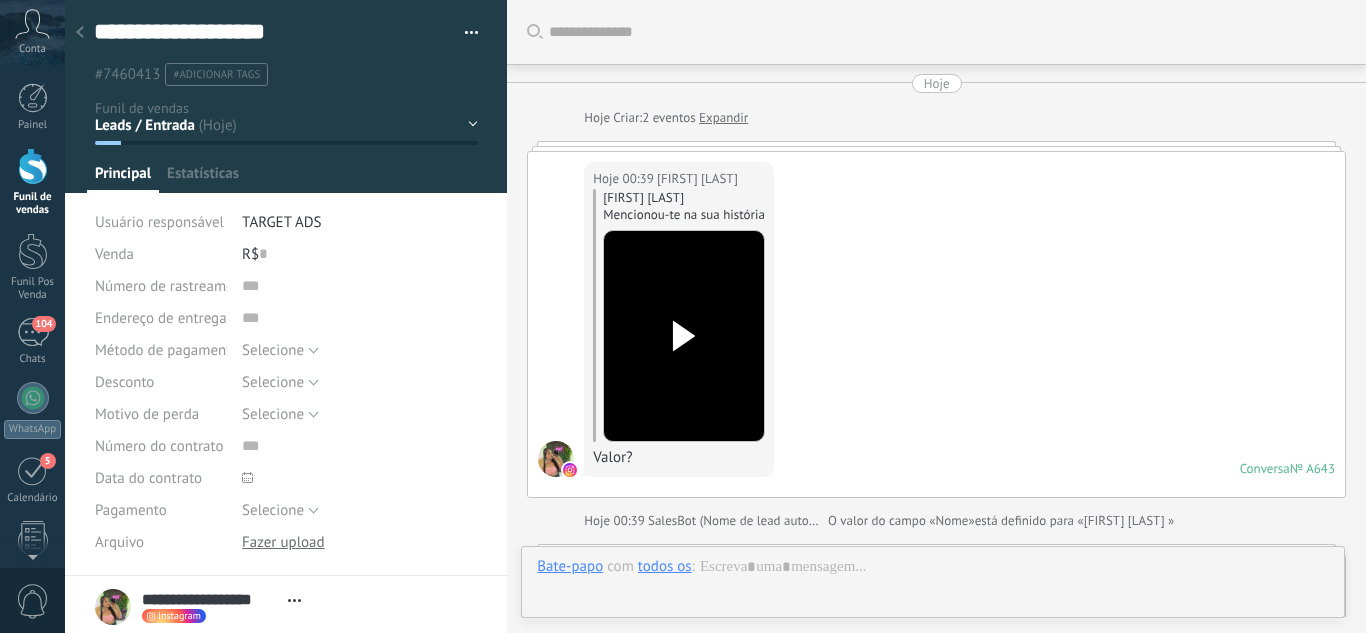 scroll, scrollTop: 30, scrollLeft: 0, axis: vertical 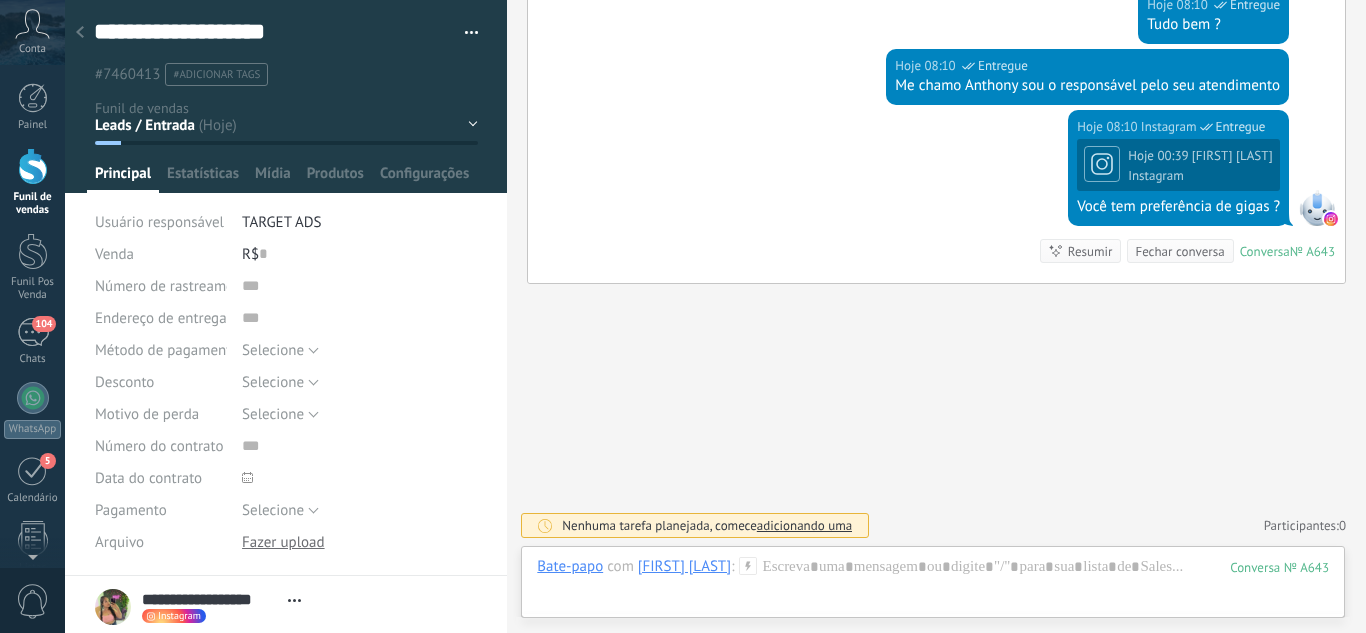 click on "Leads / Entrada
Atendimento
Atendimento Responder
Orçamento Enviado
Orçamento Responder
Negociação / Fechamento
-" at bounding box center [0, 0] 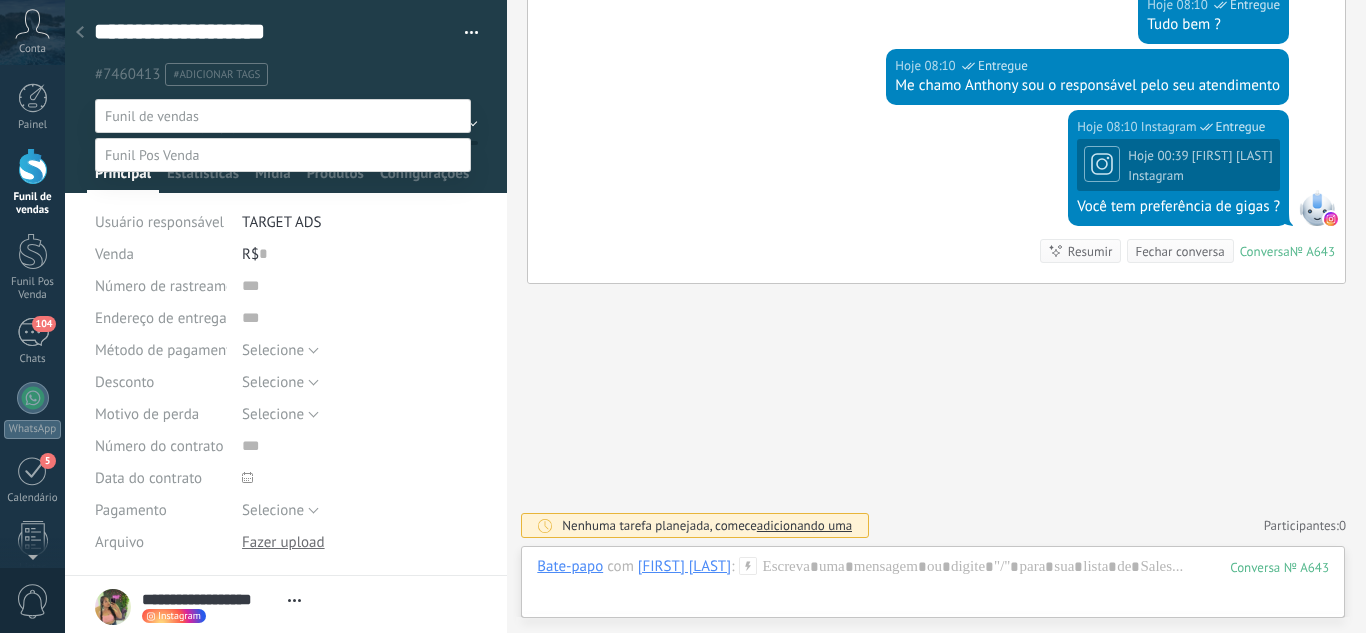 click at bounding box center (715, 316) 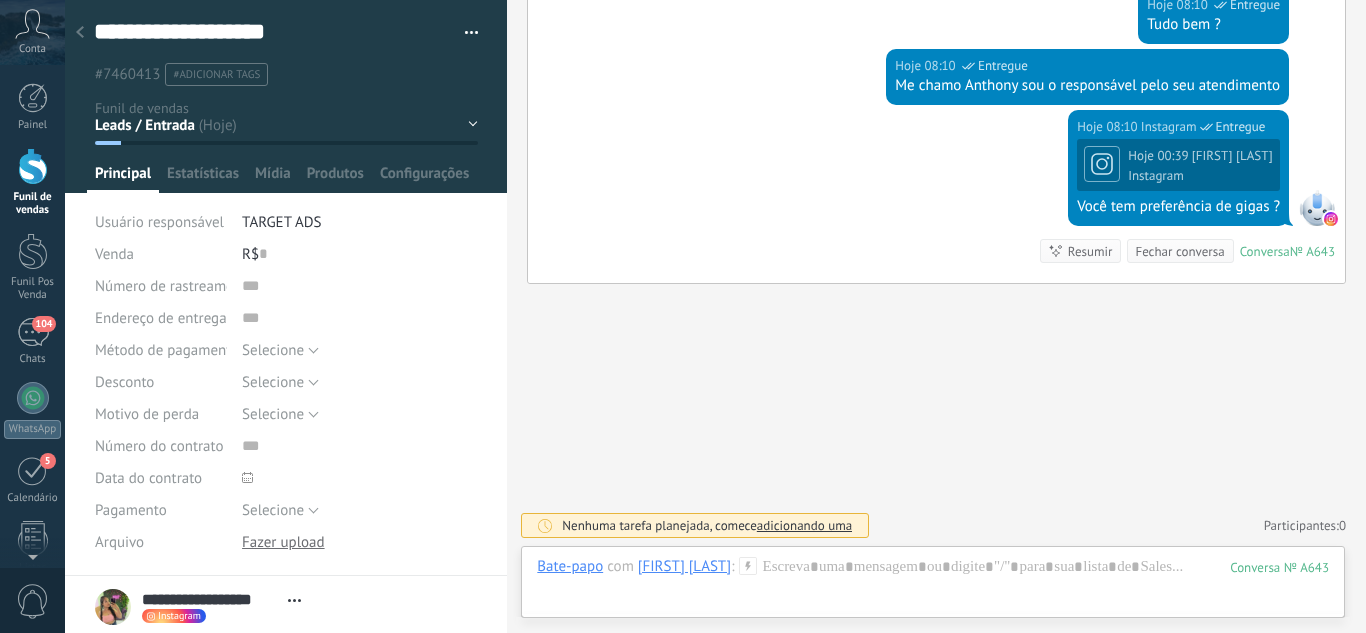 click at bounding box center [80, 33] 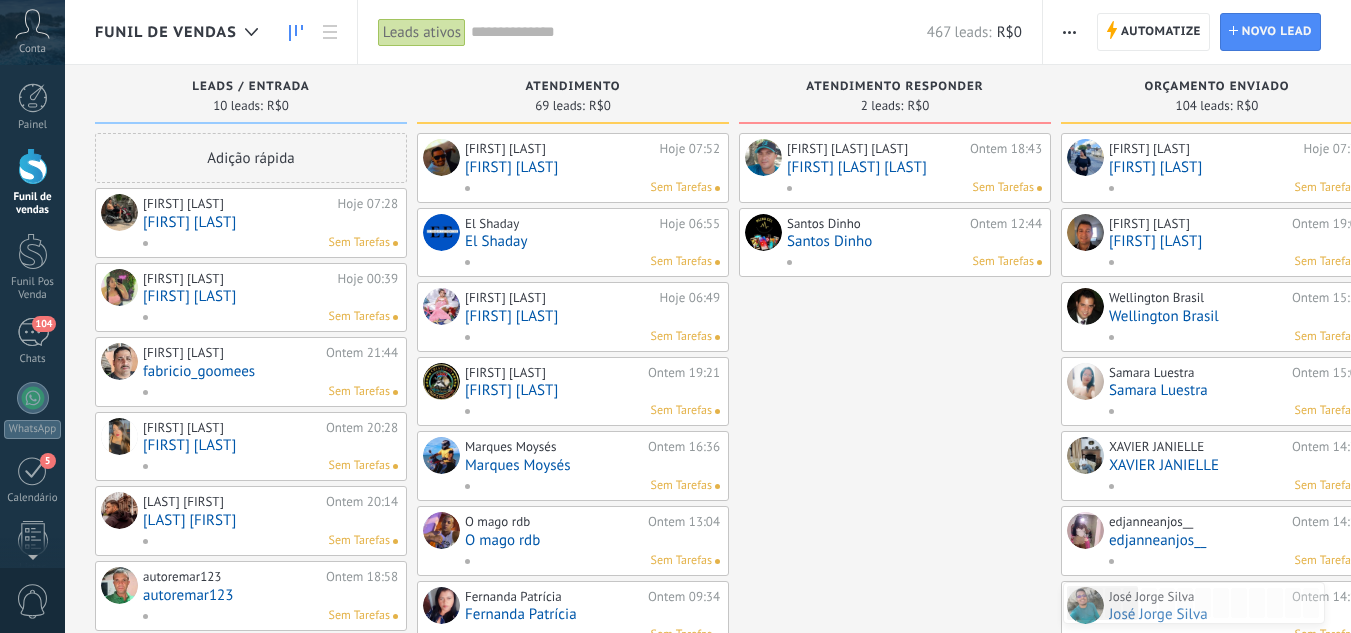 click on "fabricio_goomees" at bounding box center [270, 371] 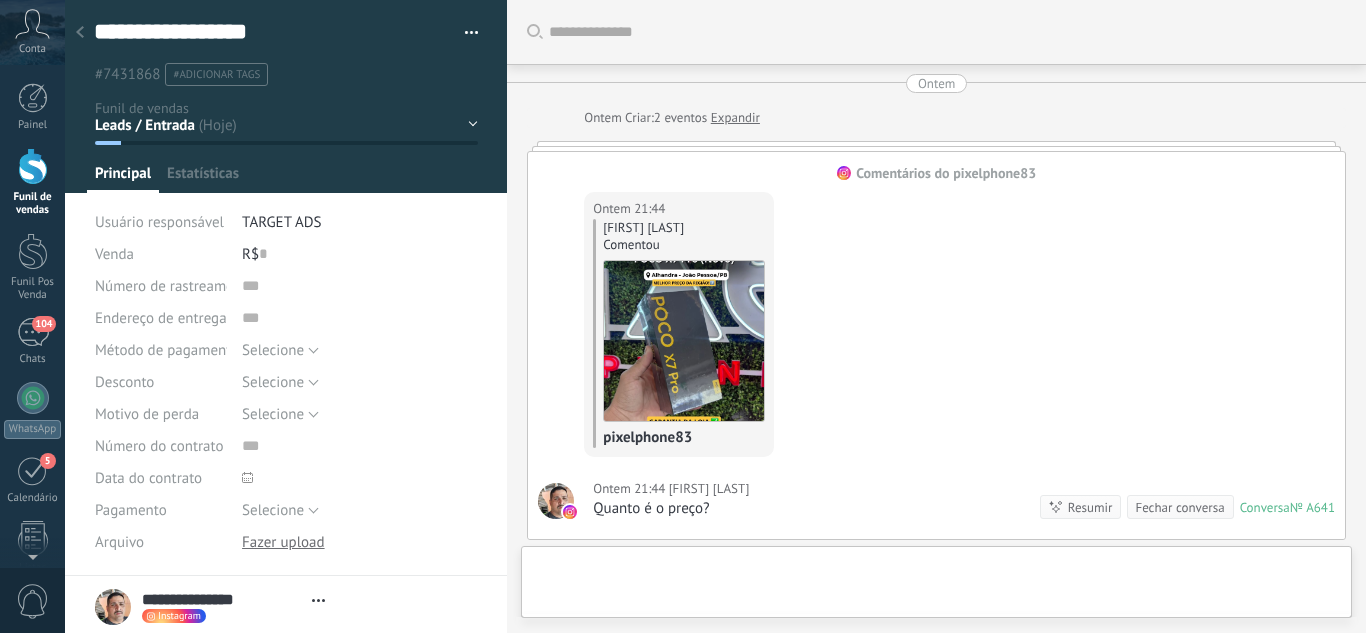scroll, scrollTop: 30, scrollLeft: 0, axis: vertical 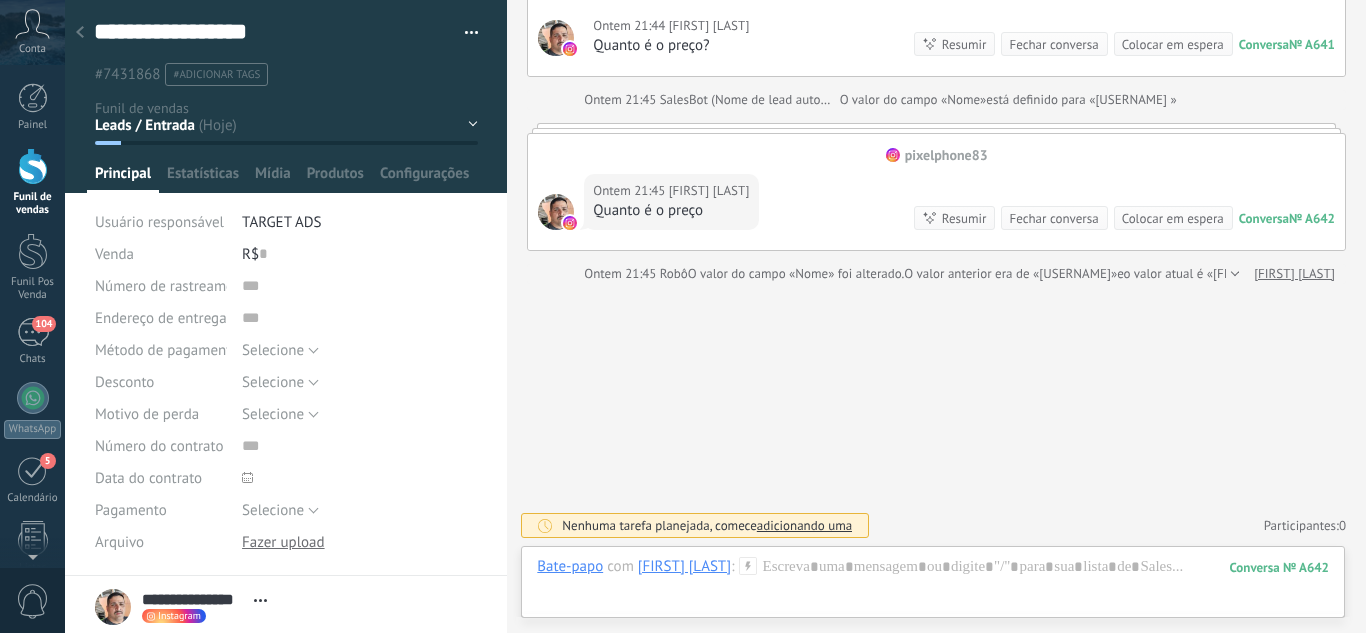 click 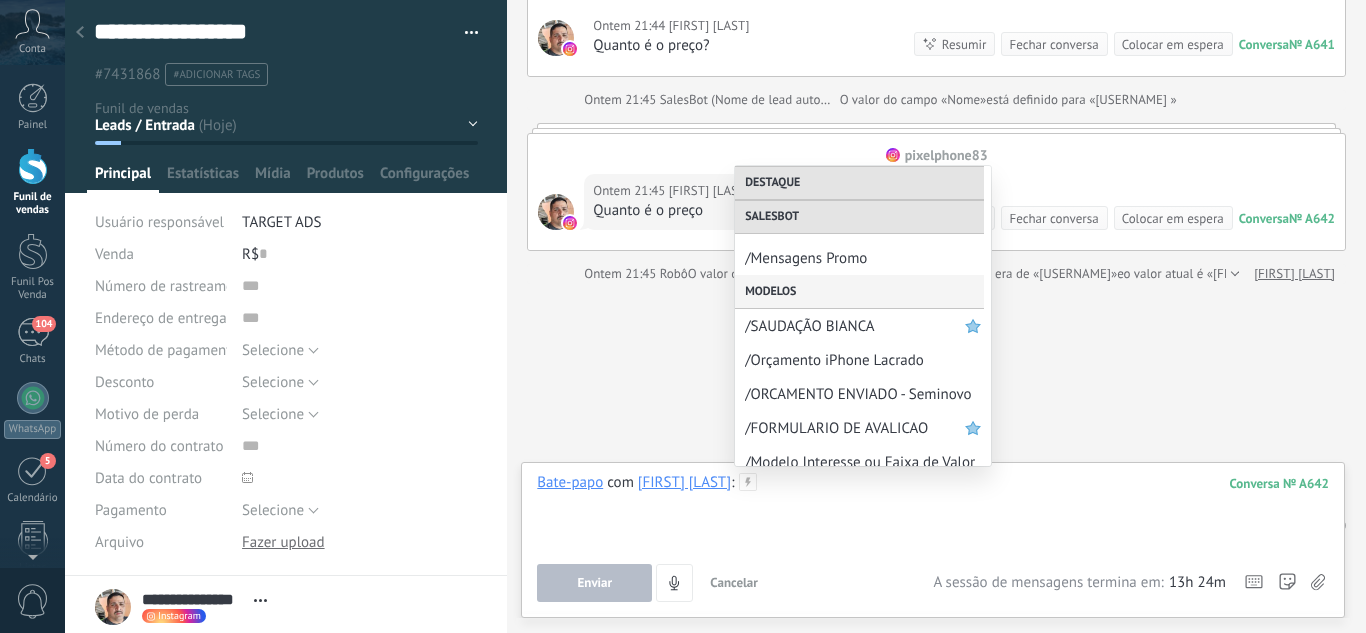 scroll, scrollTop: 400, scrollLeft: 0, axis: vertical 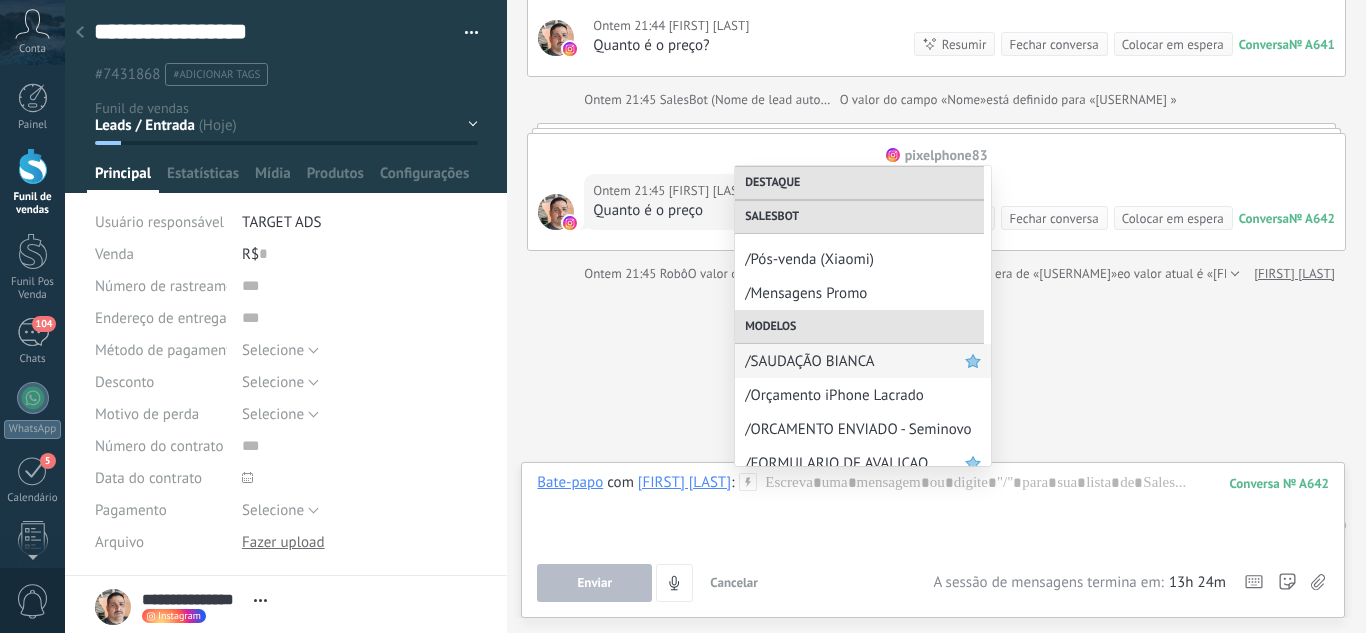click on "/SAUDAÇÃO BIANCA" at bounding box center (855, 361) 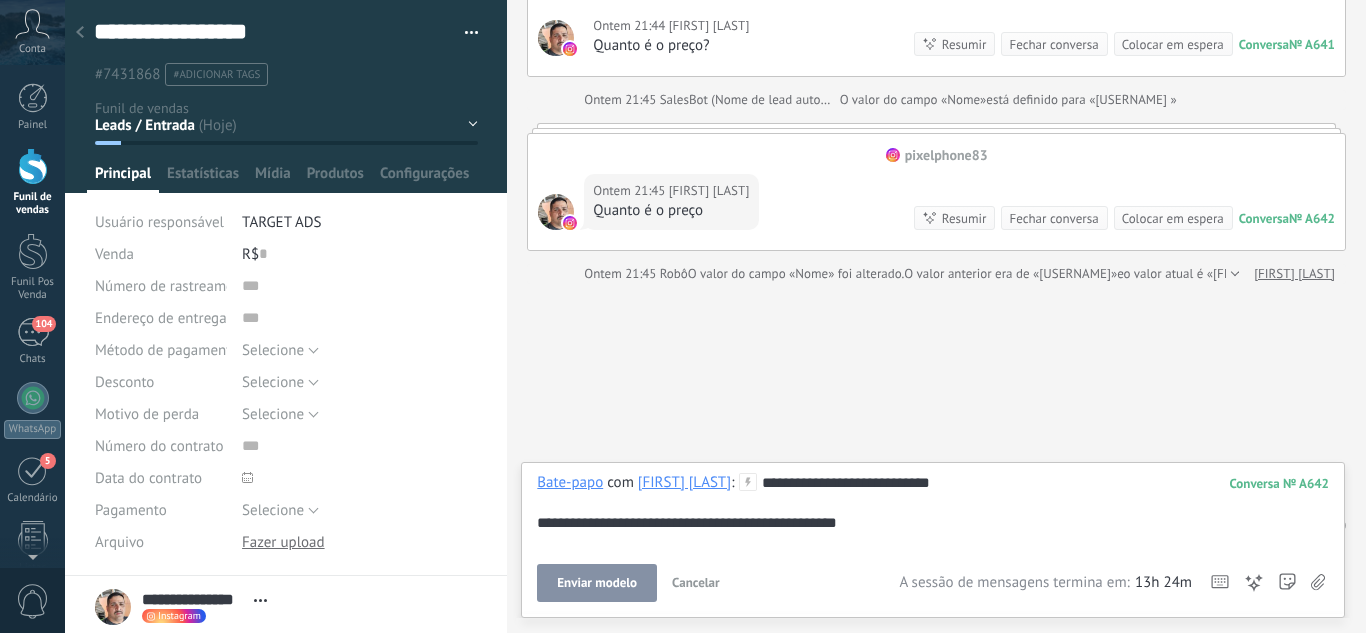 click on "Enviar modelo" at bounding box center [597, 583] 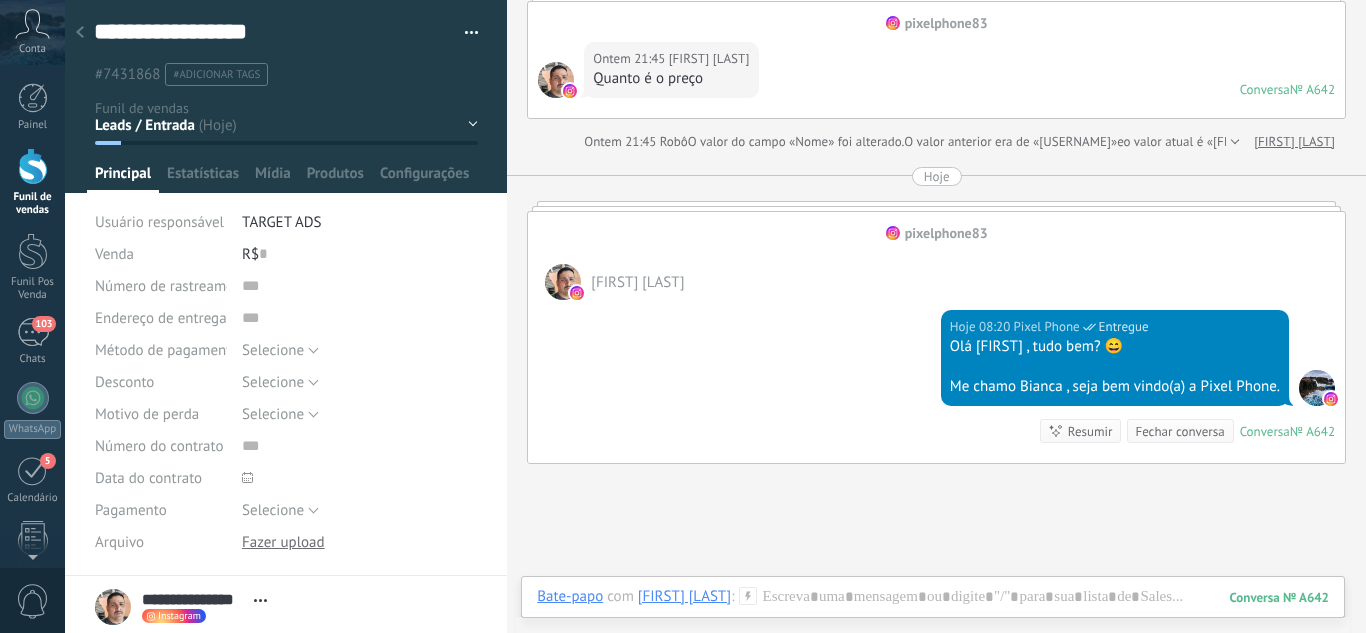scroll, scrollTop: 663, scrollLeft: 0, axis: vertical 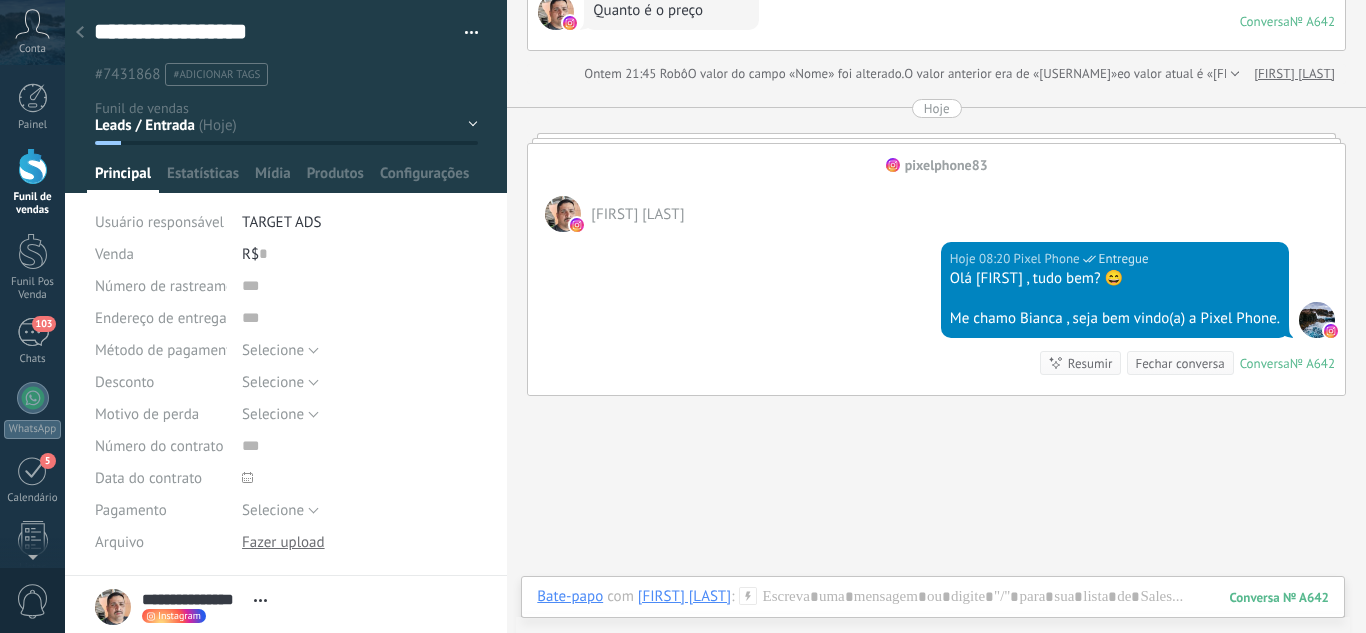 click at bounding box center (80, 33) 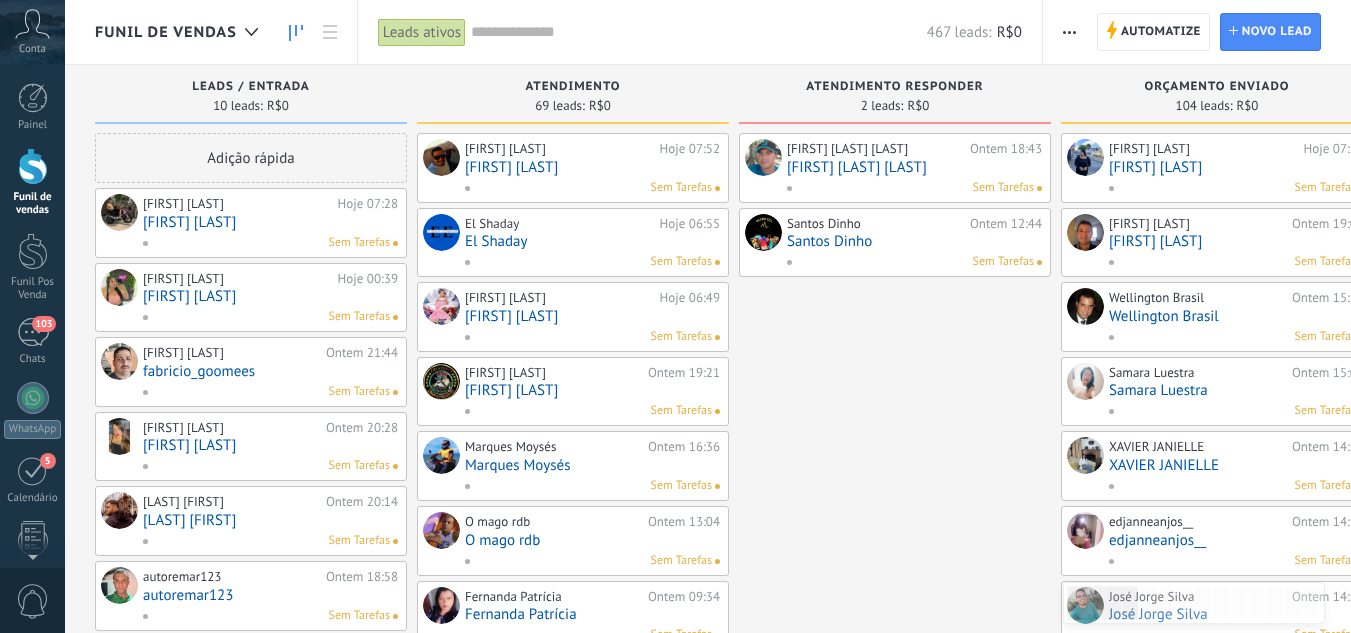 click on "[FIRST] [LAST]" at bounding box center (270, 445) 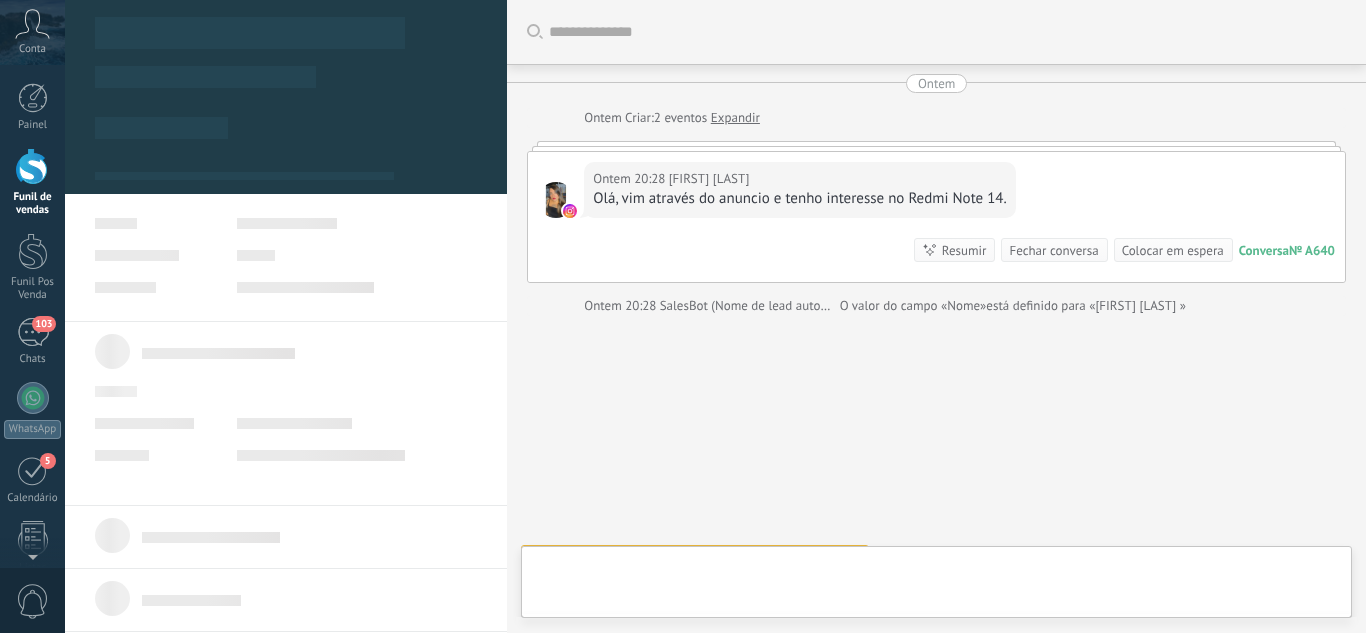 scroll, scrollTop: 32, scrollLeft: 0, axis: vertical 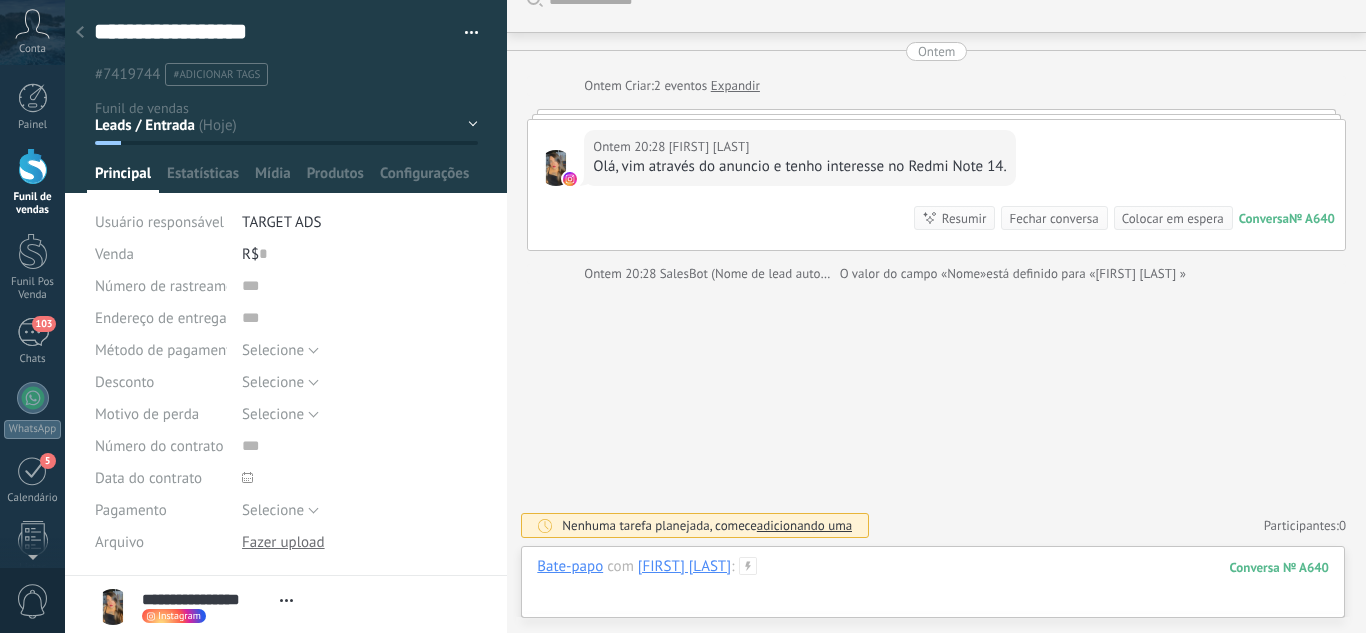 click at bounding box center (933, 587) 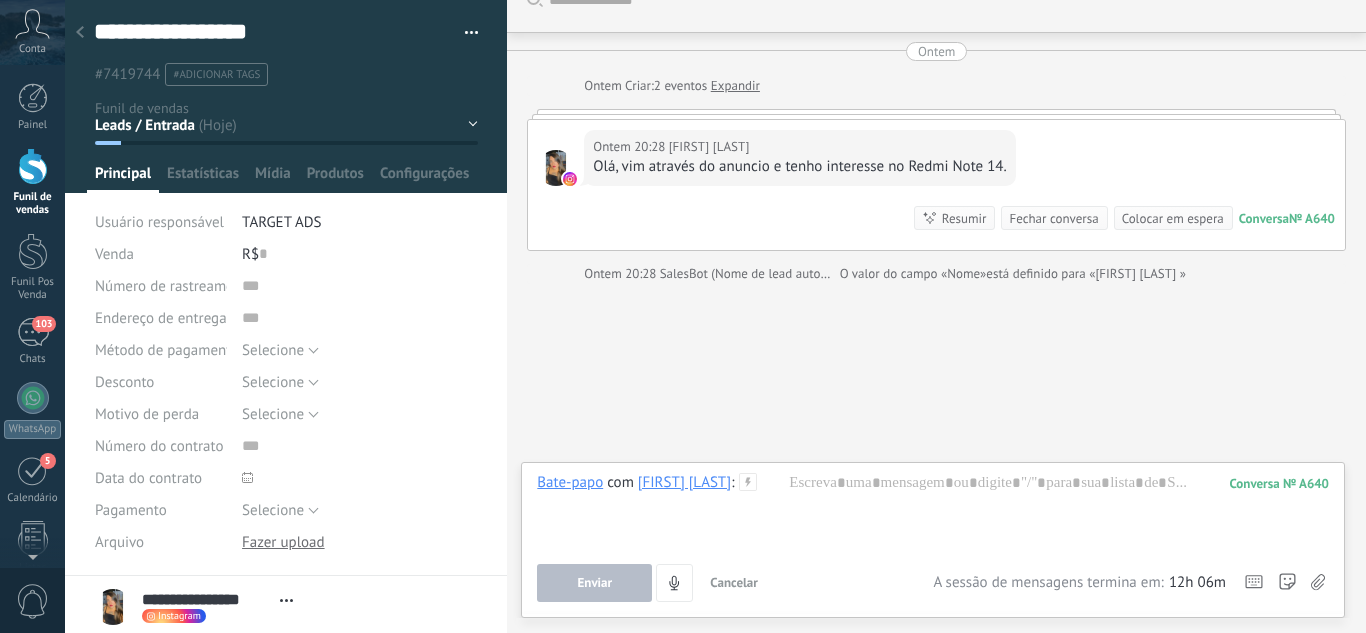 click 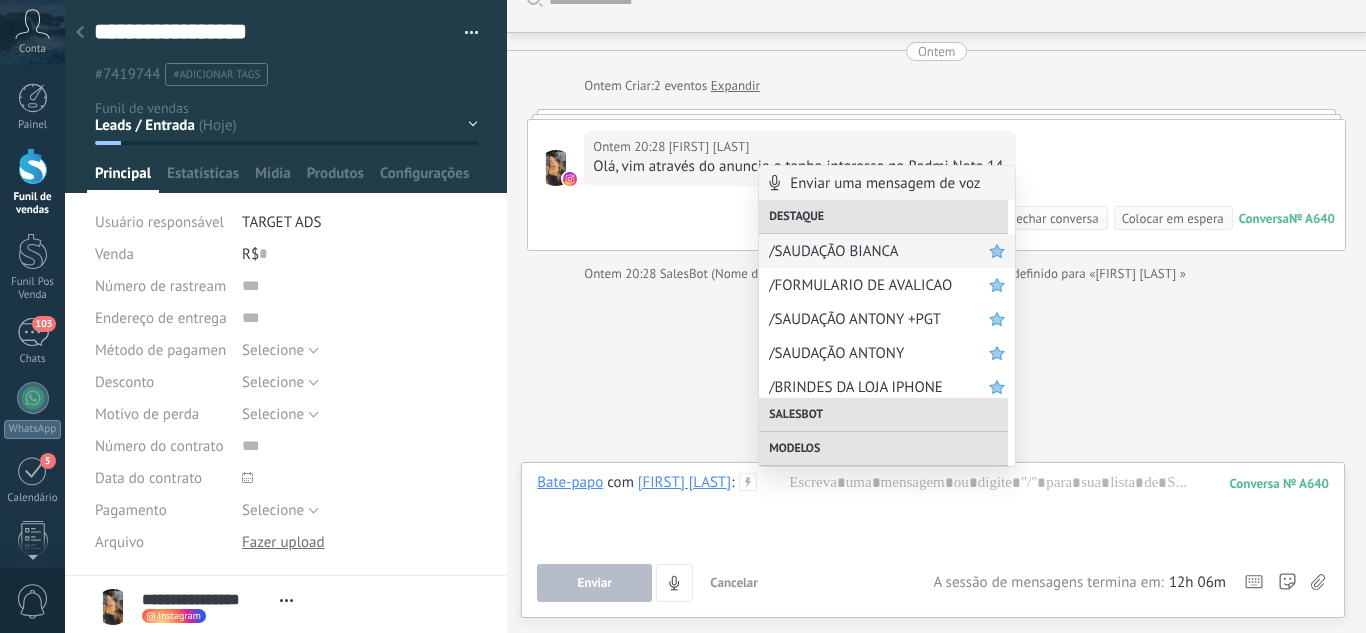 click on "/SAUDAÇÃO BIANCA" at bounding box center [879, 251] 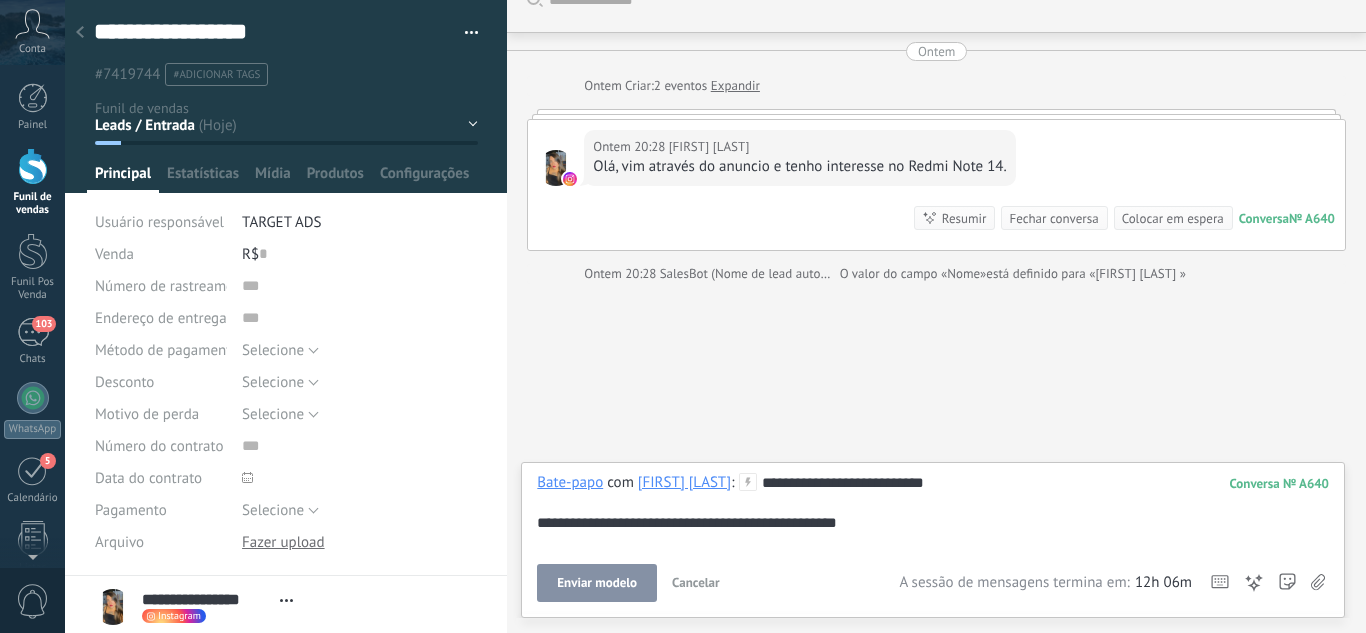 click on "Enviar modelo" at bounding box center [597, 583] 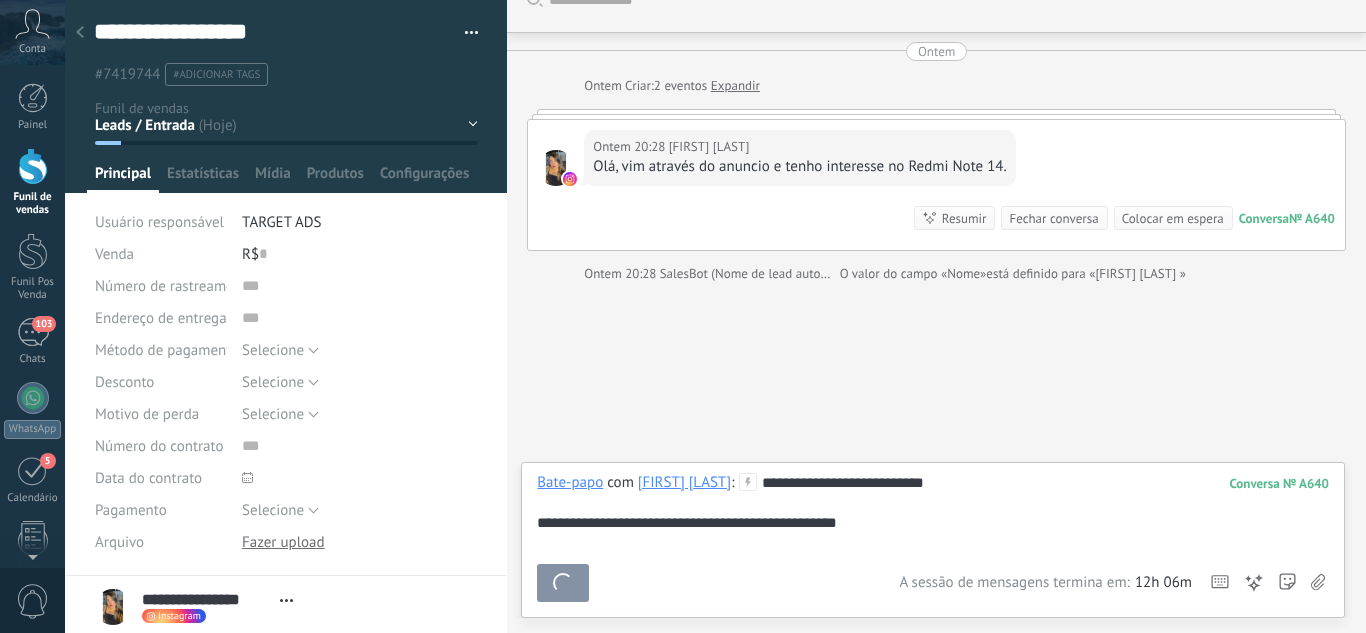 scroll, scrollTop: 270, scrollLeft: 0, axis: vertical 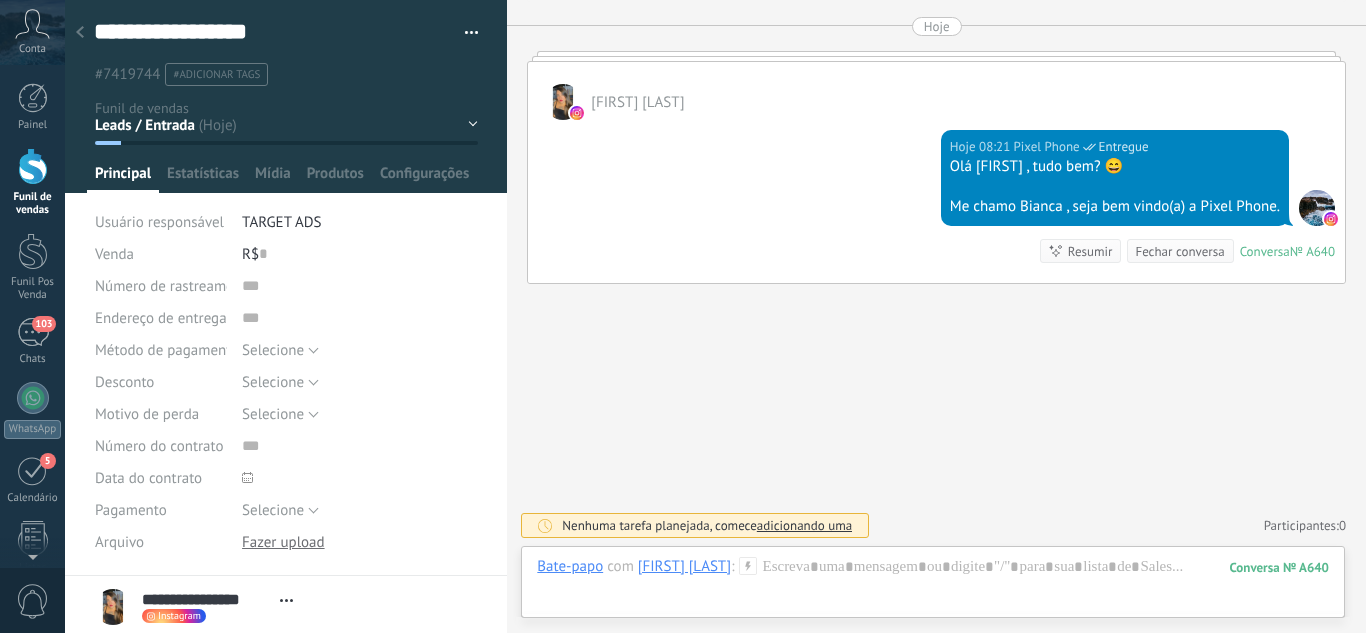 click on "Leads / Entrada
Atendimento
Atendimento Responder
Orçamento Enviado
Orçamento Responder
Negociação / Fechamento
-" at bounding box center (0, 0) 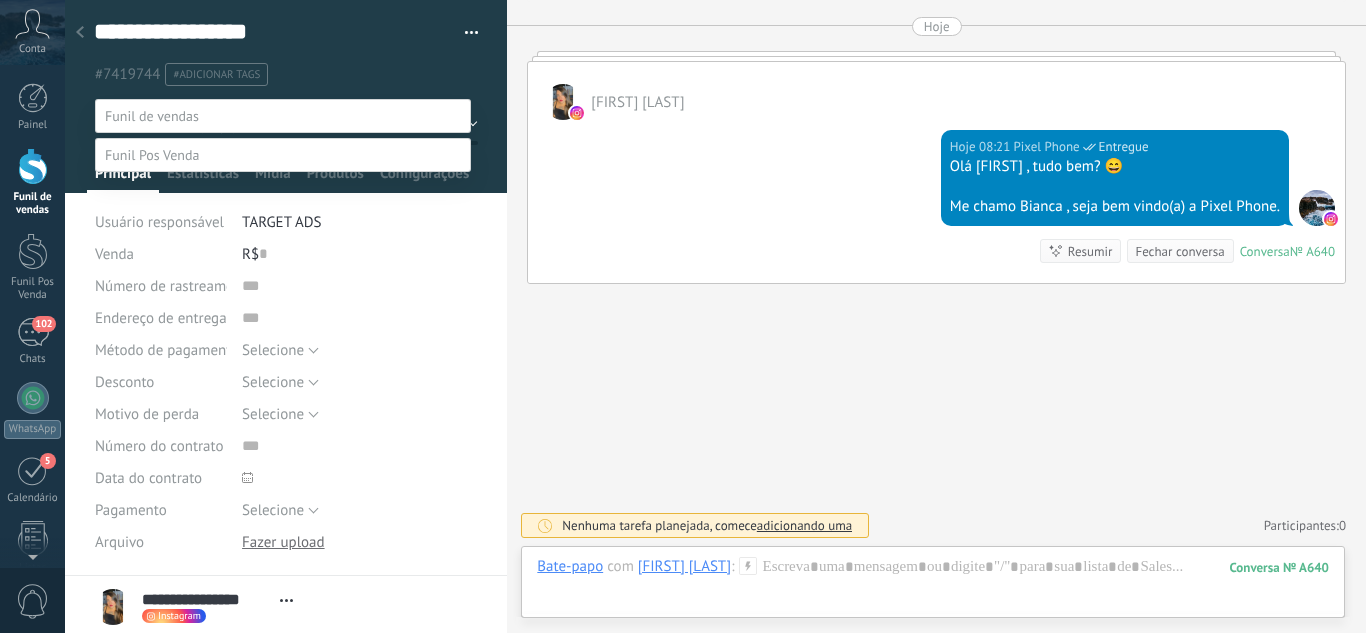 click on "Atendimento" at bounding box center (0, 0) 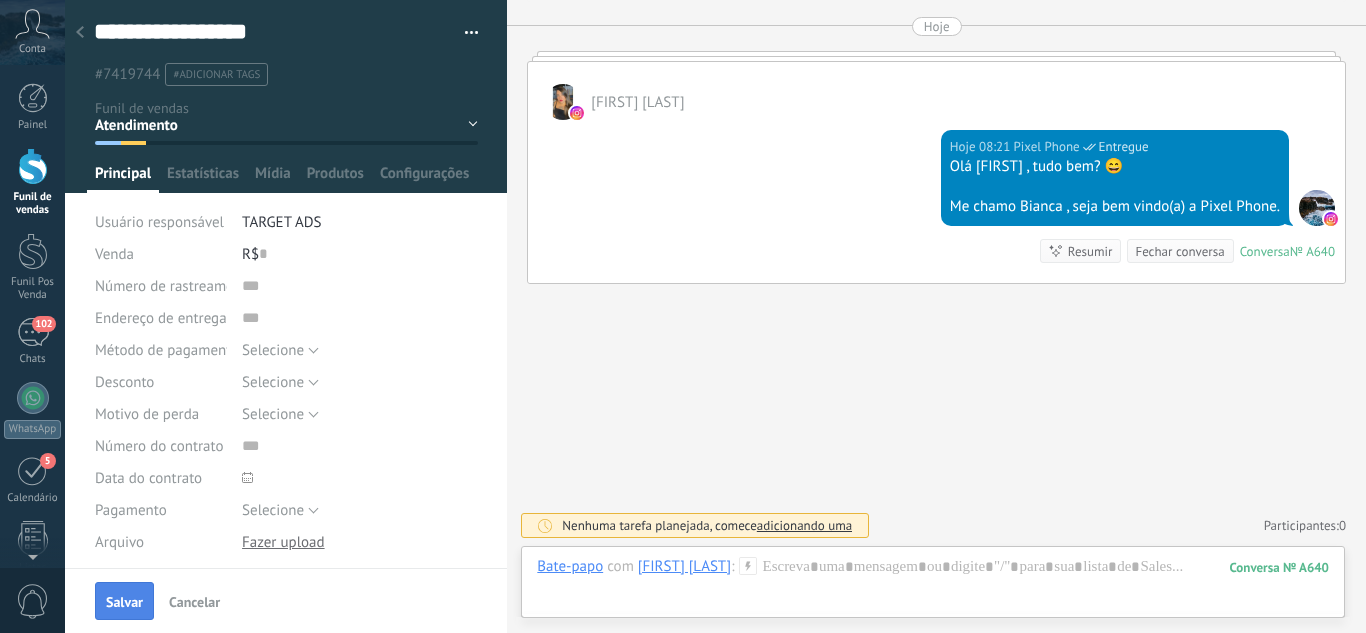 click on "Salvar" at bounding box center [124, 602] 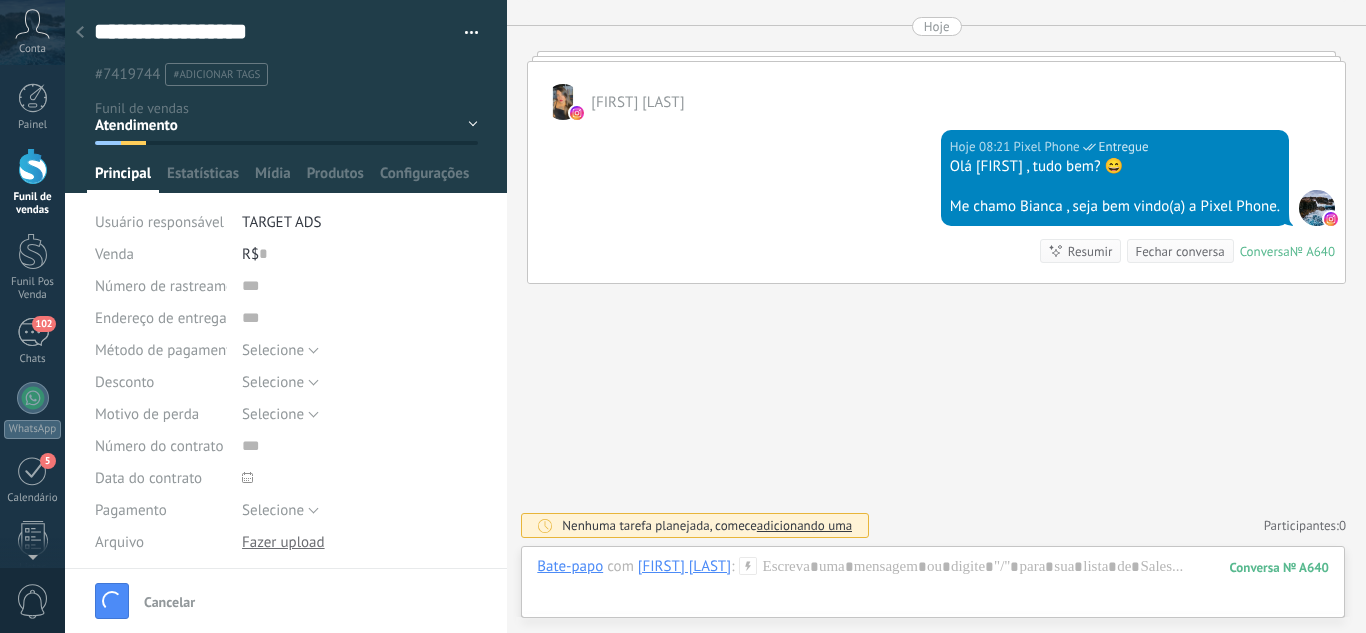 scroll, scrollTop: 303, scrollLeft: 0, axis: vertical 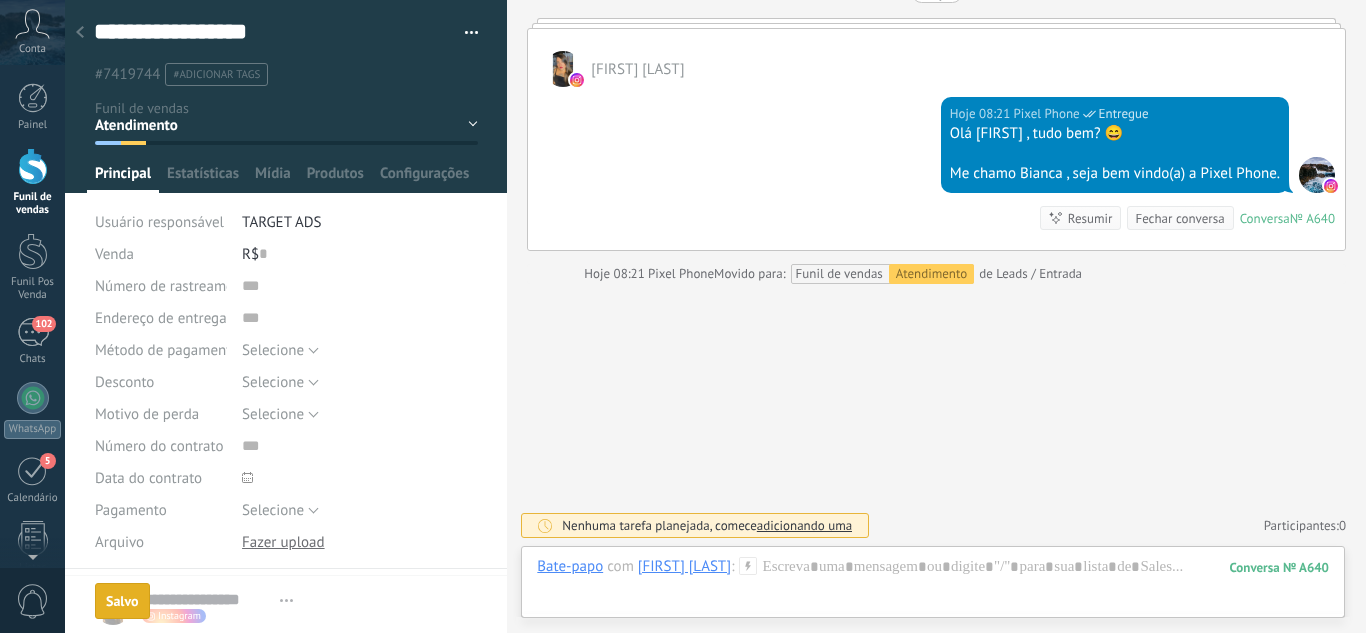 click 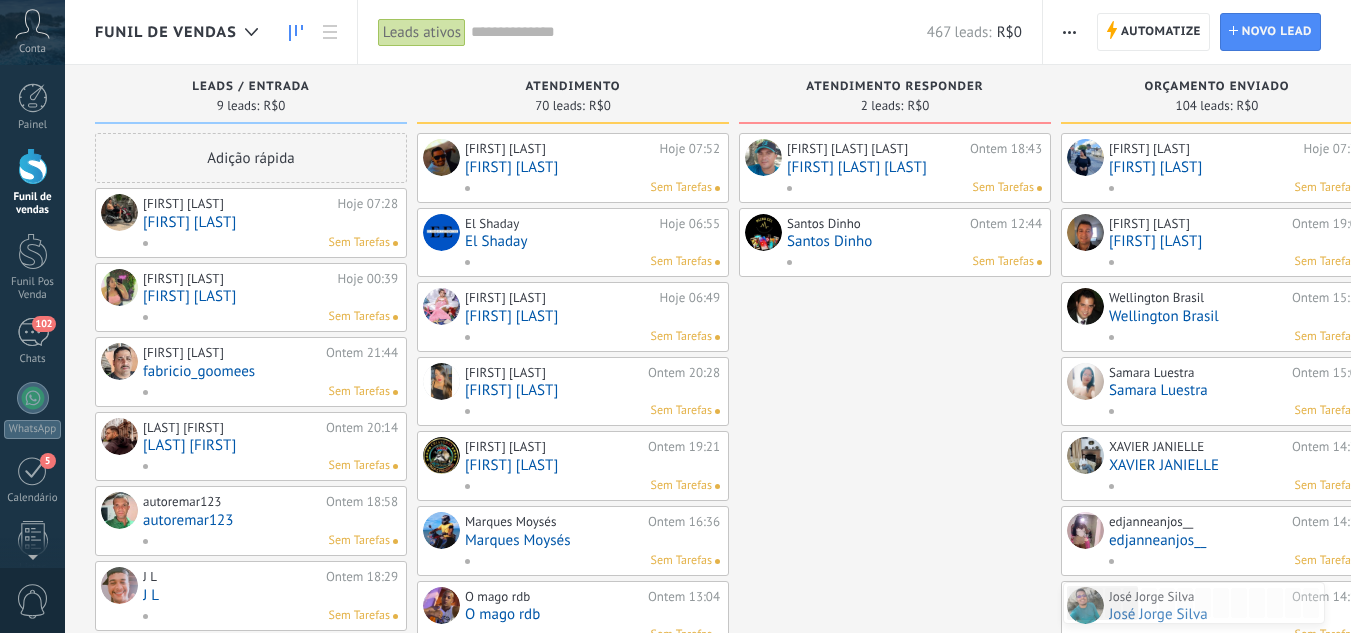 click on "fabricio_goomees" at bounding box center (270, 371) 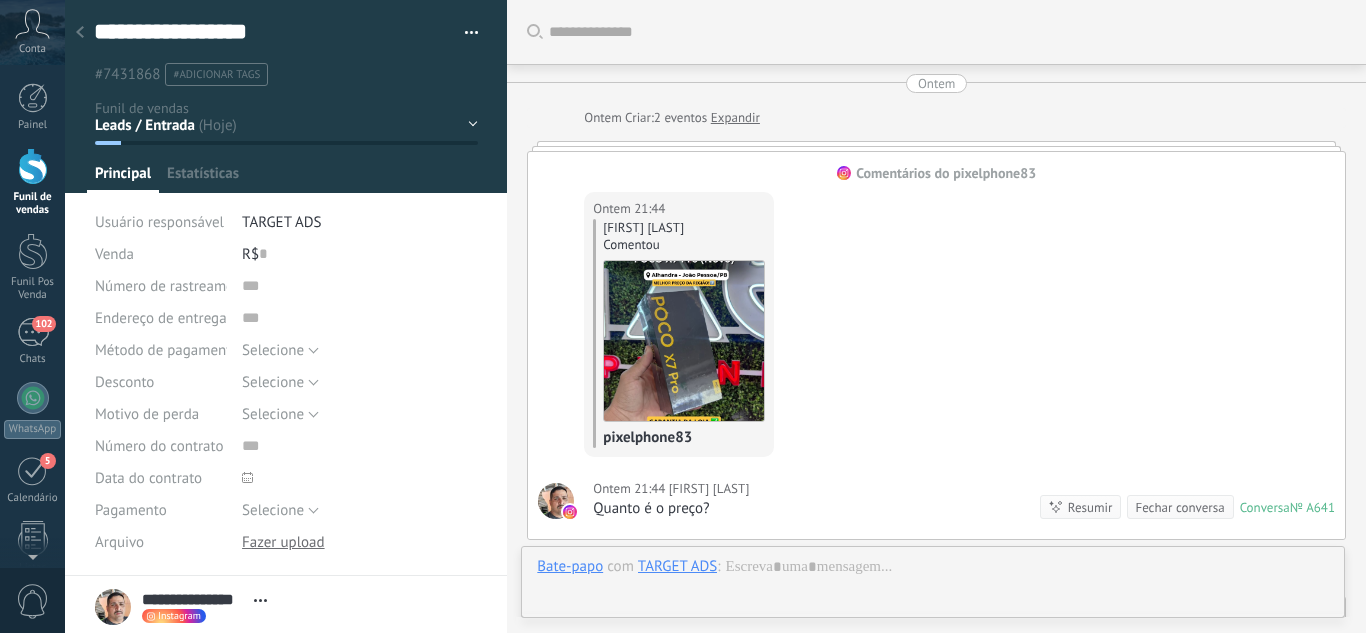 scroll, scrollTop: 30, scrollLeft: 0, axis: vertical 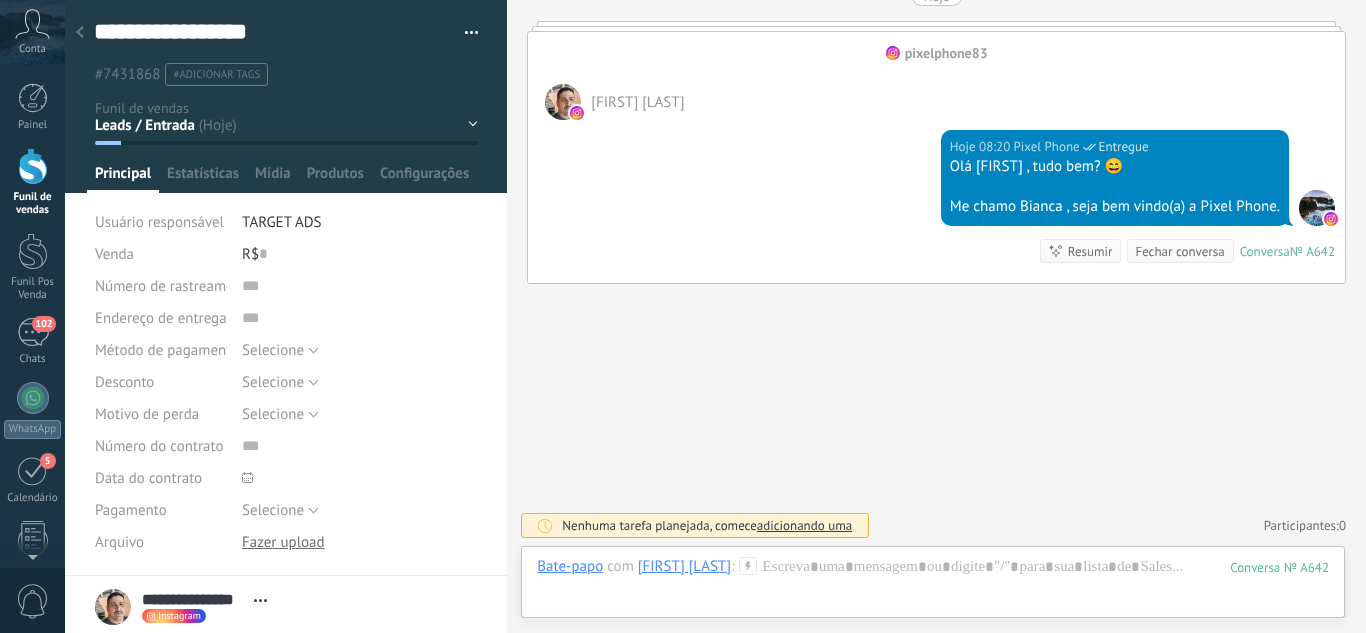 click on "Leads / Entrada
Atendimento
Atendimento Responder
Orçamento Enviado
Orçamento Responder
Negociação / Fechamento
-" at bounding box center (0, 0) 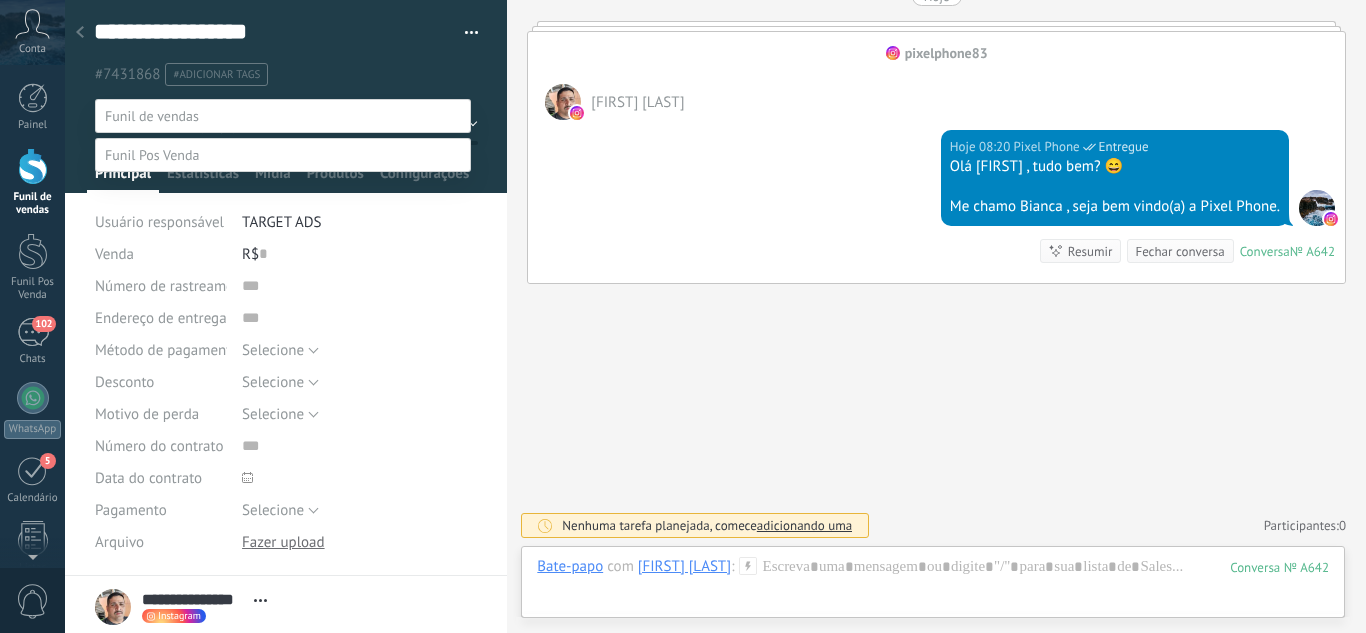 click on "Atendimento" at bounding box center [0, 0] 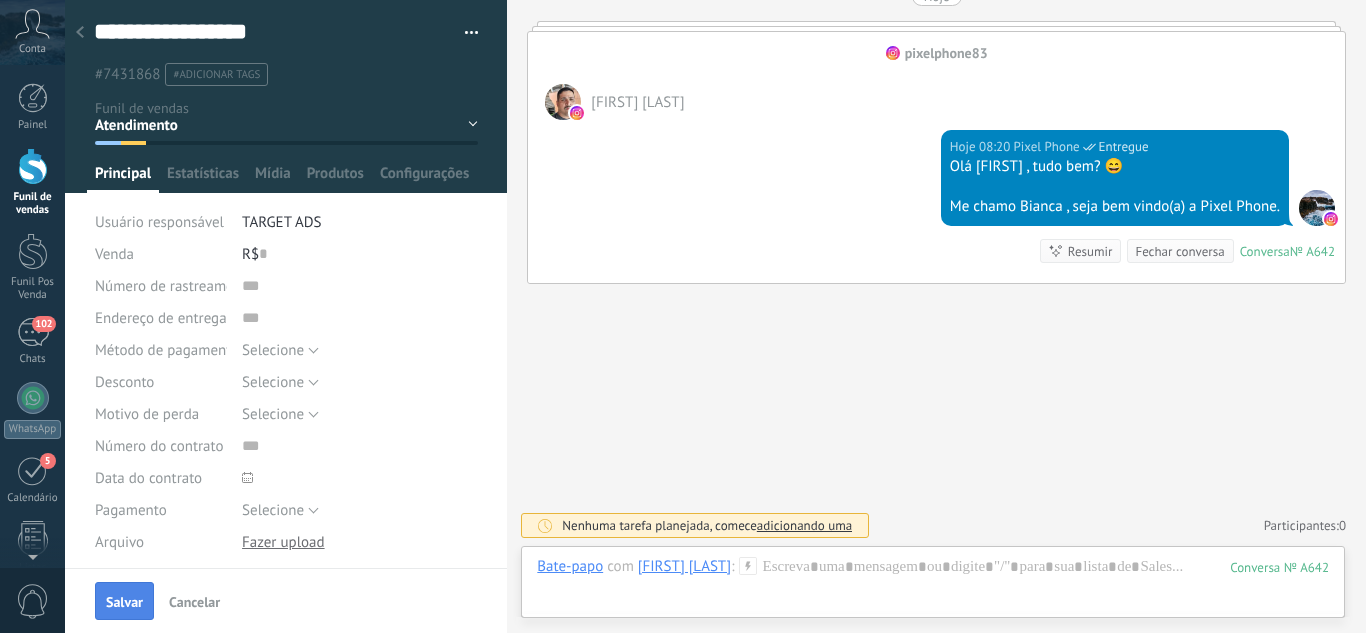 click on "Salvar" at bounding box center (124, 601) 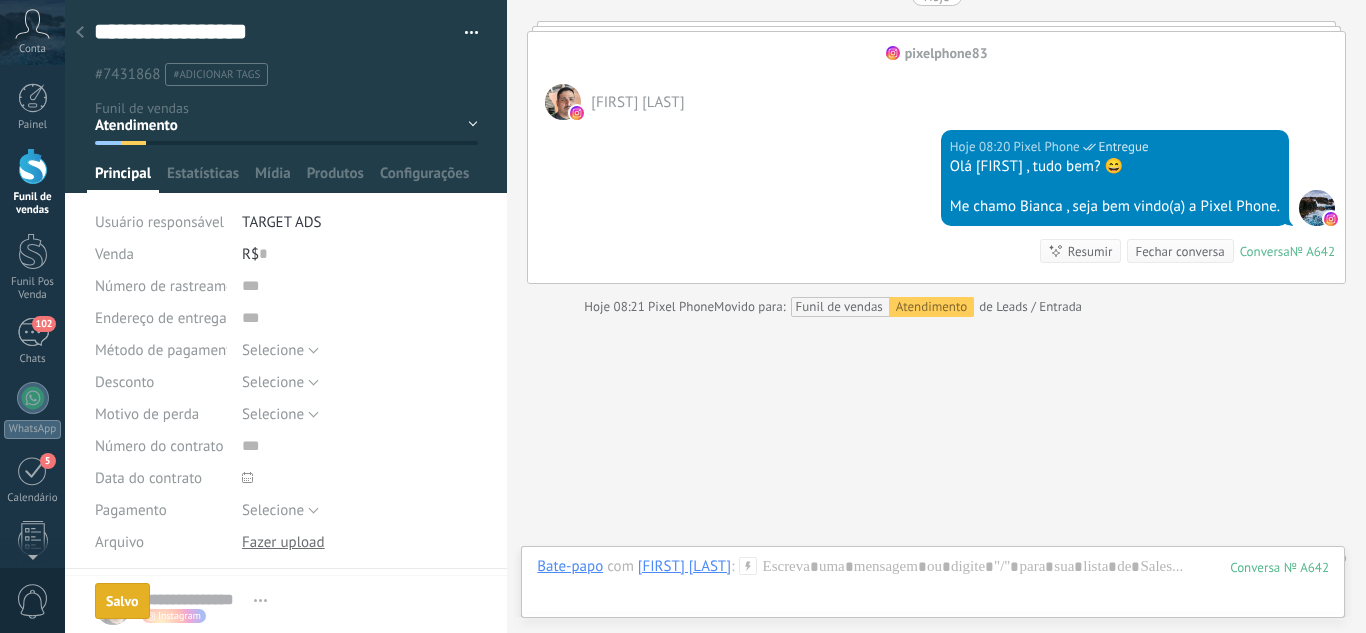 scroll, scrollTop: 808, scrollLeft: 0, axis: vertical 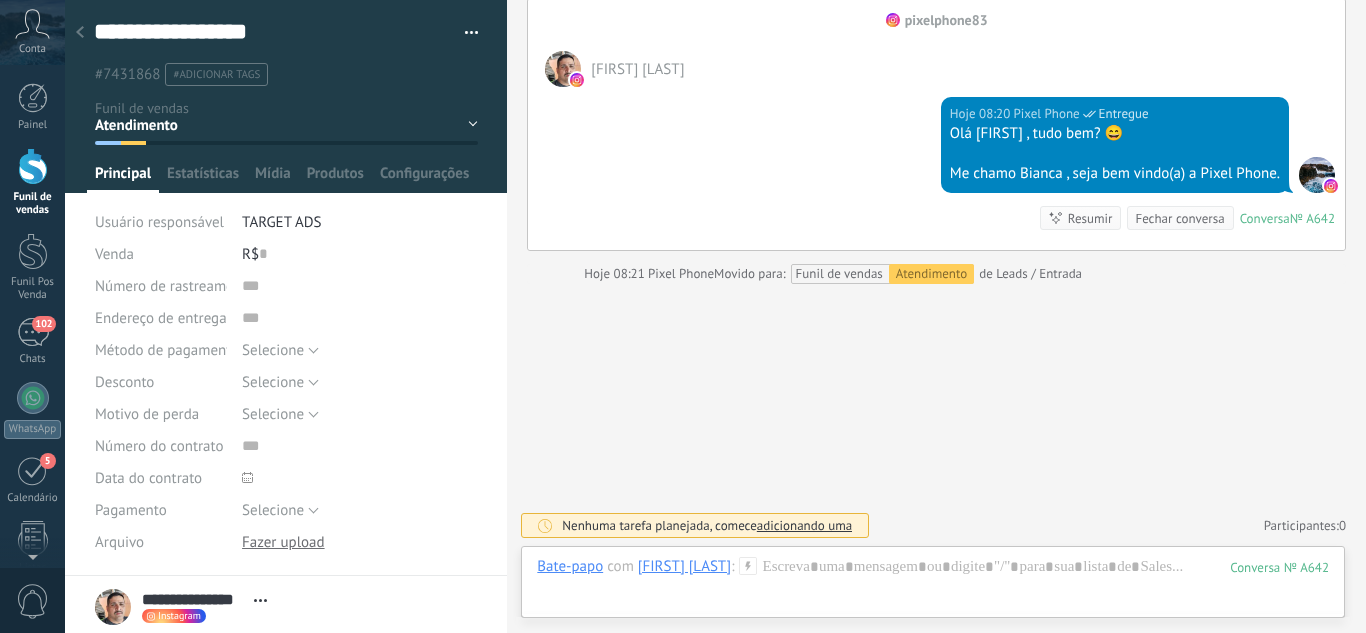 click at bounding box center (80, 33) 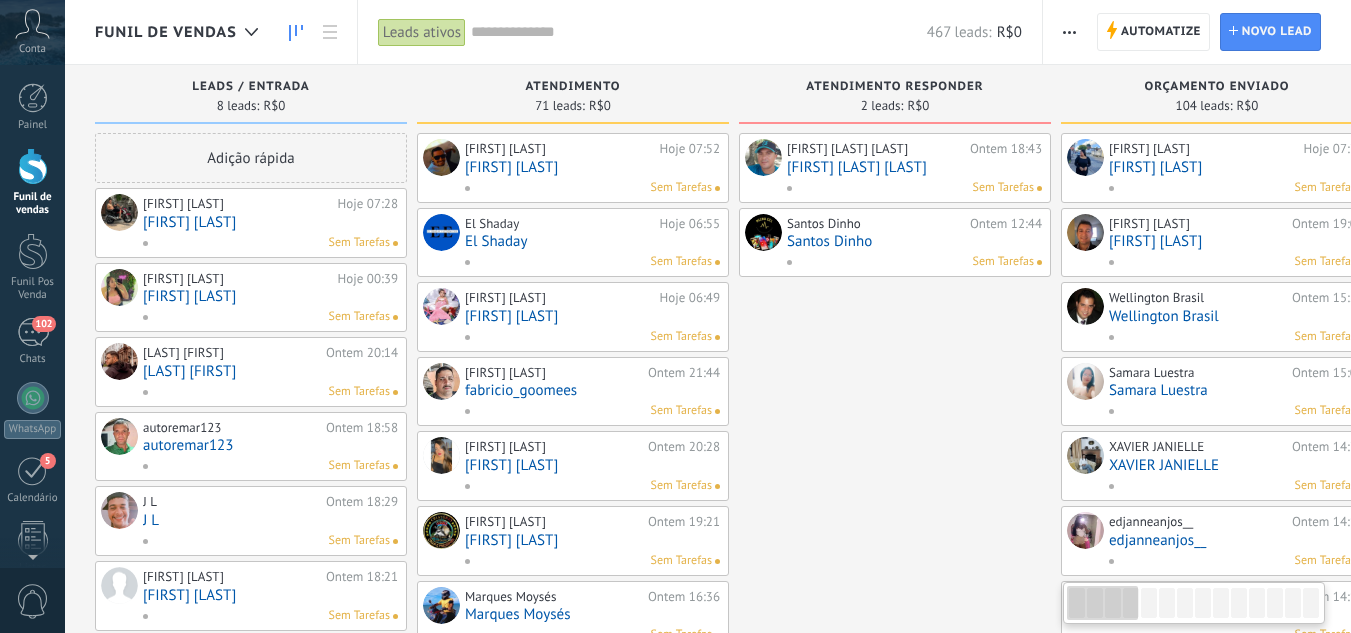 click on "[FIRST] [LAST]" at bounding box center [270, 222] 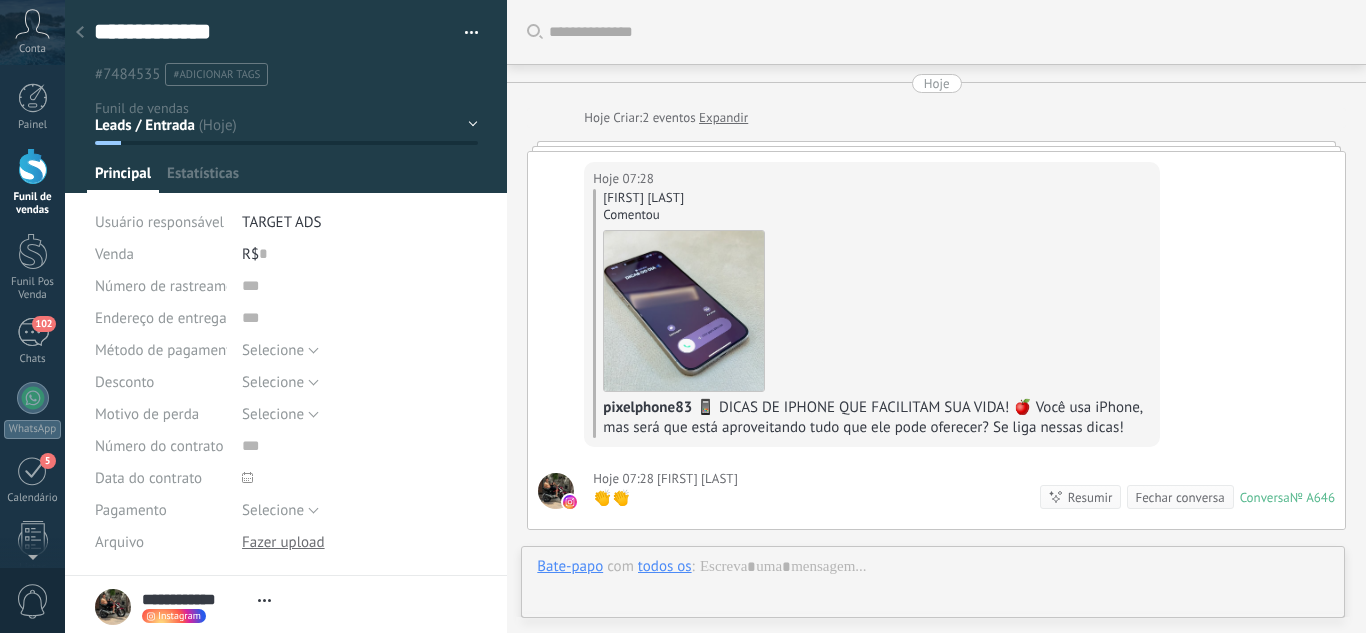 scroll, scrollTop: 279, scrollLeft: 0, axis: vertical 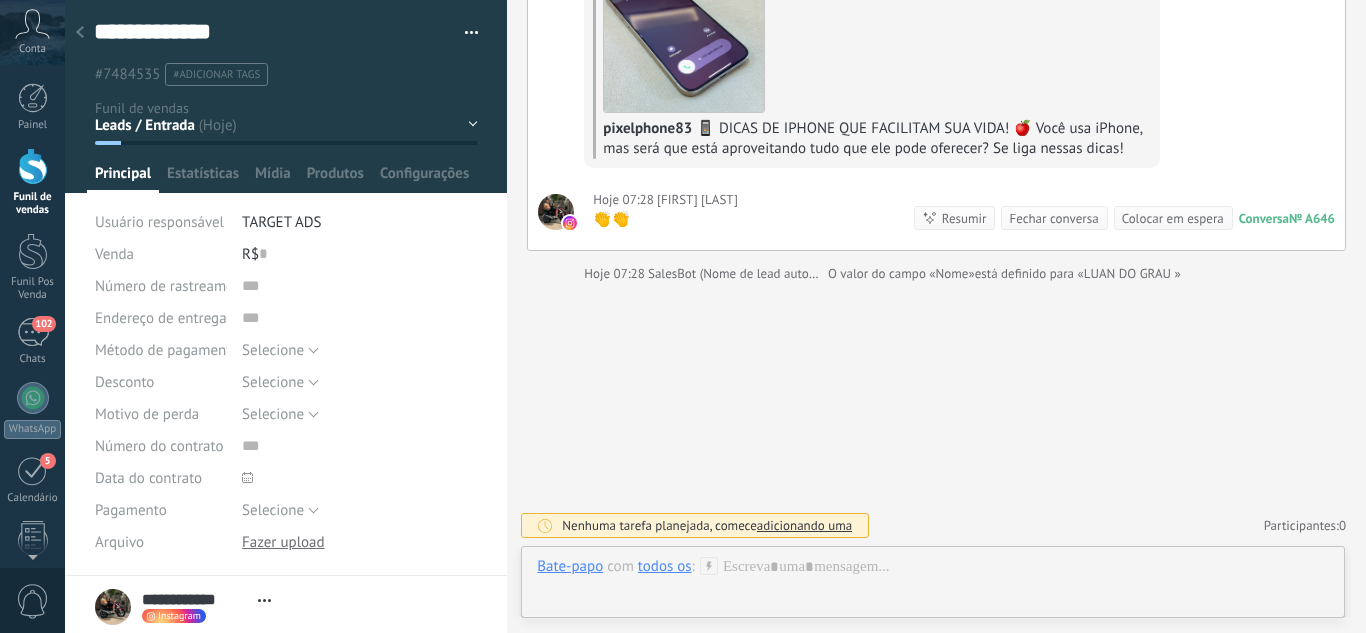 click on "Leads / Entrada
Atendimento
Atendimento Responder
Orçamento Enviado
Orçamento Responder
Negociação / Fechamento
-" at bounding box center [0, 0] 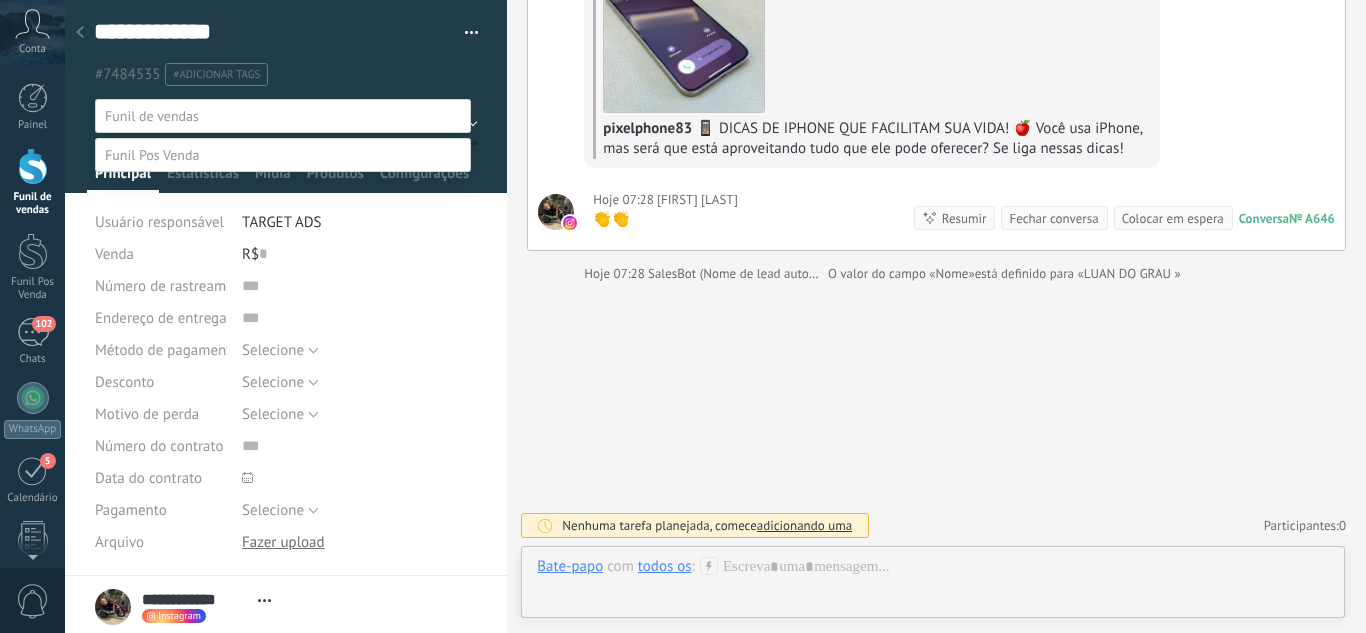 click on "Perdido / Desqualificado" at bounding box center [0, 0] 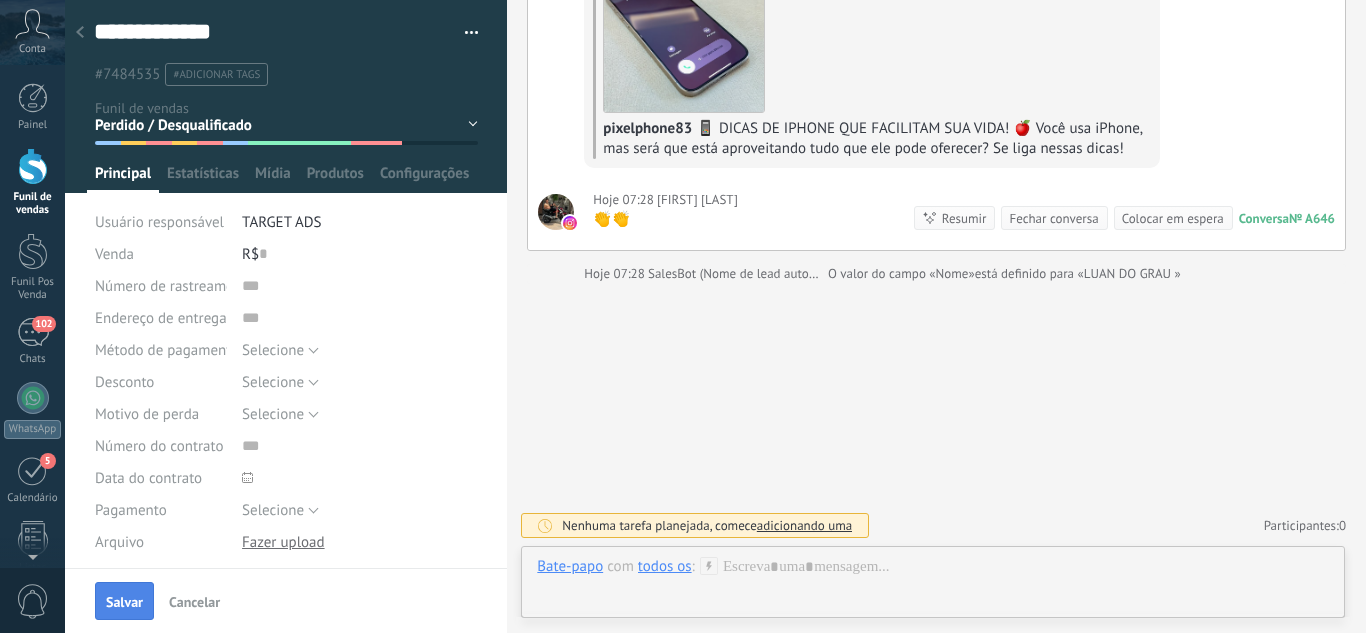 click on "Salvar" at bounding box center [124, 601] 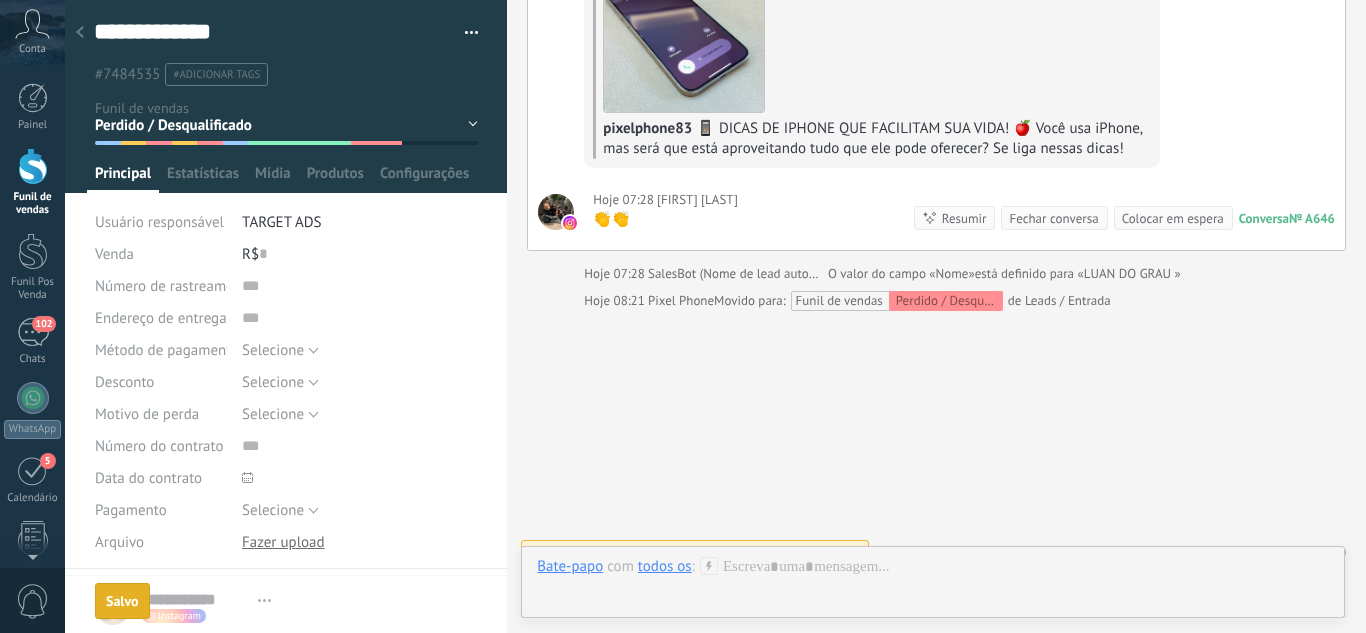 scroll, scrollTop: 306, scrollLeft: 0, axis: vertical 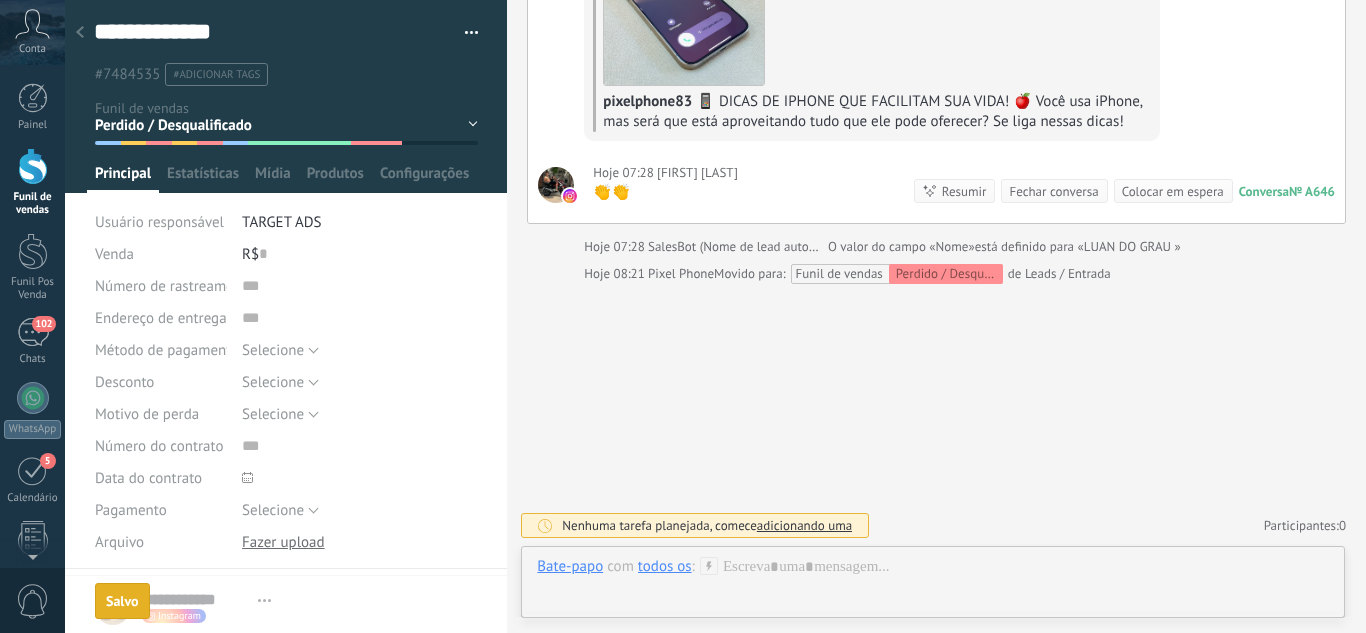 click 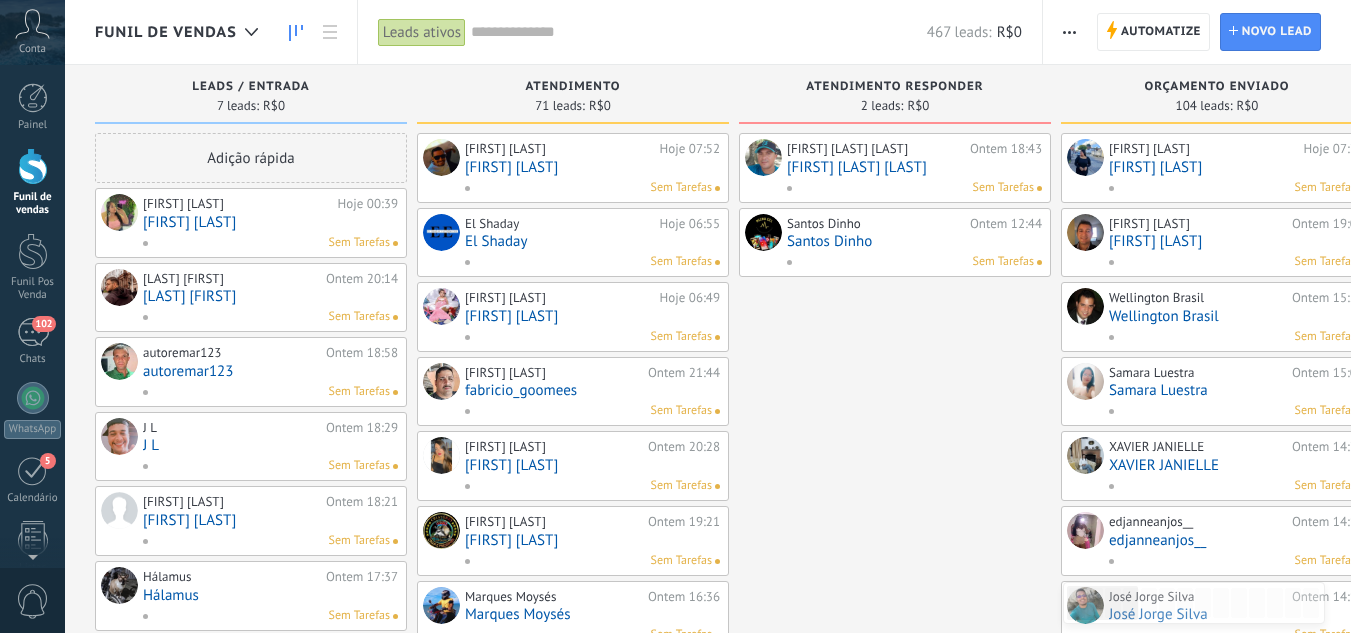click on "[FIRST] [LAST]" at bounding box center [270, 222] 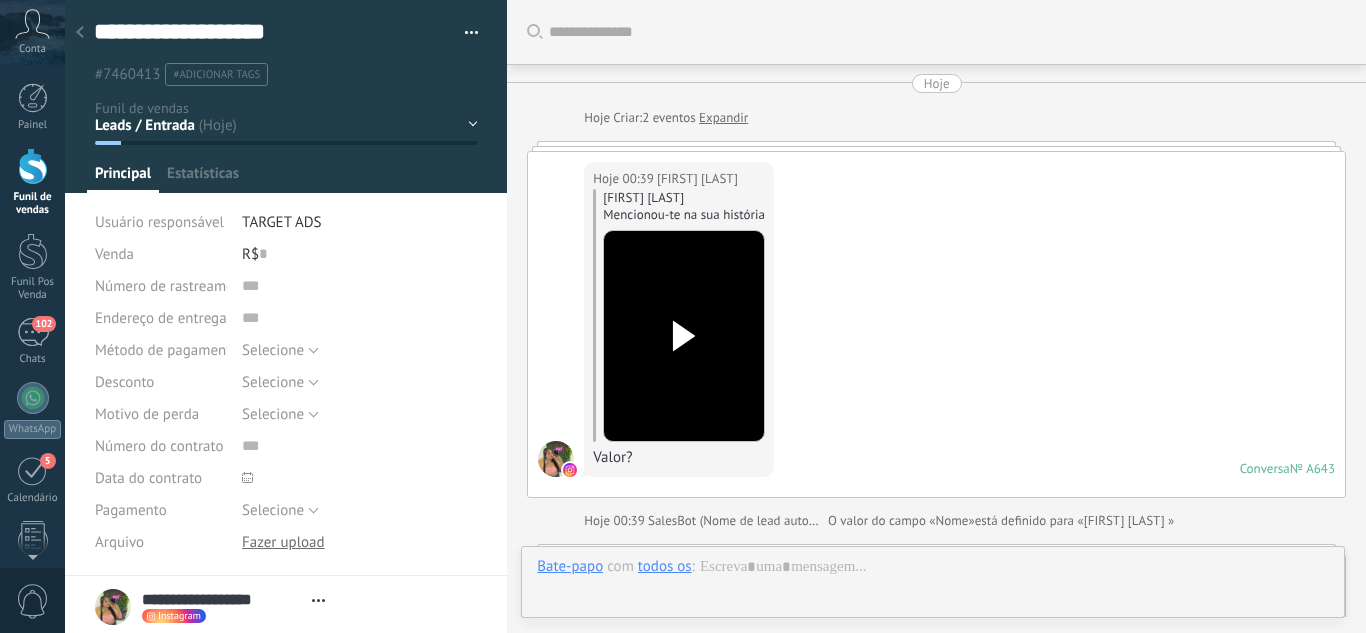 scroll, scrollTop: 30, scrollLeft: 0, axis: vertical 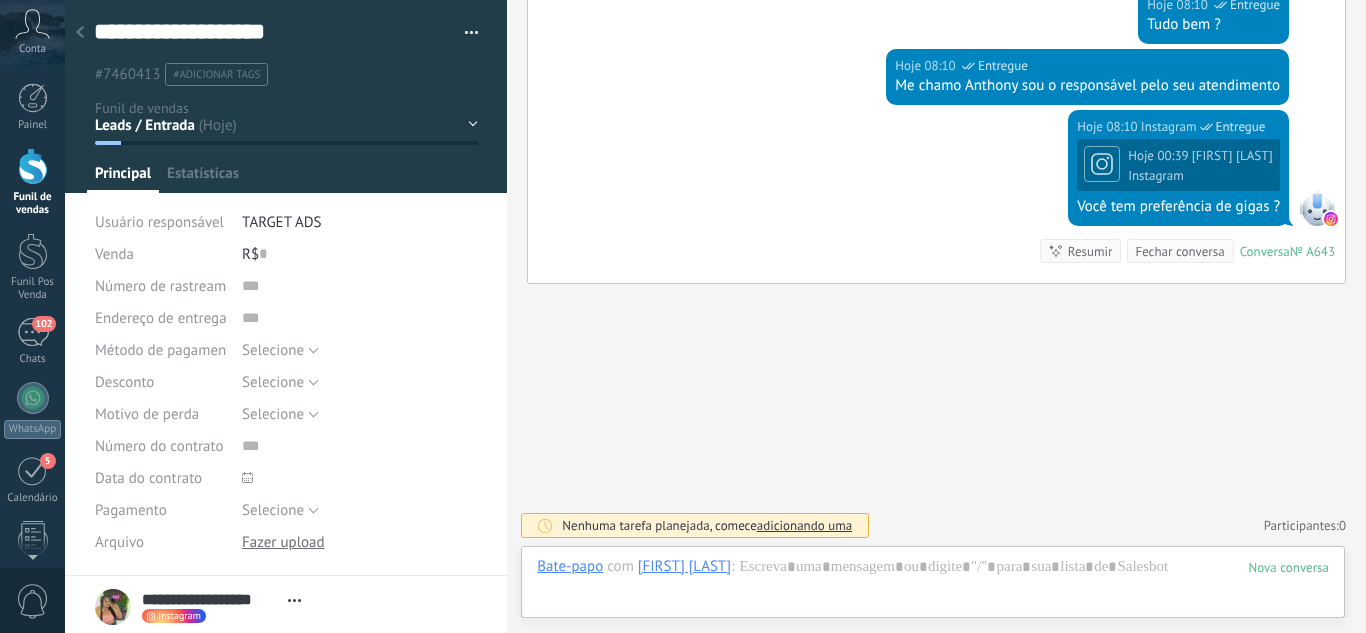 click on "Leads / Entrada
Atendimento
Atendimento Responder
Orçamento Enviado
Orçamento Responder
Negociação / Fechamento
-" at bounding box center (0, 0) 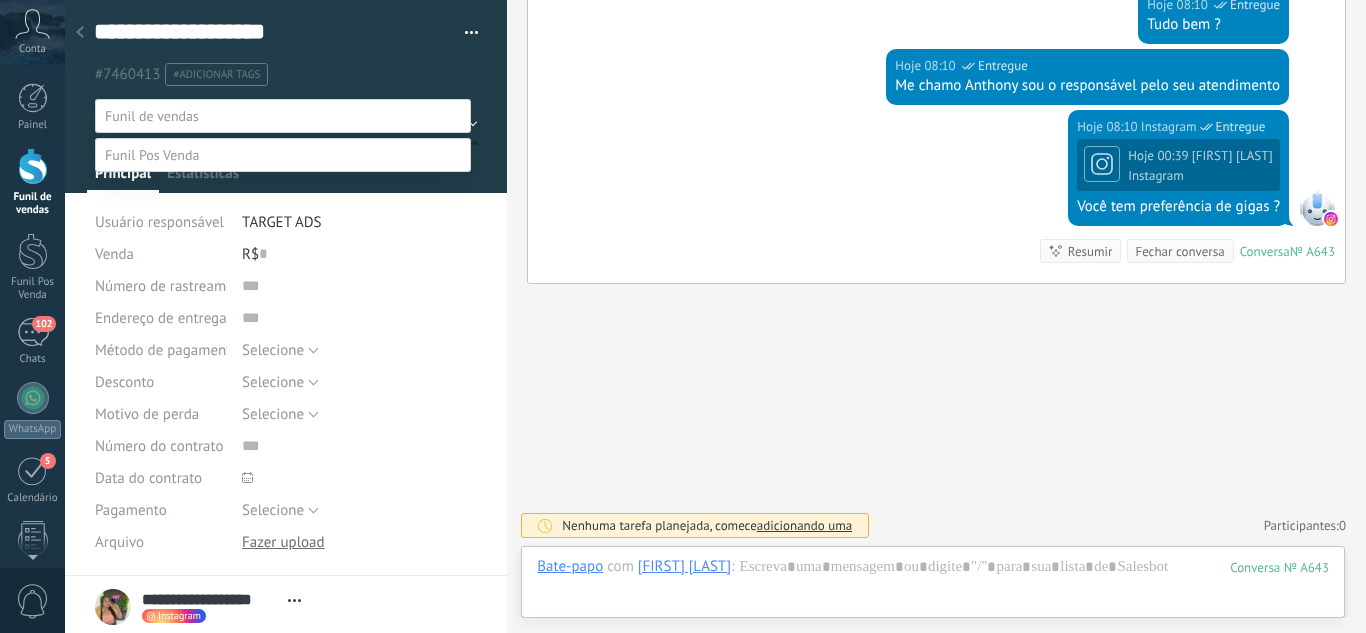 click on "Atendimento" at bounding box center [0, 0] 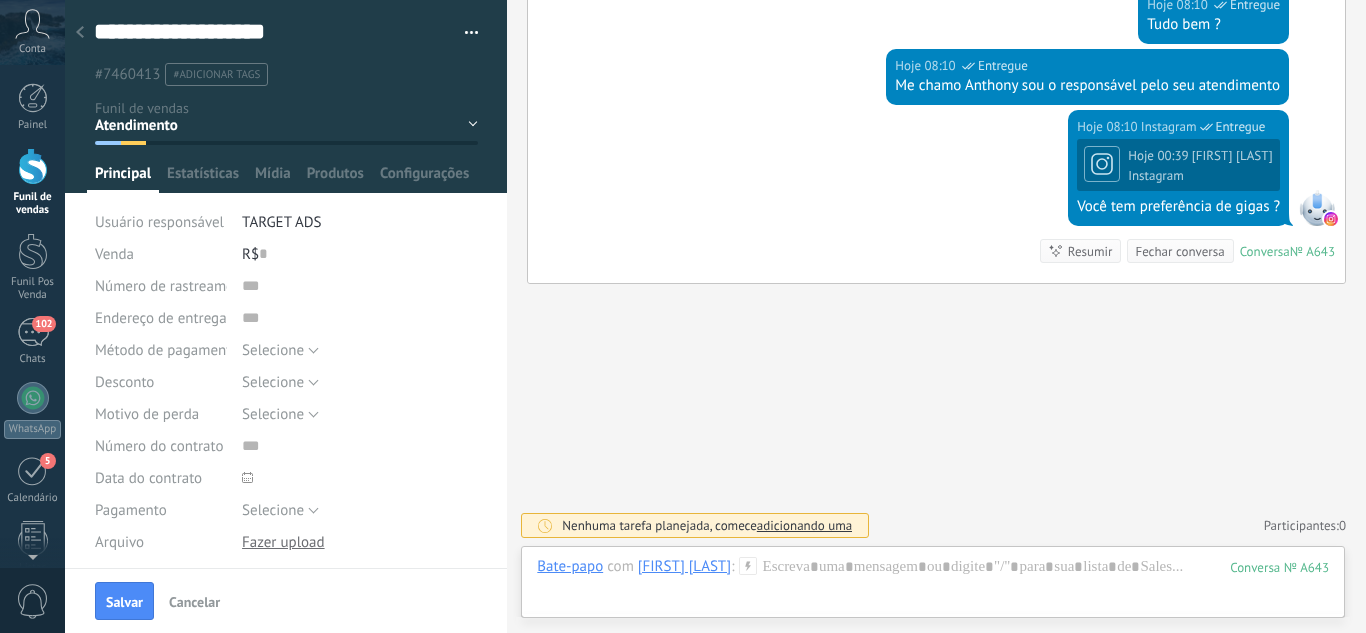 click on "Salvar" at bounding box center (124, 601) 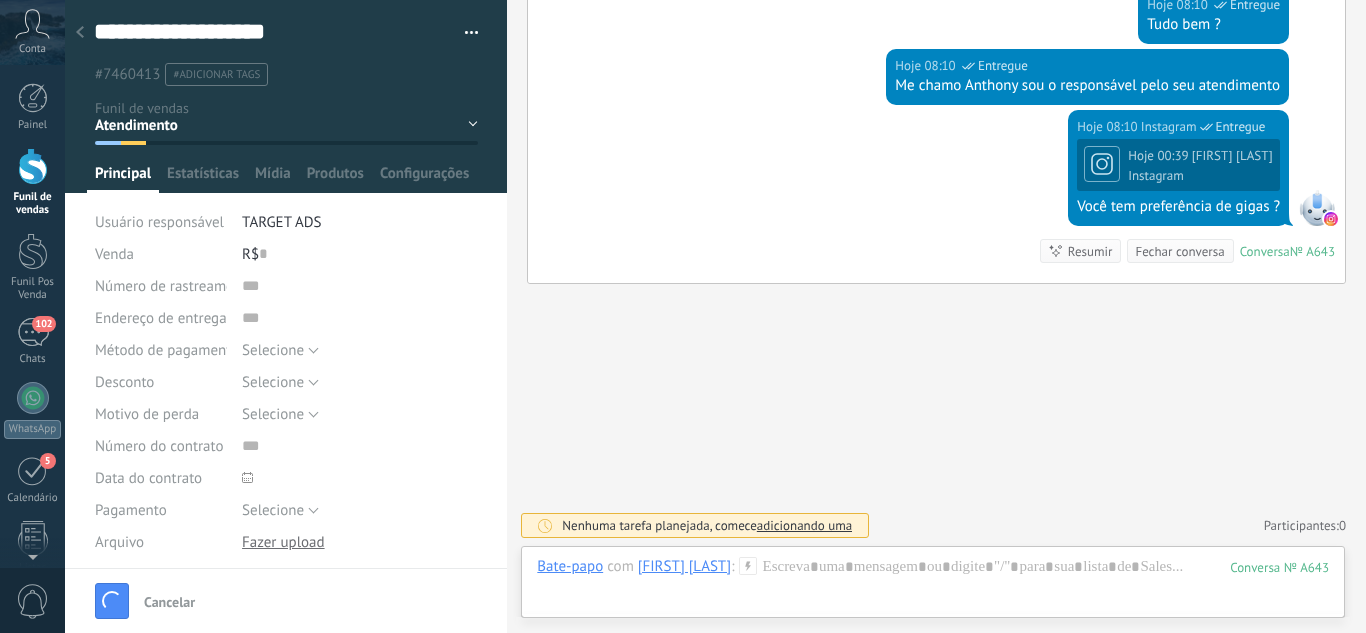 scroll, scrollTop: 729, scrollLeft: 0, axis: vertical 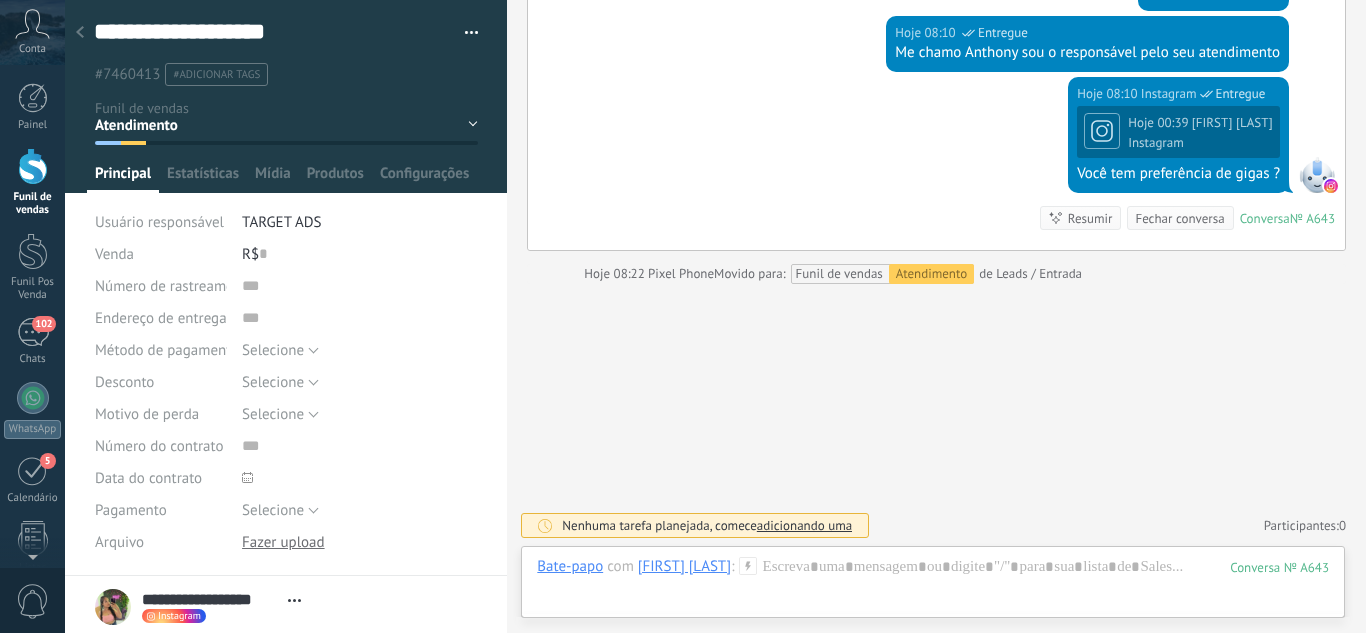 click 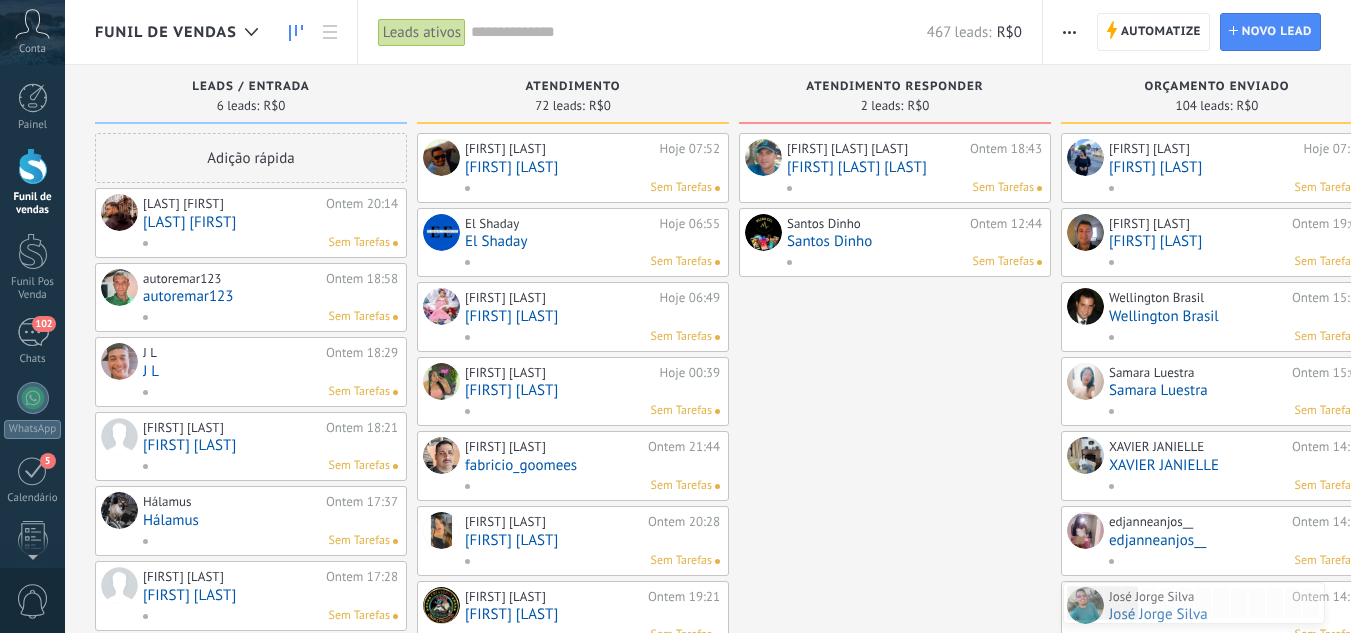 click on "[LAST] [FIRST]" at bounding box center (270, 222) 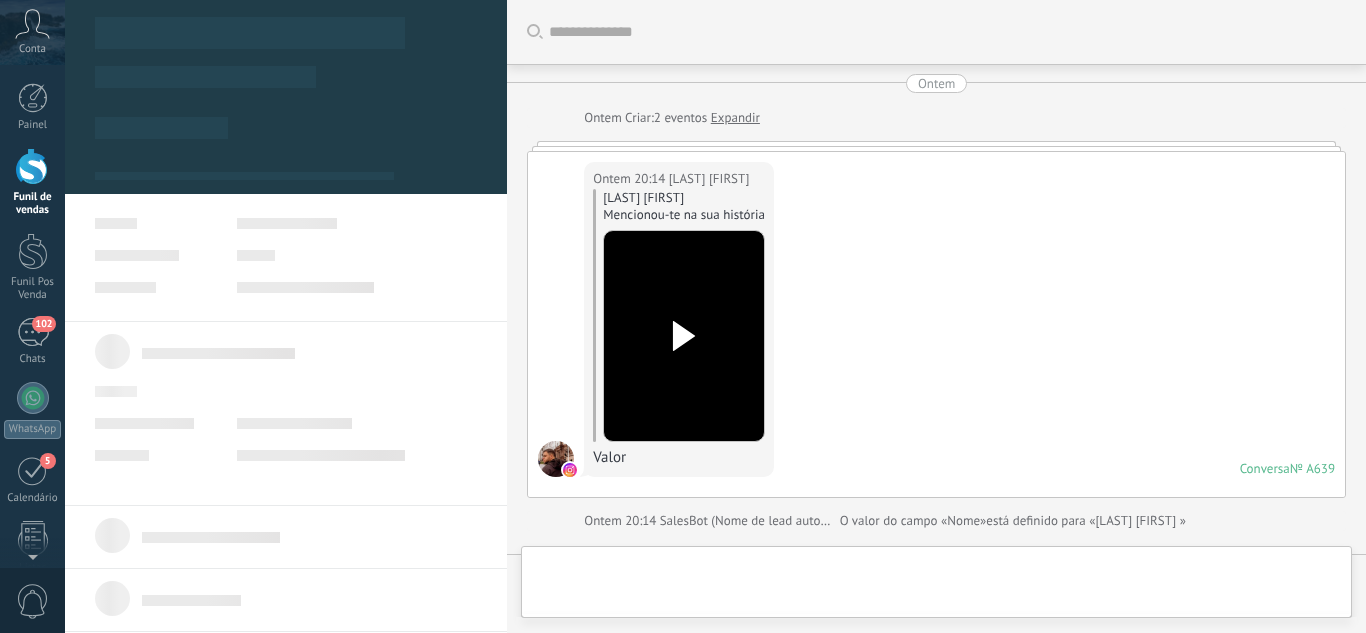 scroll, scrollTop: 611, scrollLeft: 0, axis: vertical 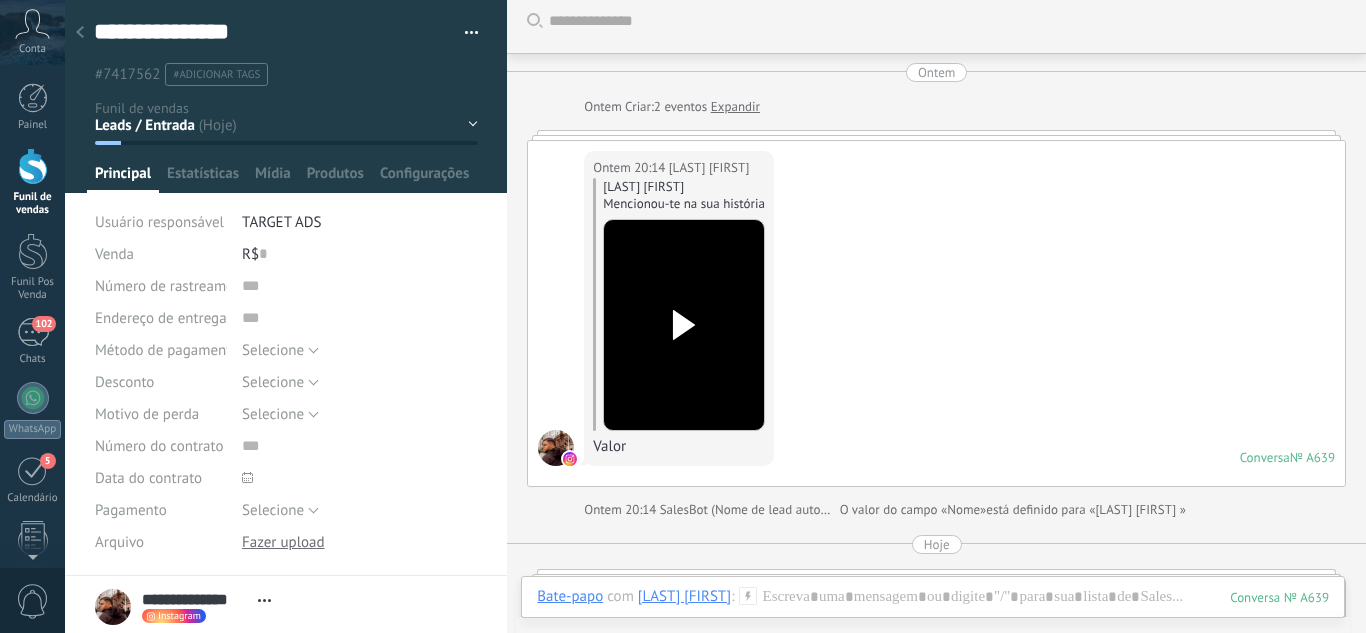 click 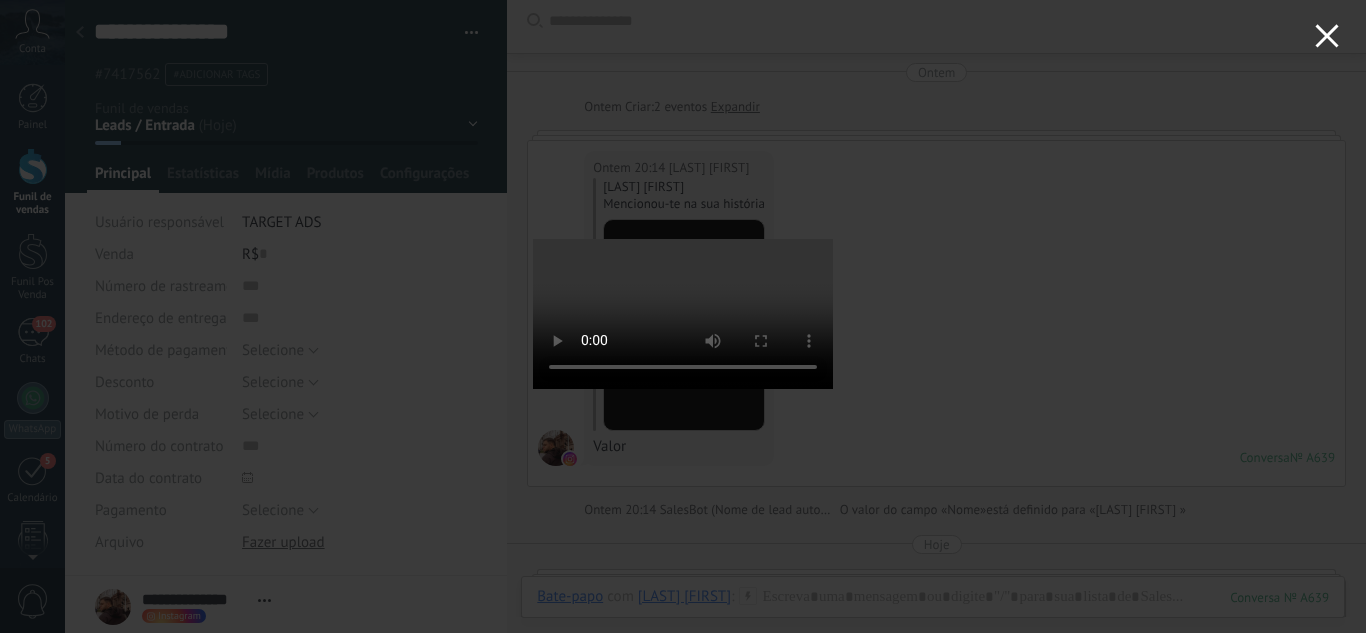 click at bounding box center [1327, 39] 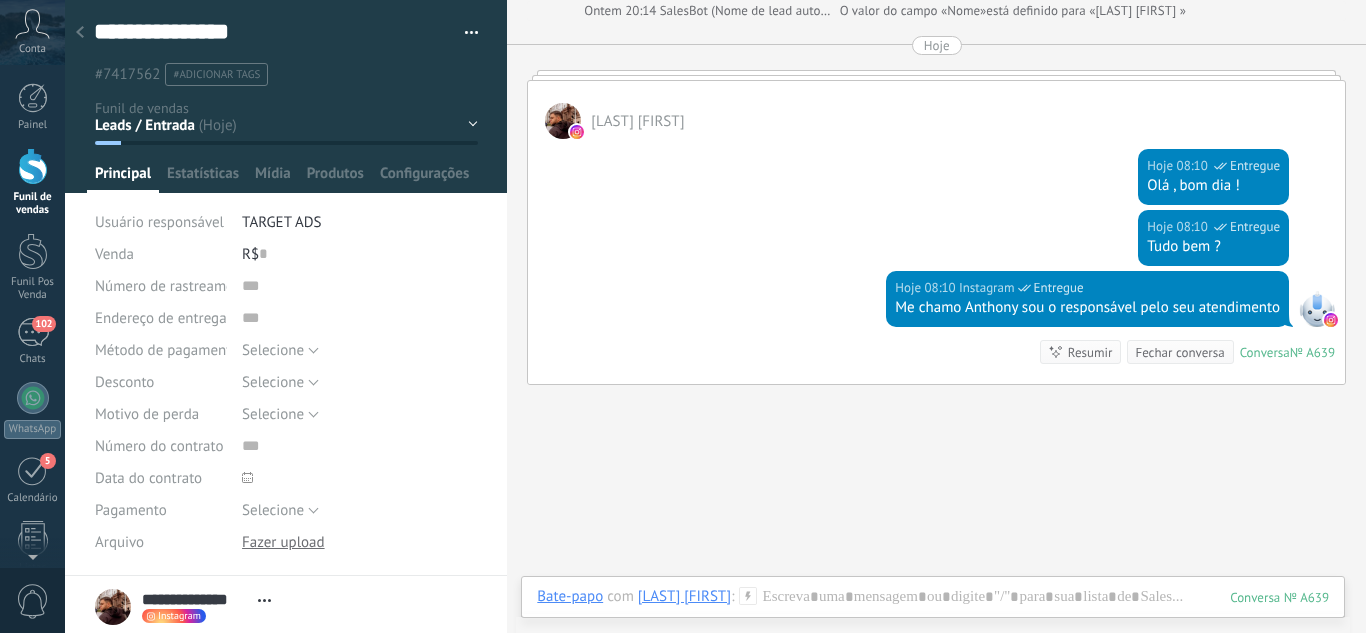scroll, scrollTop: 511, scrollLeft: 0, axis: vertical 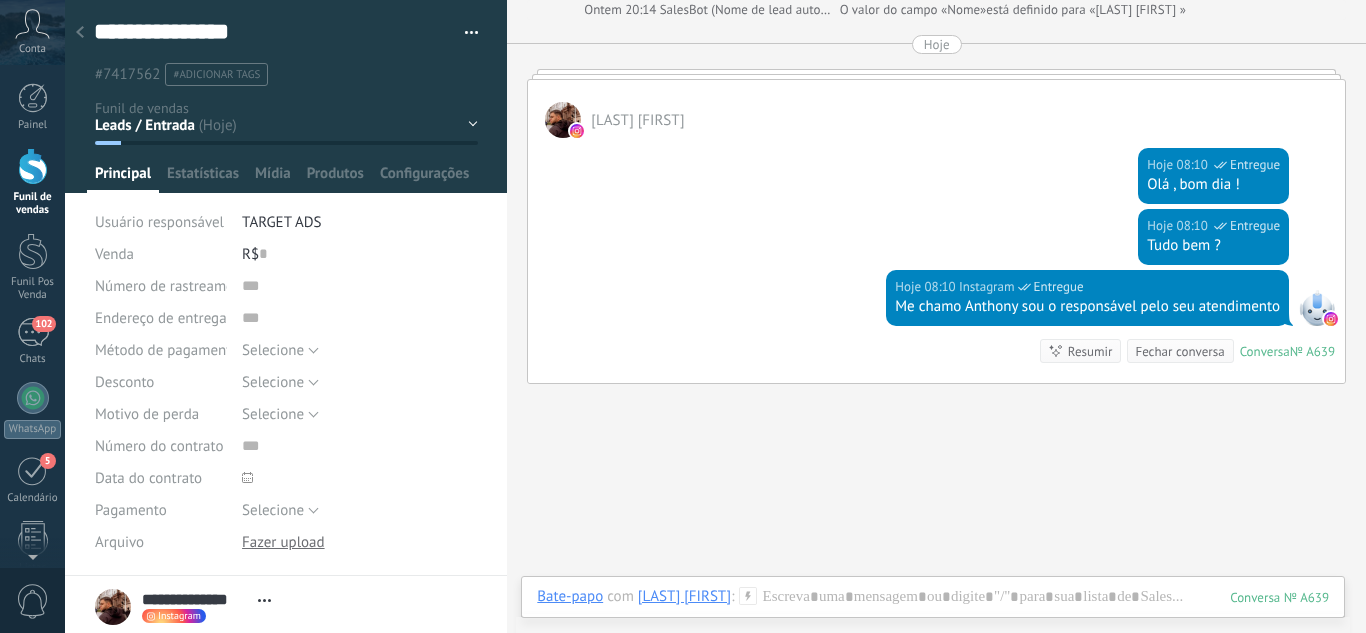 click on "Leads / Entrada
Atendimento
Atendimento Responder
Orçamento Enviado
Orçamento Responder
Negociação / Fechamento
-" at bounding box center (0, 0) 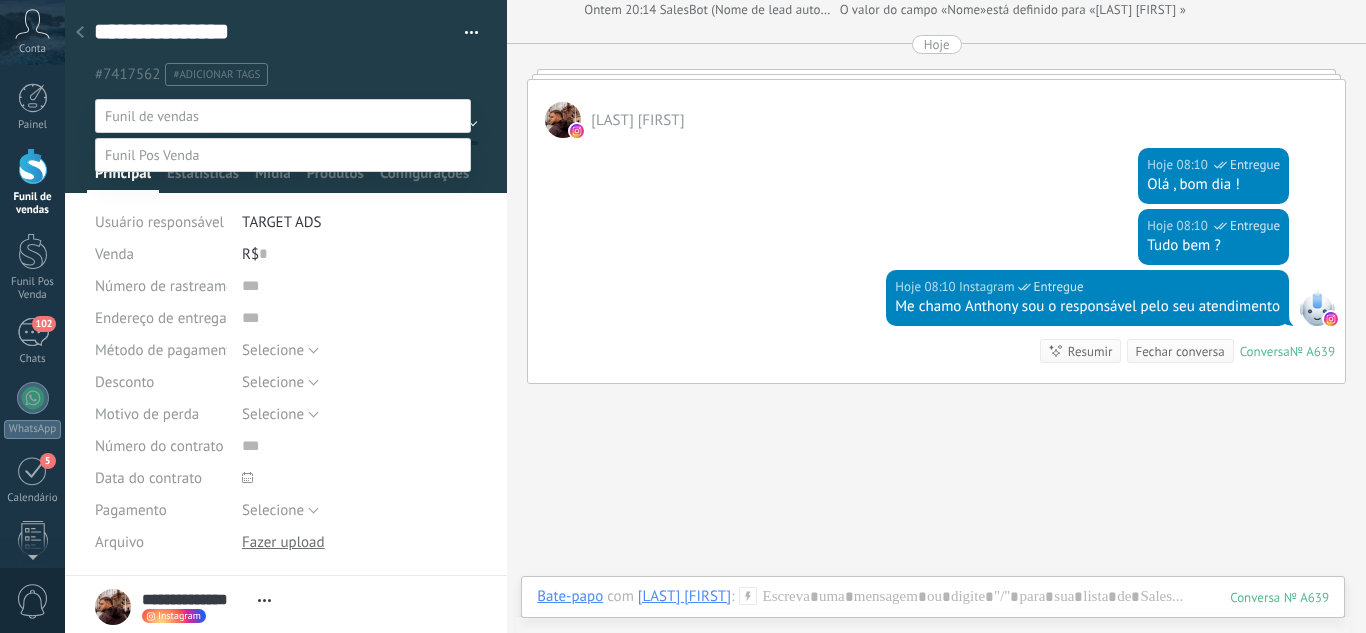 click on "Atendimento" at bounding box center (0, 0) 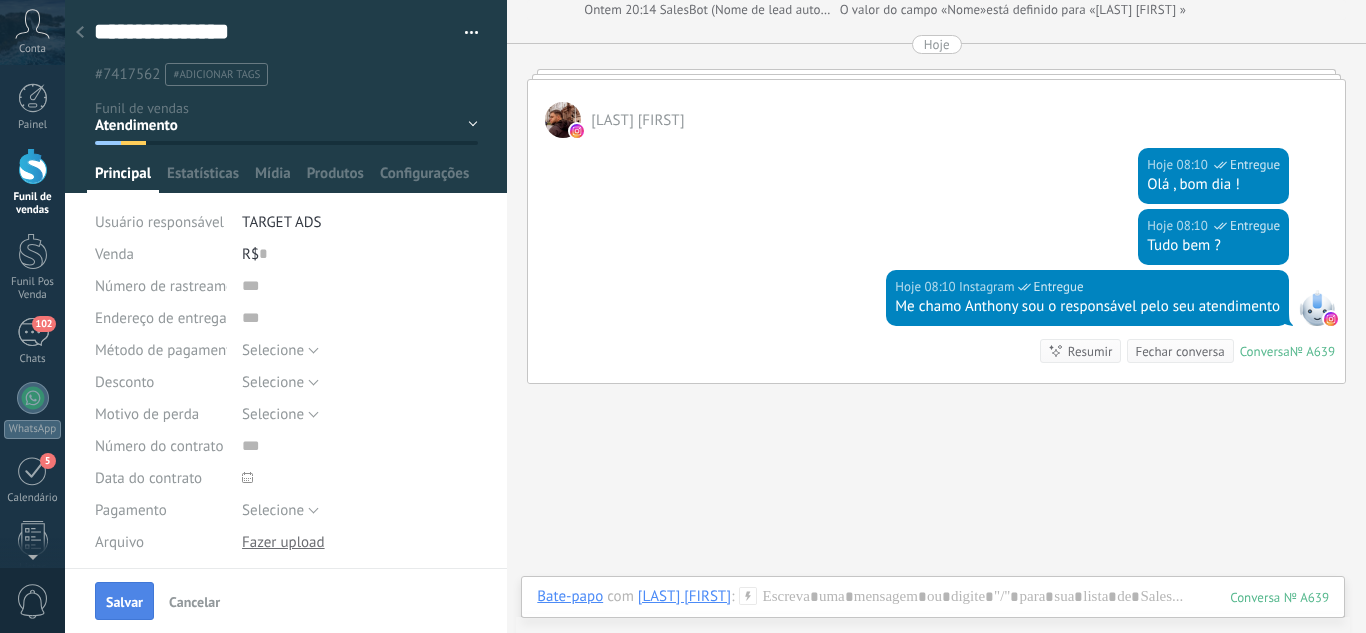 click on "Salvar" at bounding box center (124, 602) 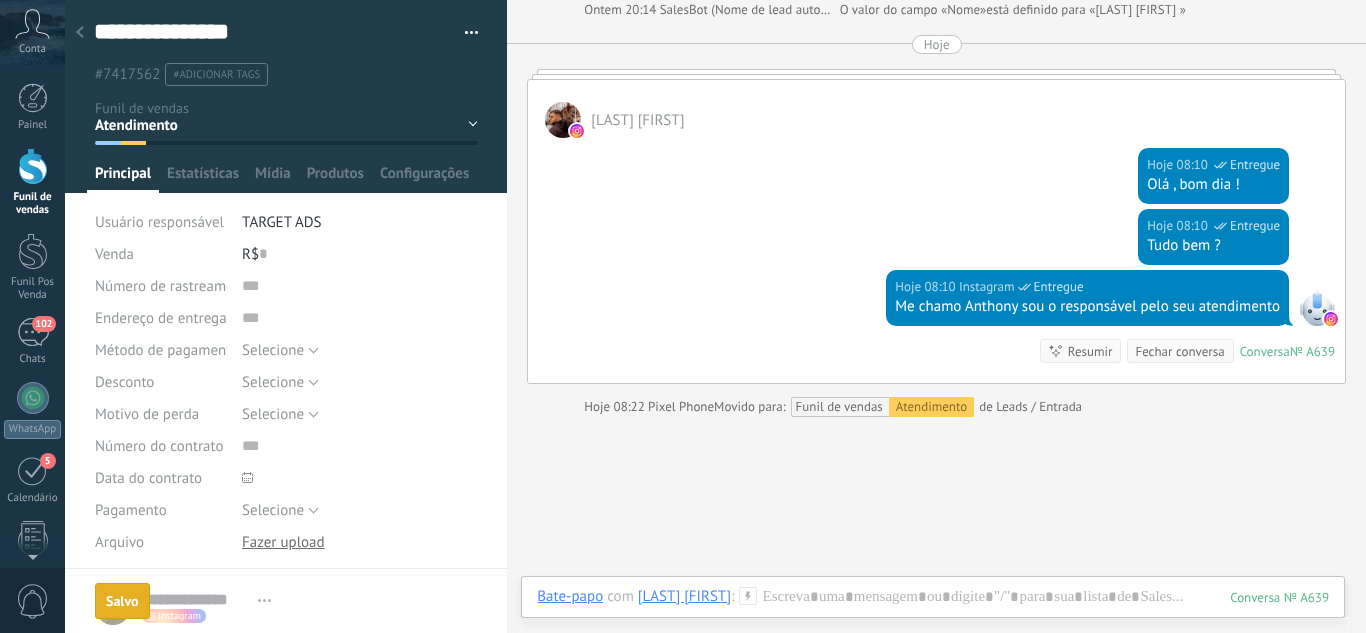 scroll, scrollTop: 544, scrollLeft: 0, axis: vertical 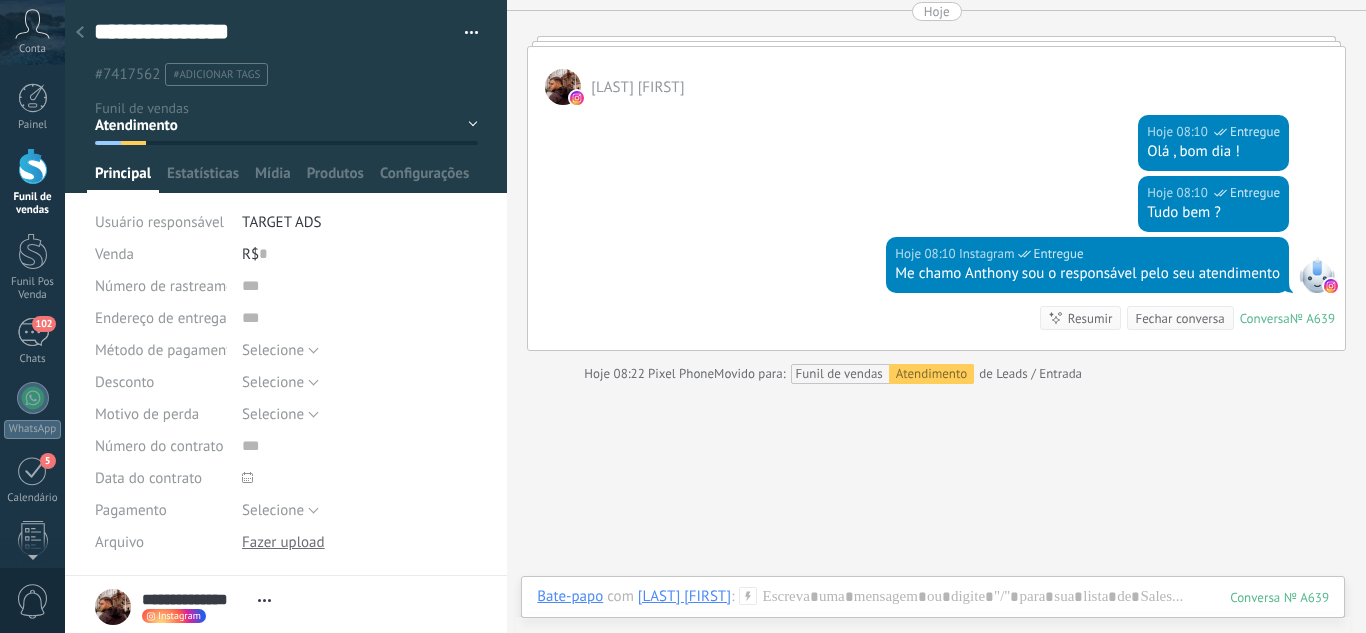 click at bounding box center [80, 33] 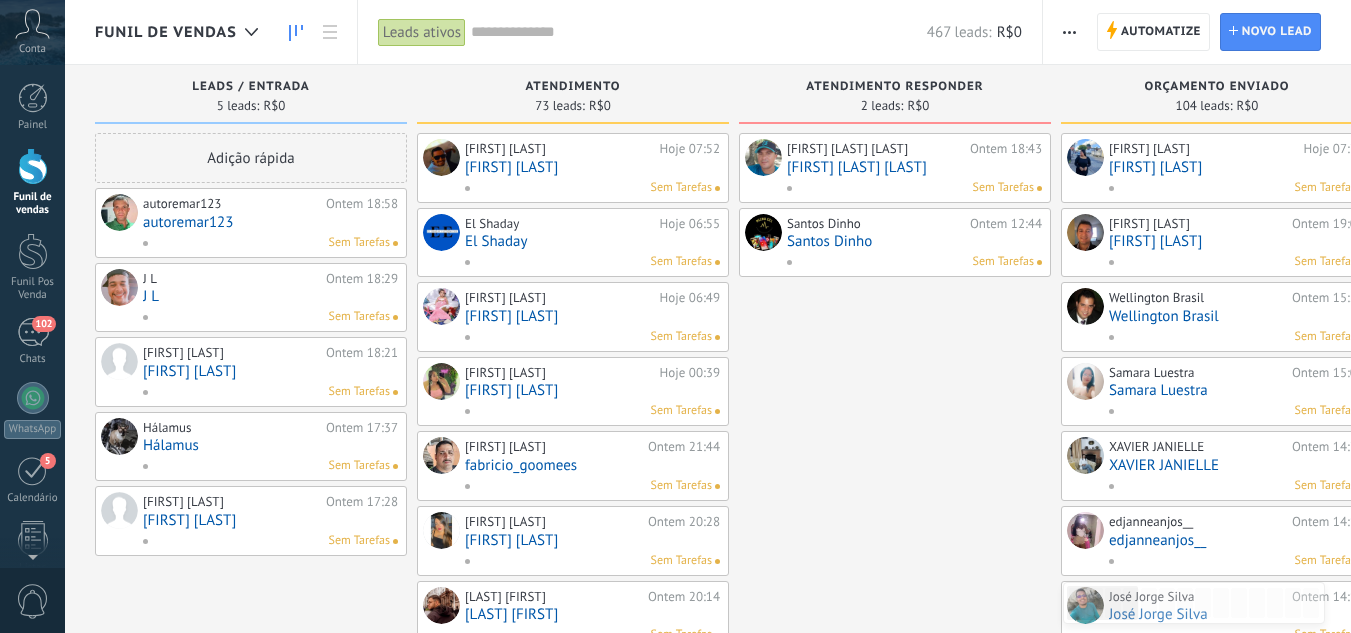 click on "autoremar123" at bounding box center [270, 222] 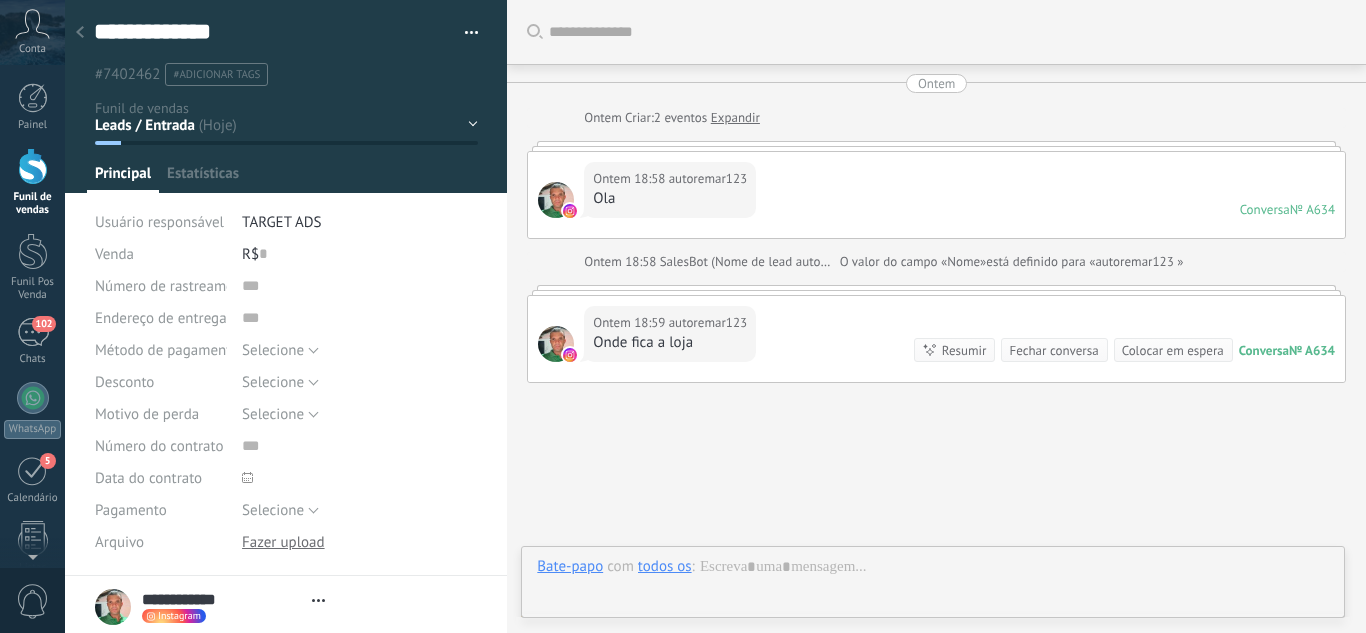 scroll, scrollTop: 30, scrollLeft: 0, axis: vertical 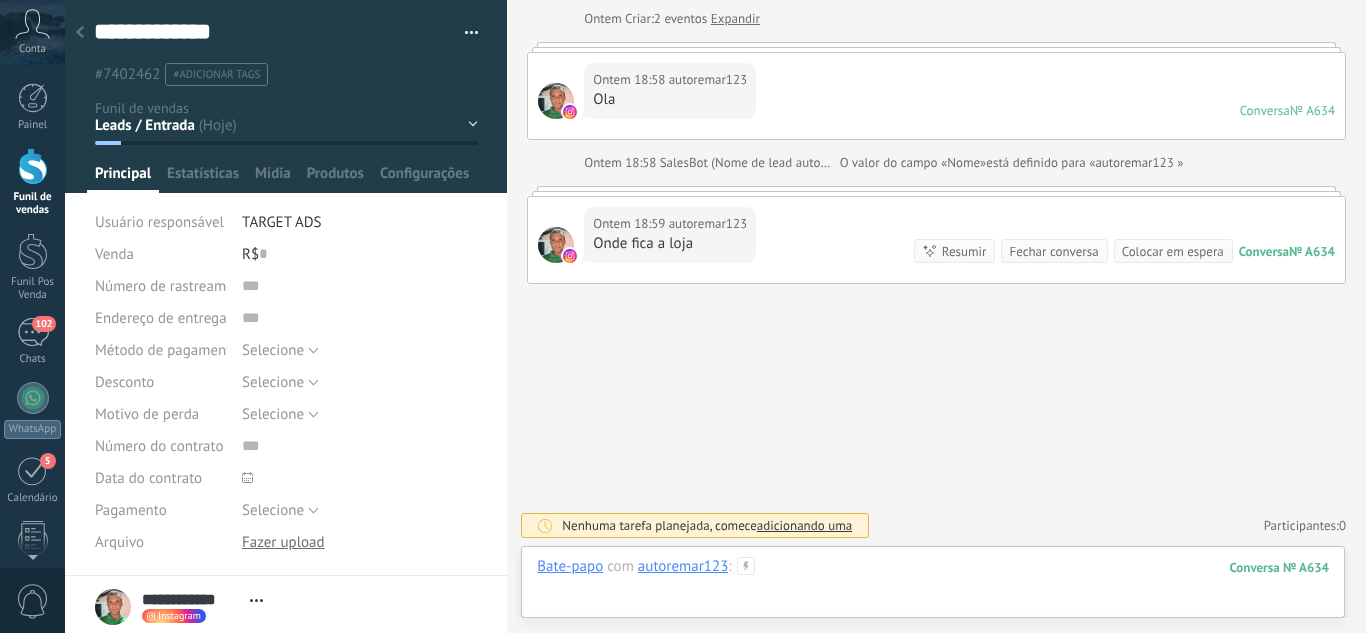 click at bounding box center (933, 587) 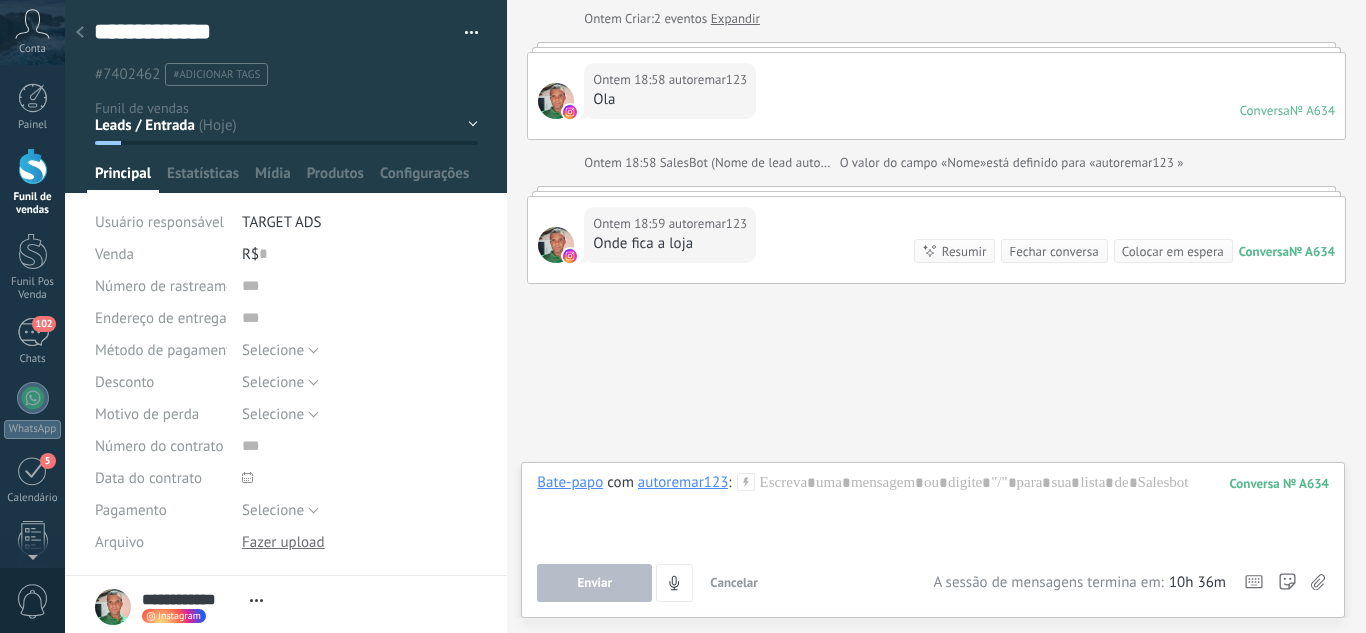 click 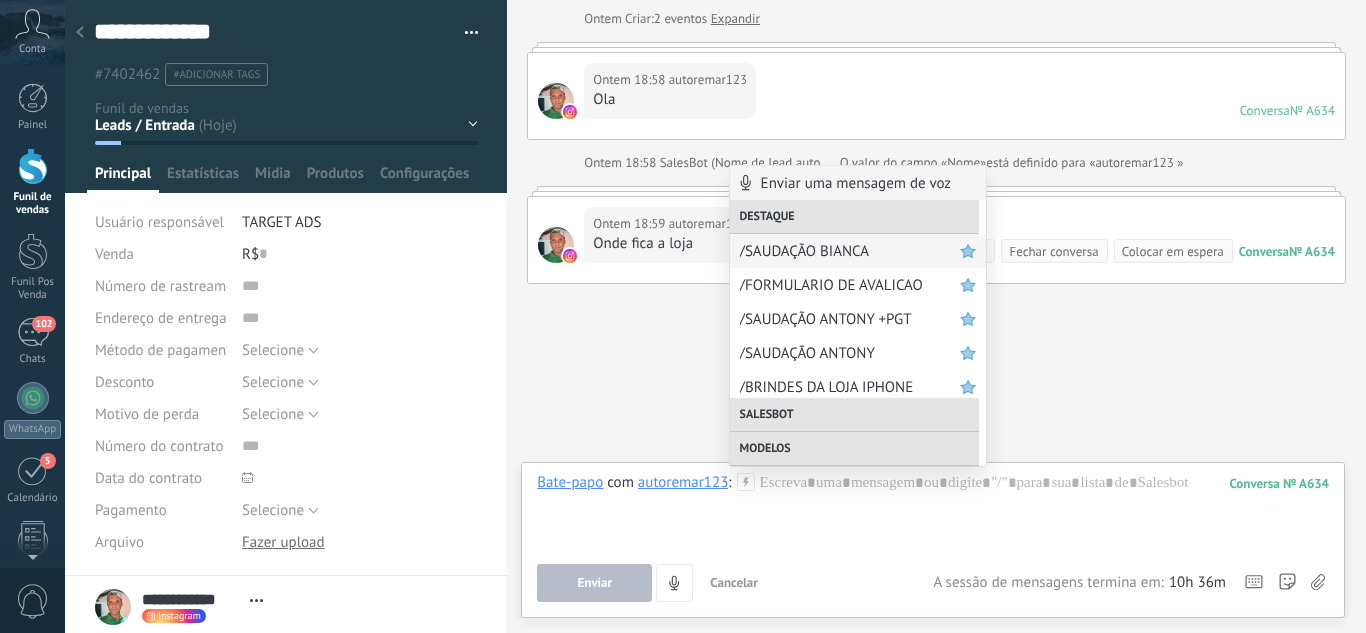 click on "/SAUDAÇÃO BIANCA" at bounding box center [850, 251] 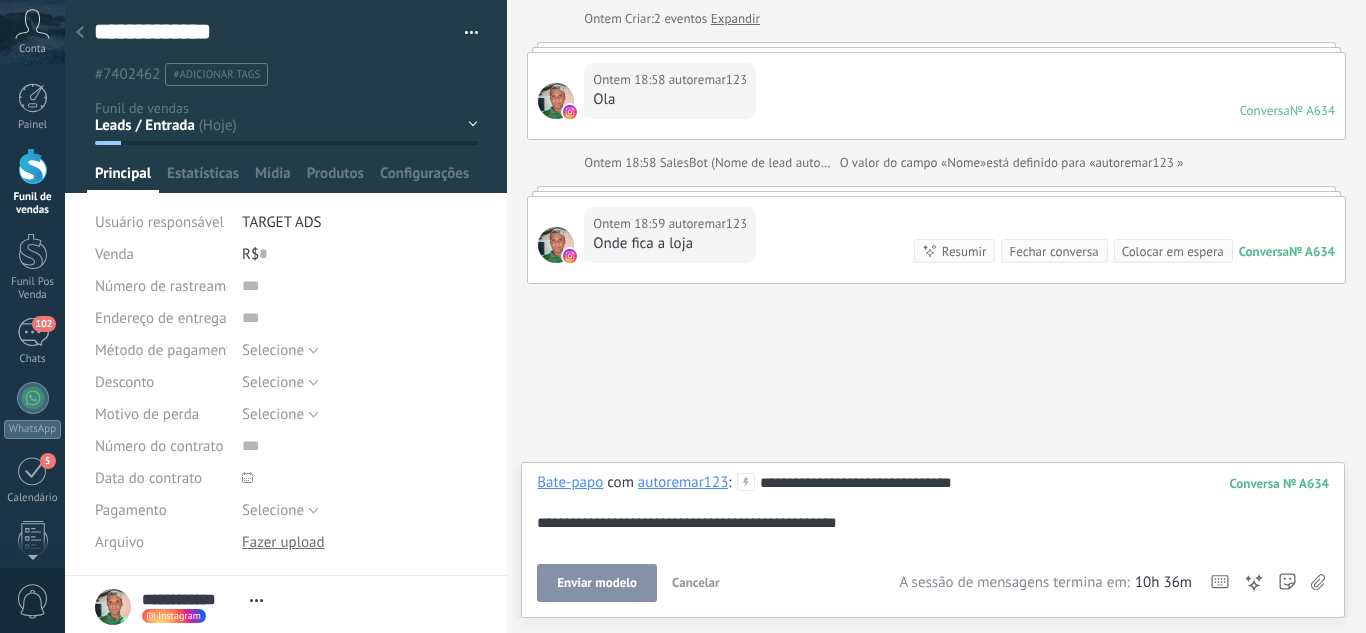 click on "Enviar modelo" at bounding box center [597, 583] 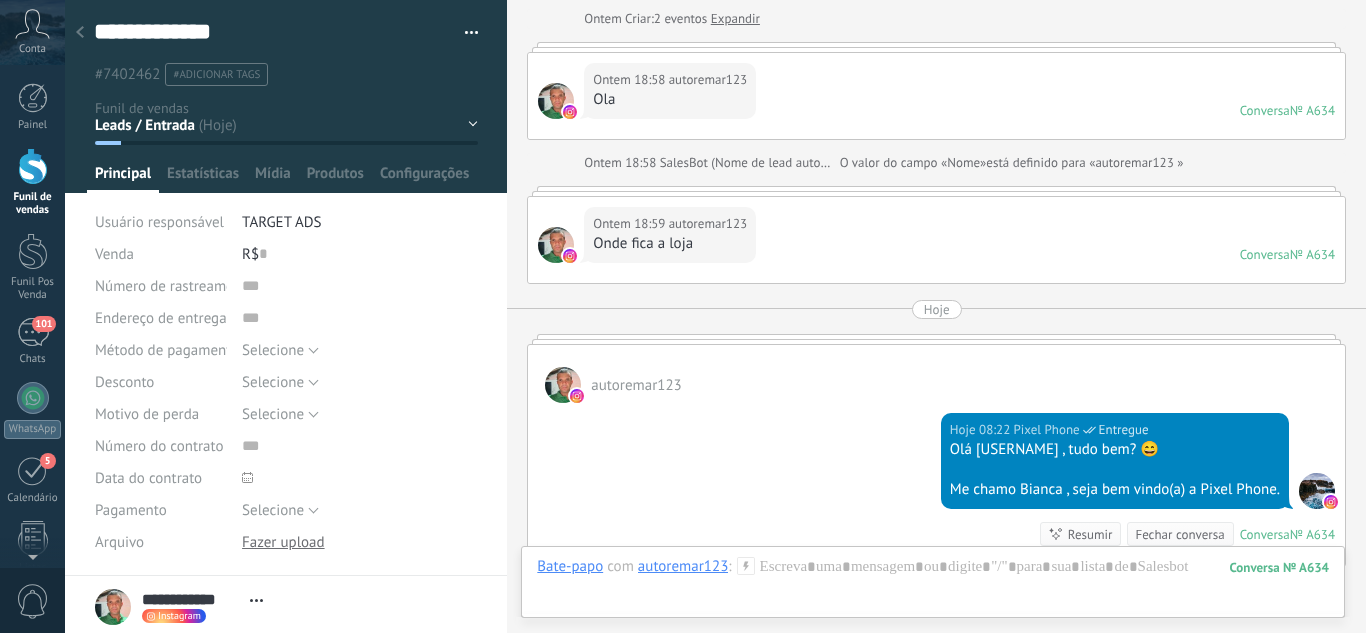 click 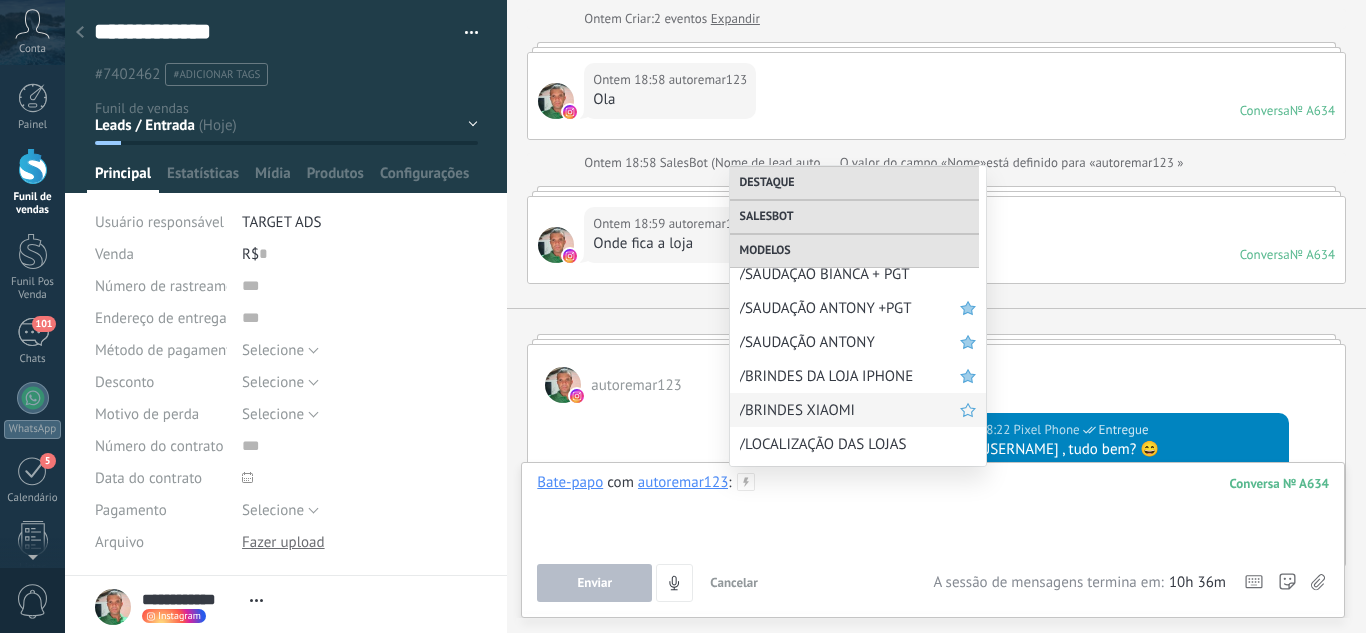 scroll, scrollTop: 788, scrollLeft: 0, axis: vertical 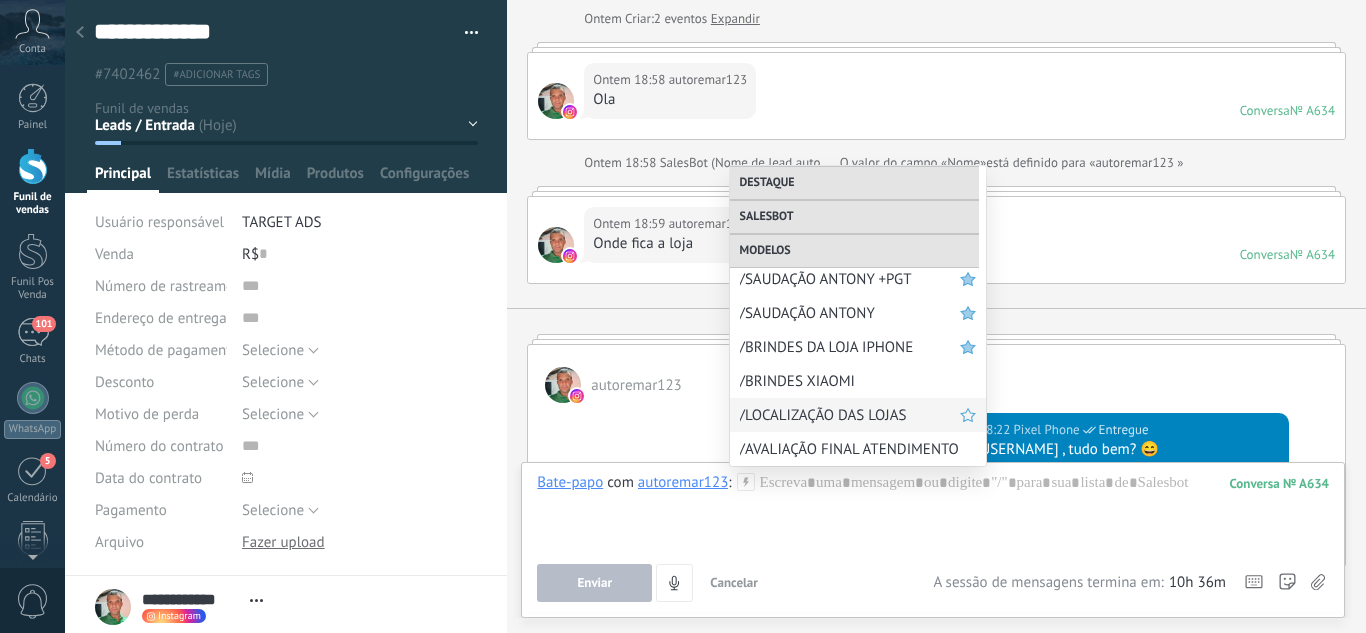click on "/LOCALIZAÇÃO DAS LOJAS" at bounding box center [850, 415] 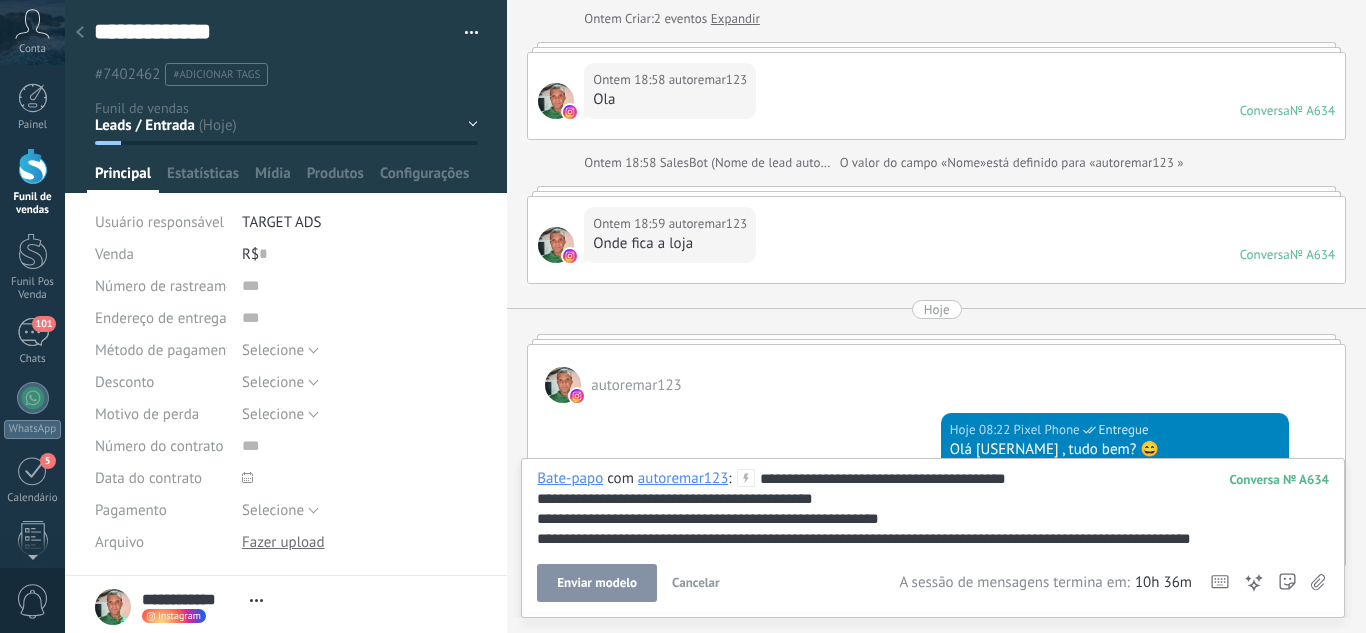 click on "Enviar modelo" at bounding box center [597, 583] 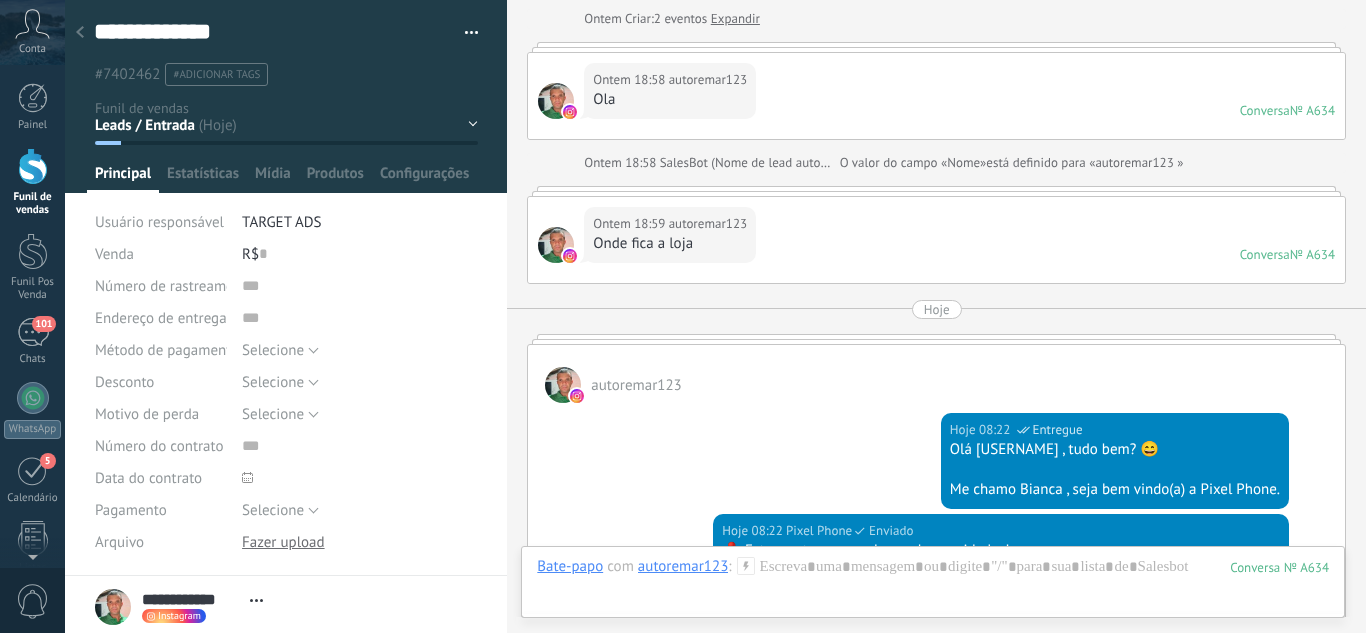 scroll, scrollTop: 523, scrollLeft: 0, axis: vertical 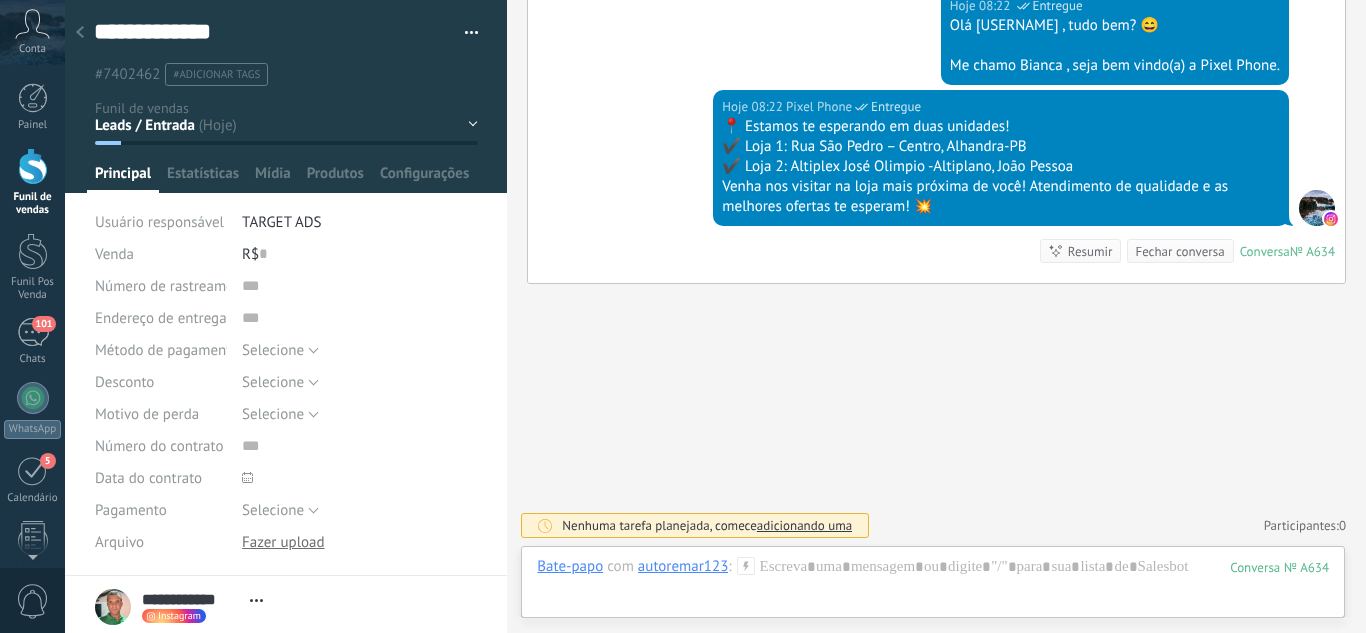 click on "Leads / Entrada
Atendimento
Atendimento Responder
Orçamento Enviado
Orçamento Responder
Negociação / Fechamento
-" at bounding box center (0, 0) 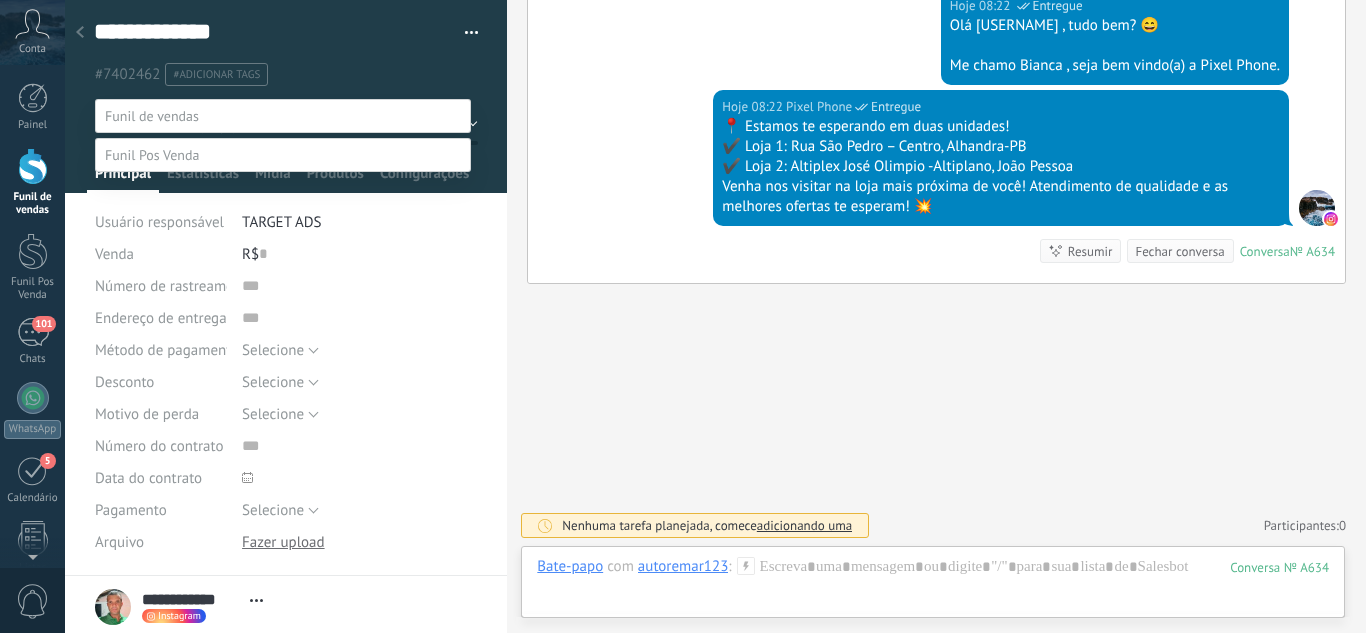 click on "Atendimento" at bounding box center [0, 0] 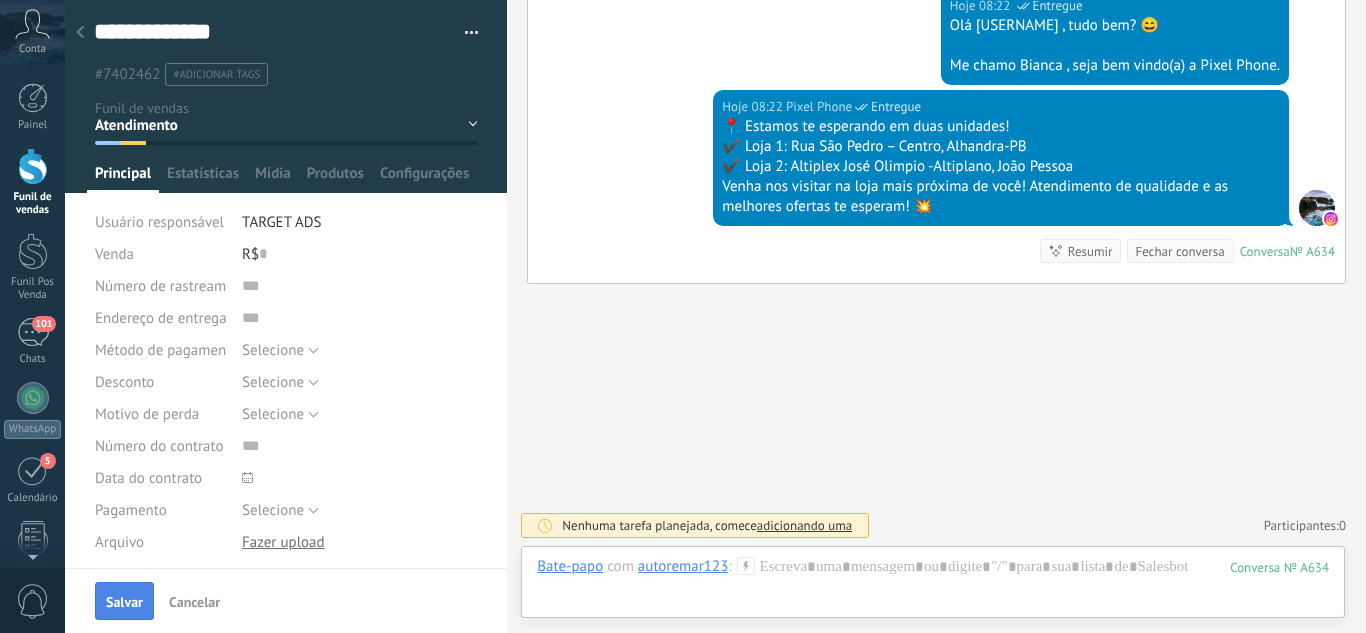 click on "Salvar" at bounding box center (124, 602) 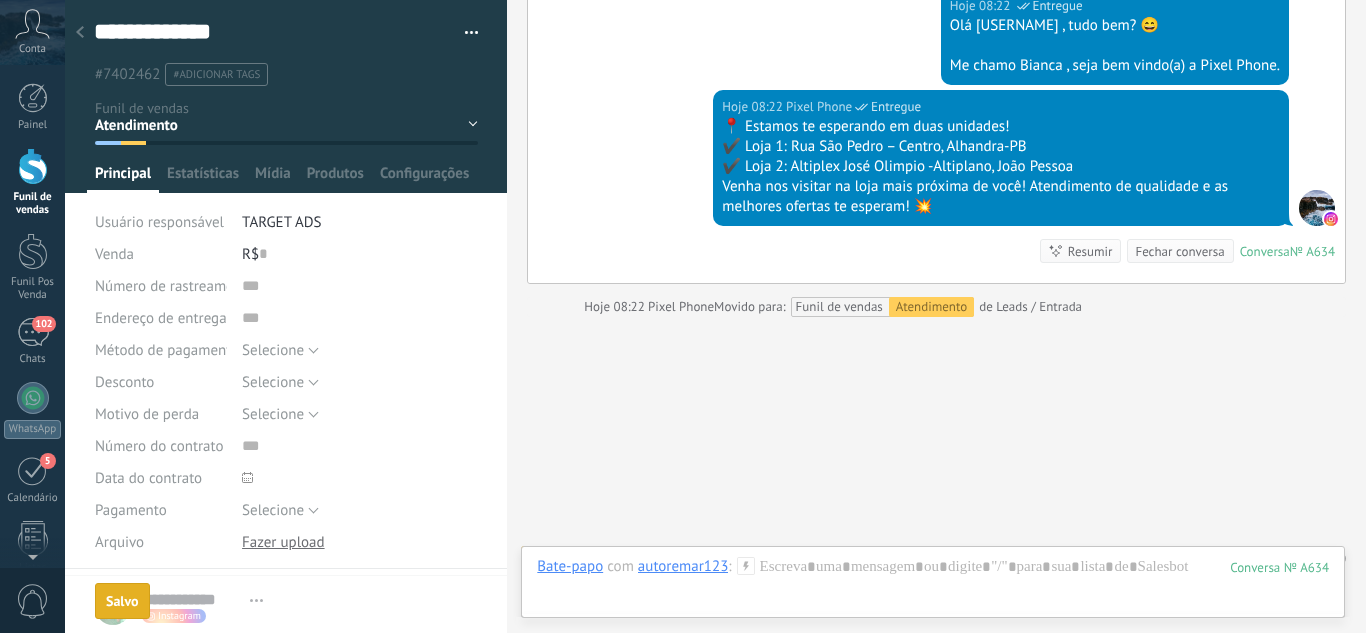 scroll, scrollTop: 556, scrollLeft: 0, axis: vertical 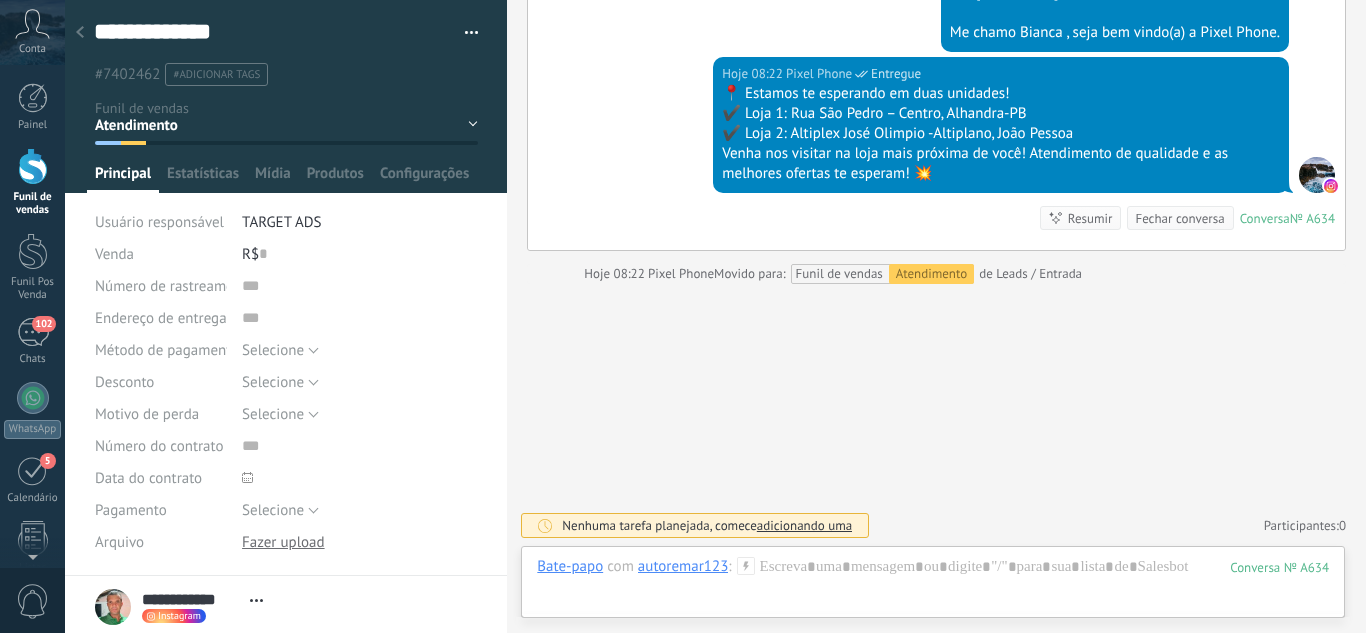 click at bounding box center [80, 33] 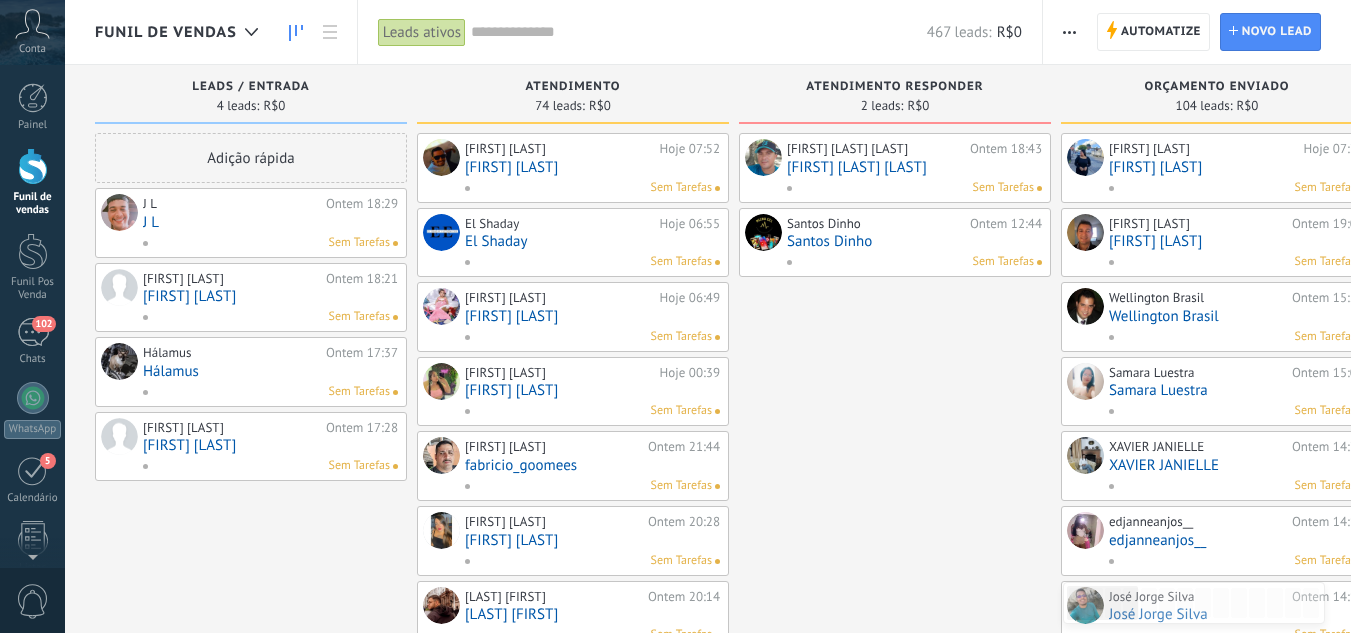 click on "J L" at bounding box center [270, 222] 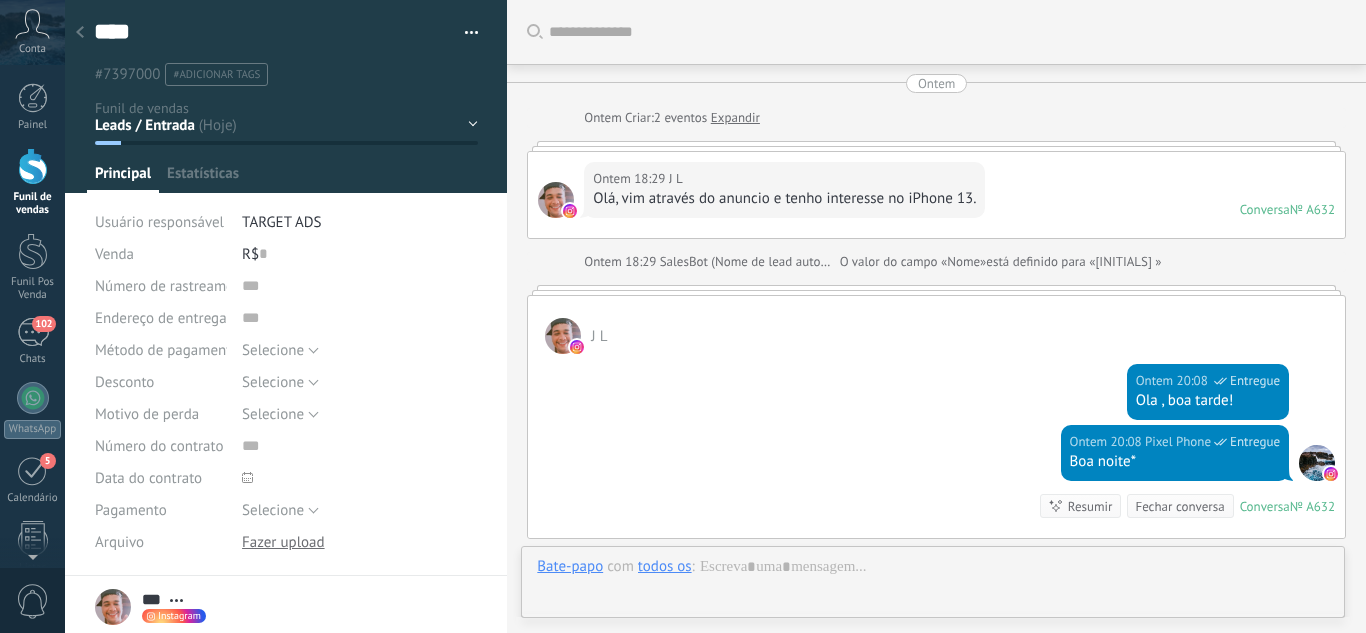 scroll, scrollTop: 30, scrollLeft: 0, axis: vertical 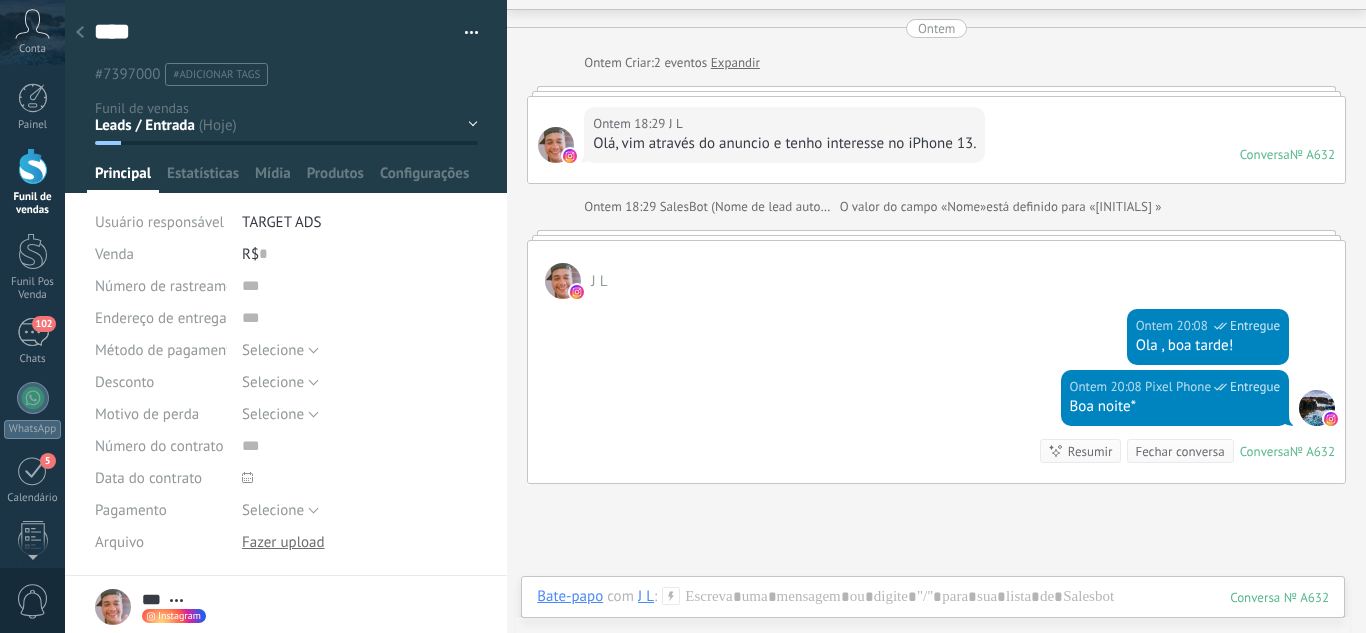 click on "Leads / Entrada
Atendimento
Atendimento Responder
Orçamento Enviado
Orçamento Responder
Negociação / Fechamento
-" at bounding box center [0, 0] 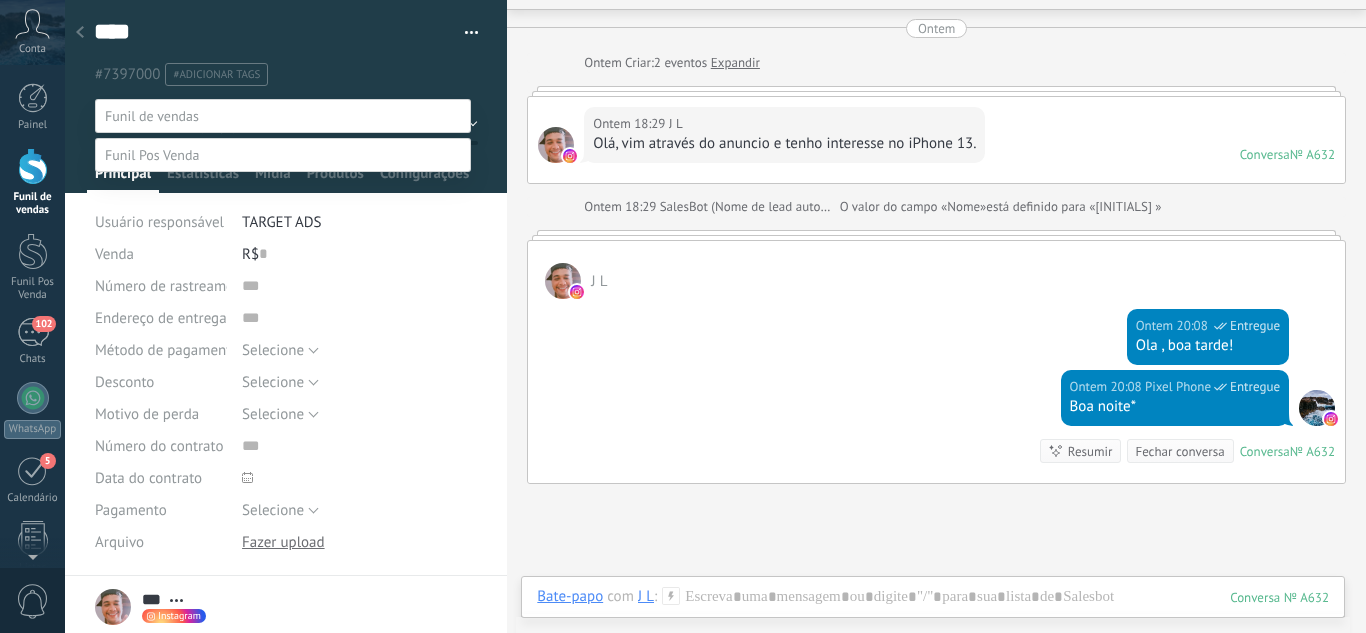 click on "Atendimento" at bounding box center [0, 0] 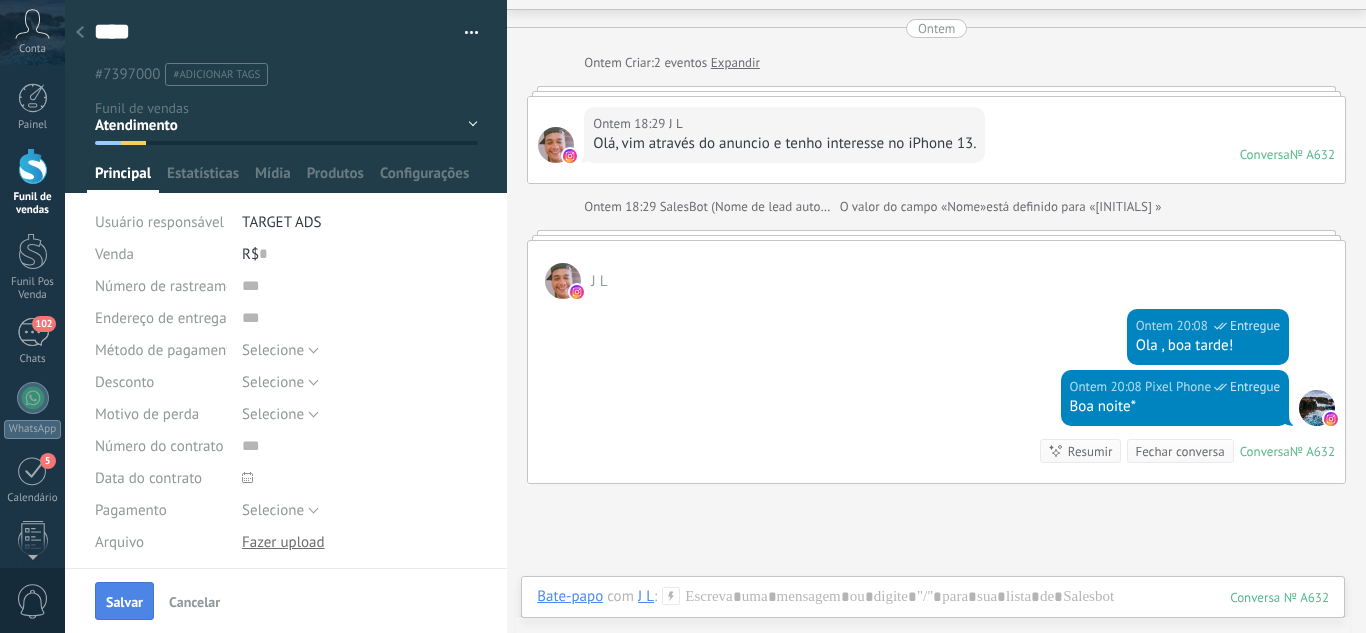 click on "Salvar" at bounding box center [124, 602] 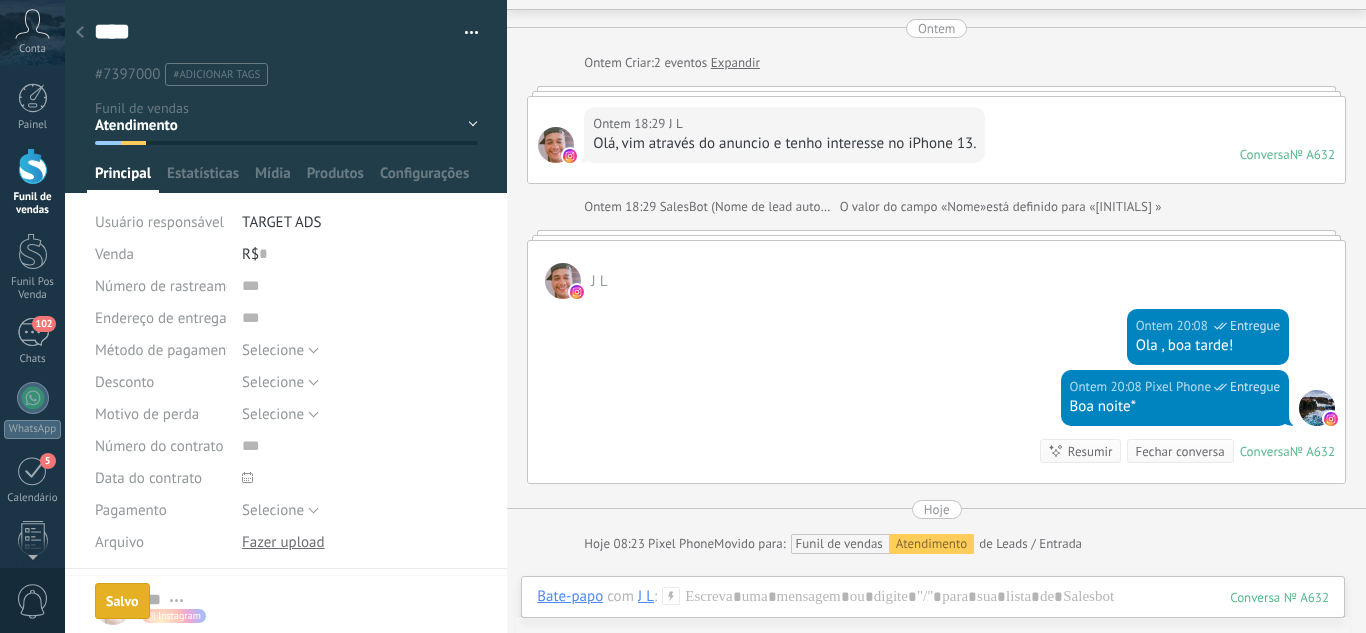 scroll, scrollTop: 125, scrollLeft: 0, axis: vertical 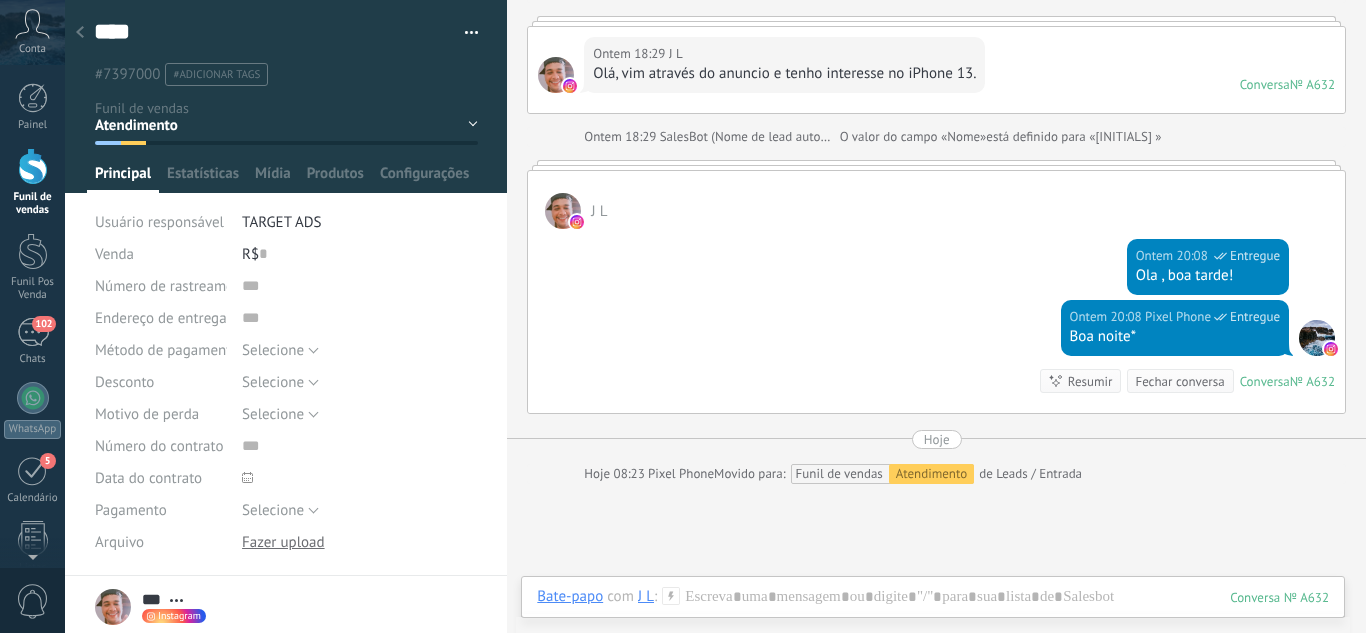 click at bounding box center (80, 33) 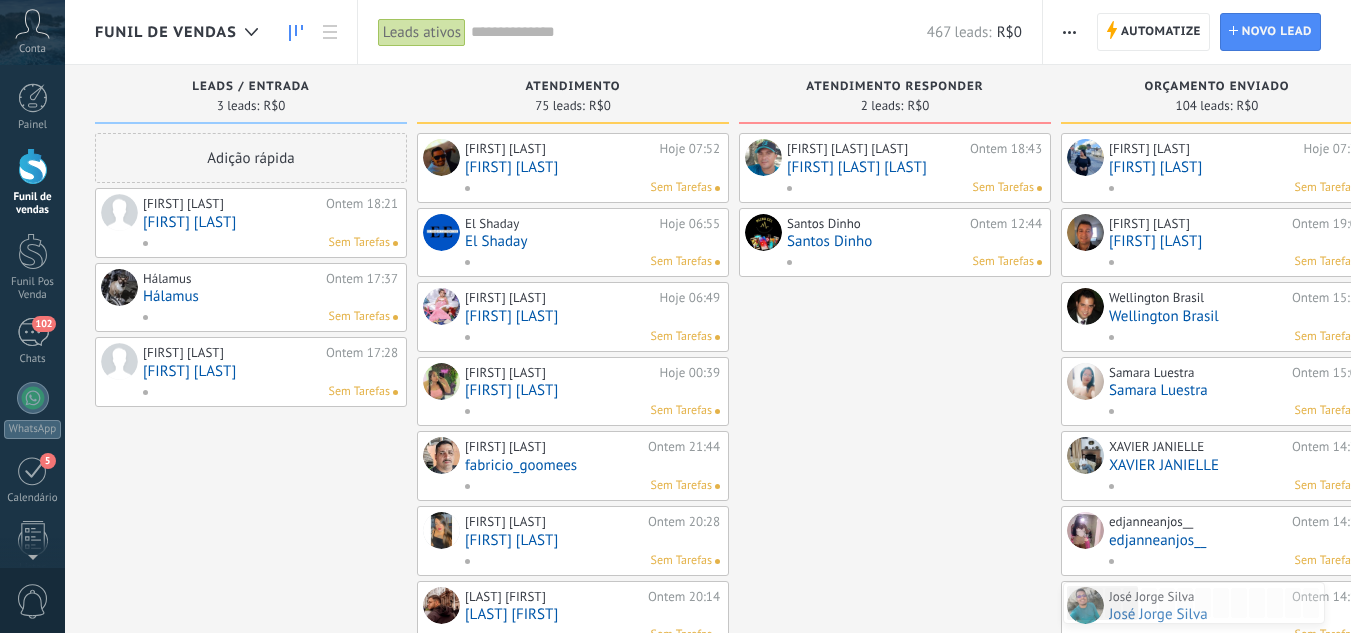 click on "[FIRST] [LAST]" at bounding box center (270, 222) 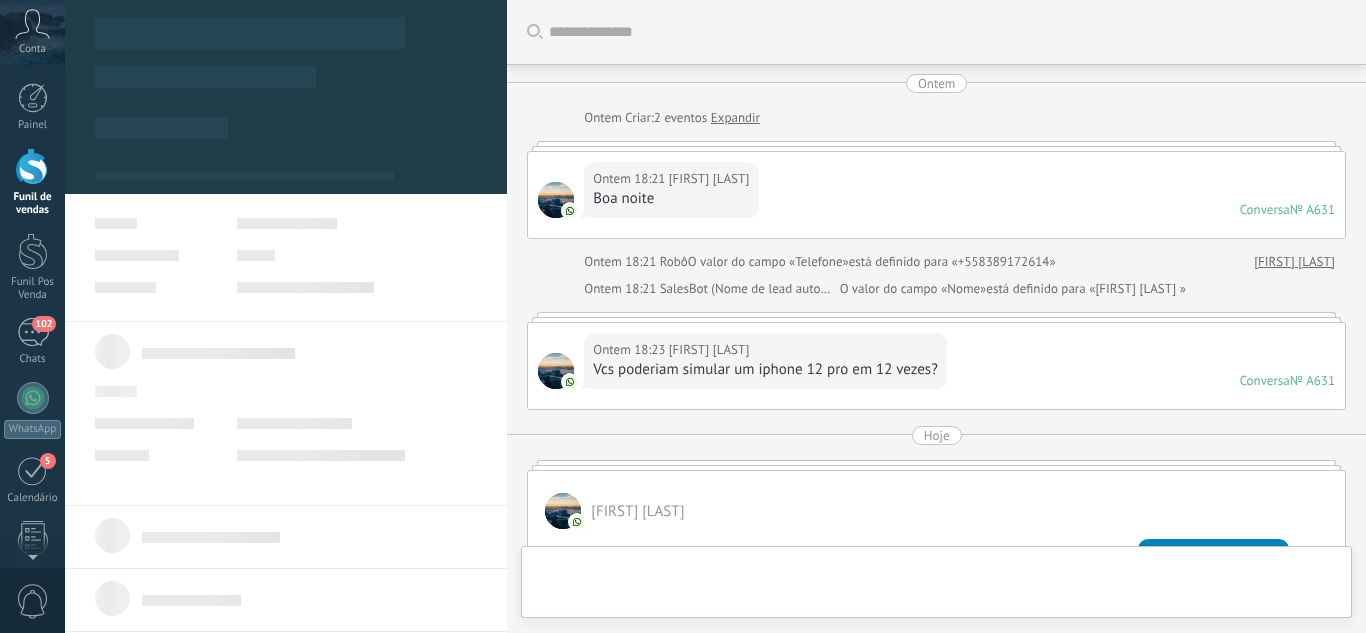 scroll, scrollTop: 711, scrollLeft: 0, axis: vertical 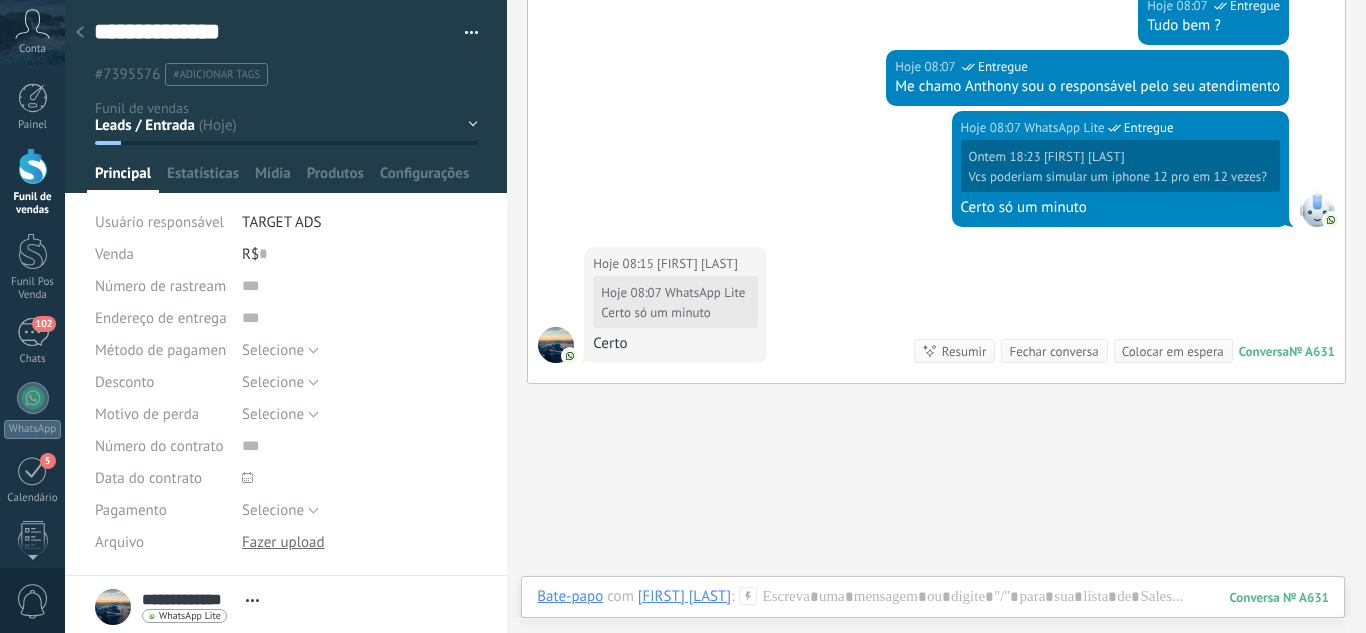 click on "Leads / Entrada
Atendimento
Atendimento Responder
Orçamento Enviado
Orçamento Responder
Negociação / Fechamento
-" at bounding box center [0, 0] 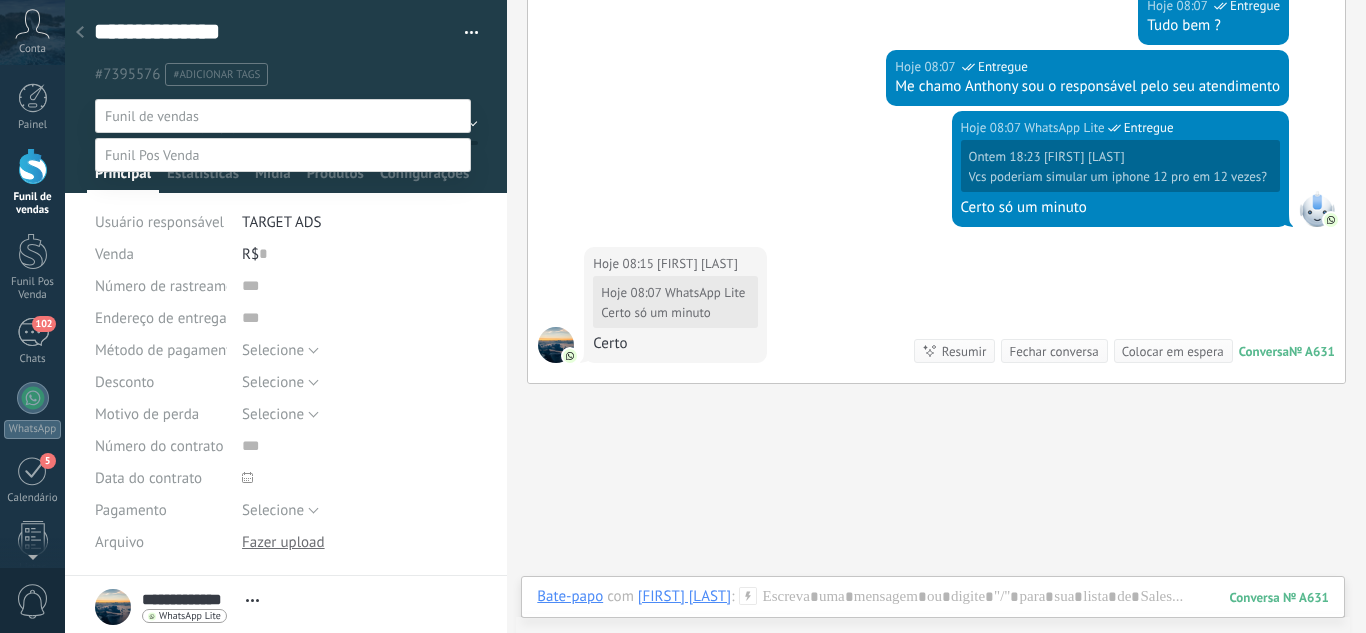click on "Atendimento" at bounding box center (0, 0) 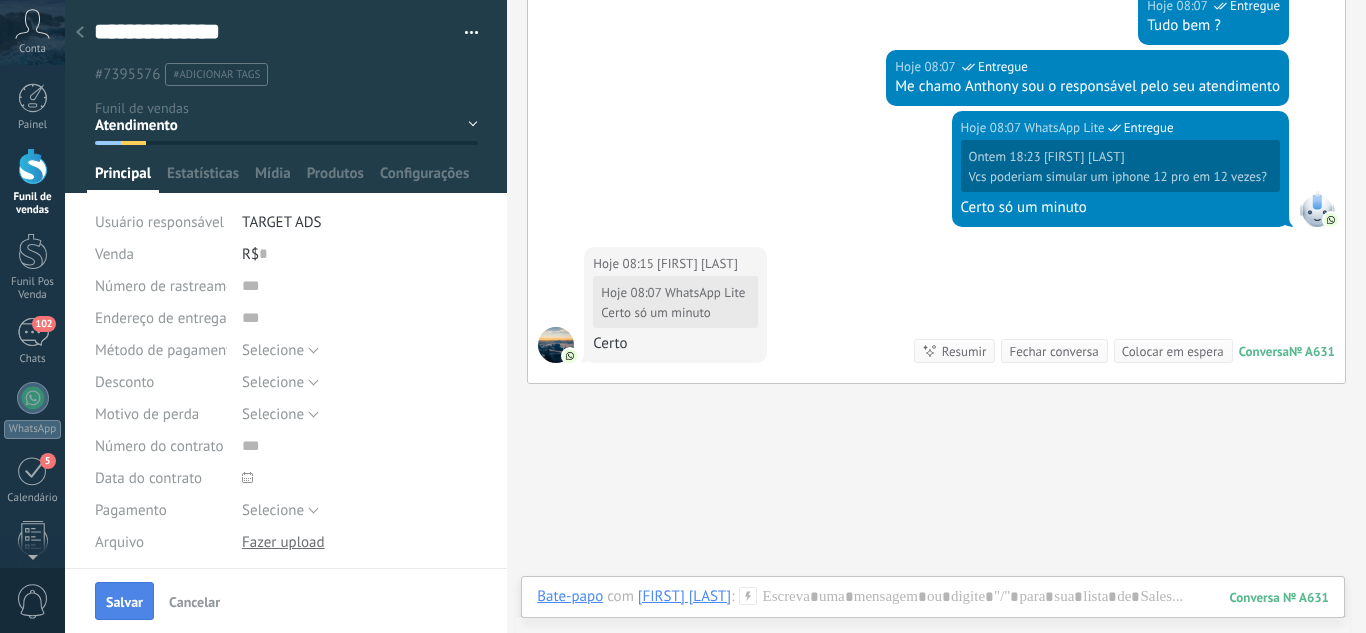 click on "Salvar" at bounding box center [124, 602] 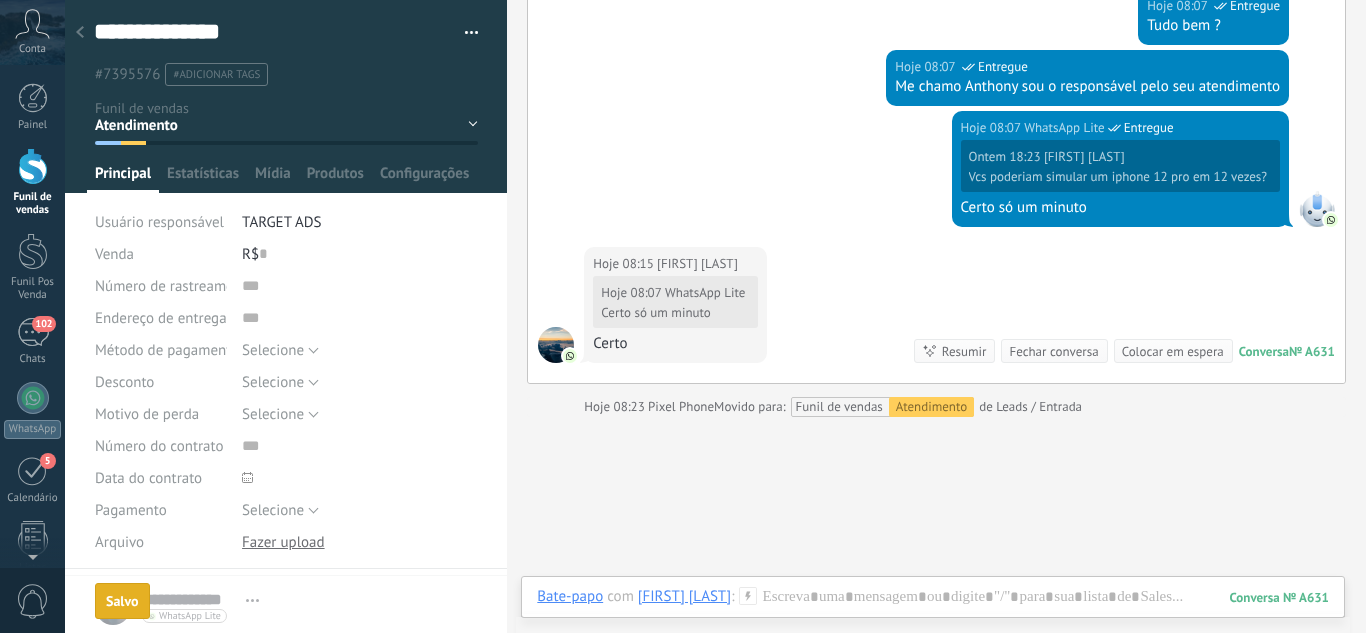 scroll, scrollTop: 644, scrollLeft: 0, axis: vertical 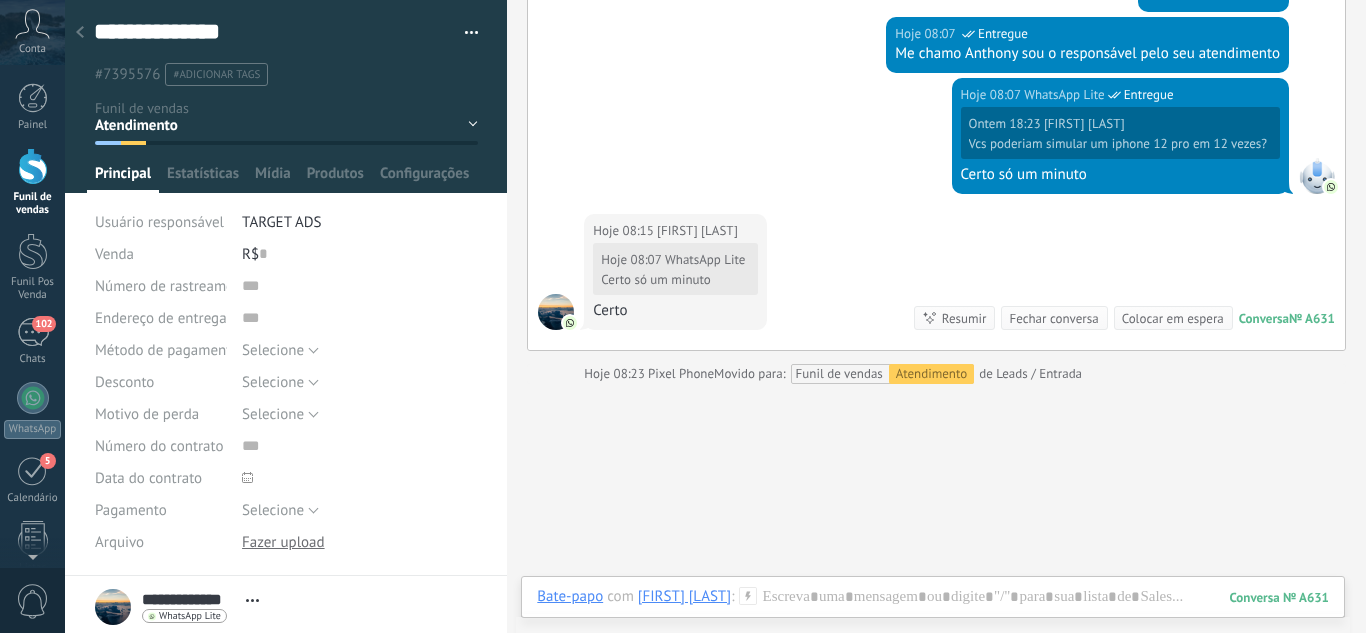 click at bounding box center (80, 33) 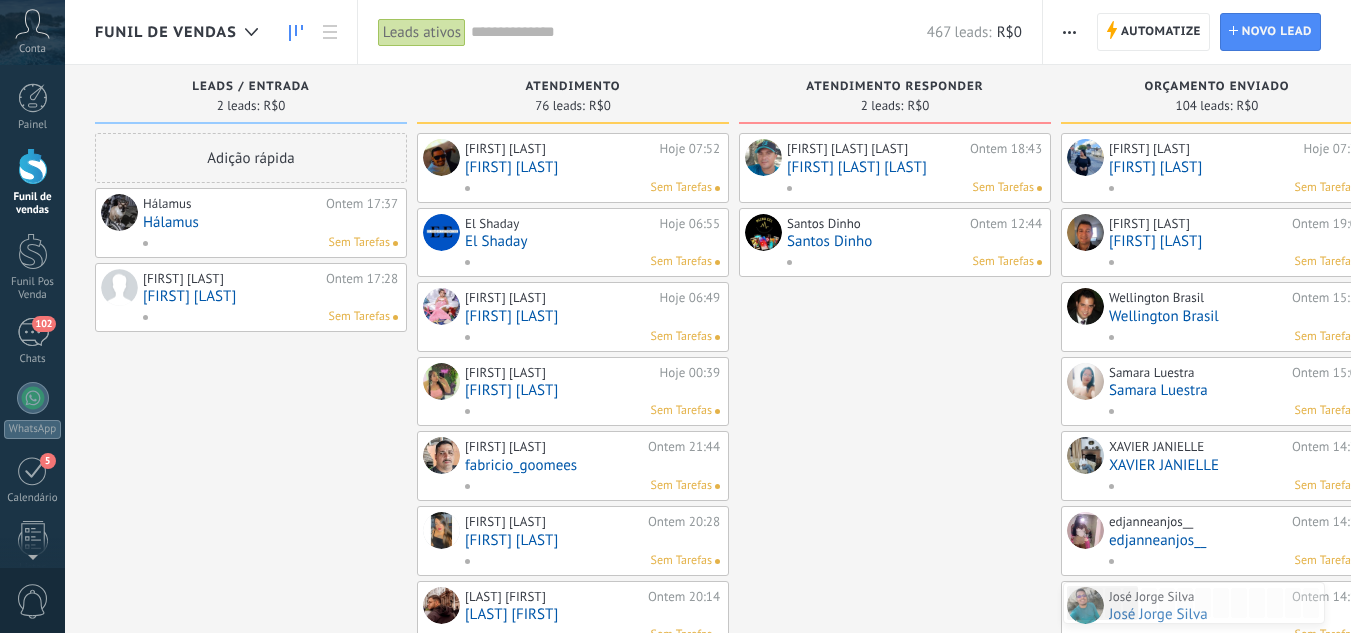 click on "Hálamus" at bounding box center [270, 222] 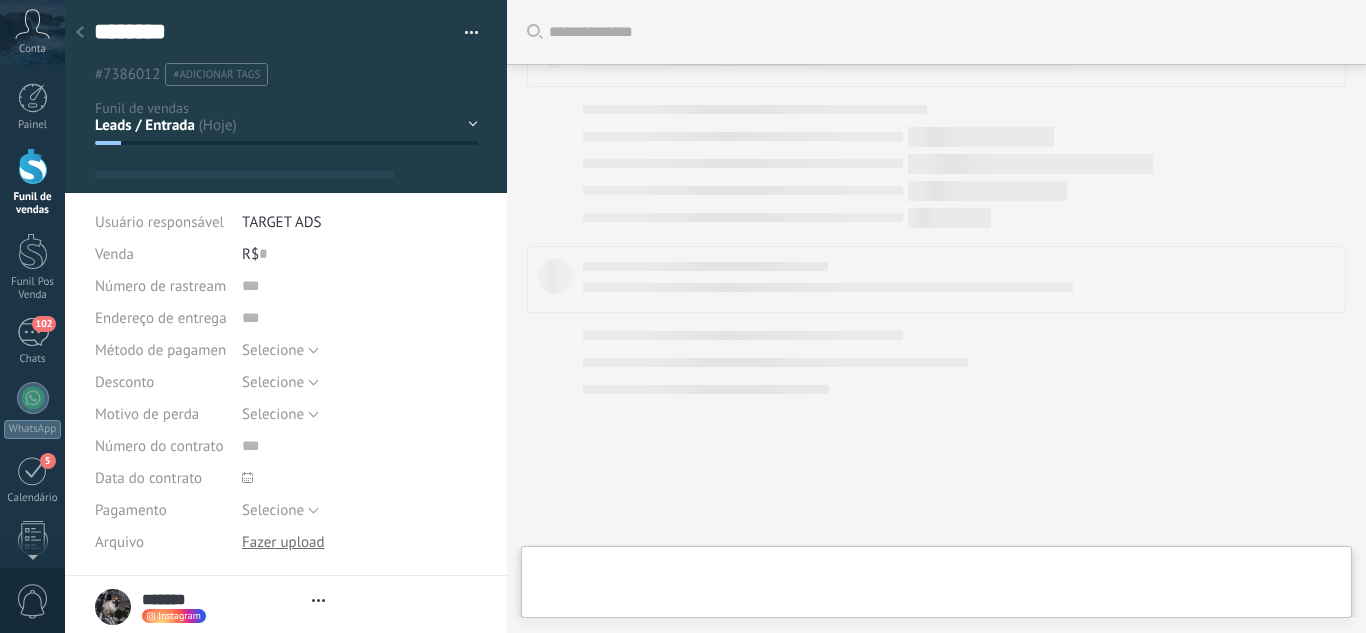 scroll, scrollTop: 586, scrollLeft: 0, axis: vertical 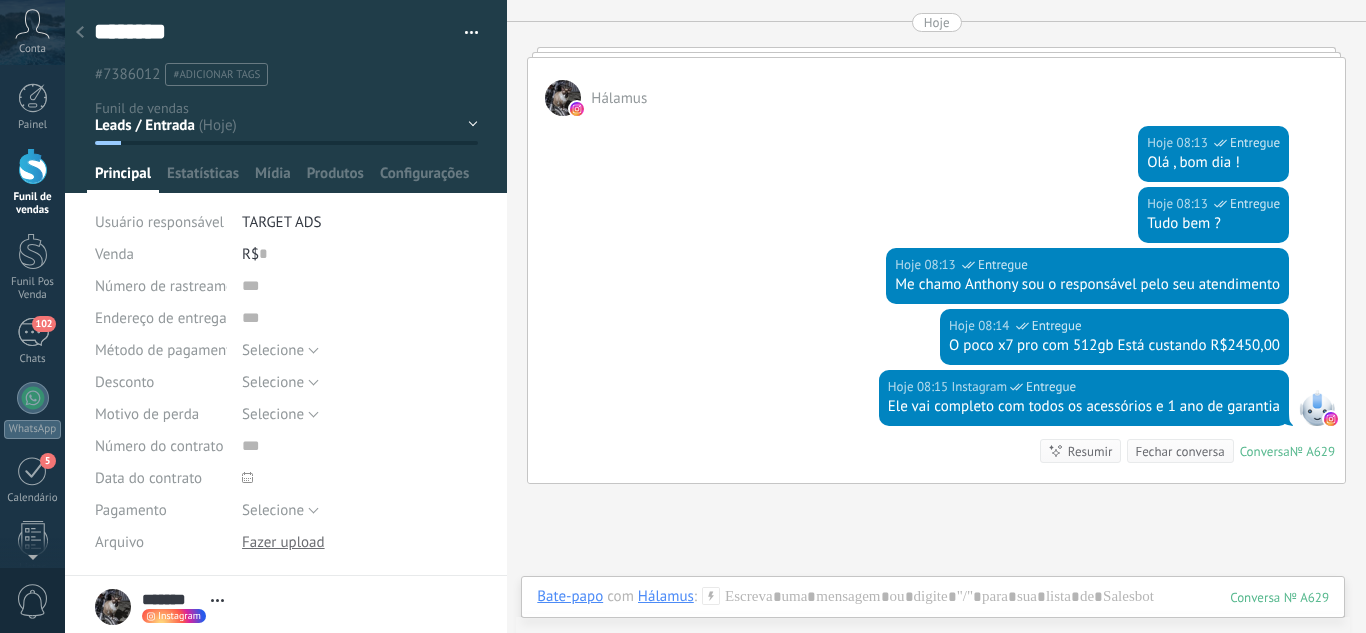 click on "Leads / Entrada
Atendimento
Atendimento Responder
Orçamento Enviado
Orçamento Responder
Negociação / Fechamento
-" at bounding box center [0, 0] 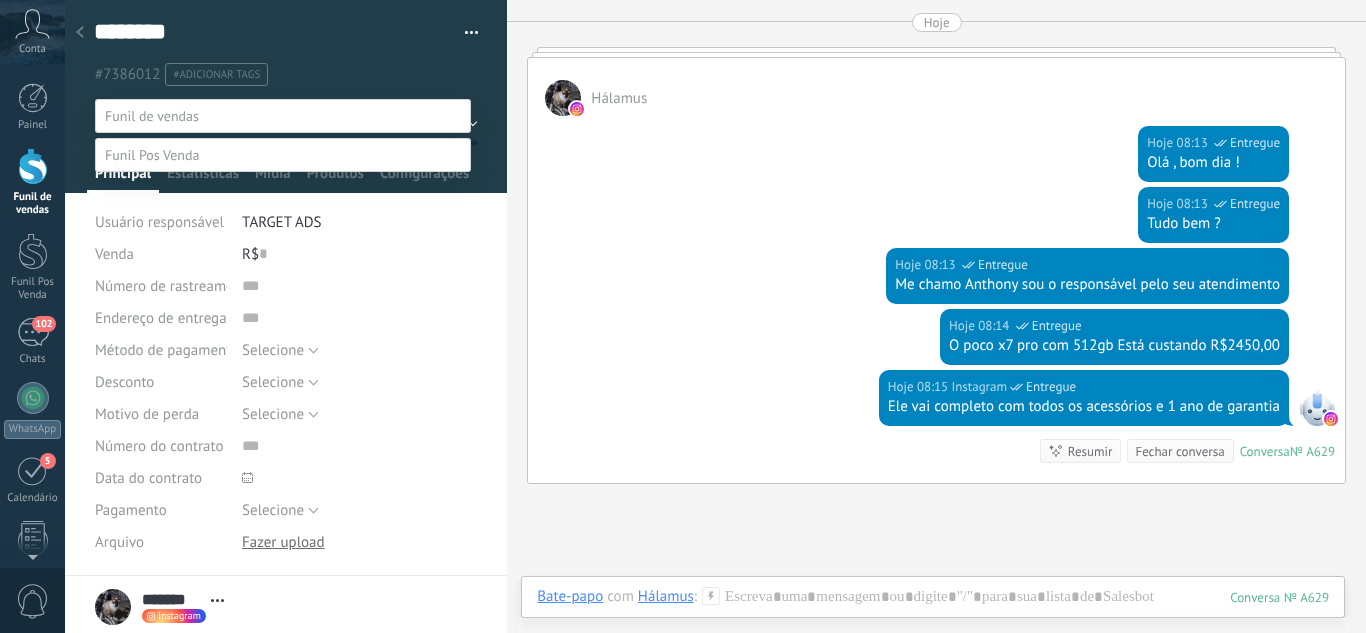 click on "Orçamento Enviado" at bounding box center [0, 0] 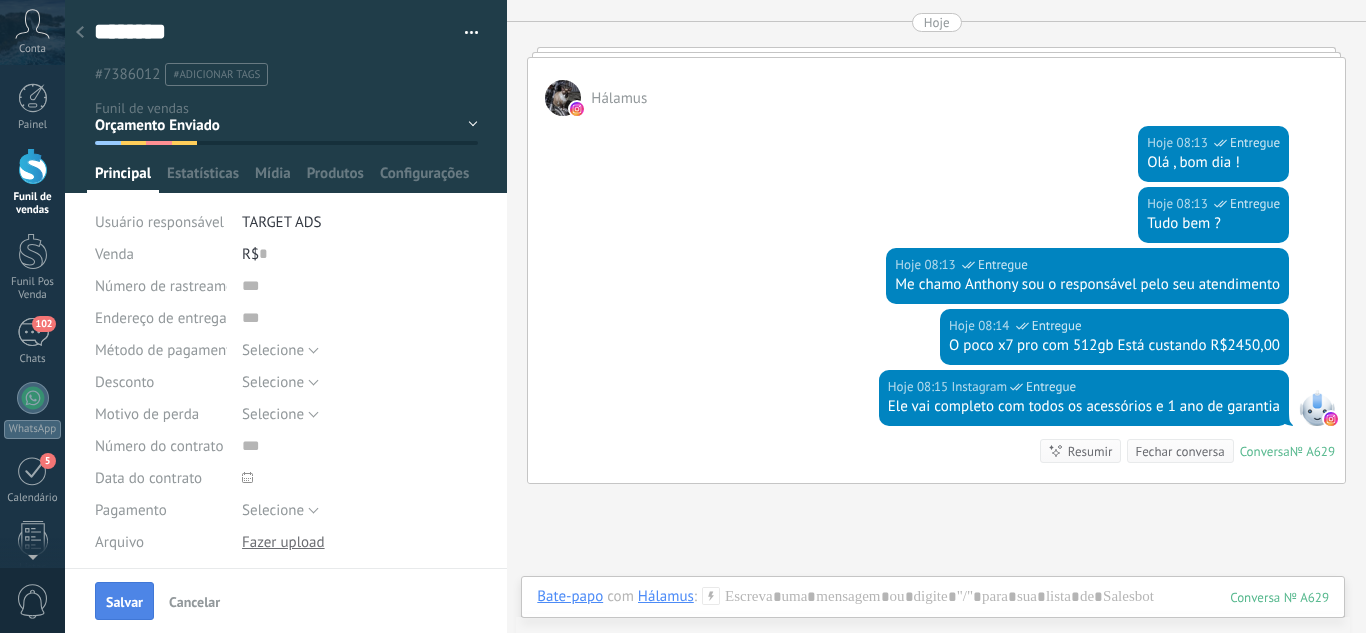 click on "Salvar" at bounding box center (124, 602) 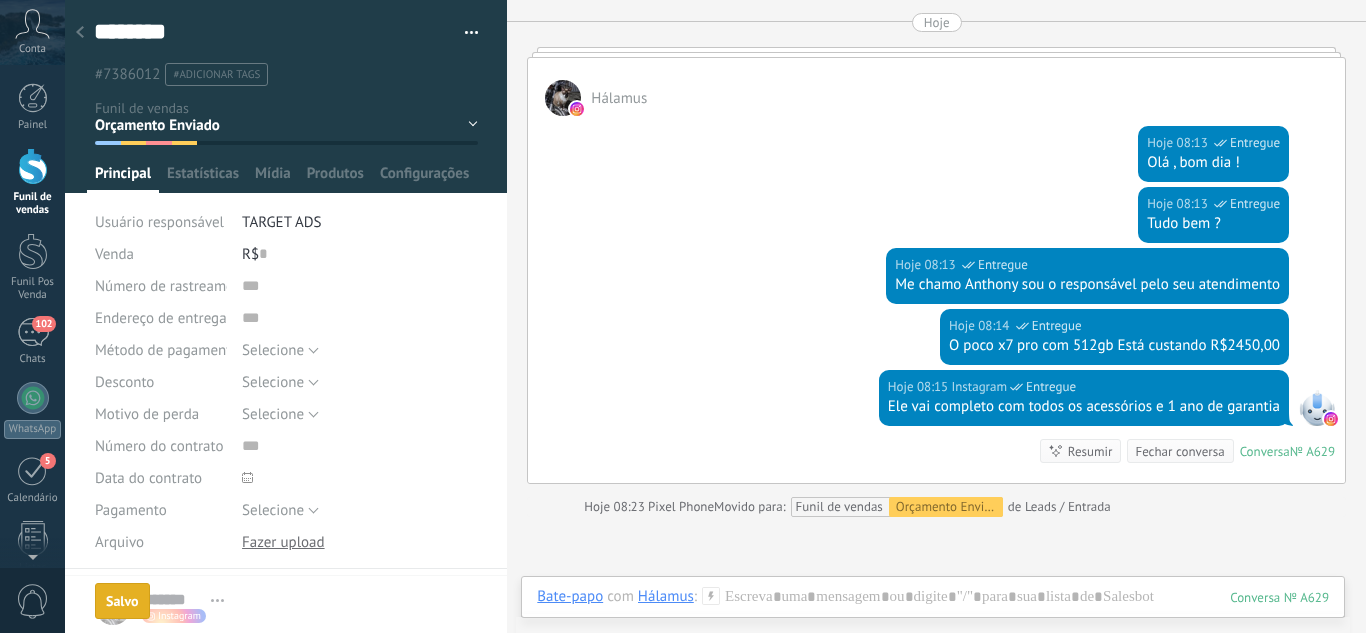 scroll, scrollTop: 419, scrollLeft: 0, axis: vertical 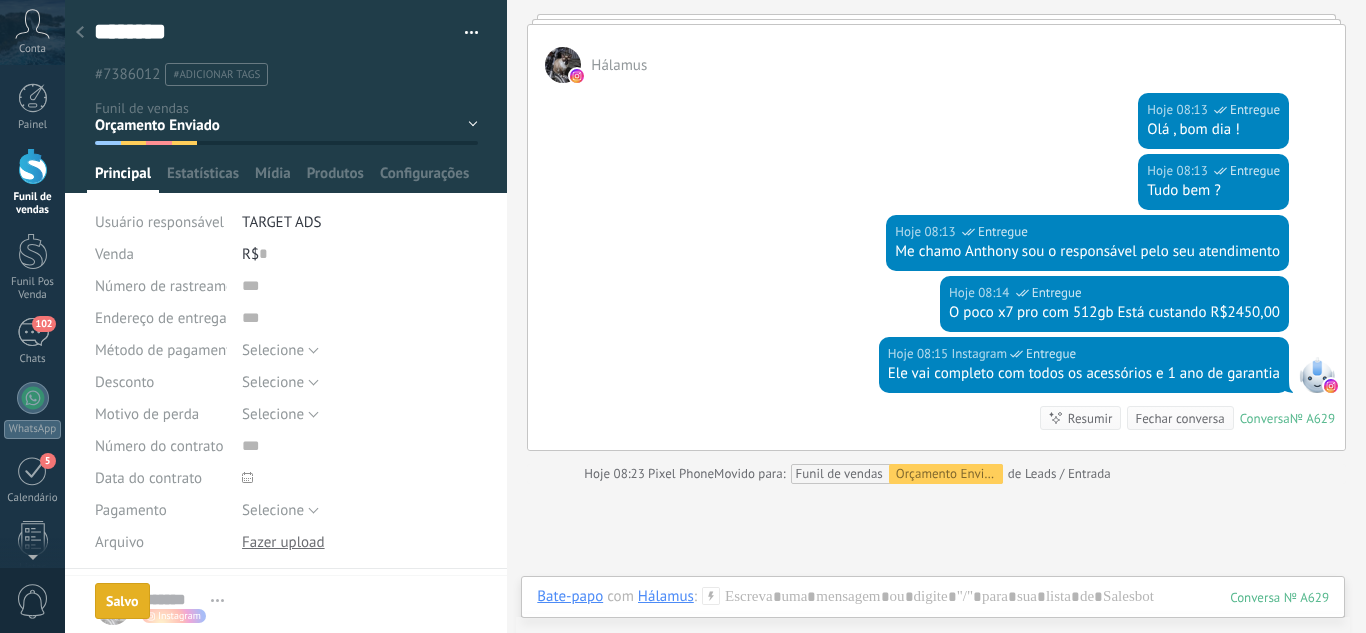 click at bounding box center [80, 33] 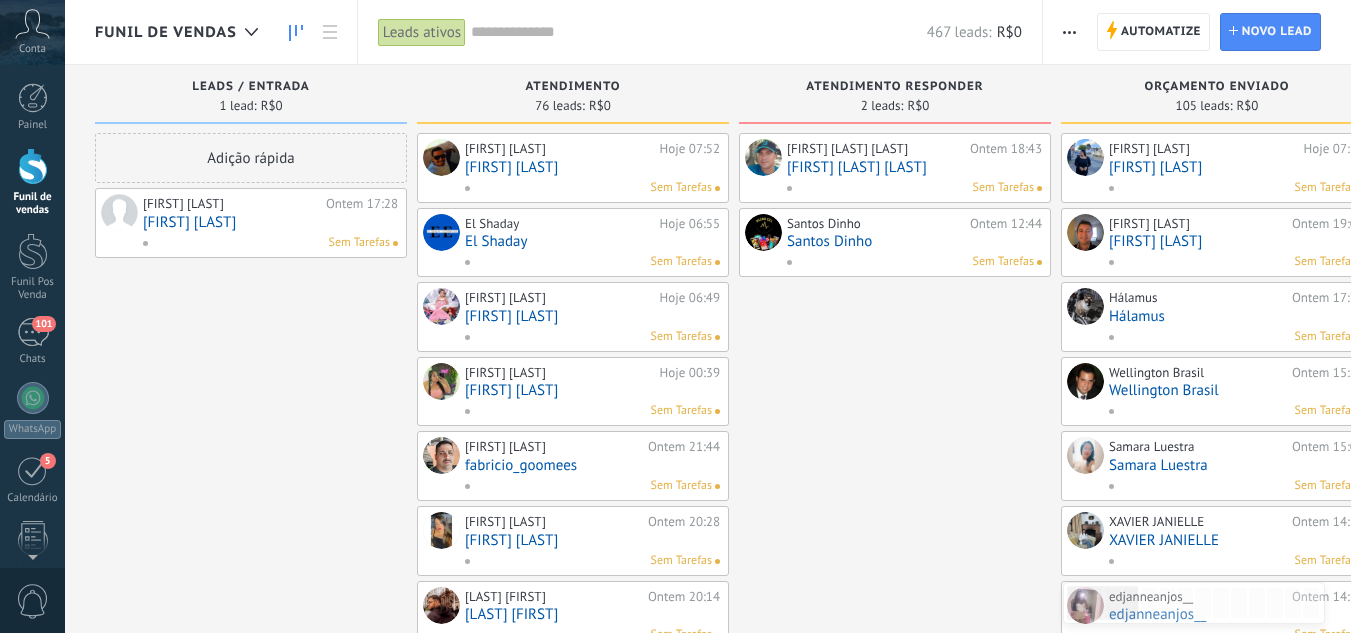 click on "[FIRST] [LAST]" at bounding box center [270, 222] 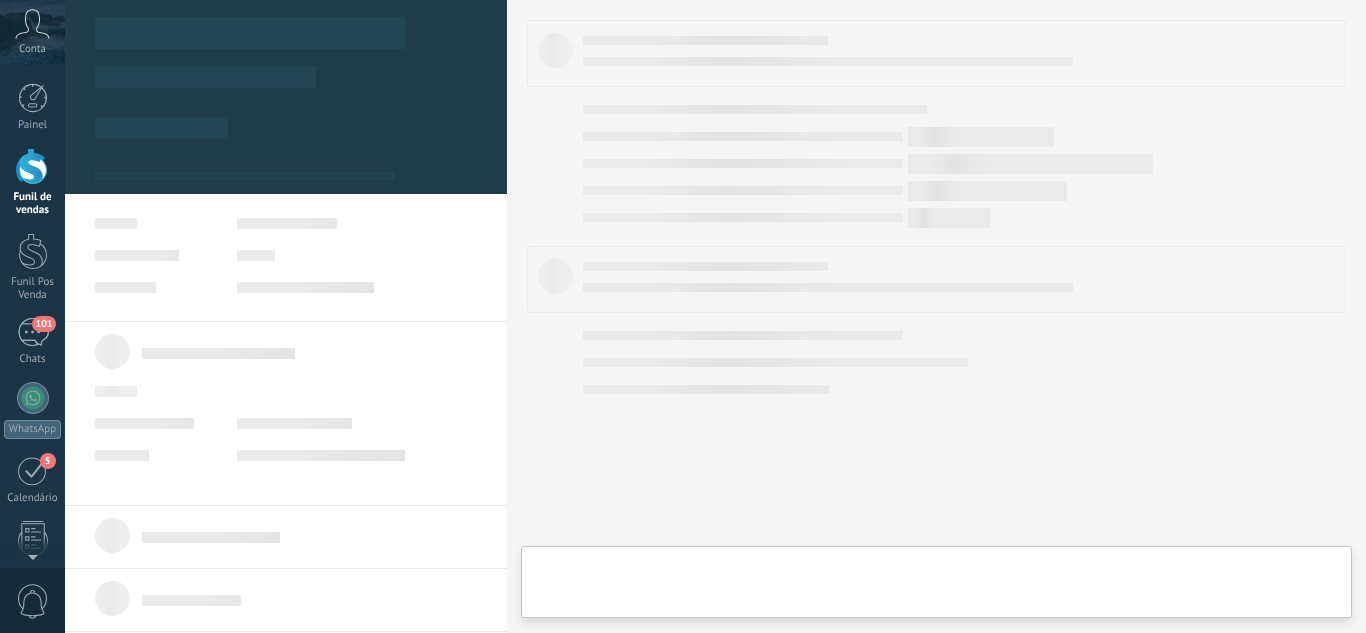 type on "**********" 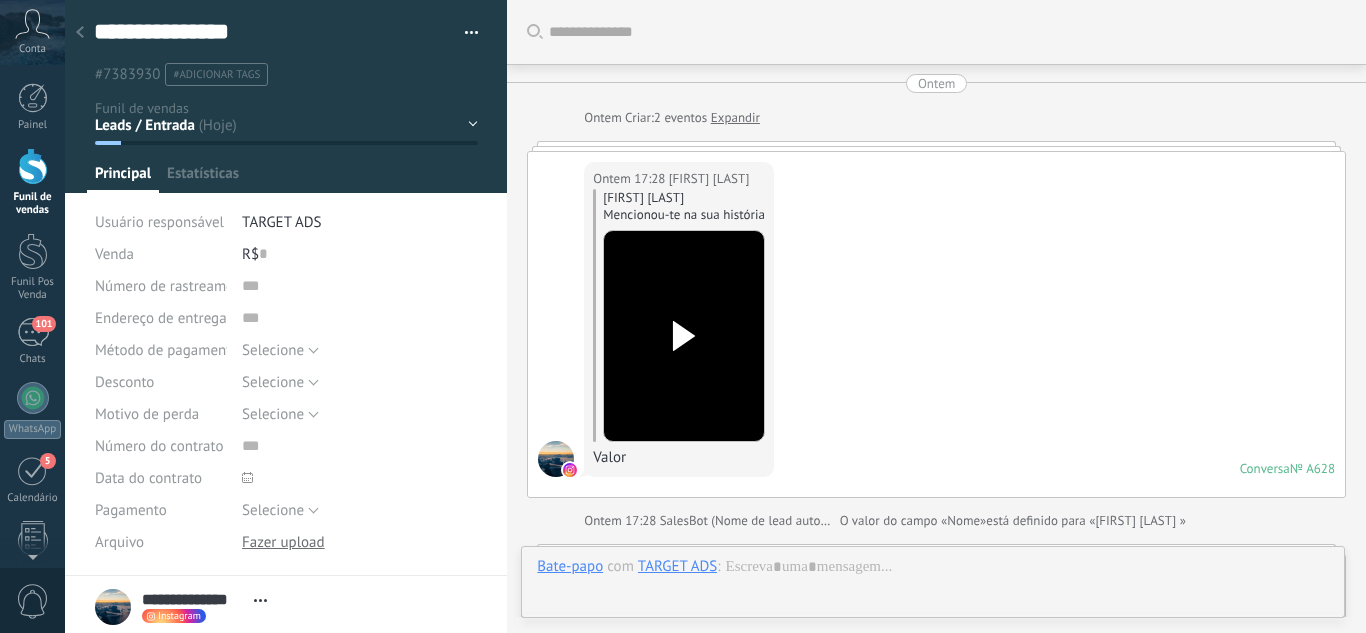 scroll, scrollTop: 30, scrollLeft: 0, axis: vertical 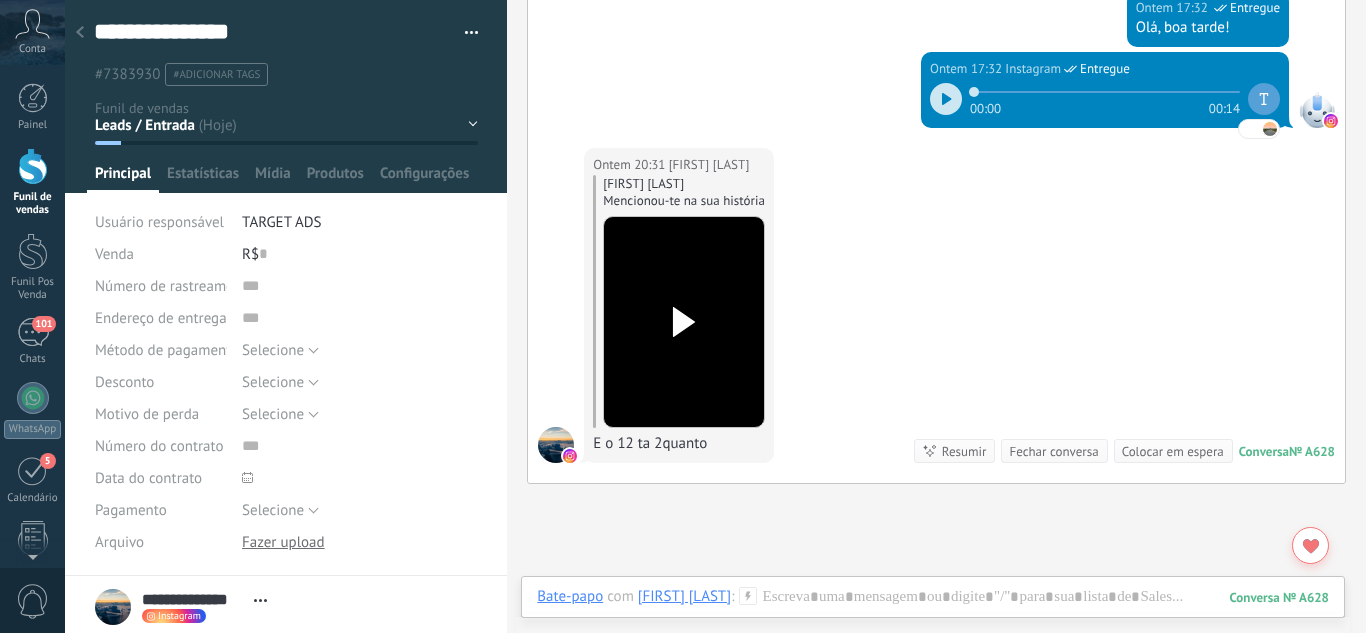 click at bounding box center [684, 322] 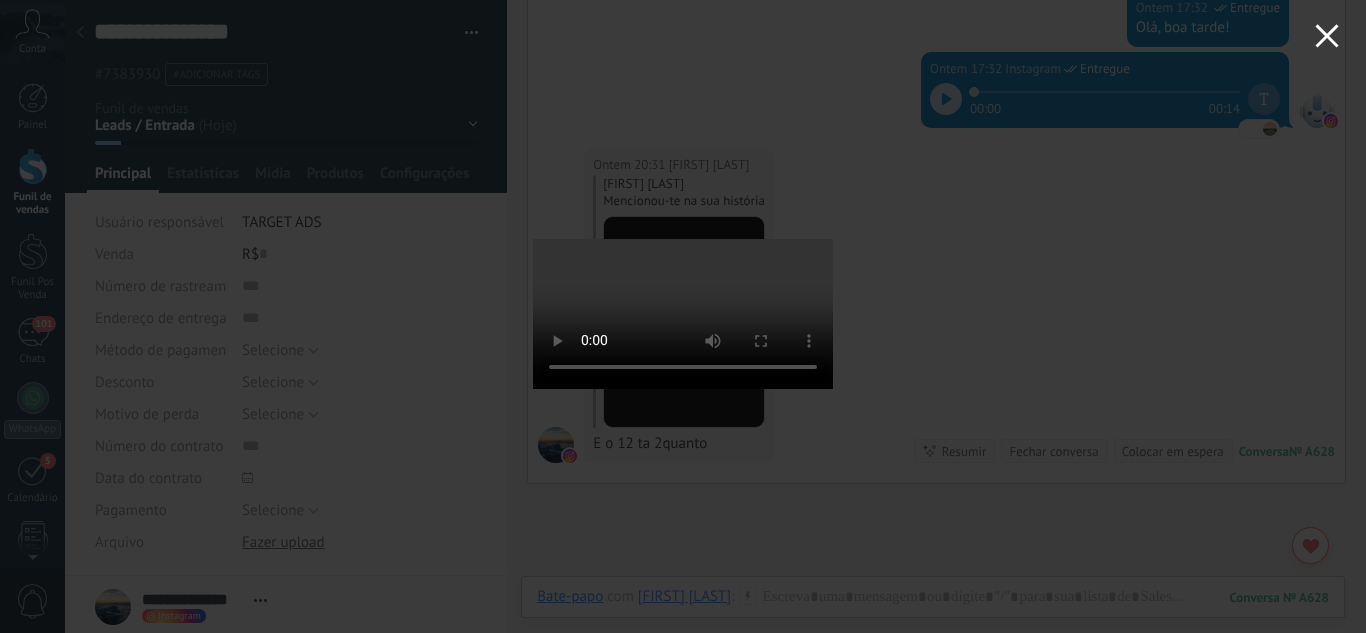 click 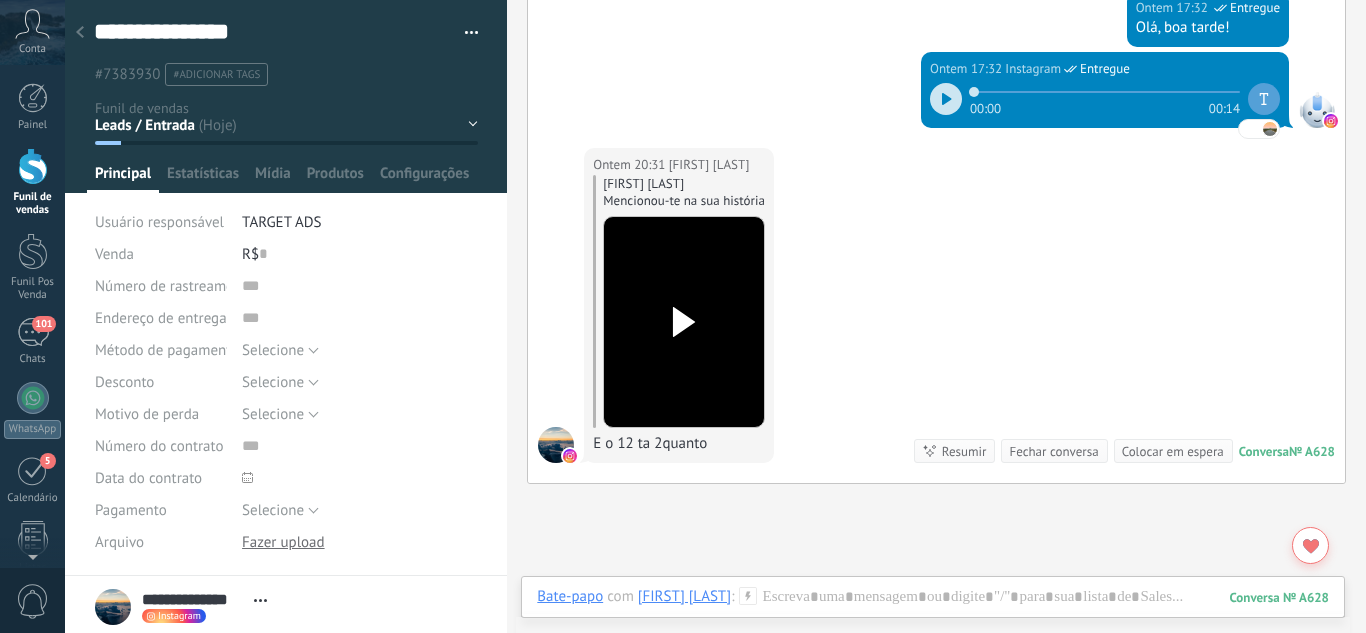click at bounding box center (933, 623) 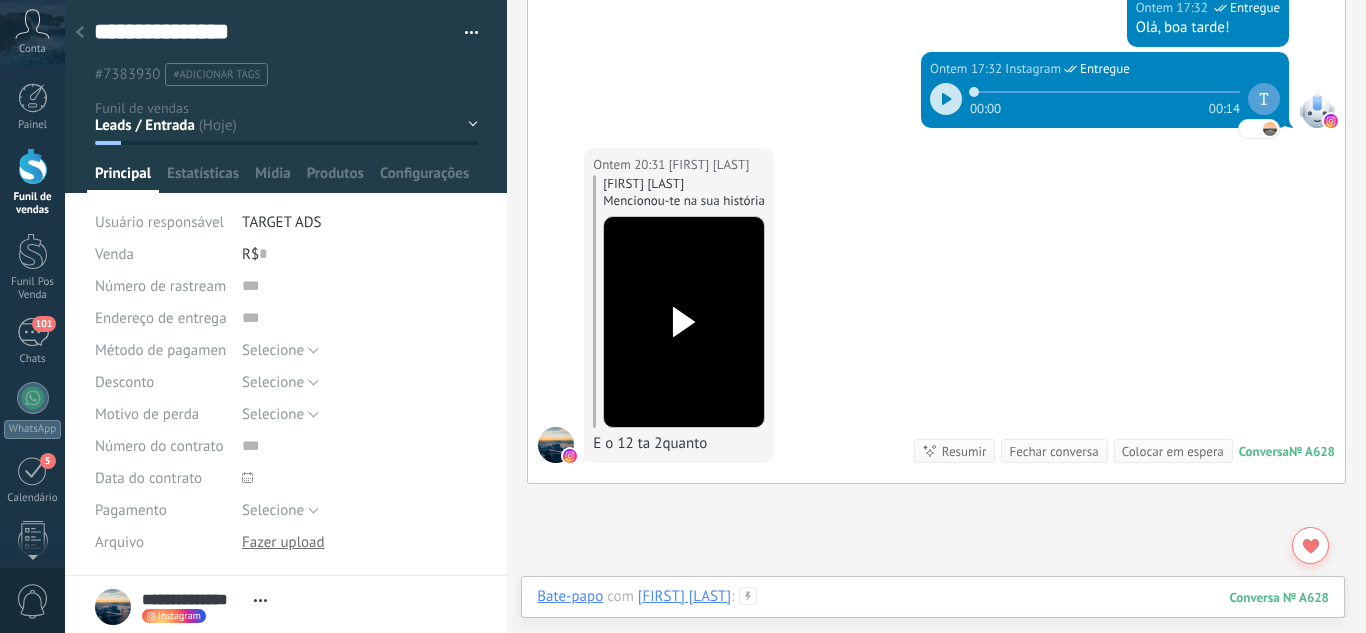 click at bounding box center [933, 617] 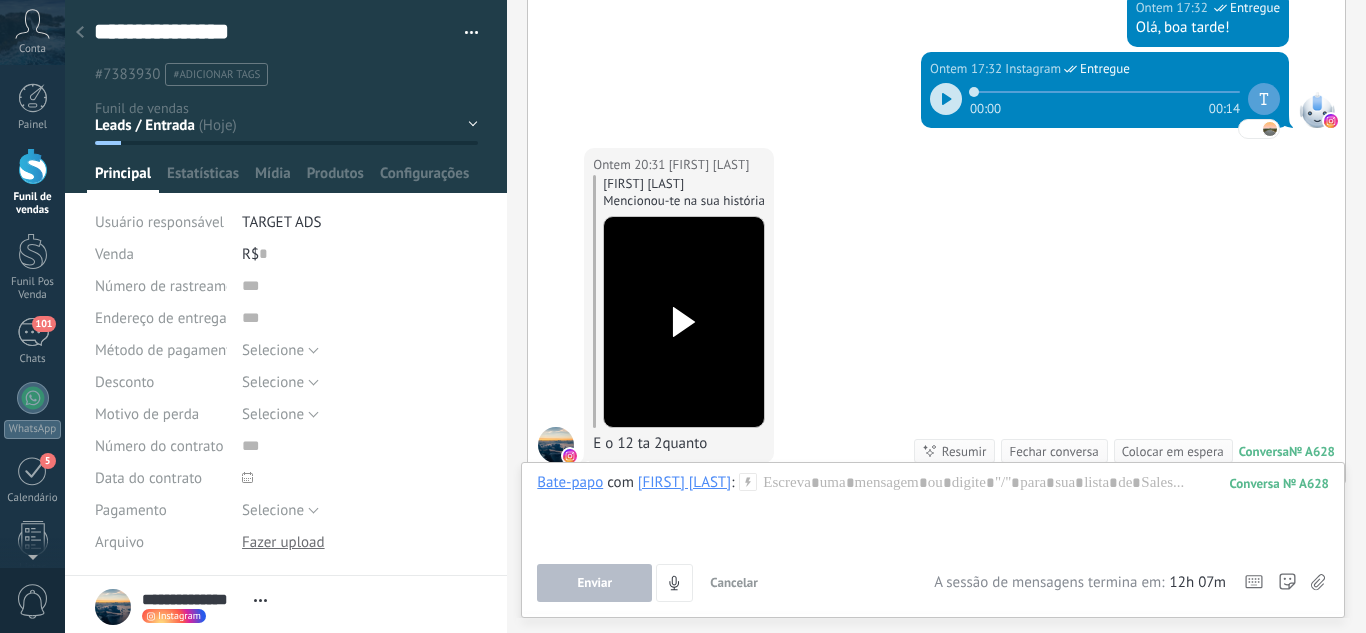 click 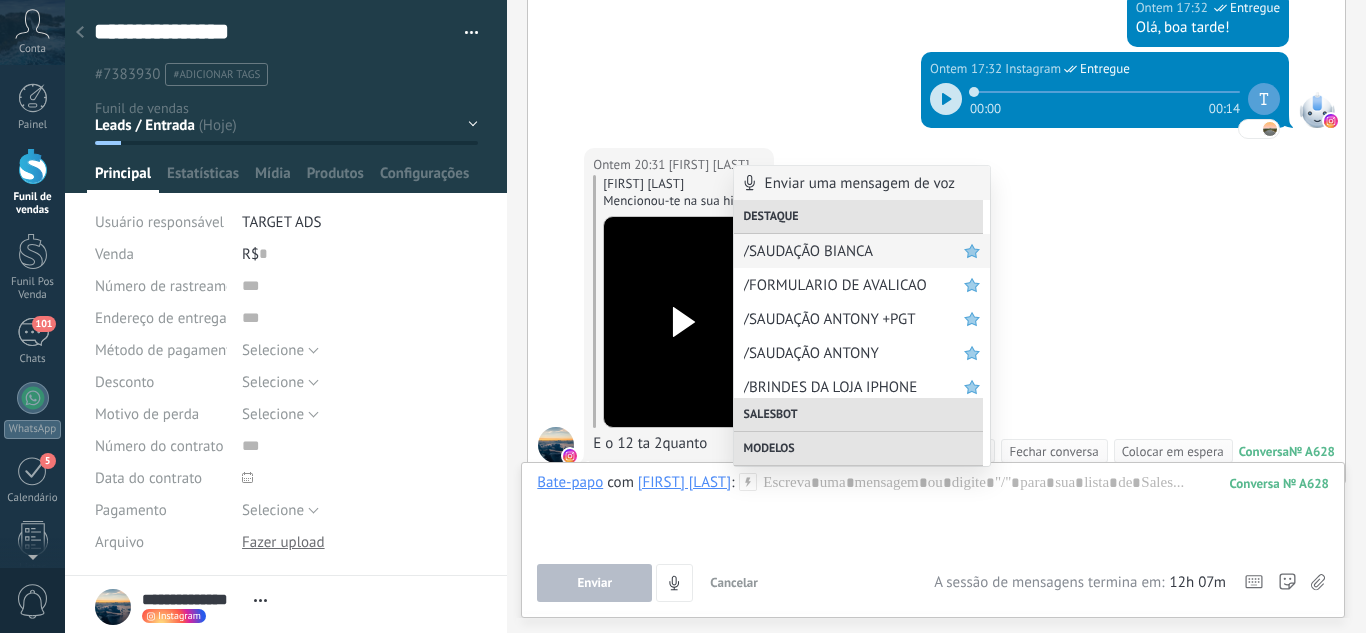 click on "/SAUDAÇÃO BIANCA" at bounding box center [862, 251] 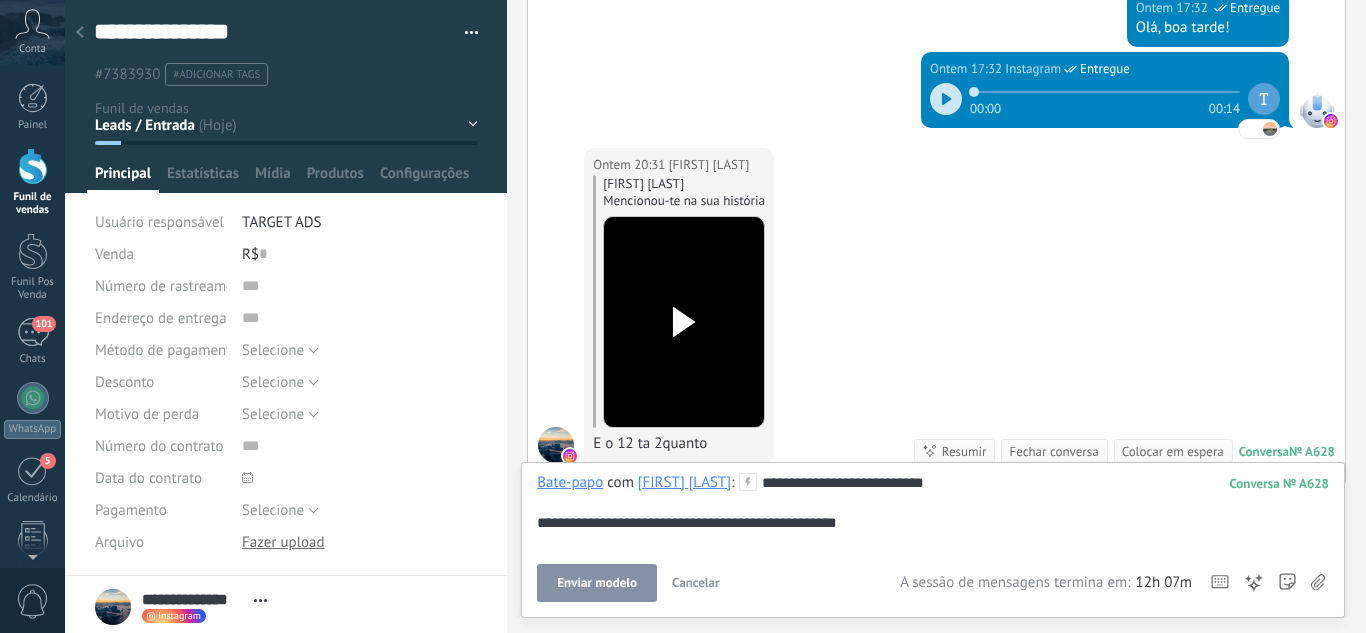 click on "Enviar modelo" at bounding box center [597, 583] 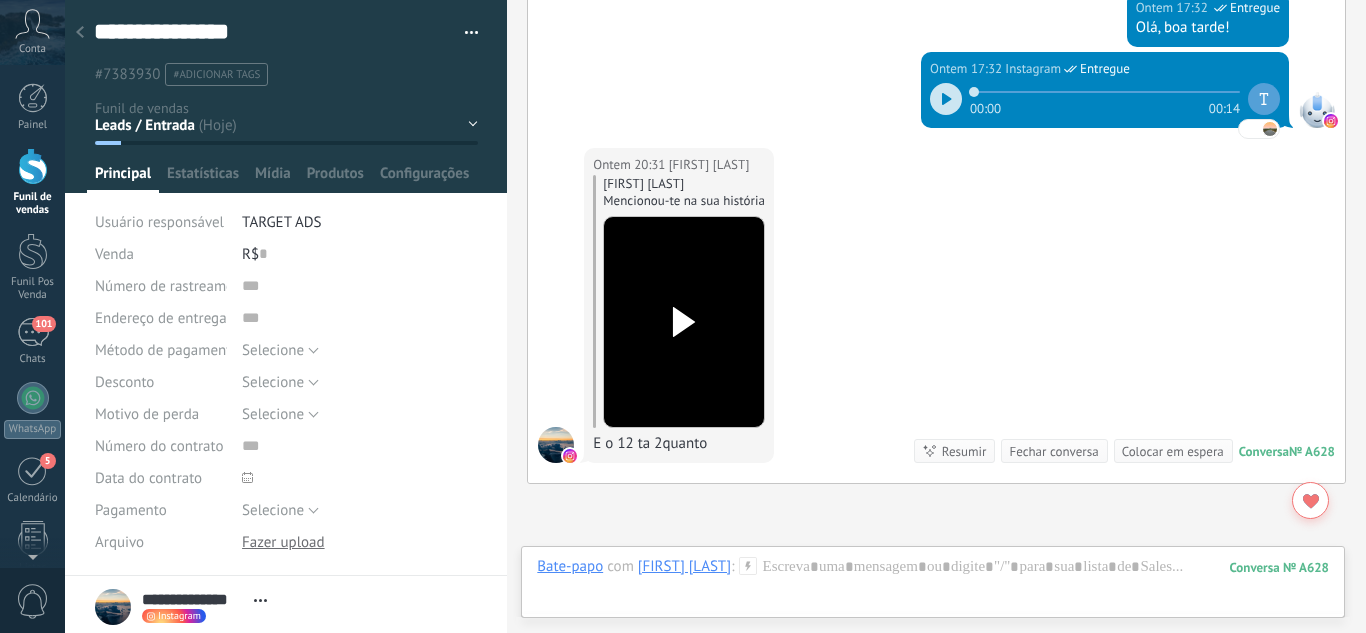 scroll, scrollTop: 832, scrollLeft: 0, axis: vertical 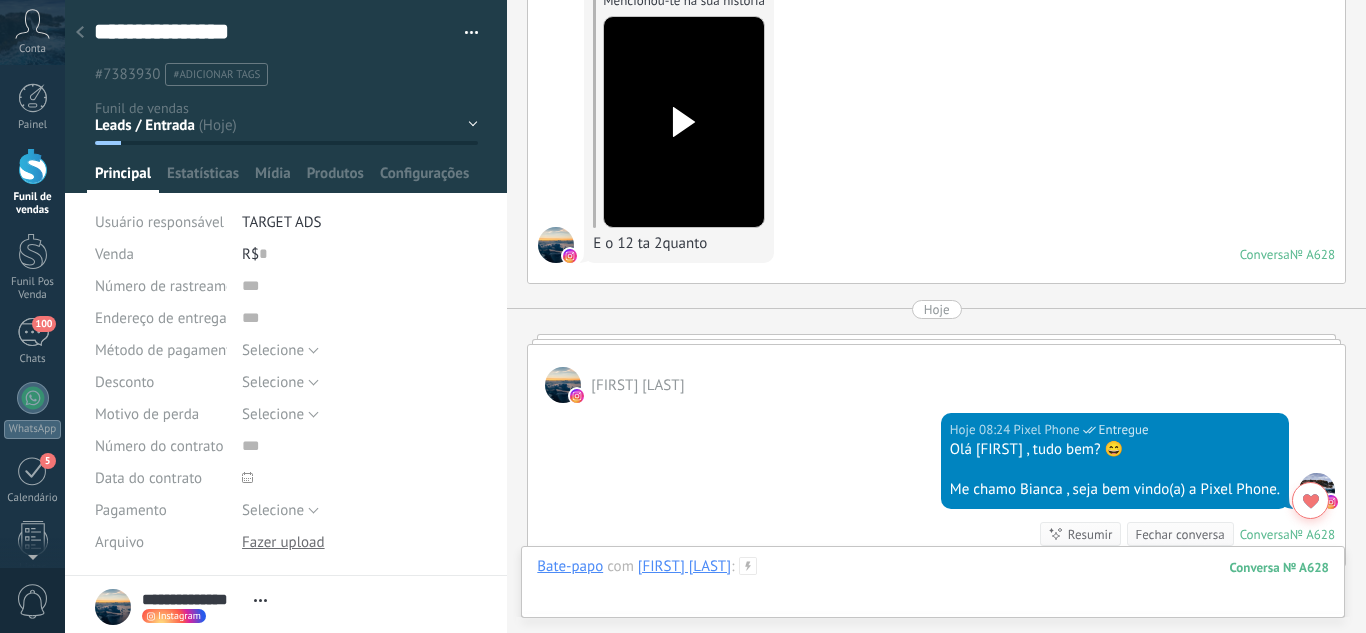 click at bounding box center (933, 587) 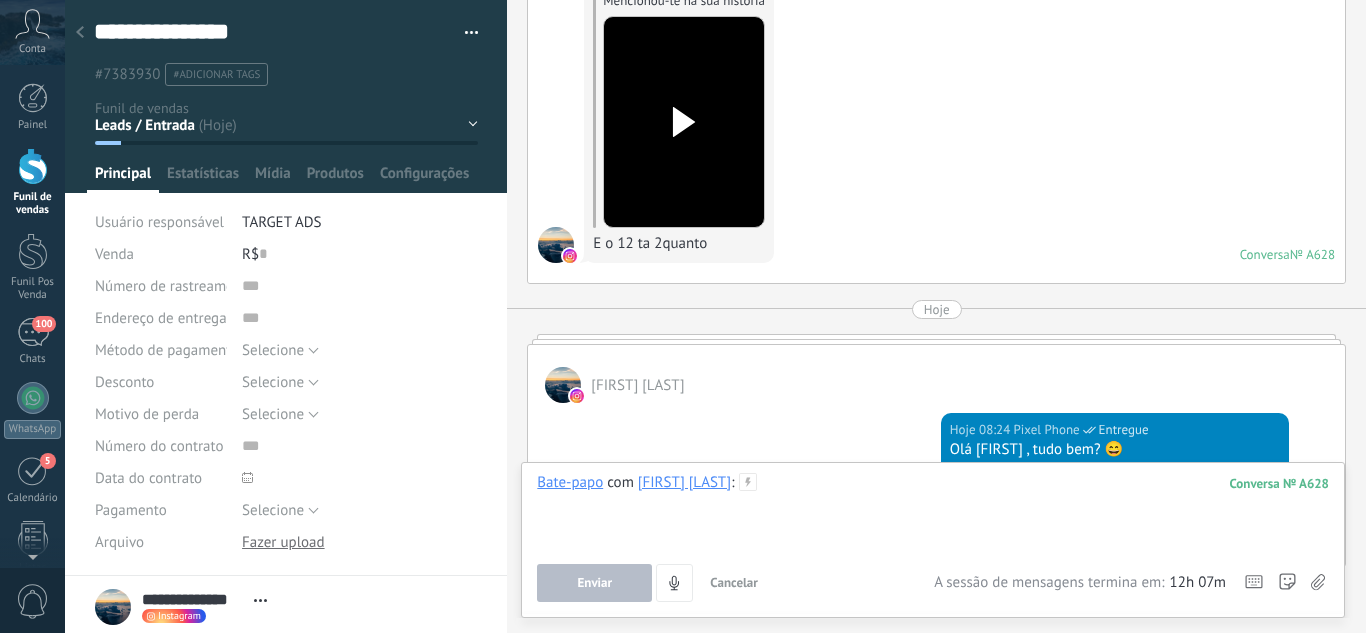 type 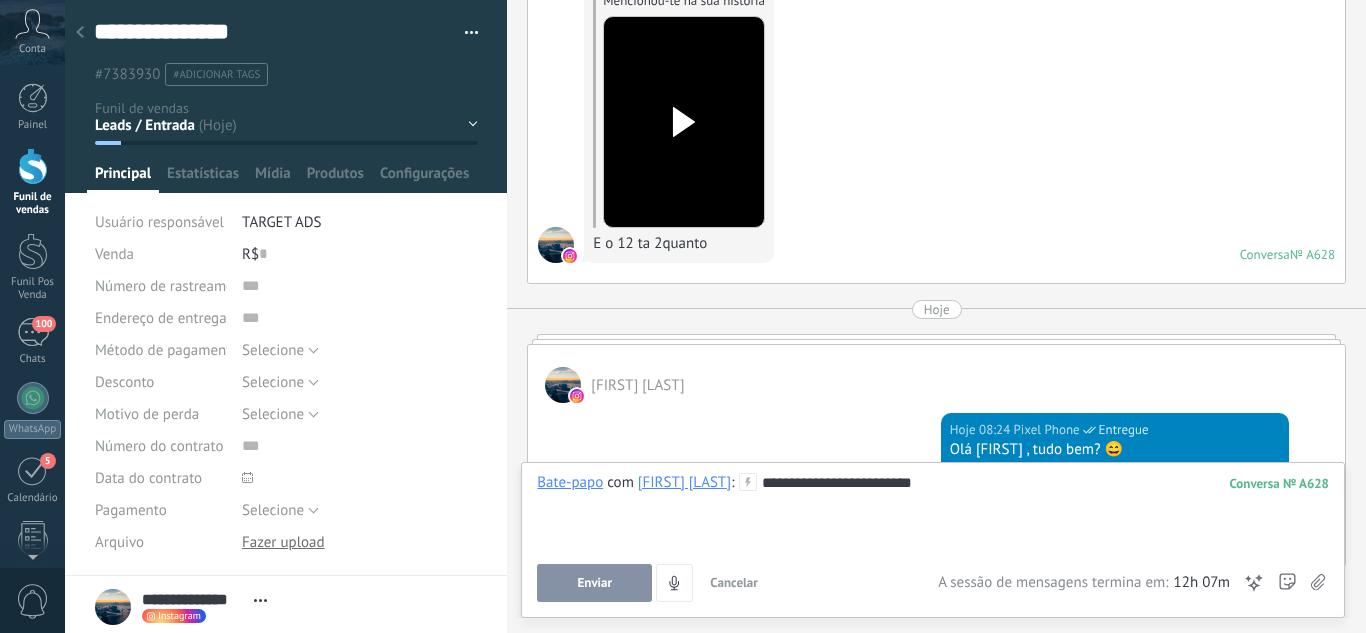 click on "Enviar" at bounding box center (595, 583) 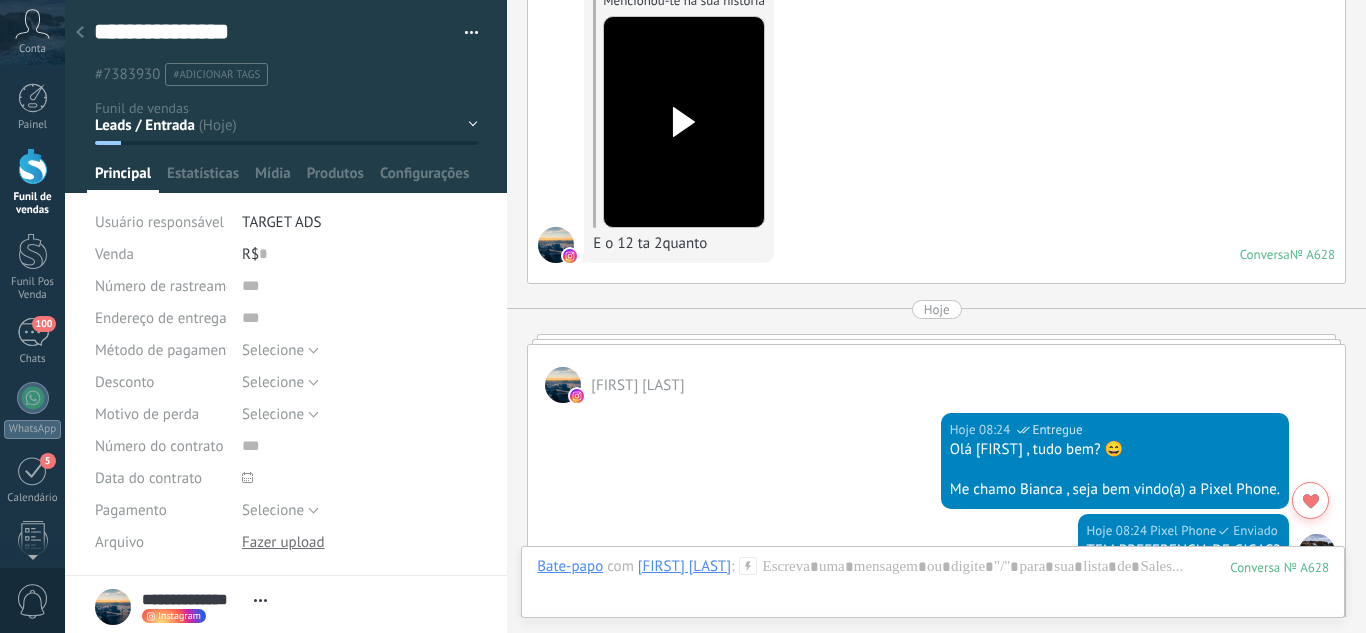 scroll, scrollTop: 1176, scrollLeft: 0, axis: vertical 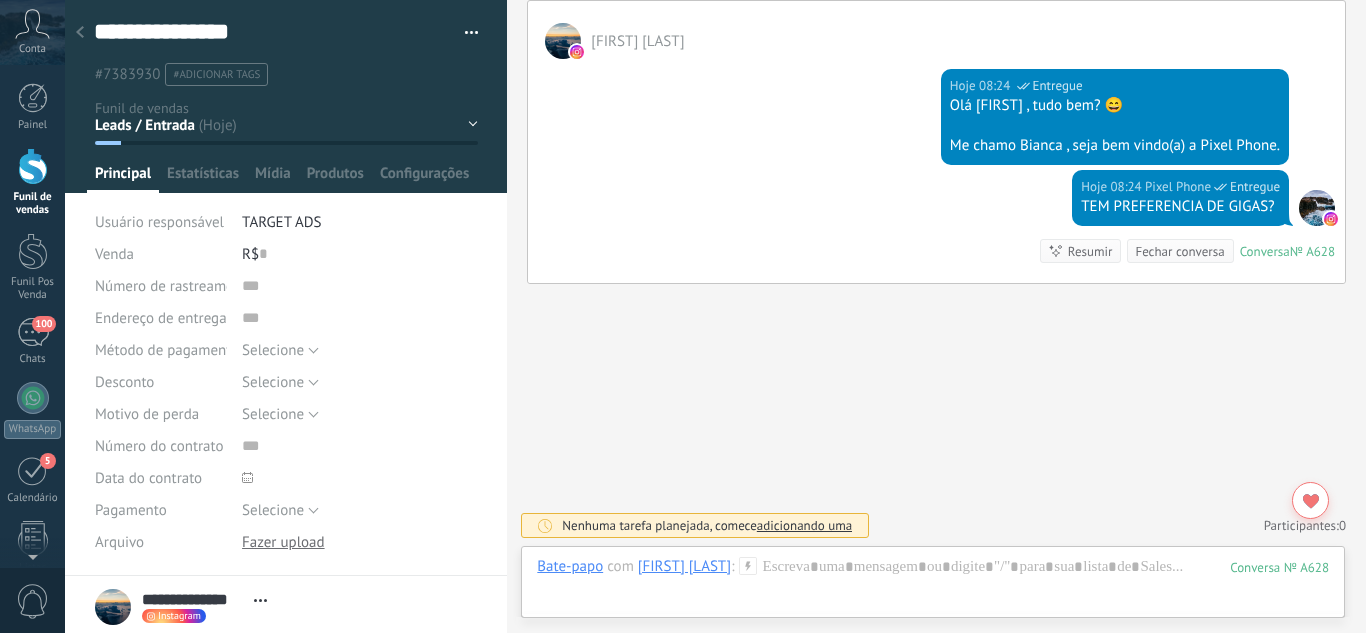 click on "Leads / Entrada
Atendimento
Atendimento Responder
Orçamento Enviado
Orçamento Responder
Negociação / Fechamento
-" at bounding box center [0, 0] 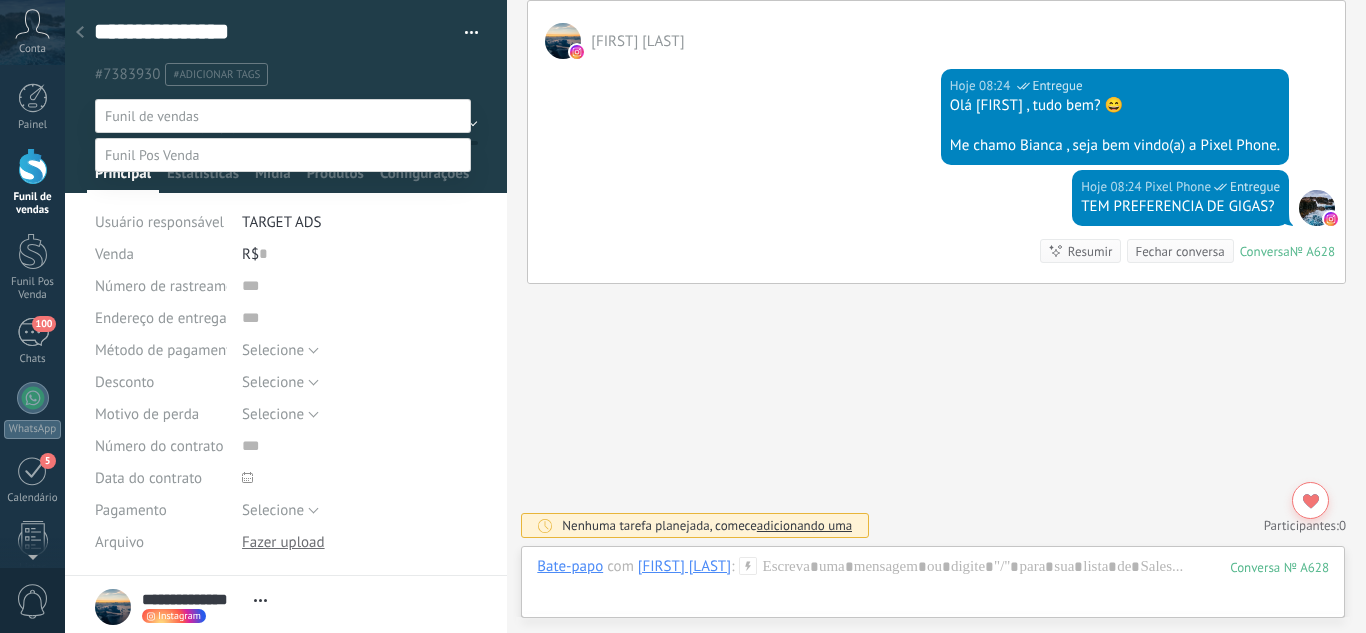 click on "Atendimento" at bounding box center [0, 0] 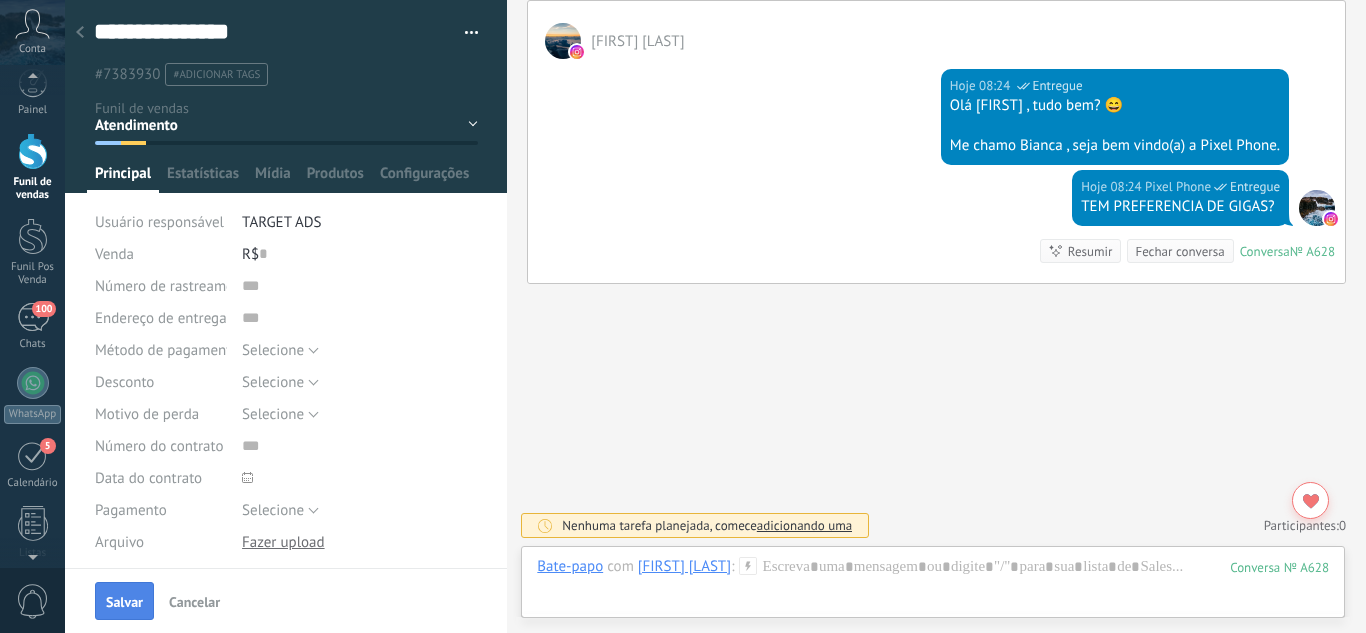 scroll, scrollTop: 0, scrollLeft: 0, axis: both 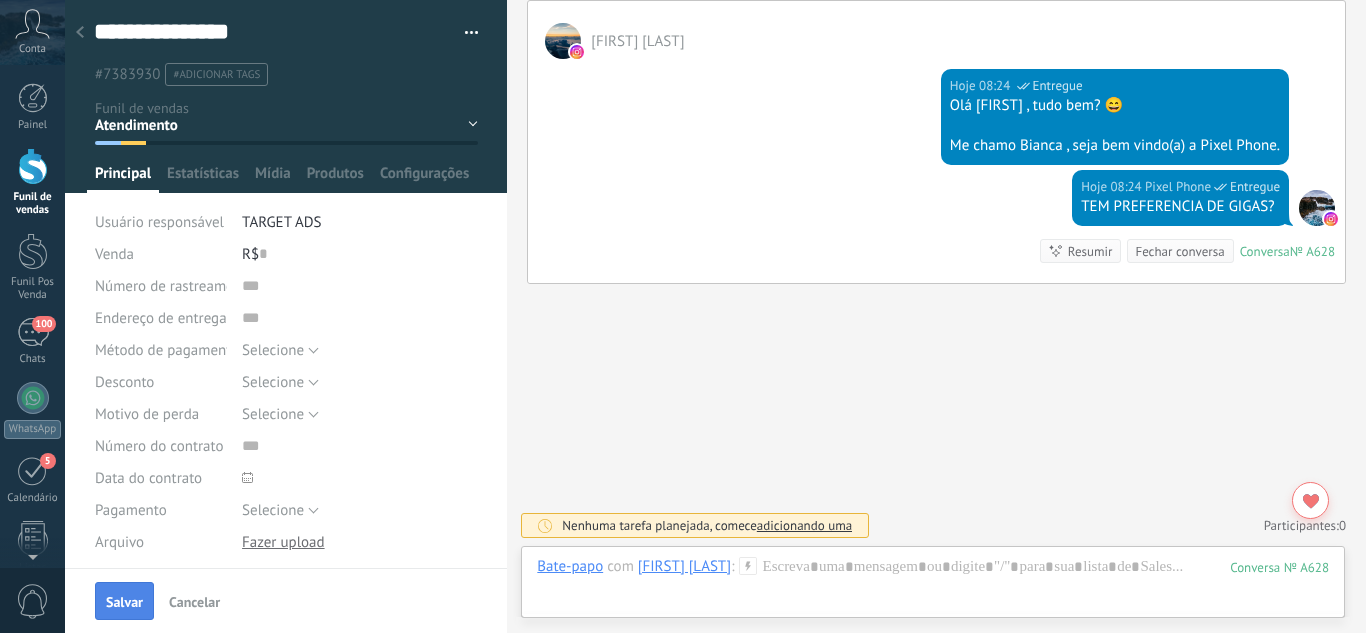 click on "Salvar" at bounding box center [124, 601] 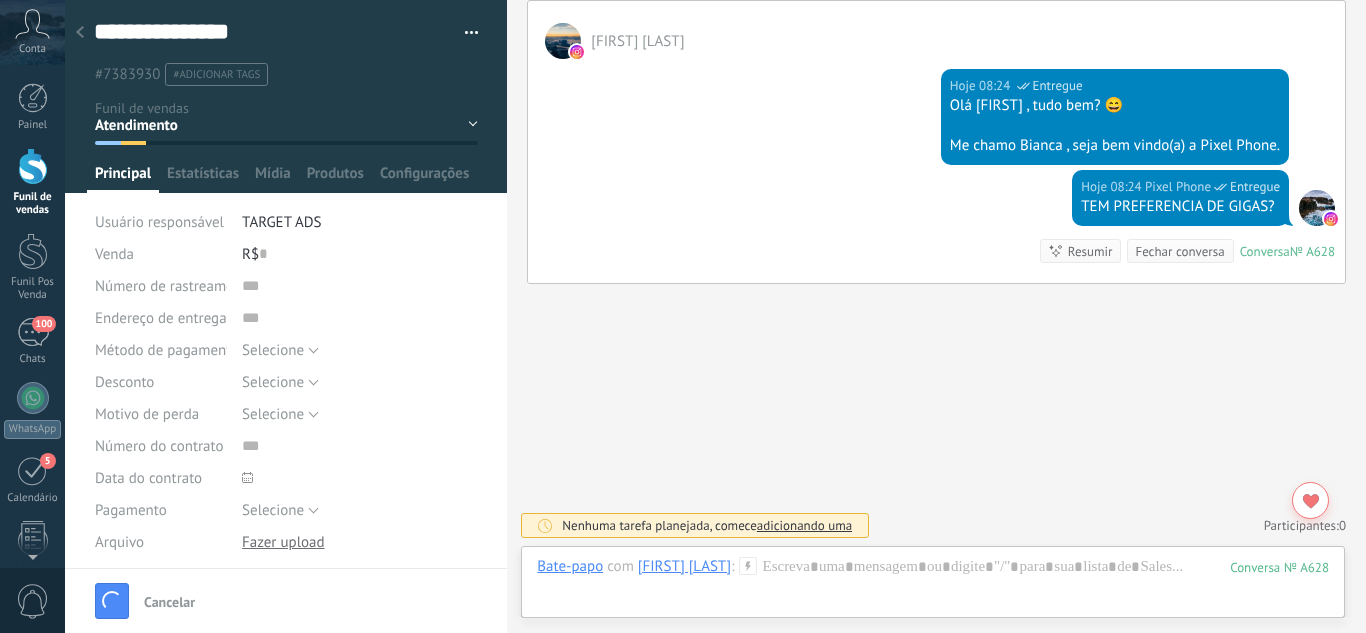 scroll, scrollTop: 1209, scrollLeft: 0, axis: vertical 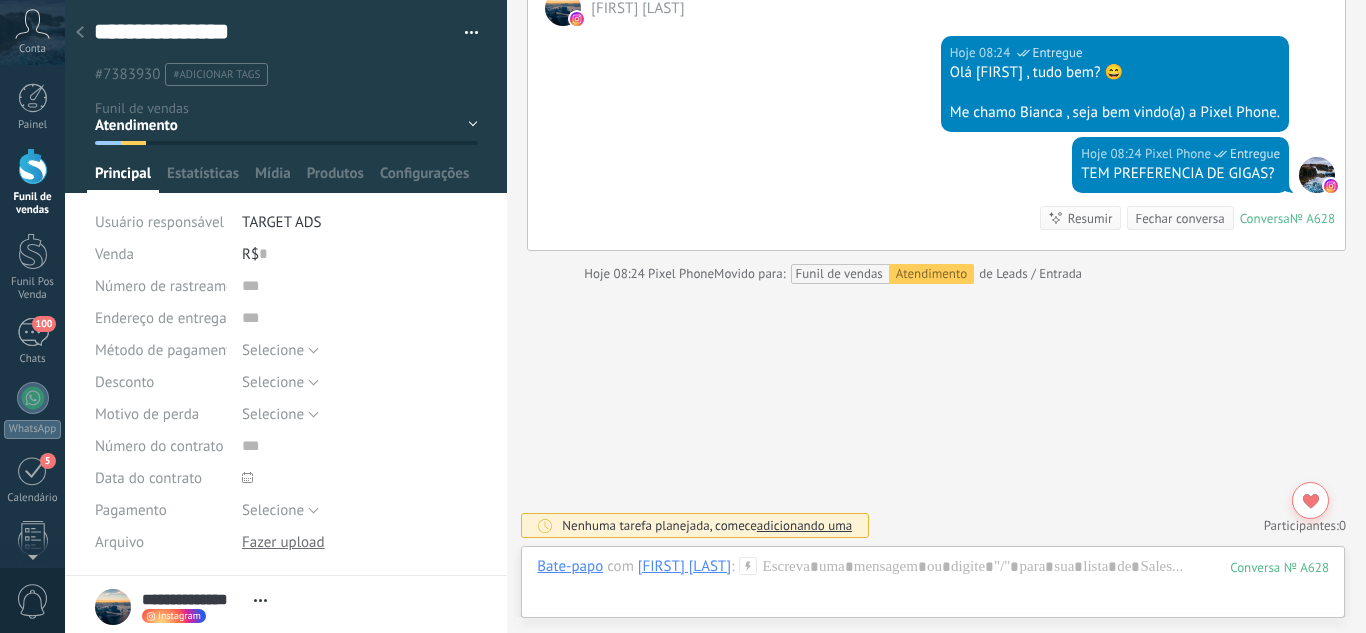 click 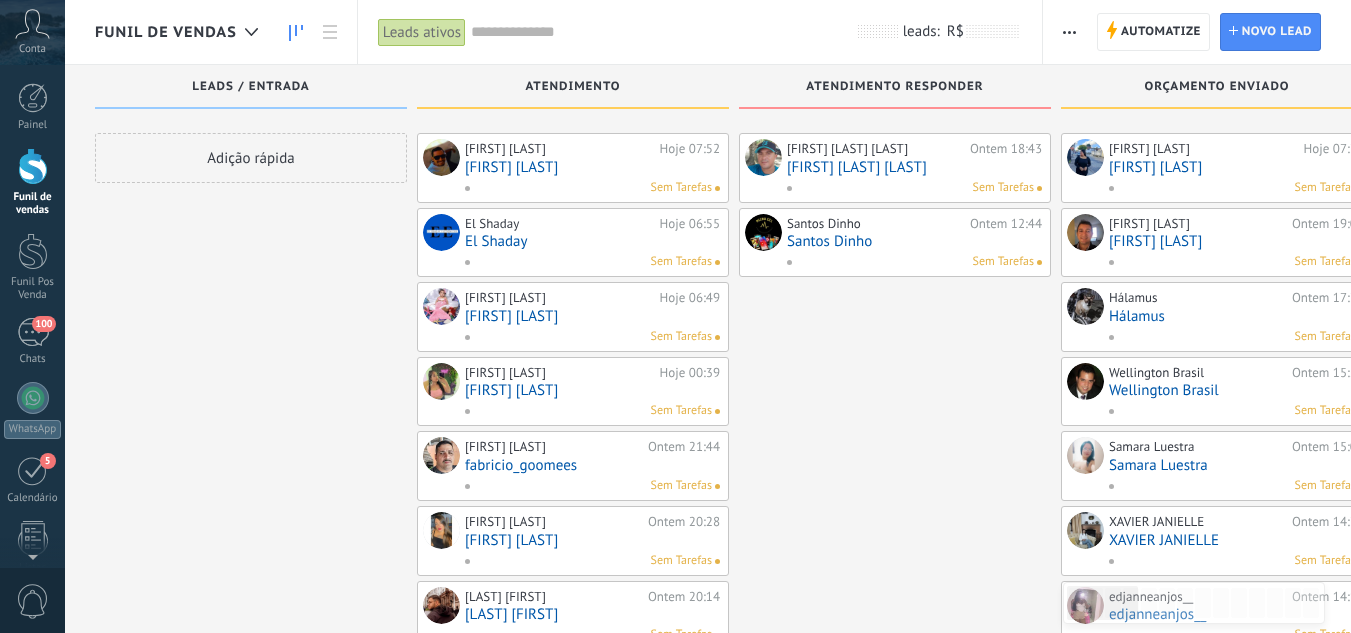 click on "[FIRST] [LAST] [LAST]" at bounding box center (914, 167) 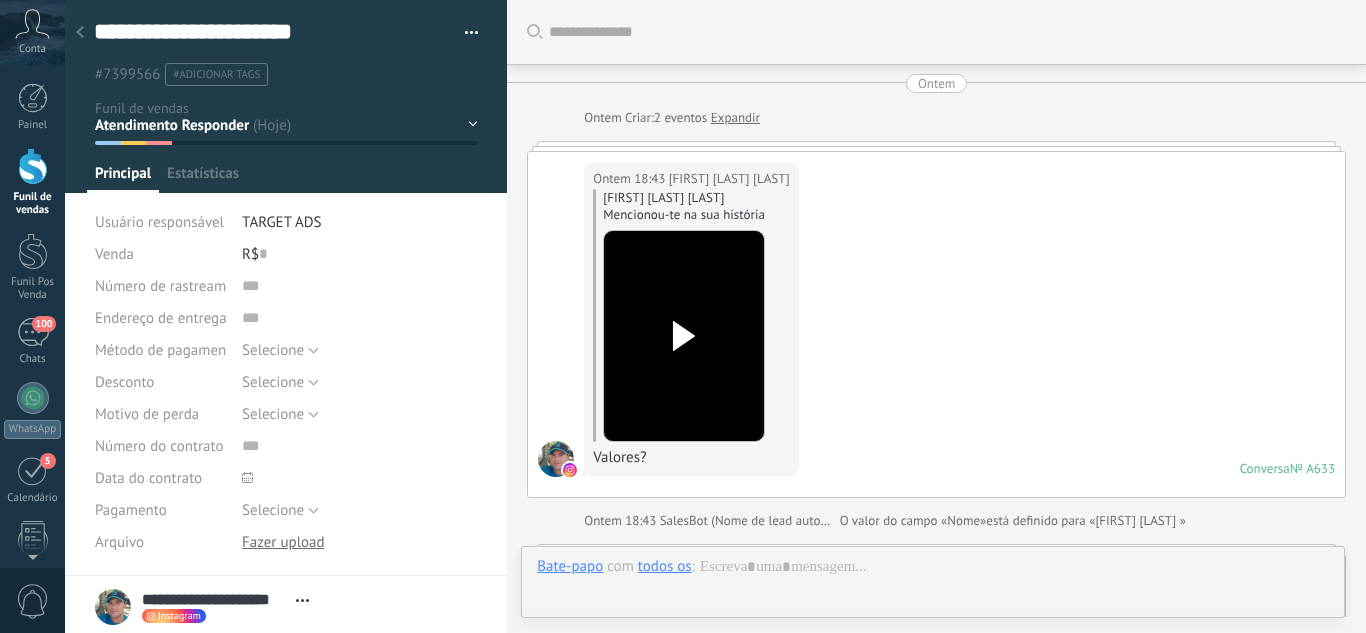 scroll, scrollTop: 1253, scrollLeft: 0, axis: vertical 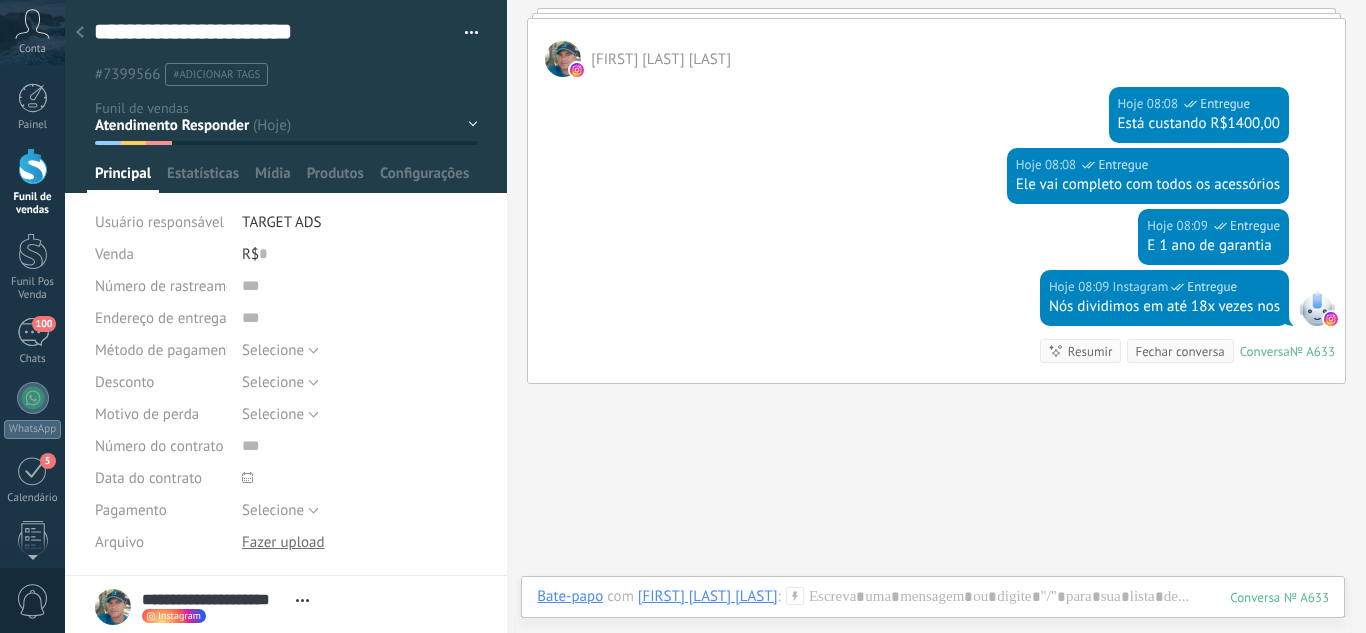 click on "Leads / Entrada
Atendimento
Atendimento Responder
Orçamento Enviado
Orçamento Responder
Negociação / Fechamento
-" at bounding box center (0, 0) 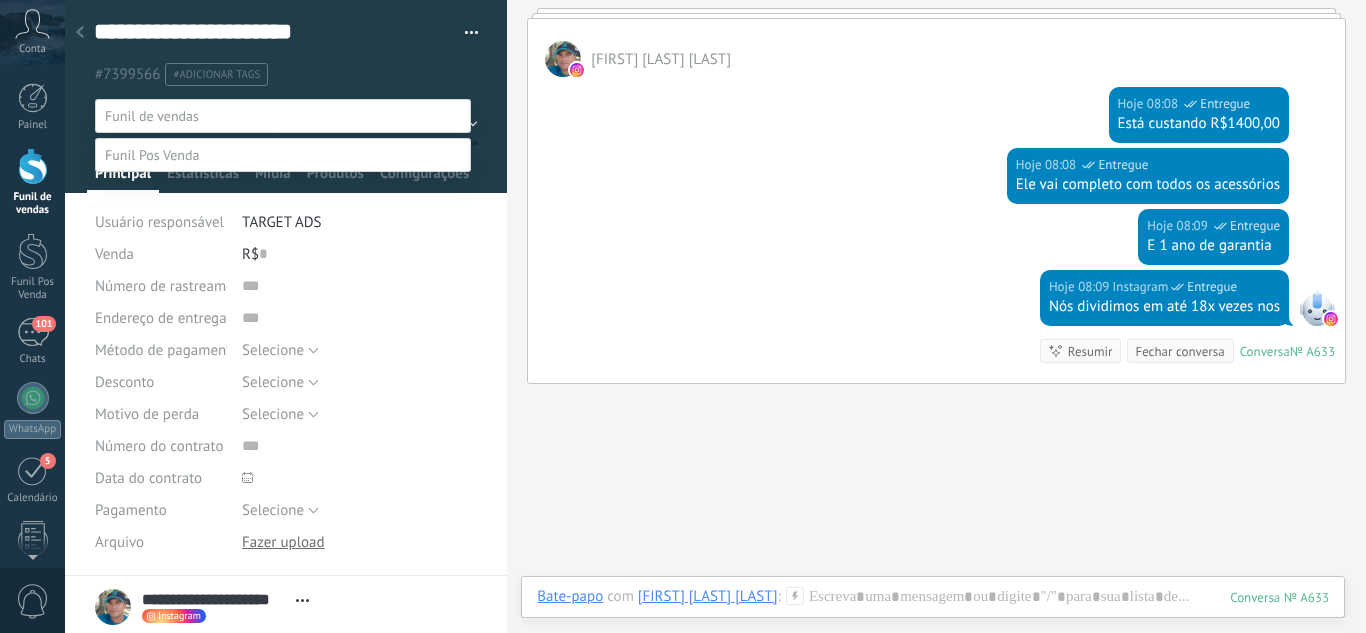 click on "Orçamento Enviado" at bounding box center (0, 0) 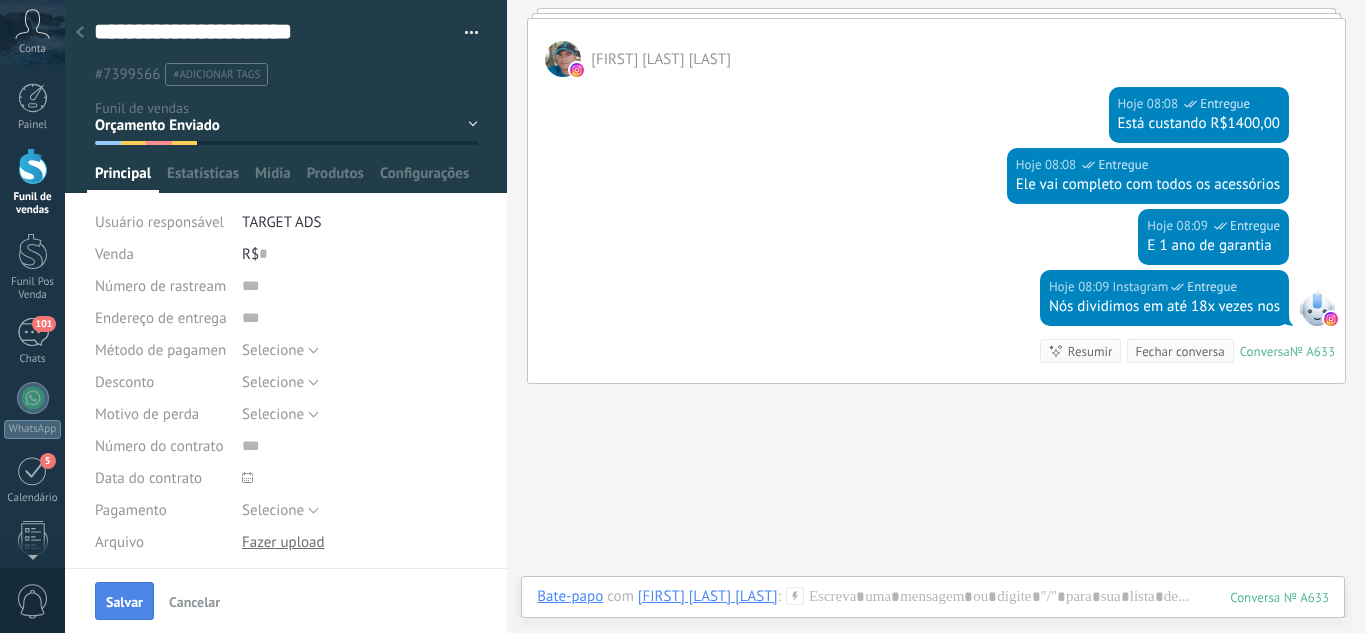 click on "Salvar" at bounding box center (124, 601) 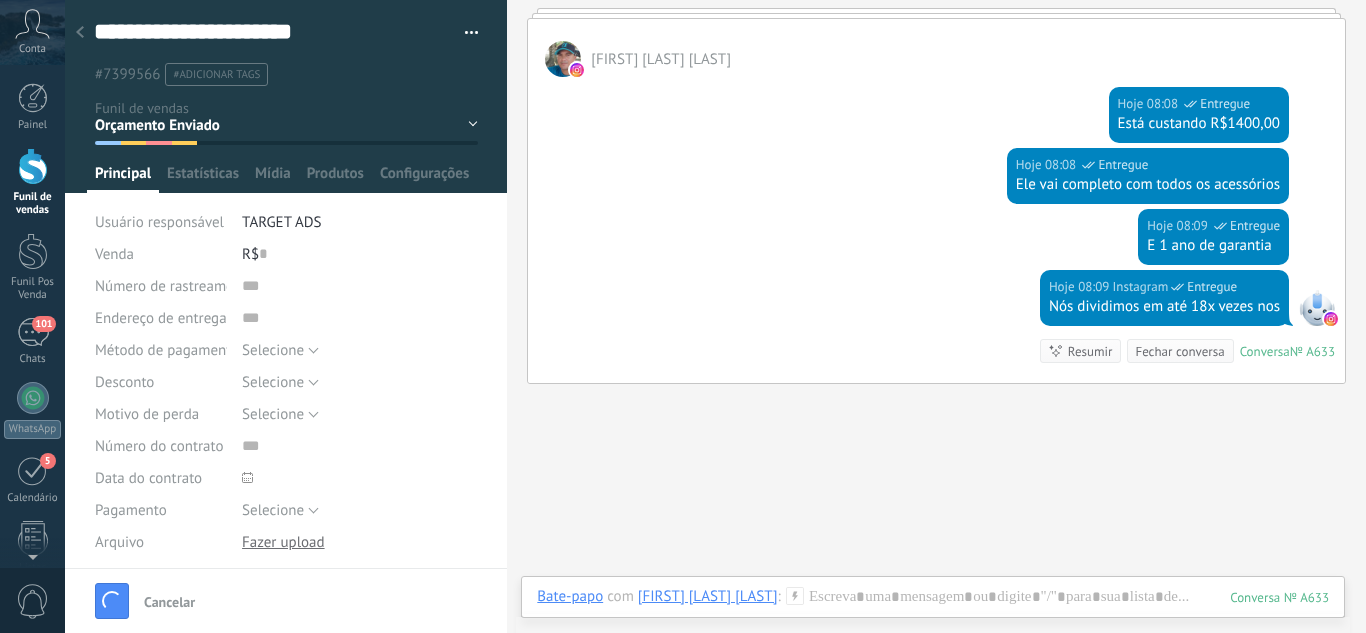 scroll, scrollTop: 1186, scrollLeft: 0, axis: vertical 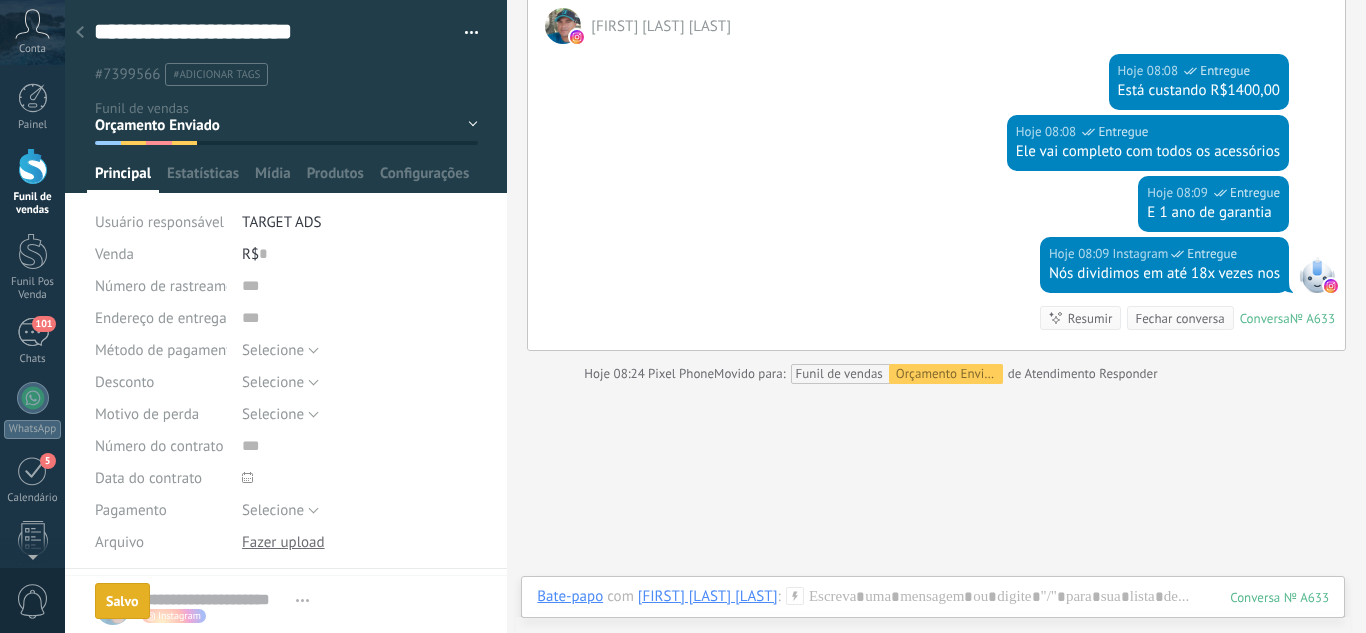 click 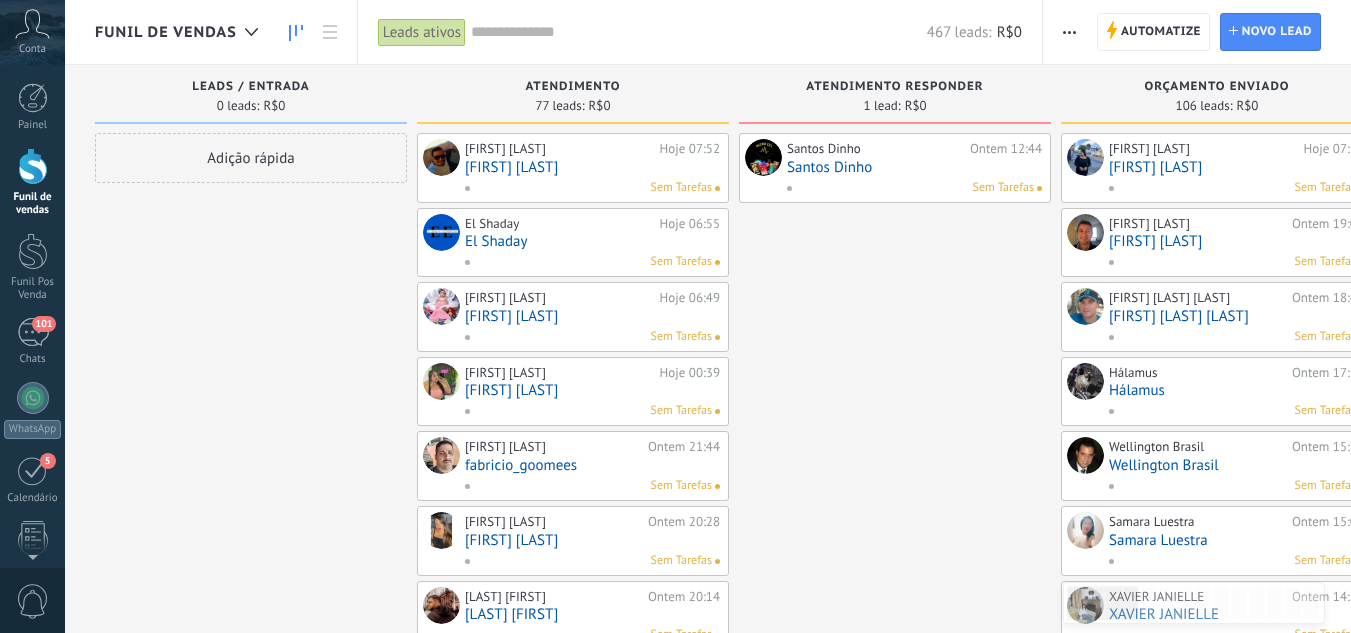 click on "Santos Dinho" at bounding box center (914, 167) 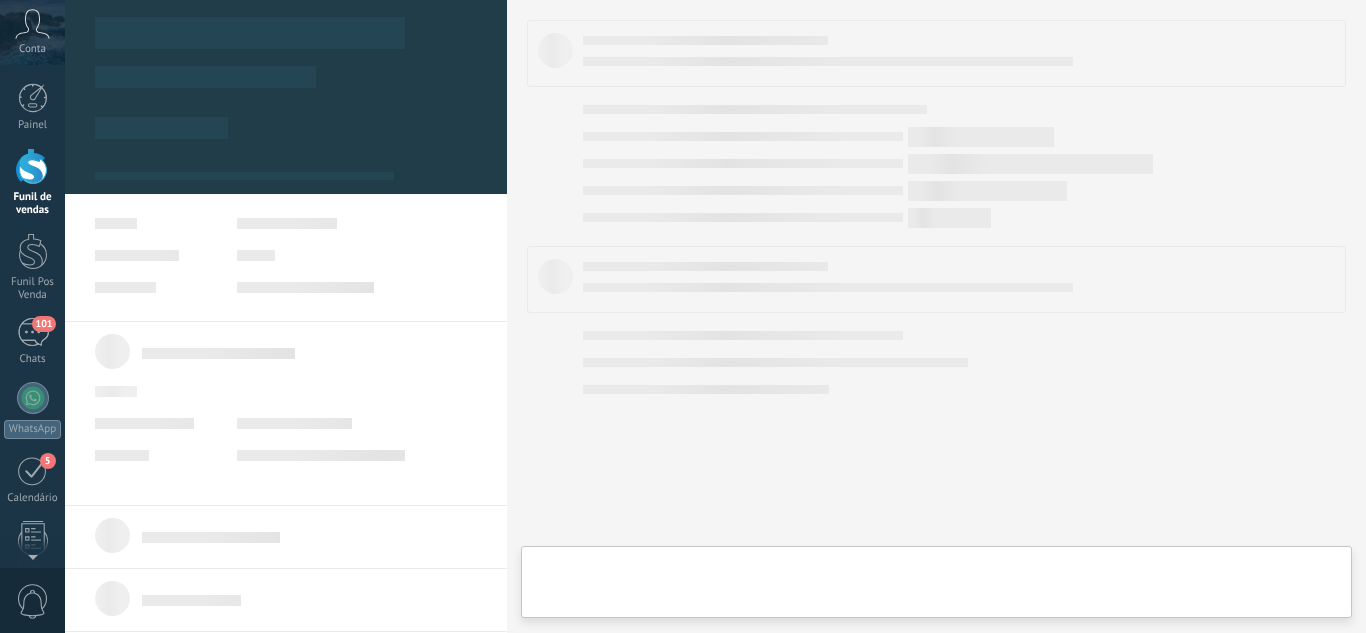 type on "**********" 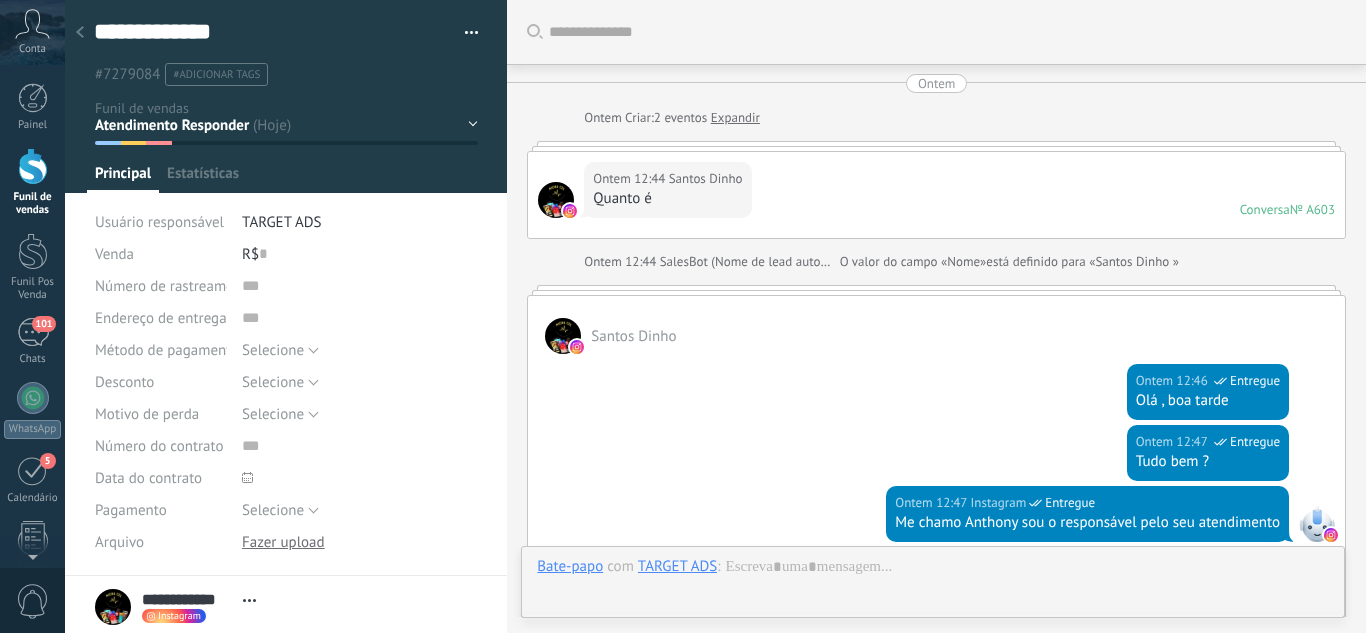 scroll, scrollTop: 30, scrollLeft: 0, axis: vertical 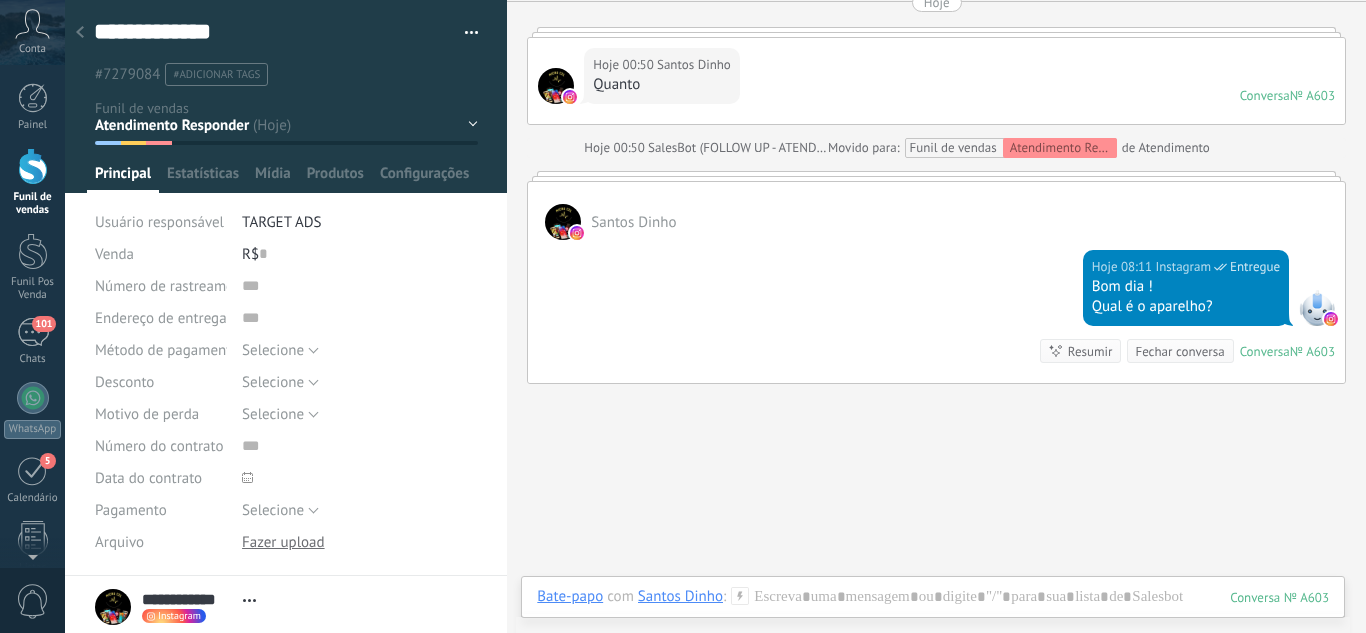 click on "Leads / Entrada
Atendimento
Atendimento Responder
Orçamento Enviado
Orçamento Responder
Negociação / Fechamento
-" at bounding box center [0, 0] 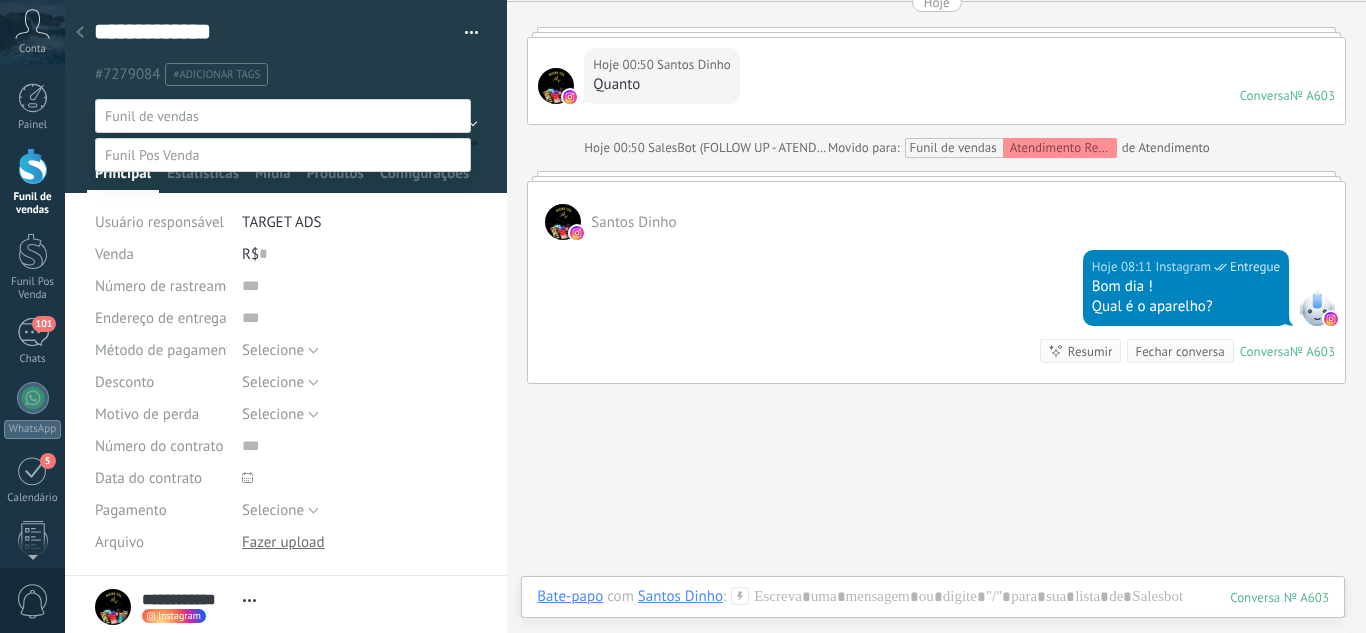 click on "Atendimento" at bounding box center [0, 0] 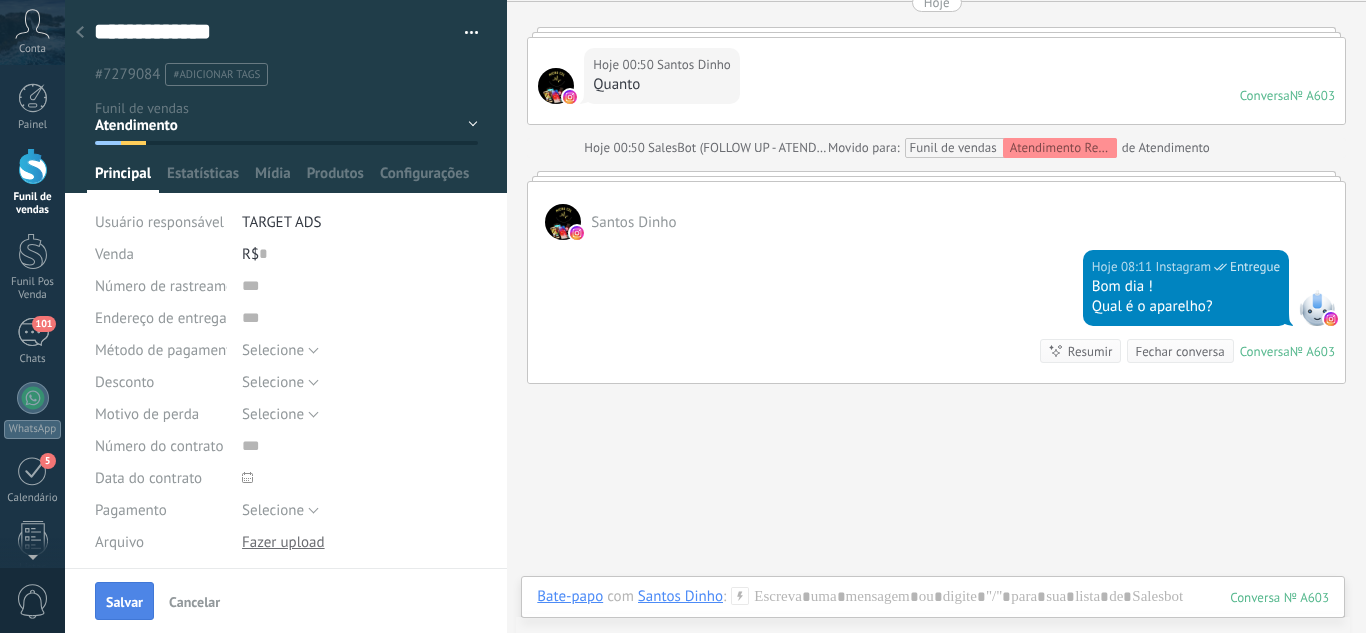 click on "Salvar" at bounding box center [124, 602] 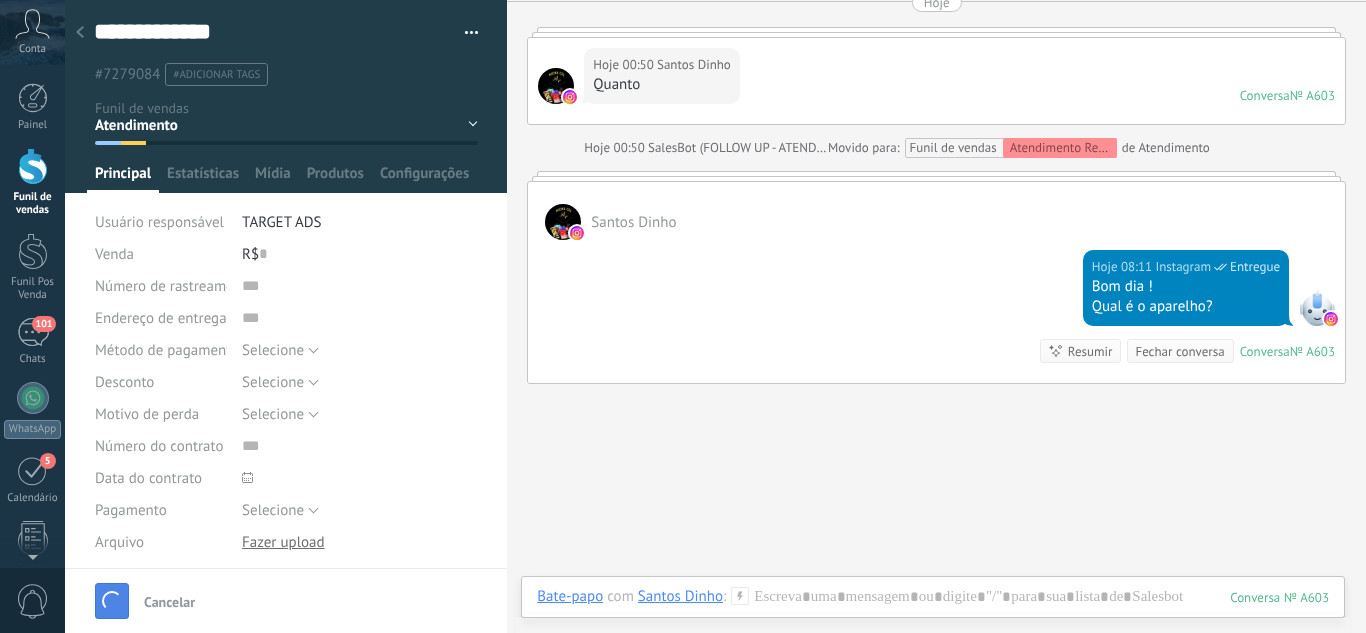 scroll, scrollTop: 971, scrollLeft: 0, axis: vertical 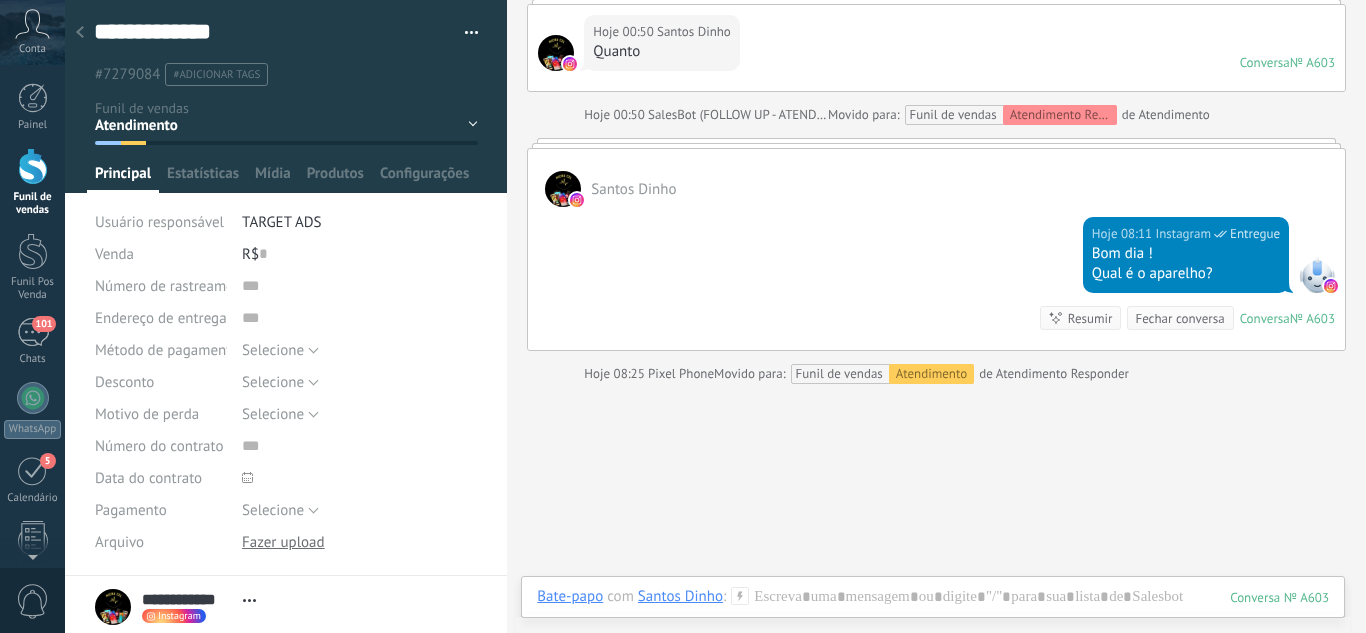 click 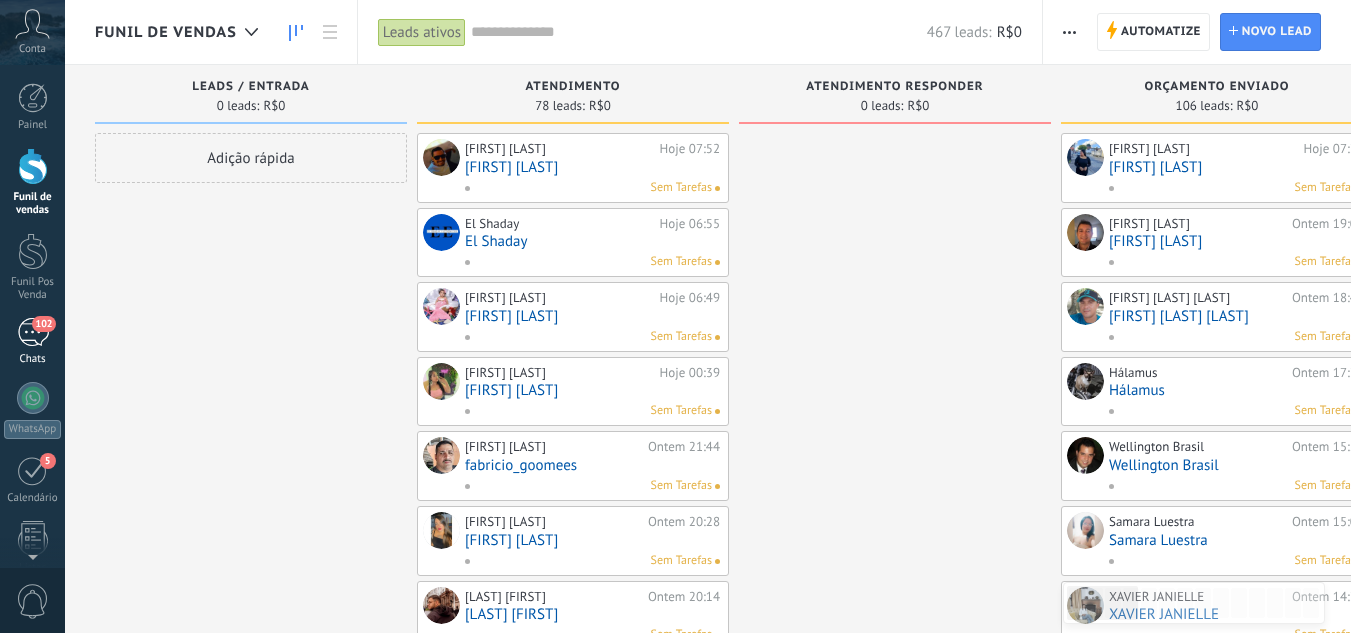 click on "102" at bounding box center (33, 332) 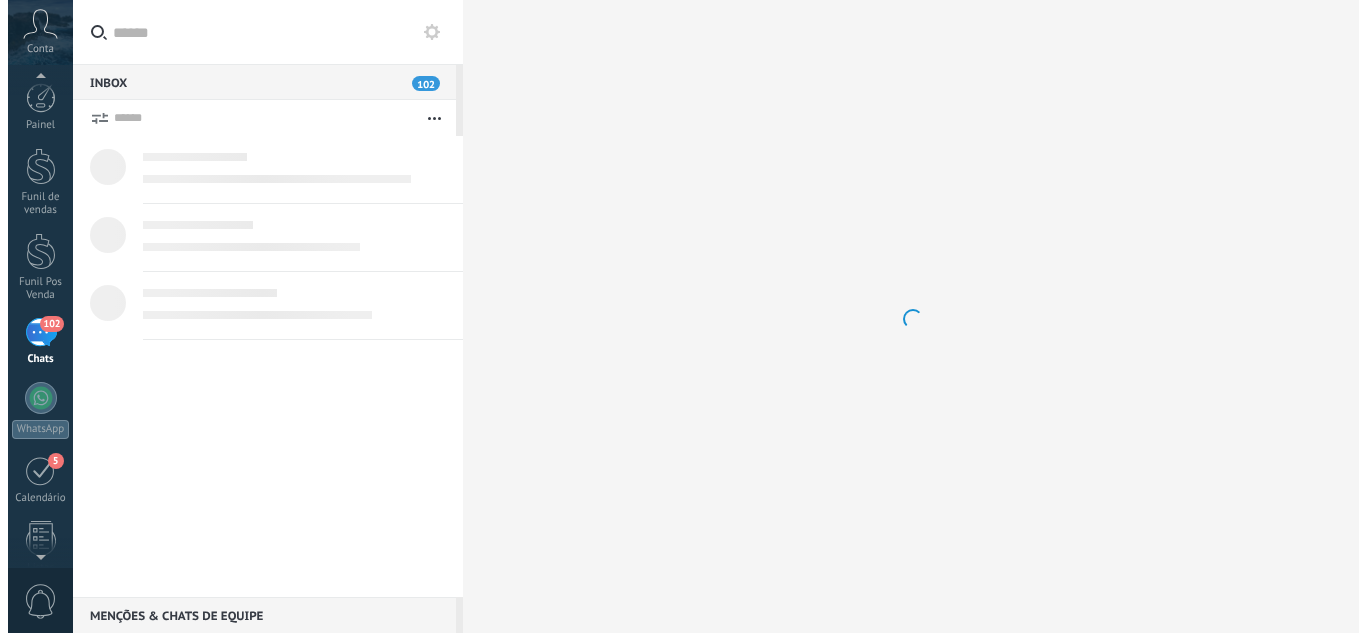 scroll, scrollTop: 19, scrollLeft: 0, axis: vertical 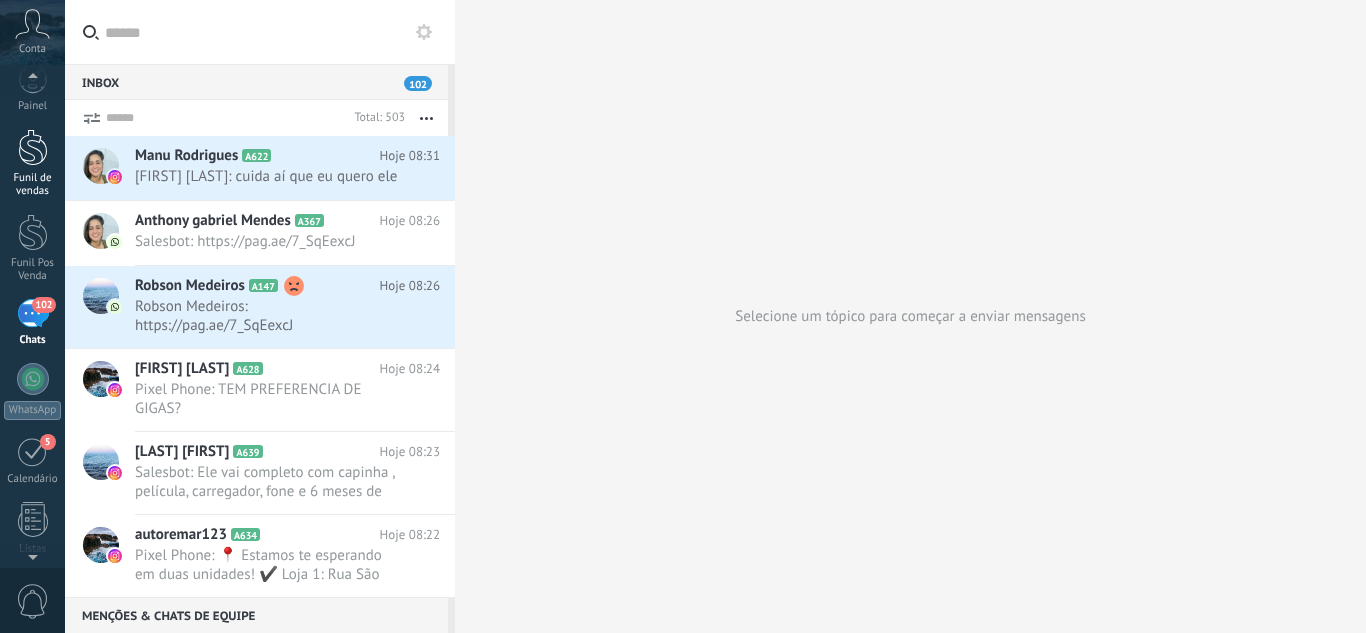 click on "Funil de vendas" at bounding box center [32, 163] 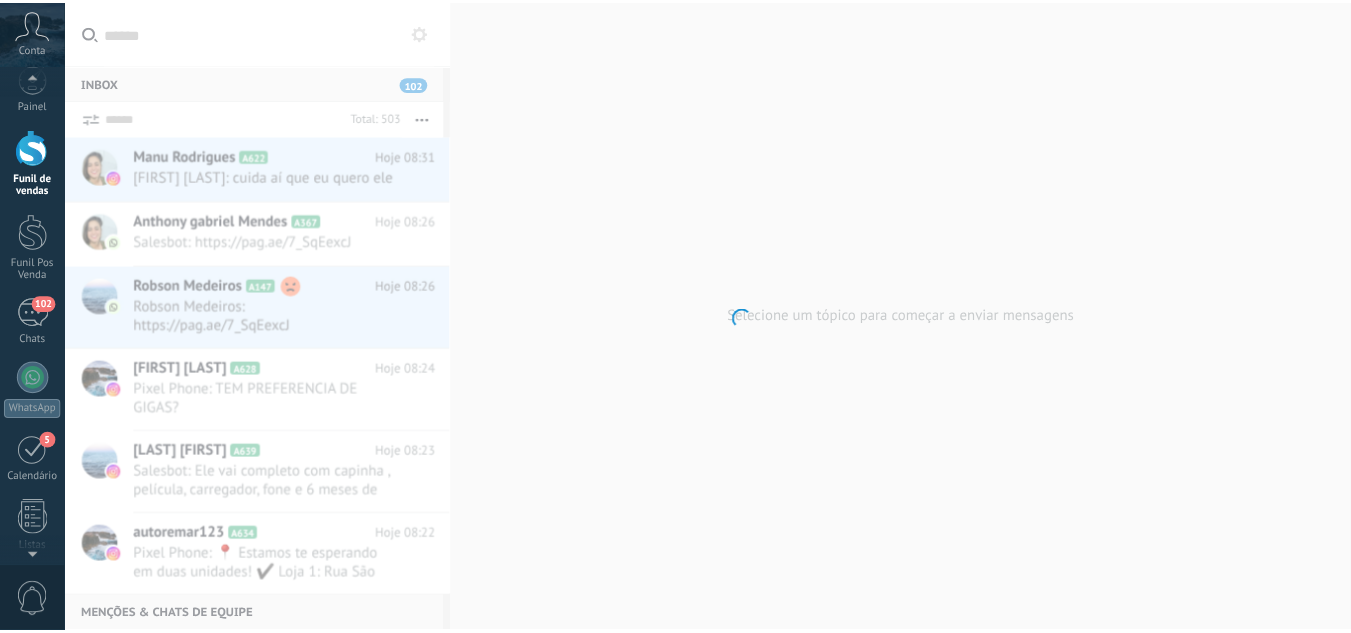 scroll, scrollTop: 0, scrollLeft: 0, axis: both 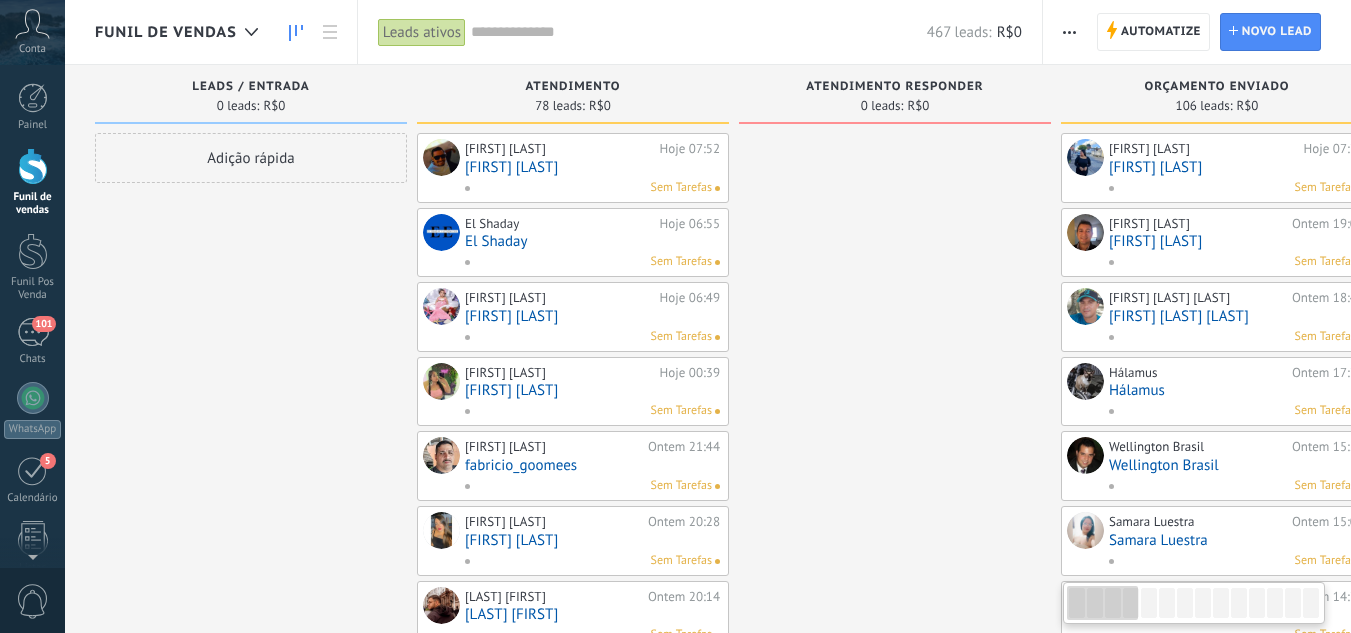 drag, startPoint x: 43, startPoint y: 146, endPoint x: 39, endPoint y: 156, distance: 10.770329 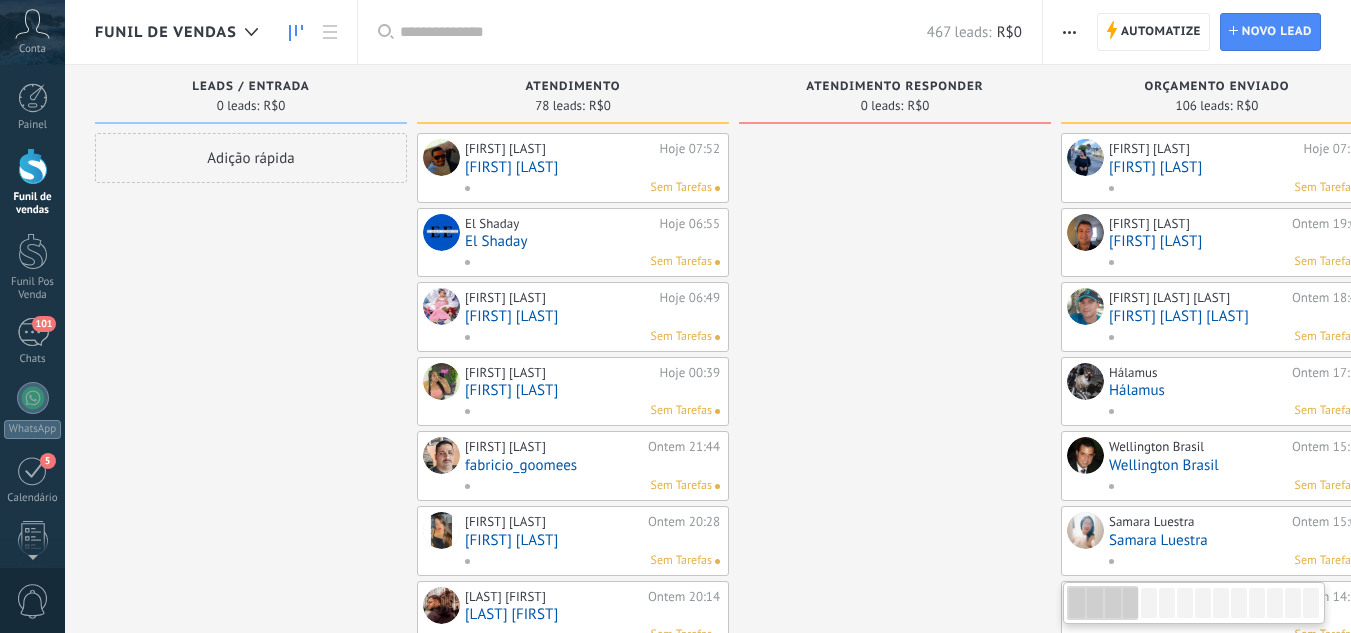 click at bounding box center (895, 876) 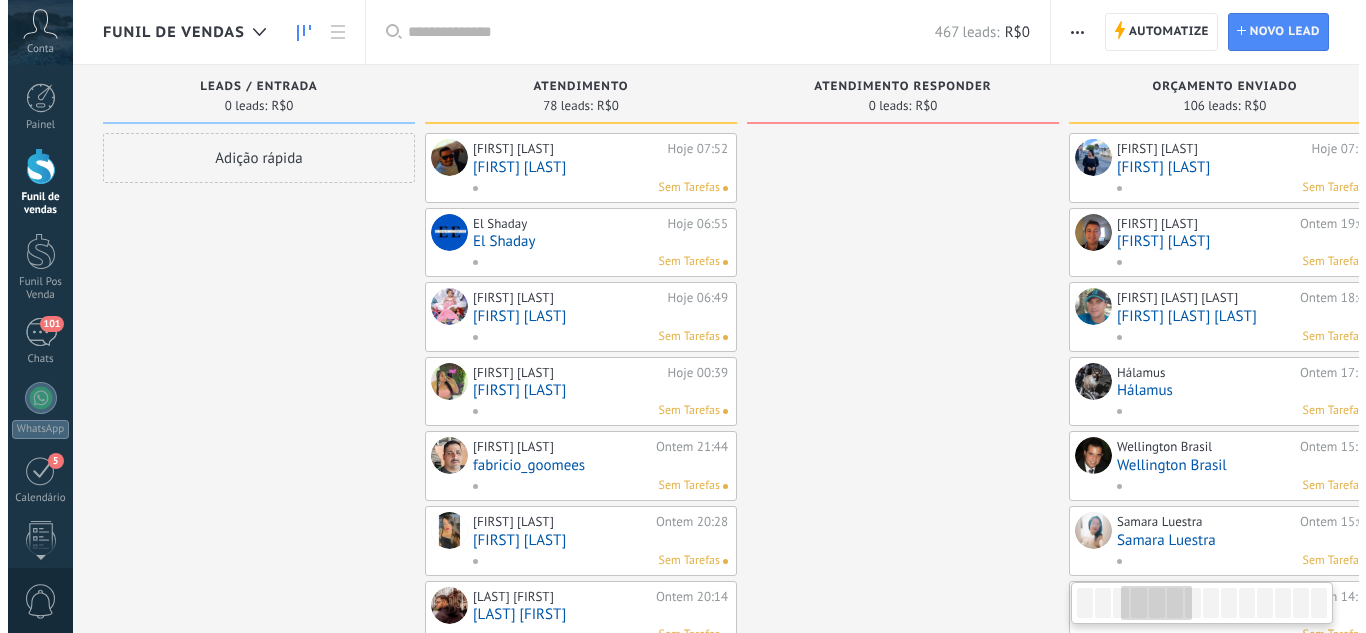 scroll, scrollTop: 0, scrollLeft: 819, axis: horizontal 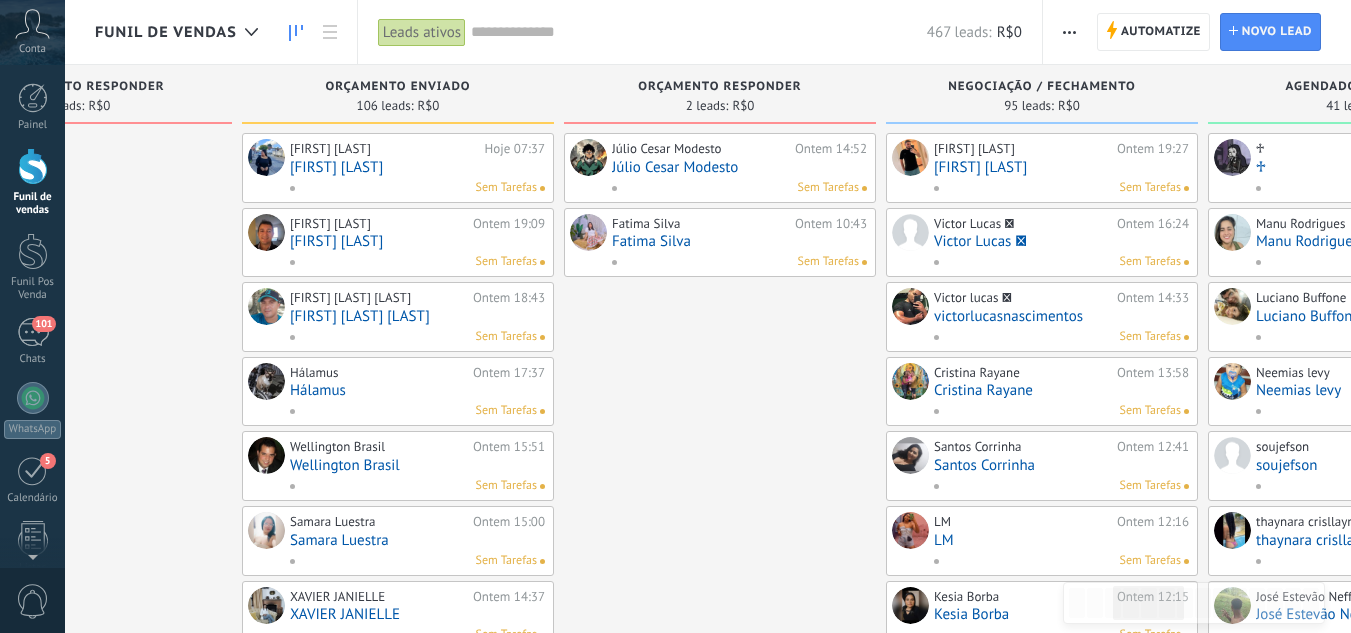 click on "Fatima Silva" at bounding box center [739, 241] 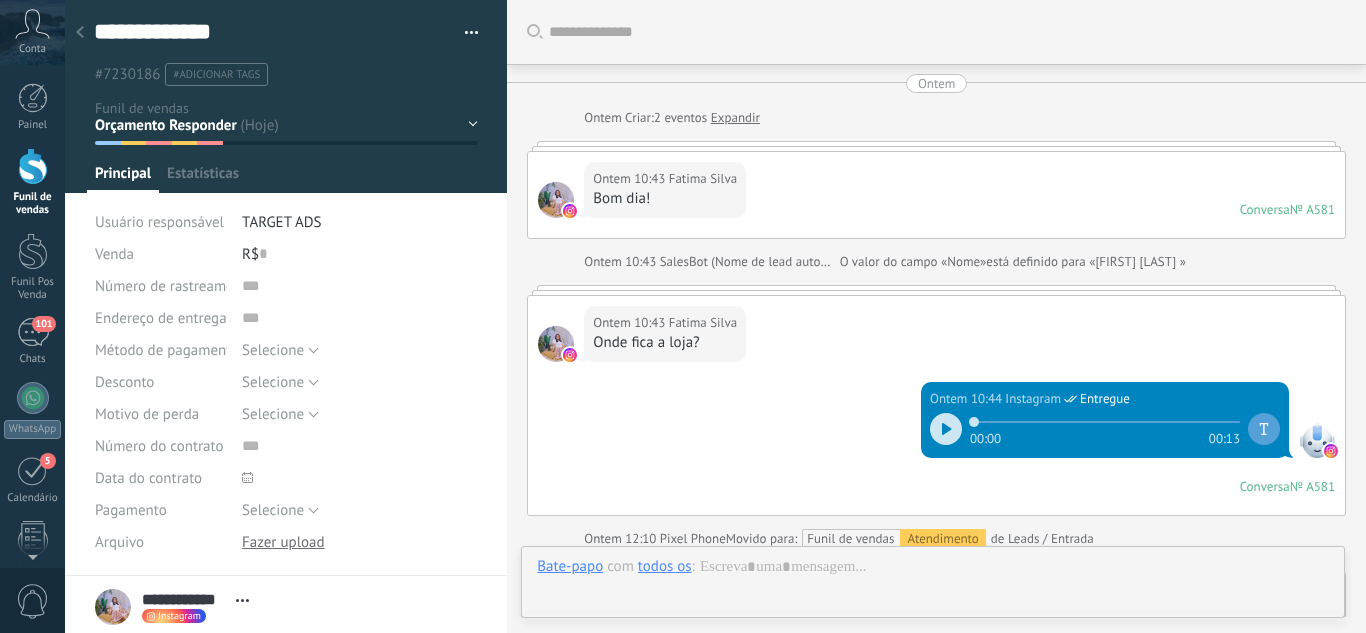 scroll, scrollTop: 30, scrollLeft: 0, axis: vertical 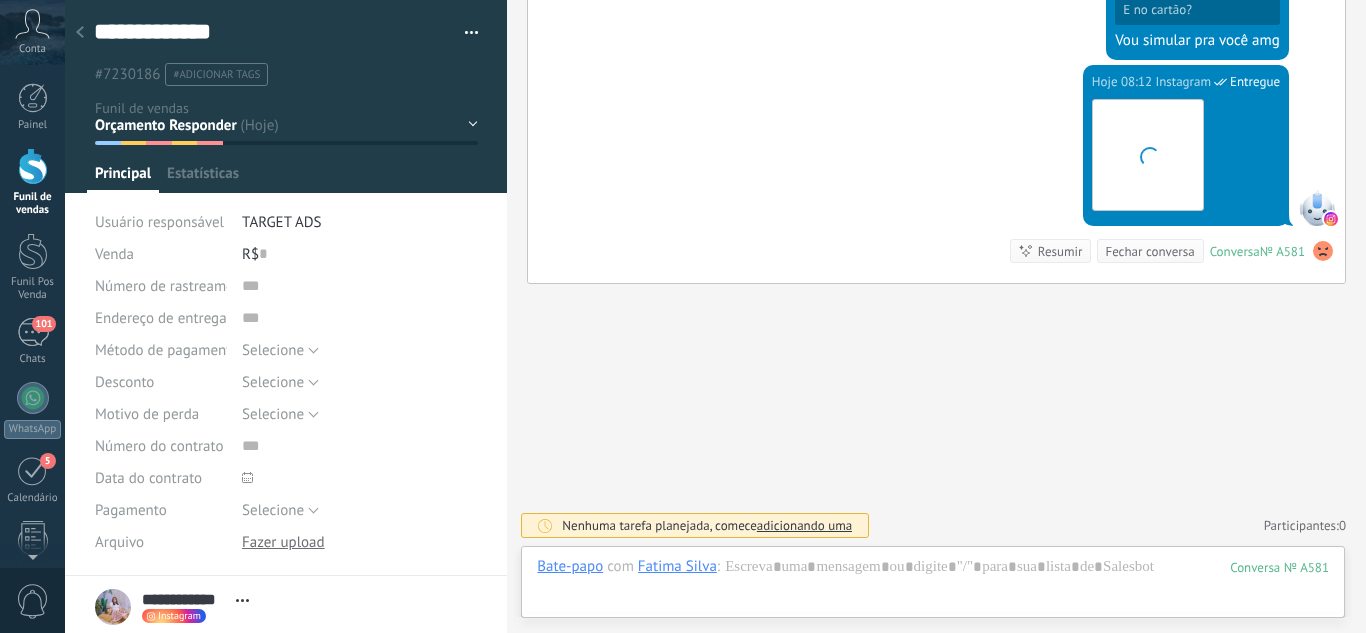 click on "Leads / Entrada
Atendimento
Atendimento Responder
Orçamento Enviado
Orçamento Responder
Negociação / Fechamento
-" at bounding box center [0, 0] 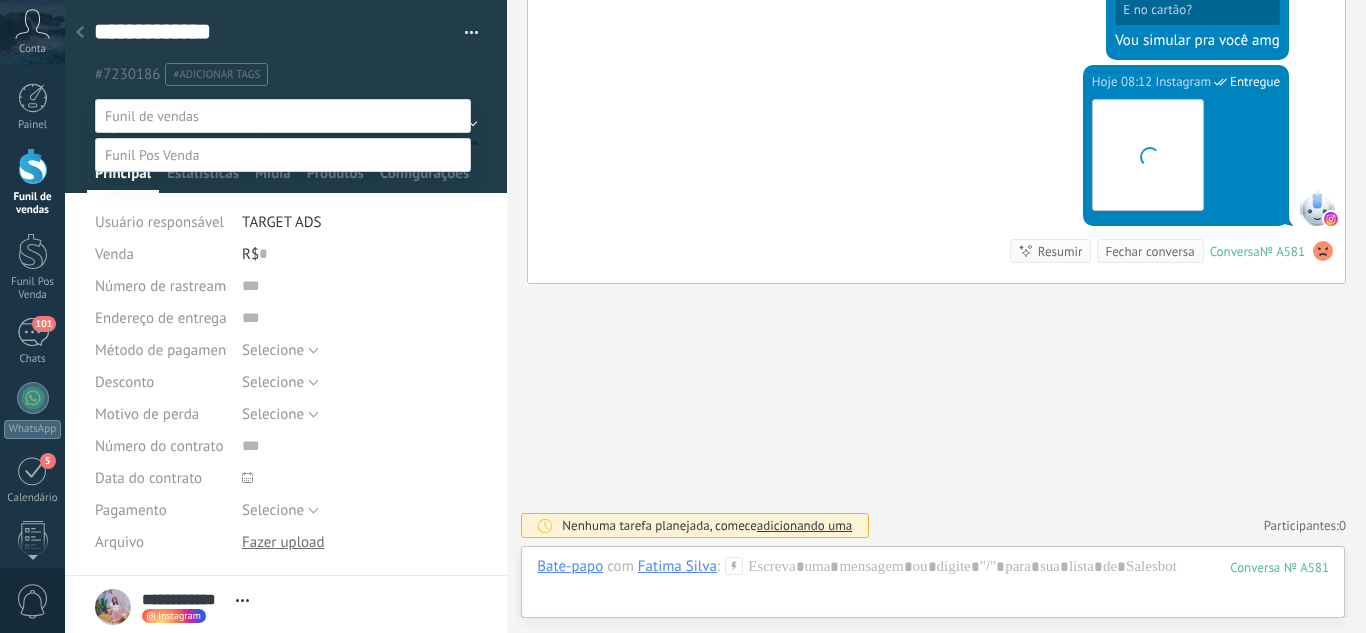 click on "Orçamento Enviado" at bounding box center [0, 0] 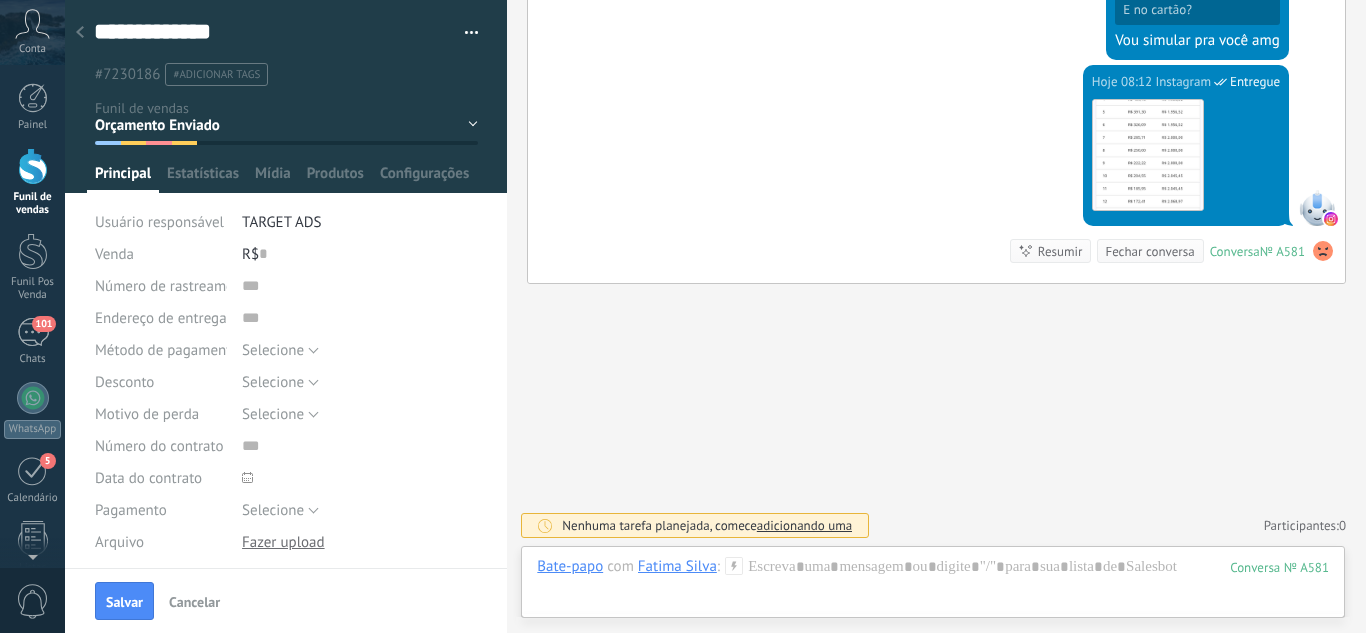 click 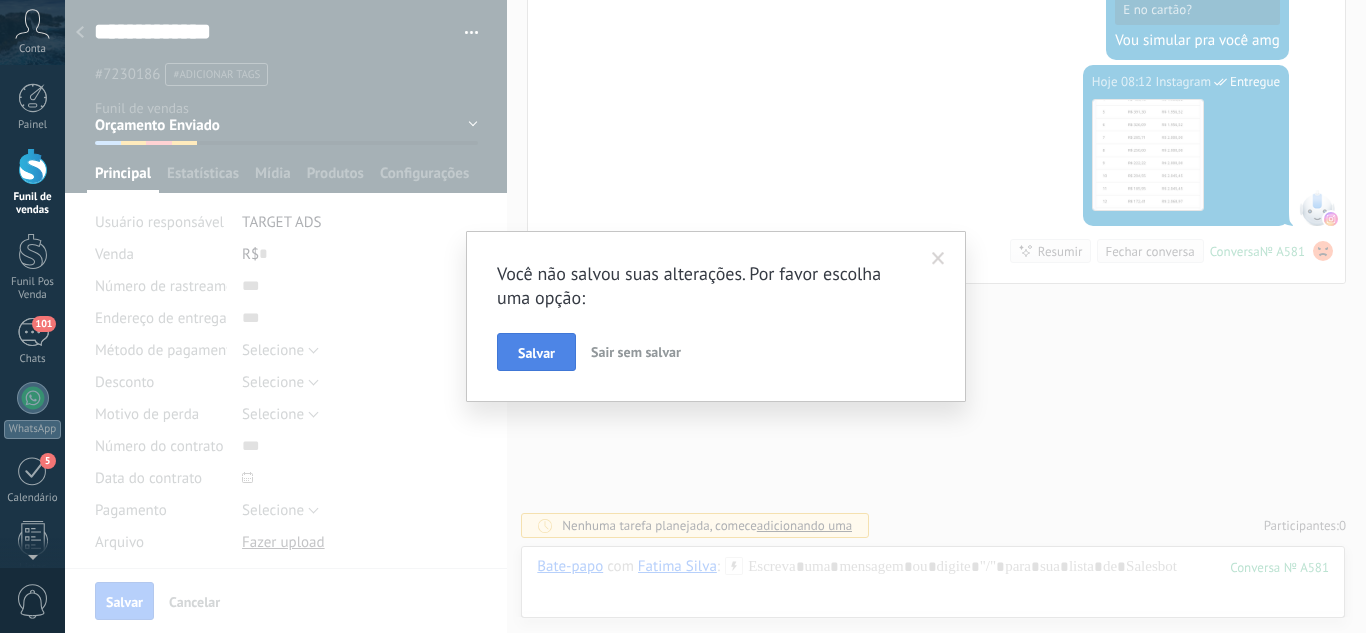 click on "Salvar" at bounding box center [536, 352] 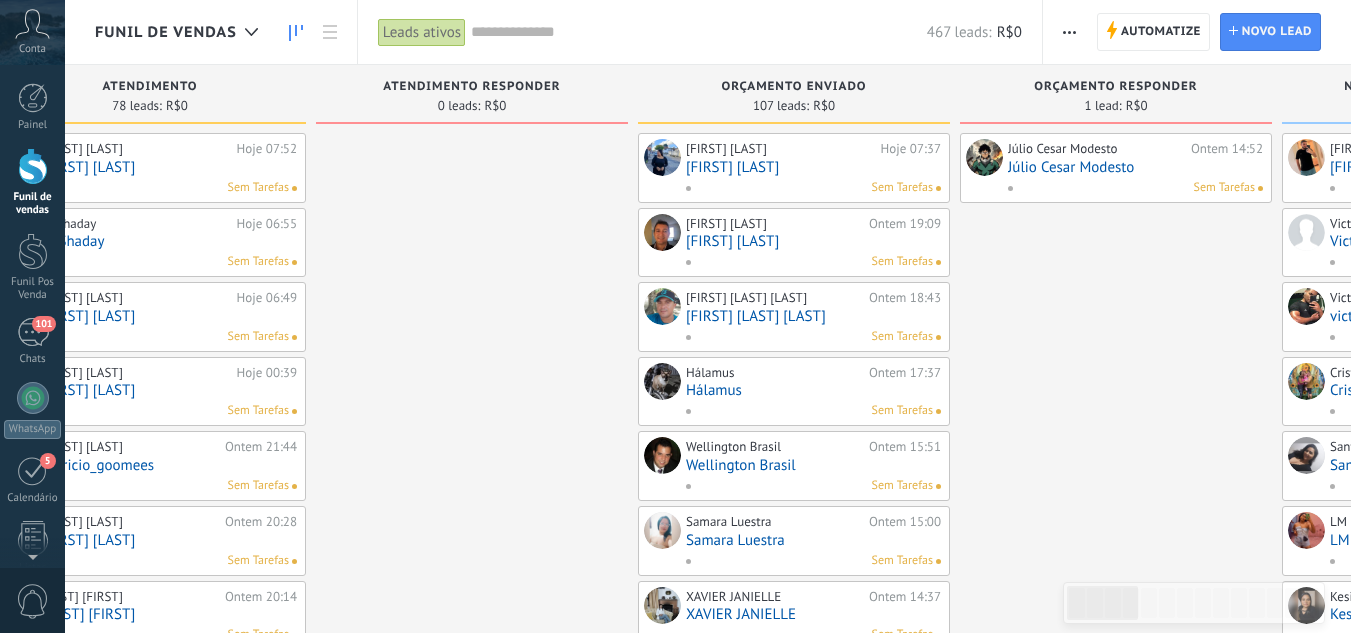 click at bounding box center (472, 876) 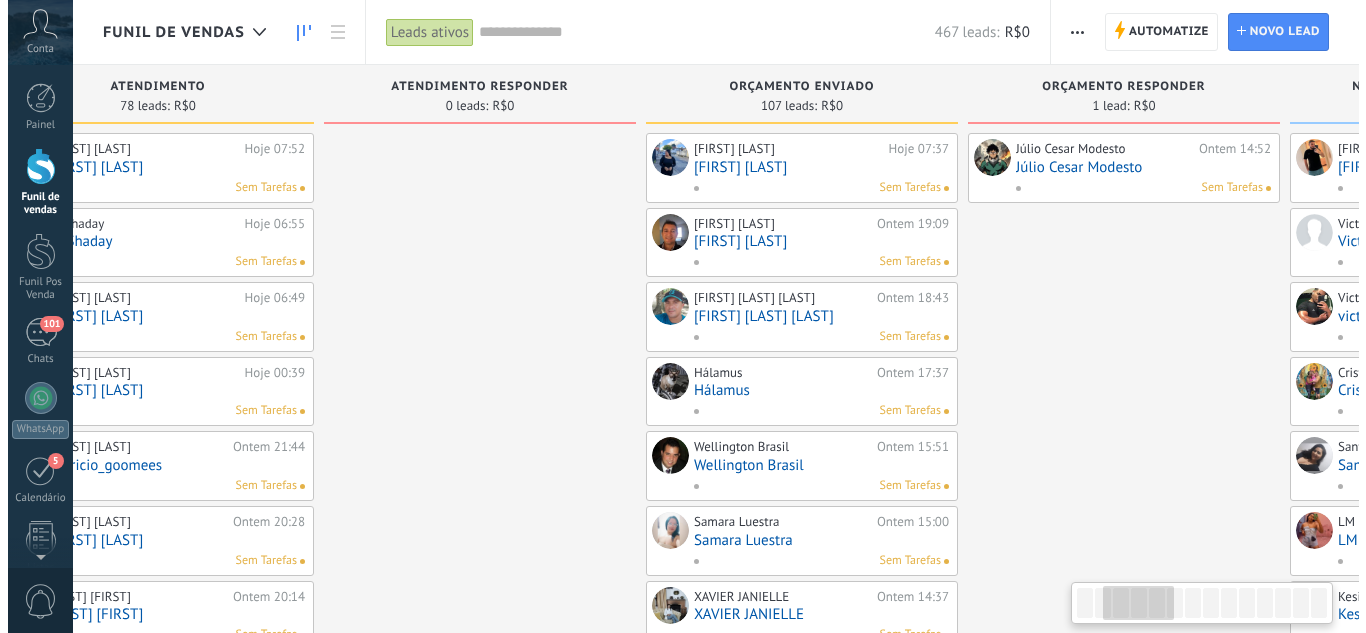 scroll, scrollTop: 0, scrollLeft: 516, axis: horizontal 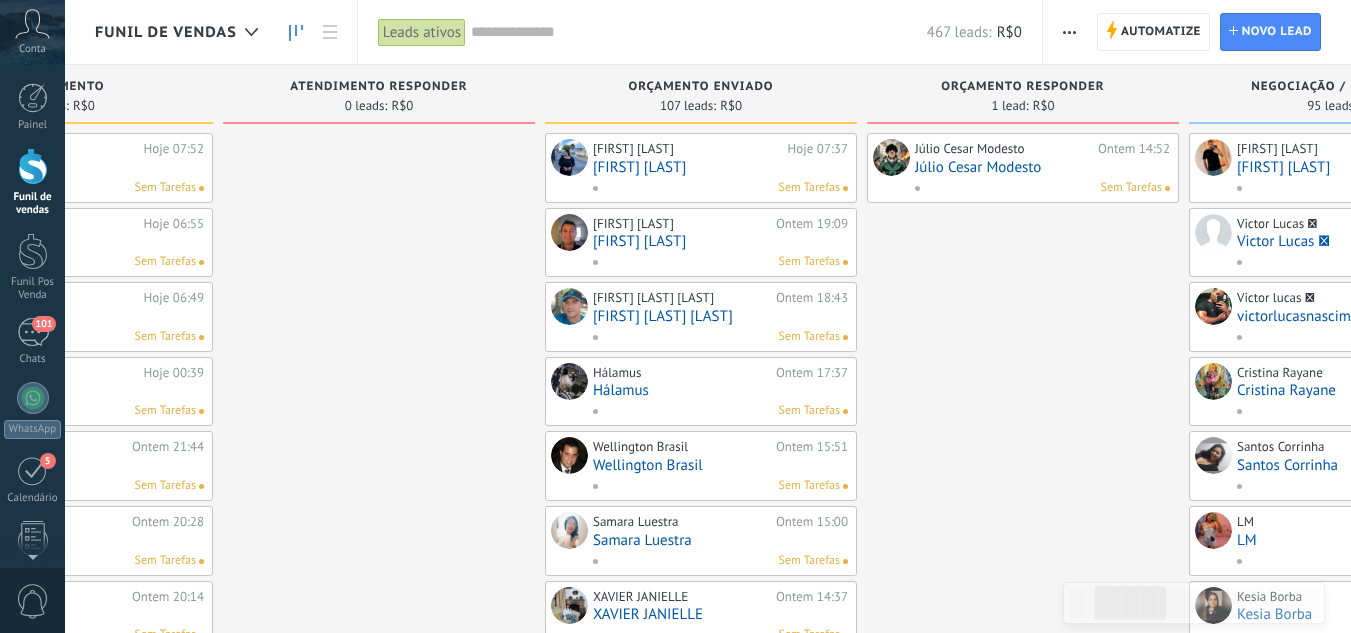 click on "Júlio Cesar Modesto" at bounding box center [1042, 167] 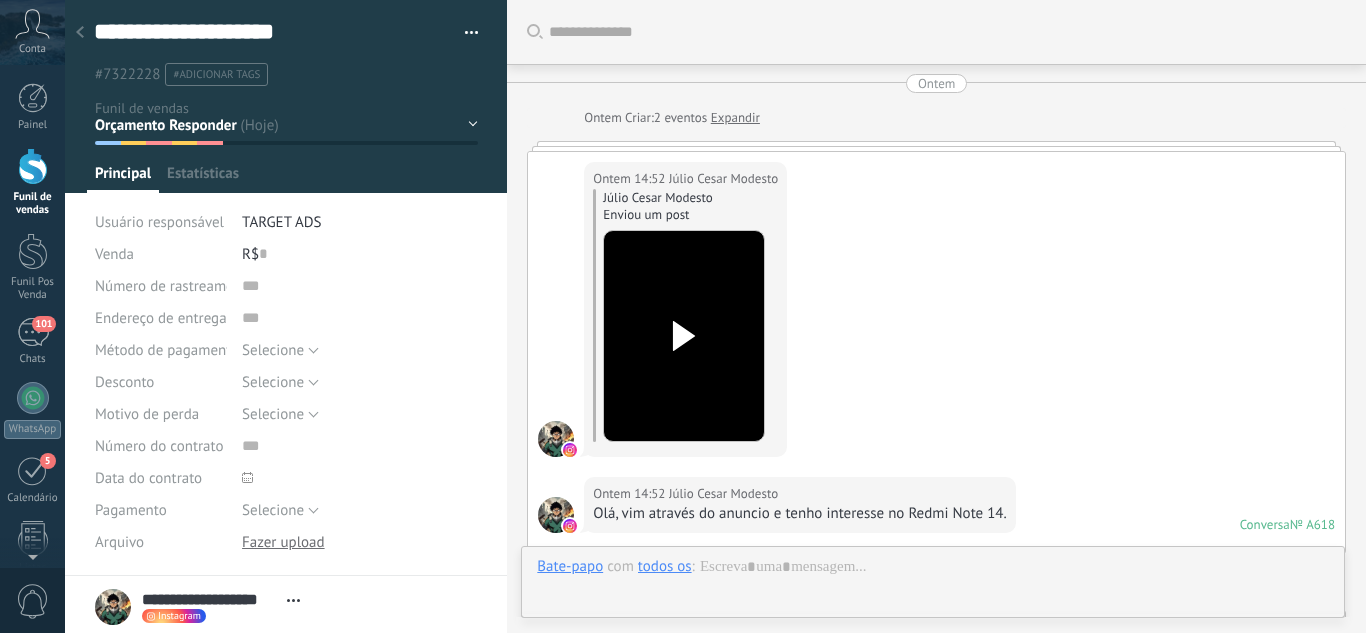 scroll, scrollTop: 1668, scrollLeft: 0, axis: vertical 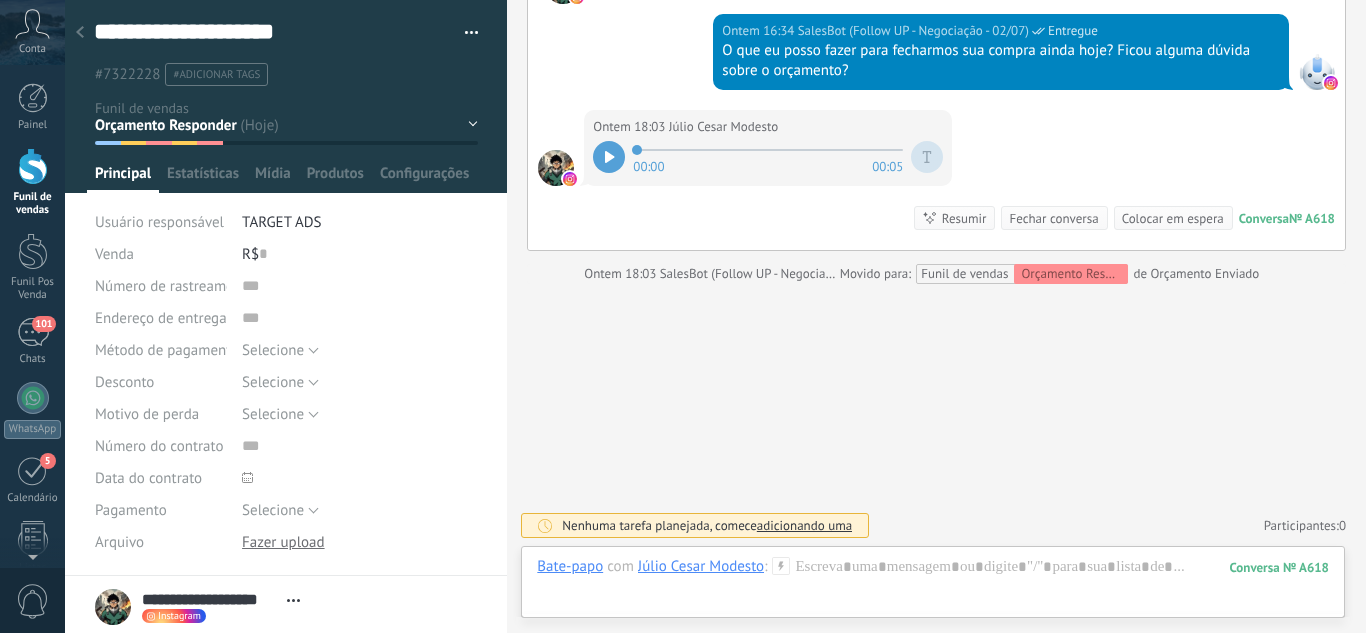 click 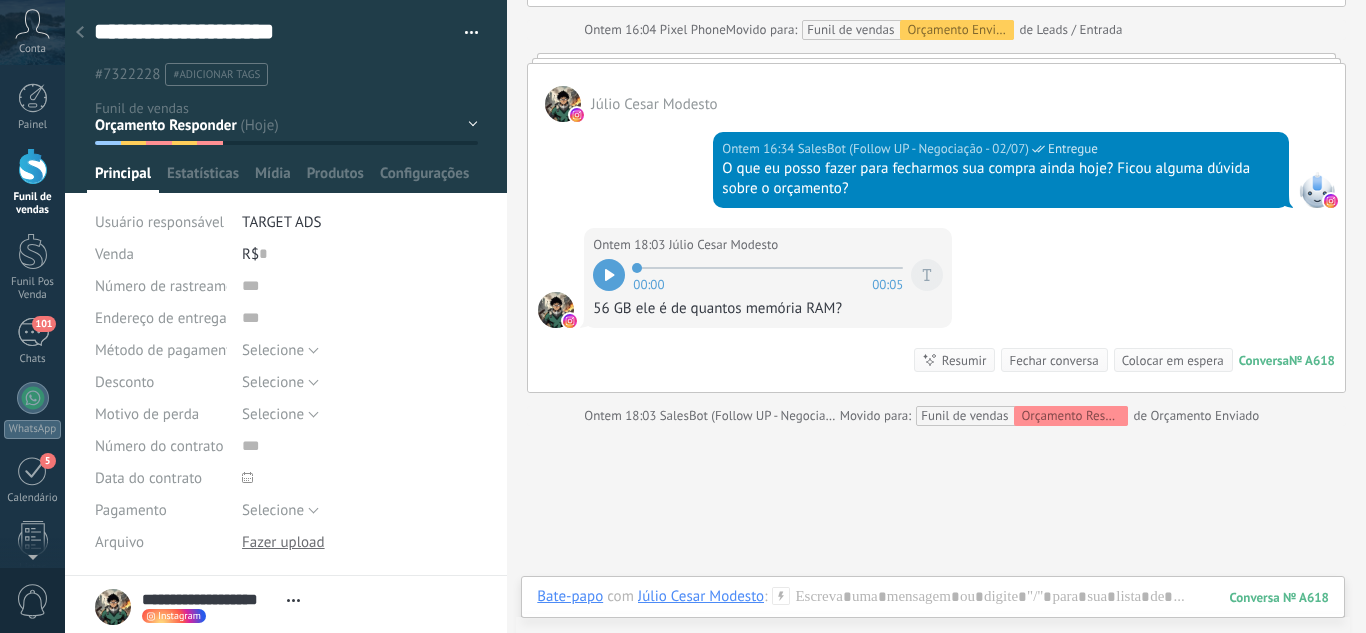 scroll, scrollTop: 1692, scrollLeft: 0, axis: vertical 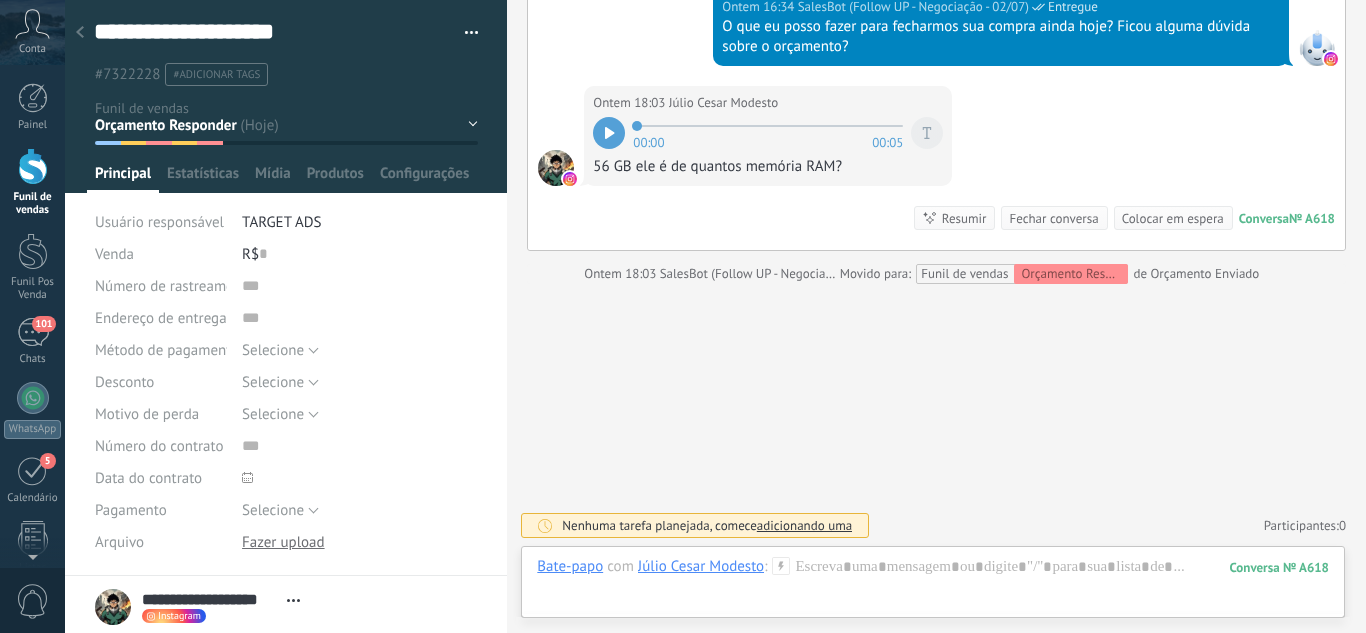 click on "Leads / Entrada
Atendimento
Atendimento Responder
Orçamento Enviado
Orçamento Responder
Negociação / Fechamento
-" at bounding box center [0, 0] 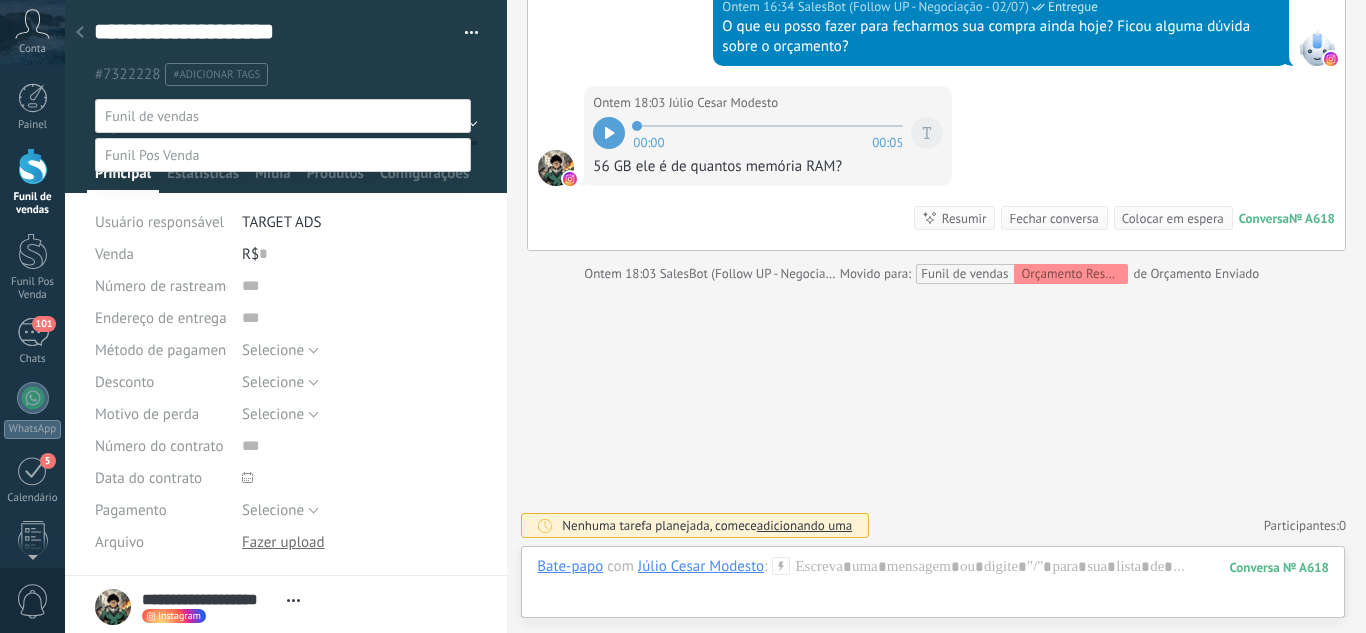 click on "Negociação / Fechamento" at bounding box center [0, 0] 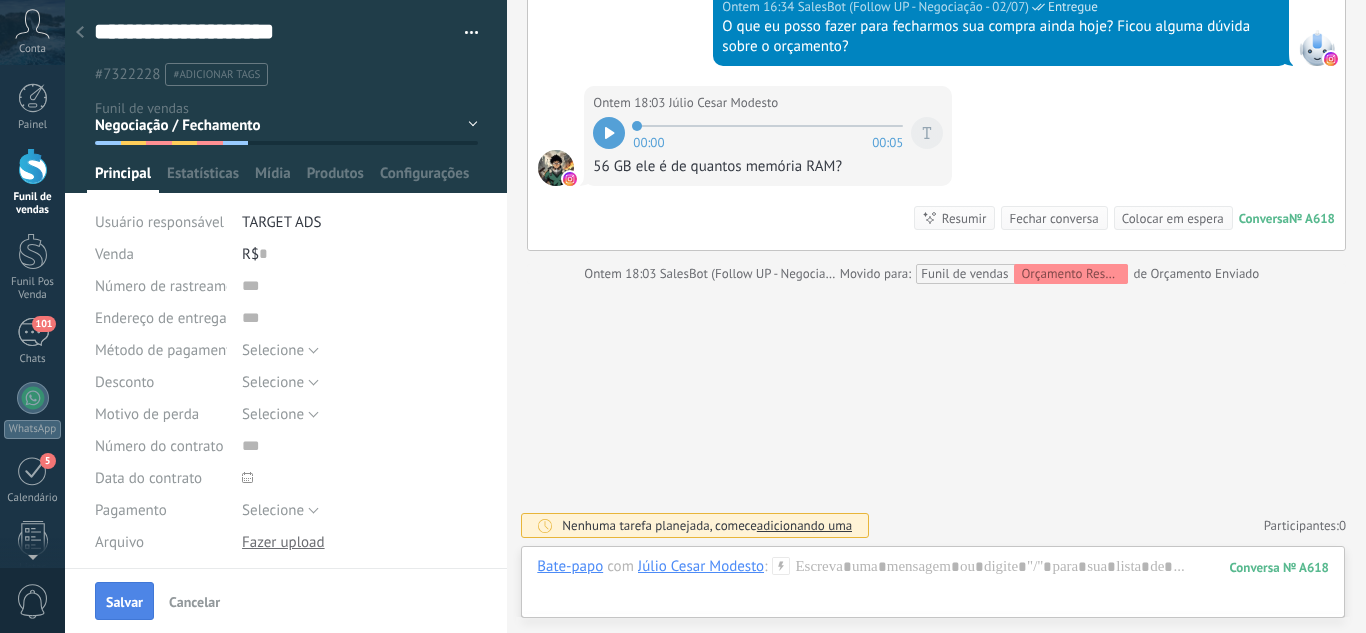click on "Salvar" at bounding box center [124, 601] 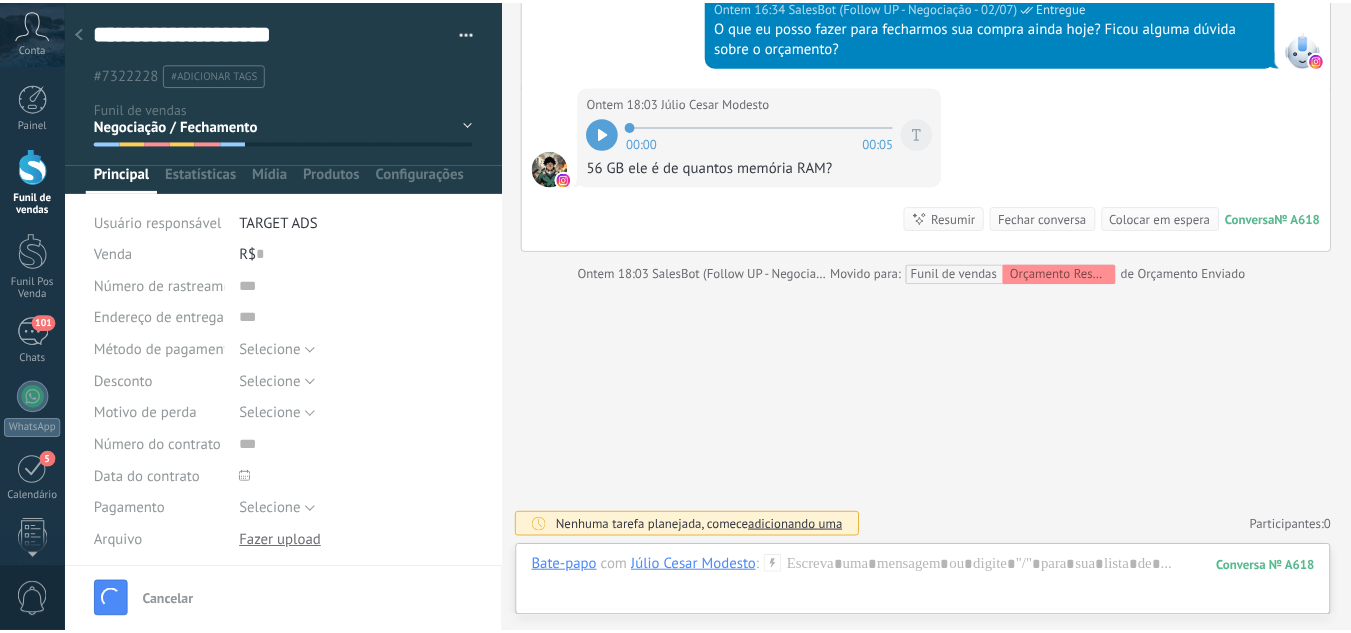 scroll, scrollTop: 1761, scrollLeft: 0, axis: vertical 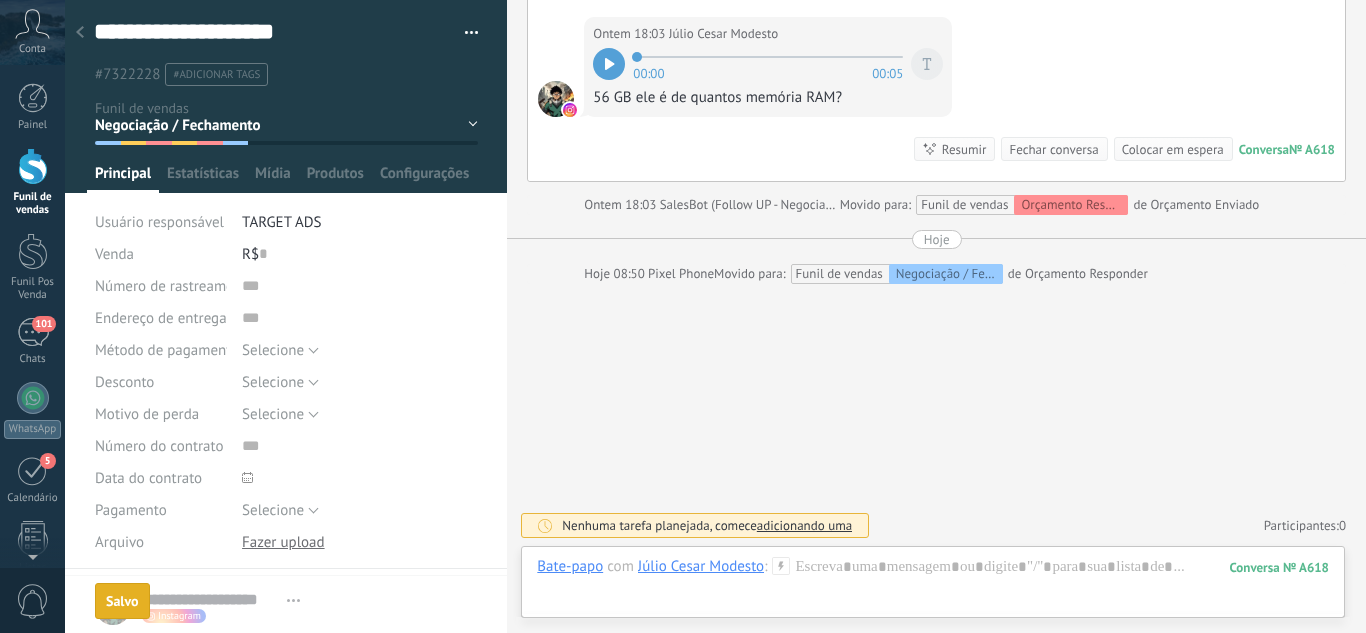 click at bounding box center (80, 33) 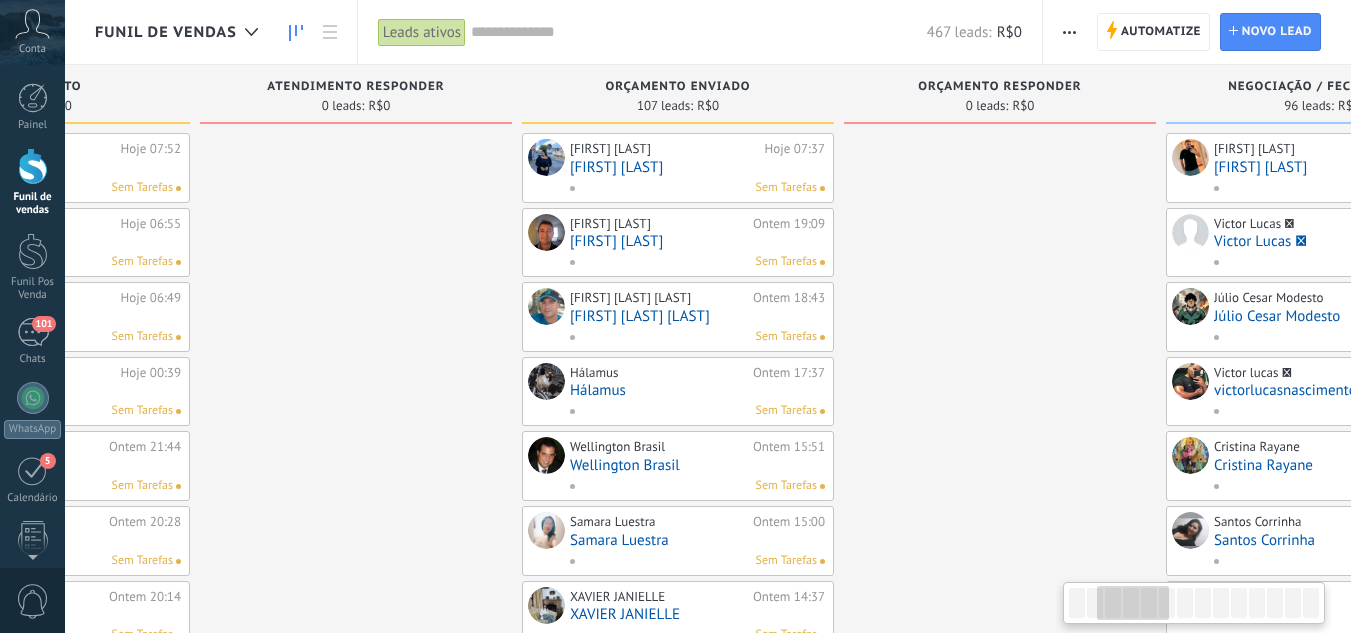 drag, startPoint x: 971, startPoint y: 410, endPoint x: 775, endPoint y: 335, distance: 209.85948 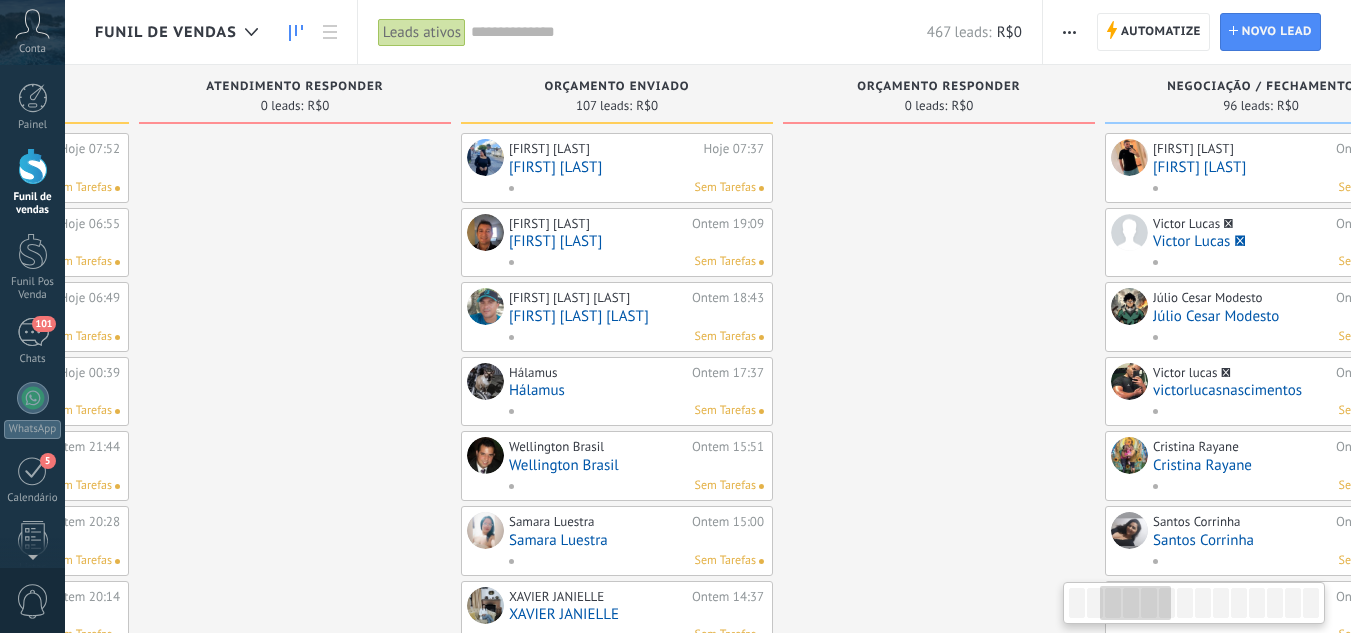 scroll, scrollTop: 0, scrollLeft: 1032, axis: horizontal 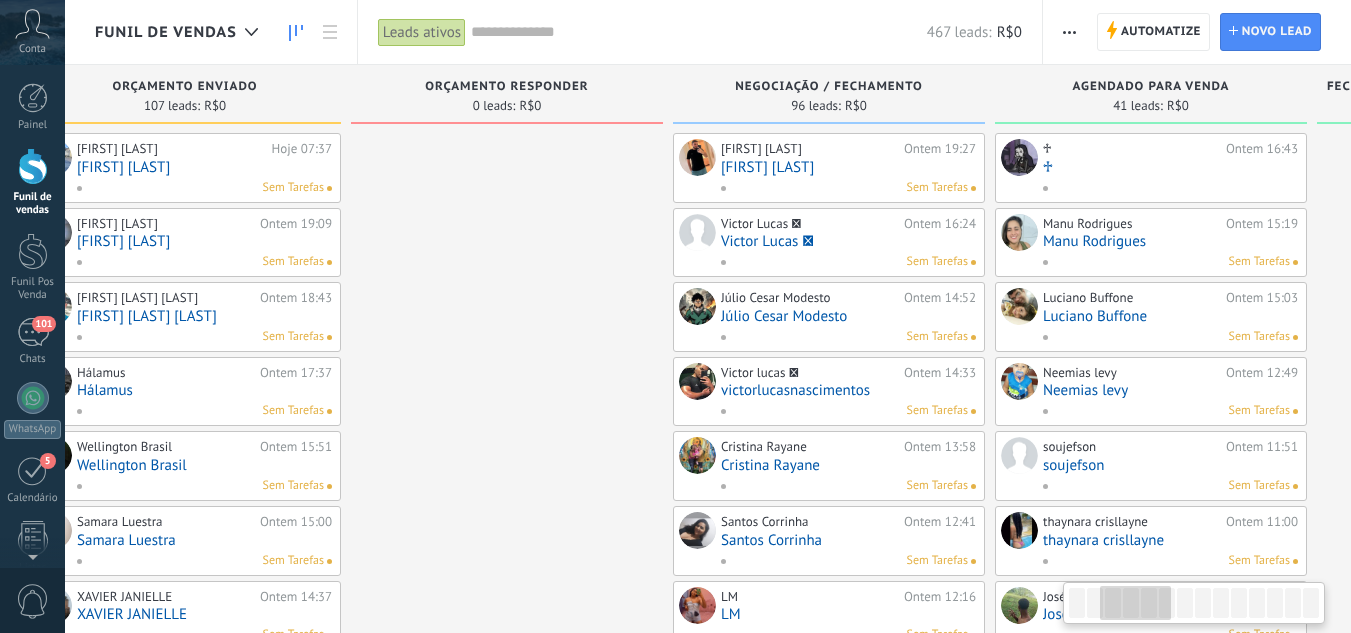drag, startPoint x: 806, startPoint y: 328, endPoint x: 374, endPoint y: 415, distance: 440.67334 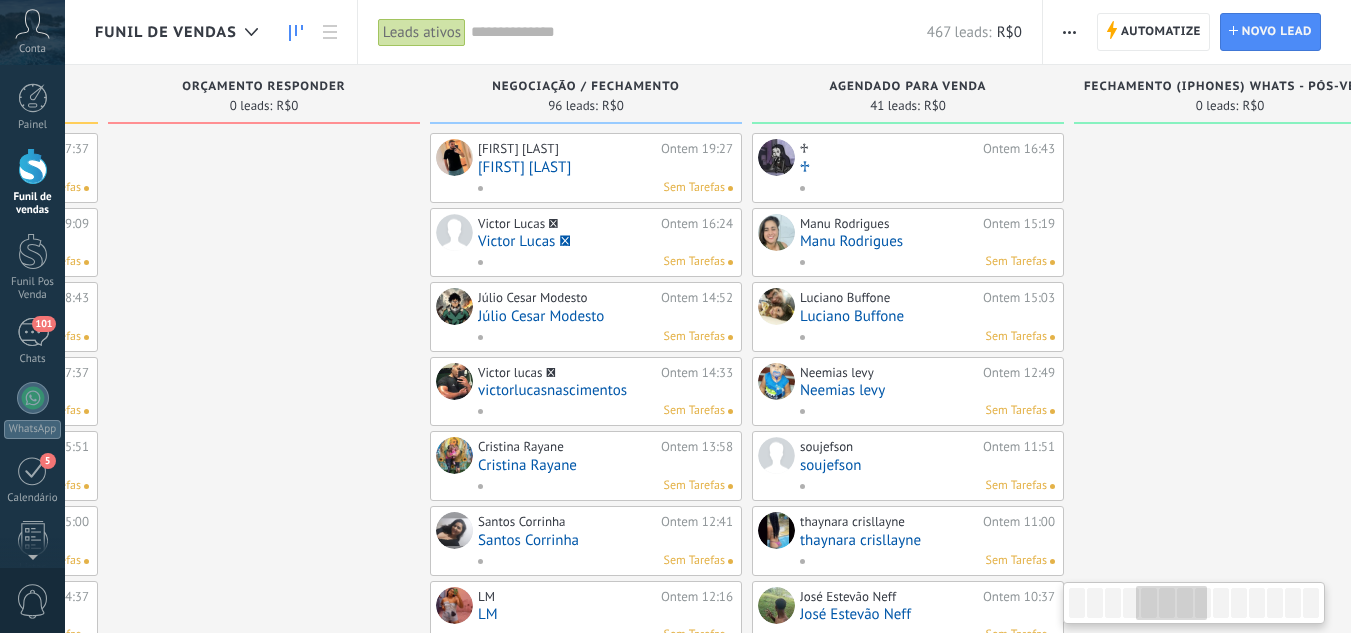drag, startPoint x: 360, startPoint y: 357, endPoint x: 786, endPoint y: 249, distance: 439.47696 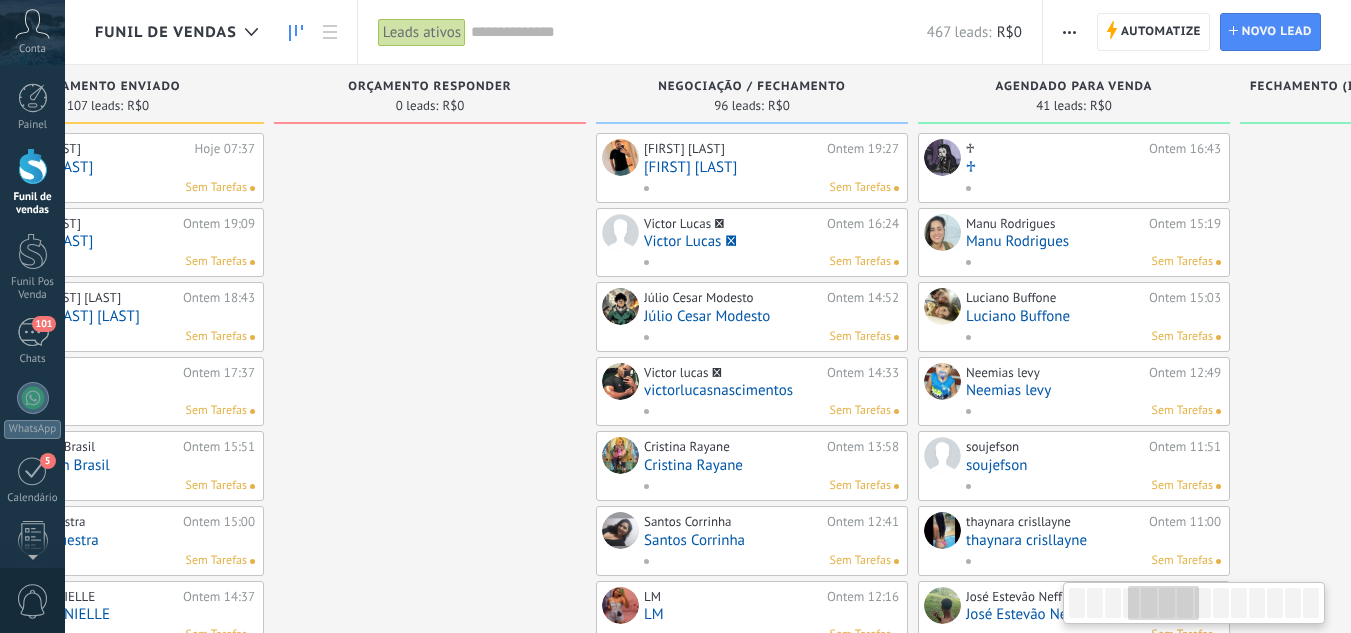 drag, startPoint x: 1175, startPoint y: 174, endPoint x: 1318, endPoint y: 109, distance: 157.0796 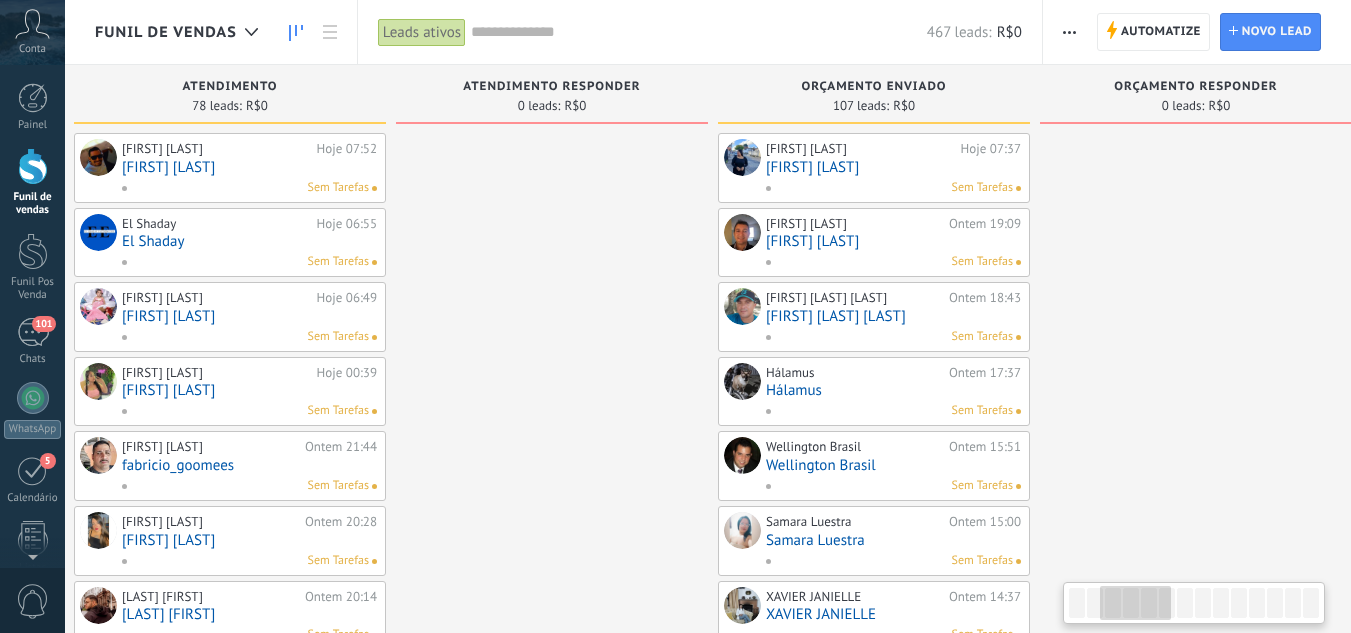 drag, startPoint x: 579, startPoint y: 226, endPoint x: 1322, endPoint y: 195, distance: 743.6464 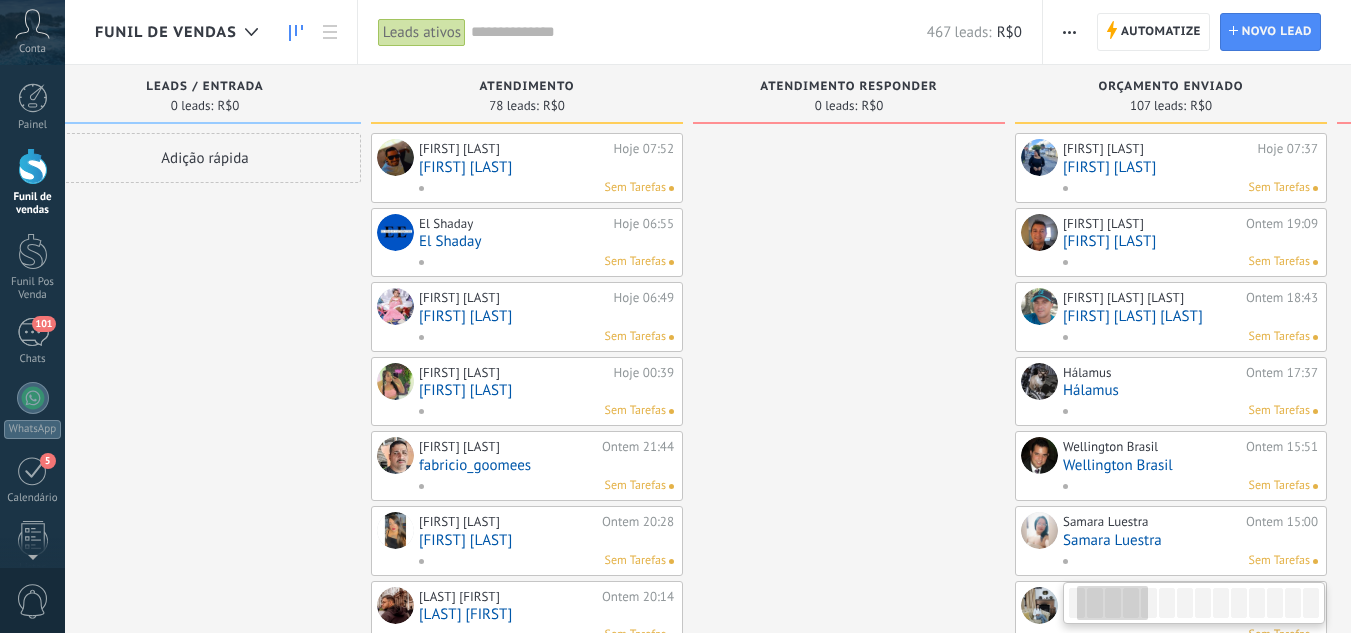 scroll, scrollTop: 0, scrollLeft: 0, axis: both 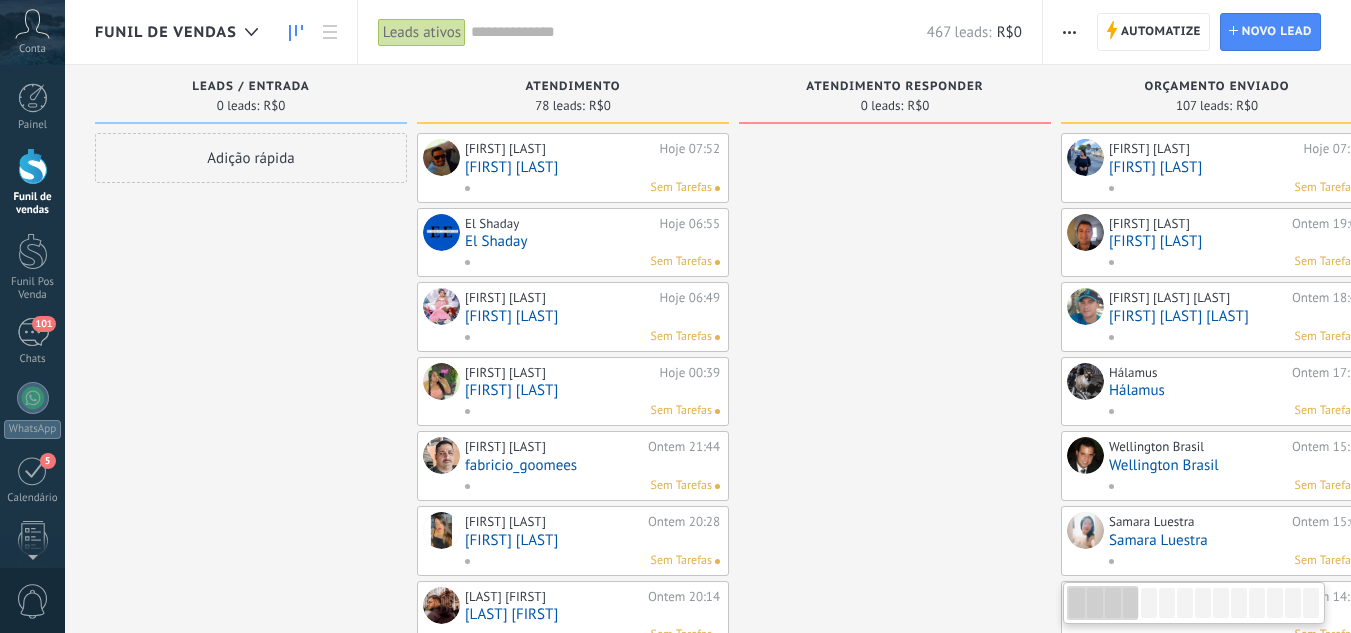 drag, startPoint x: 652, startPoint y: 237, endPoint x: 496, endPoint y: 190, distance: 162.92636 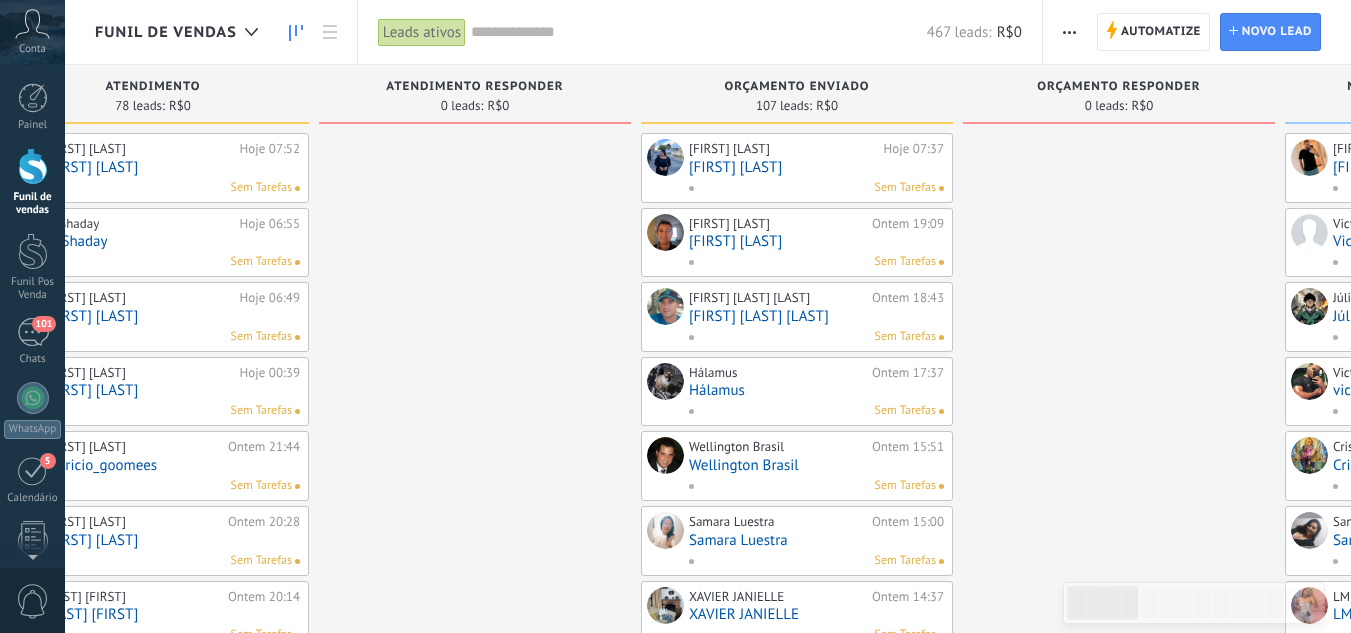 drag, startPoint x: 444, startPoint y: 267, endPoint x: 285, endPoint y: 232, distance: 162.80664 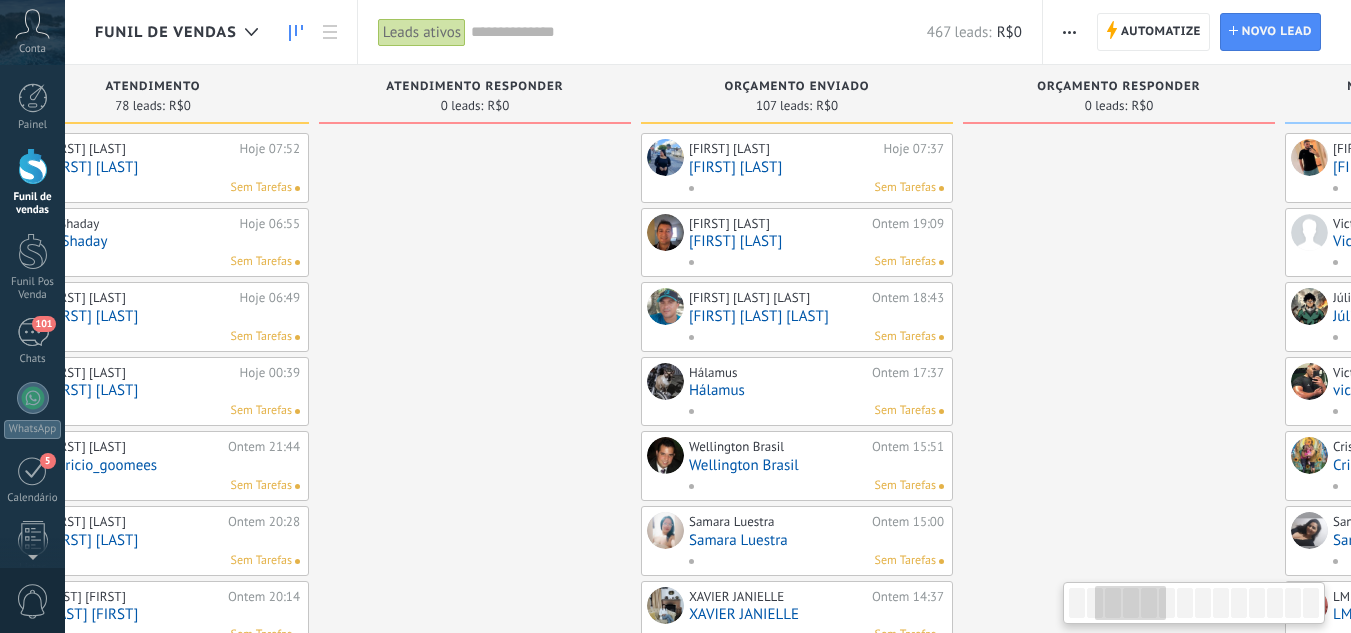 scroll, scrollTop: 0, scrollLeft: 487, axis: horizontal 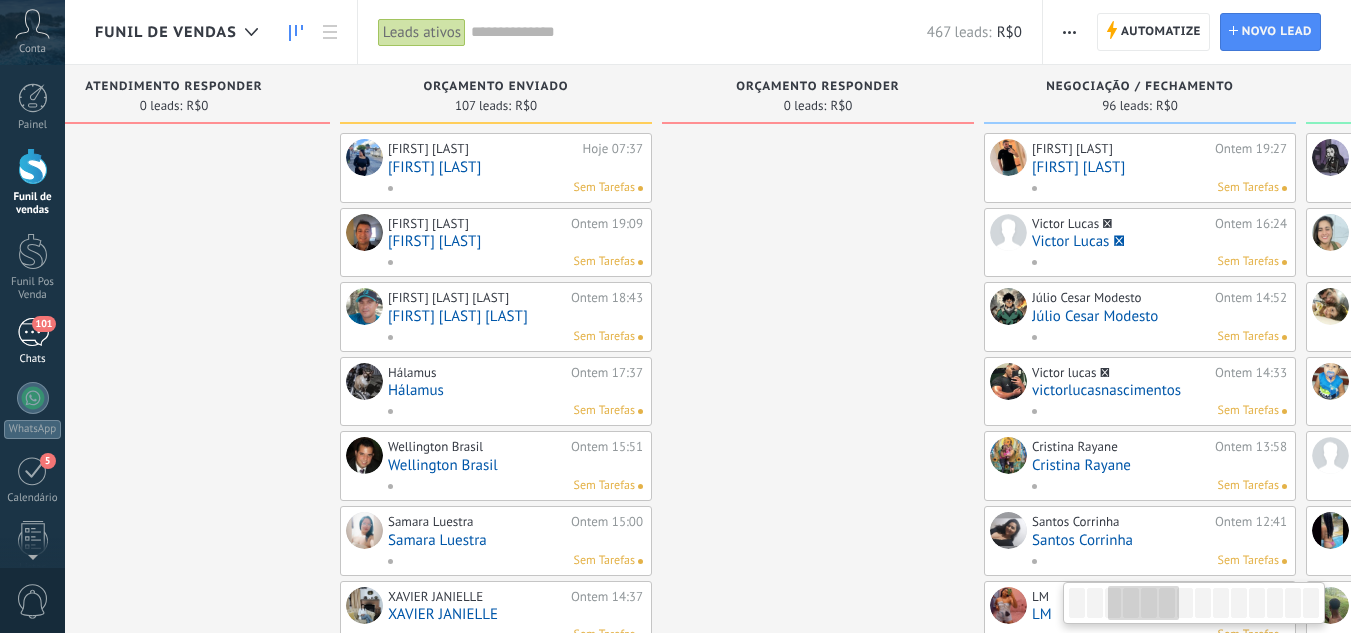 drag, startPoint x: 372, startPoint y: 266, endPoint x: 25, endPoint y: 351, distance: 357.259 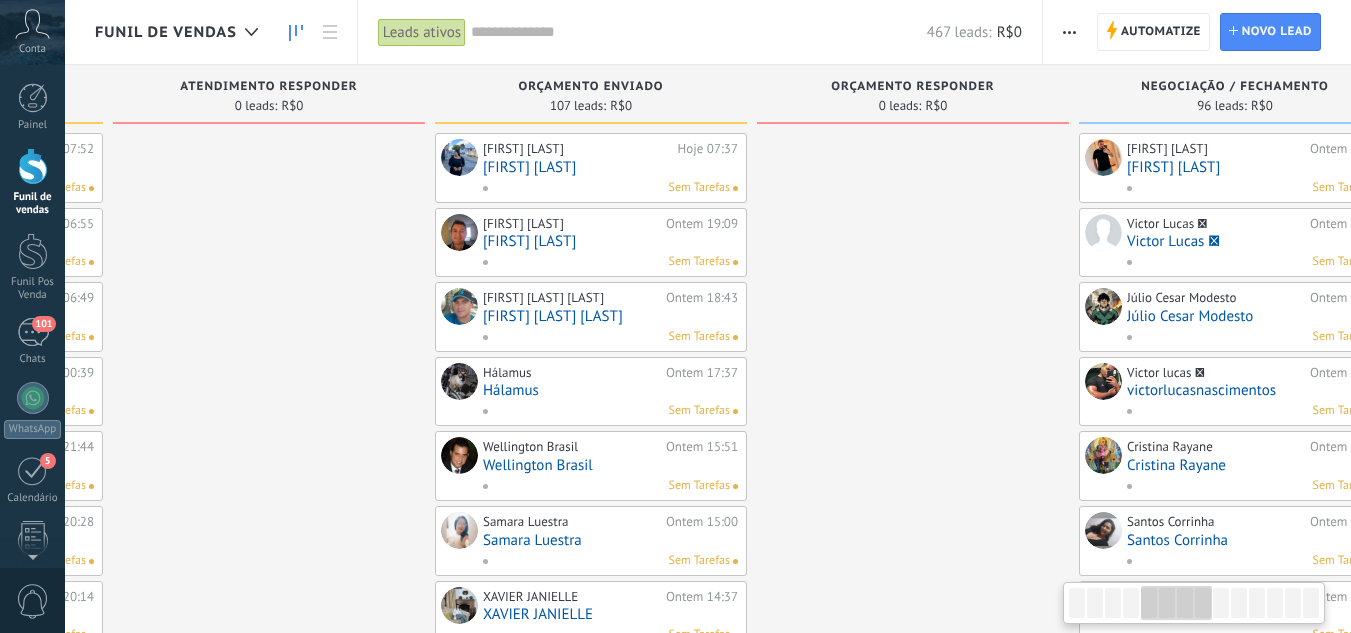 scroll, scrollTop: 0, scrollLeft: 227, axis: horizontal 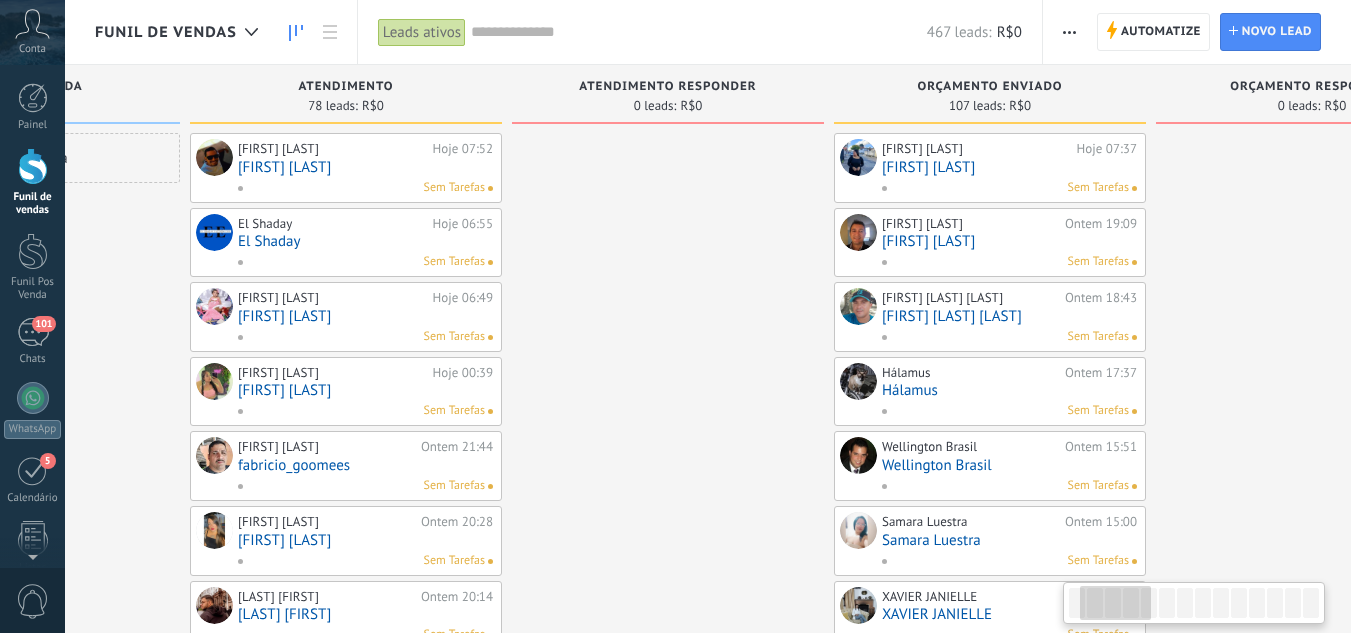 drag, startPoint x: 745, startPoint y: 290, endPoint x: 1069, endPoint y: 192, distance: 338.49667 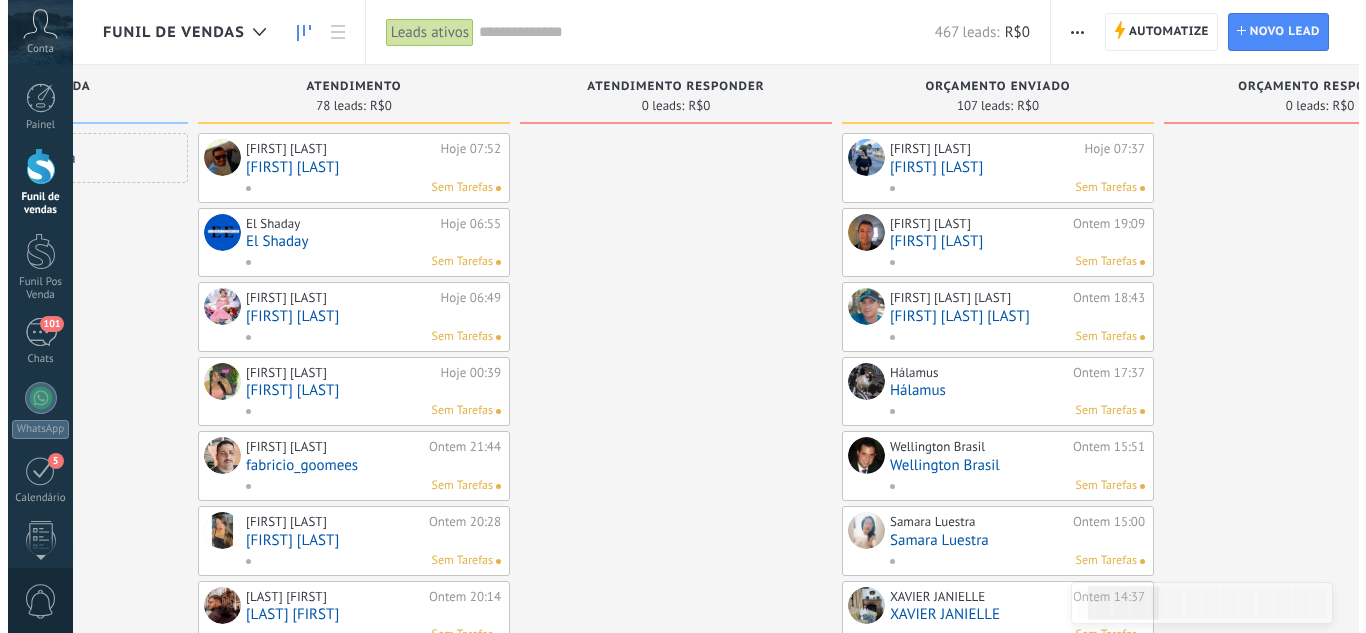 scroll, scrollTop: 0, scrollLeft: 0, axis: both 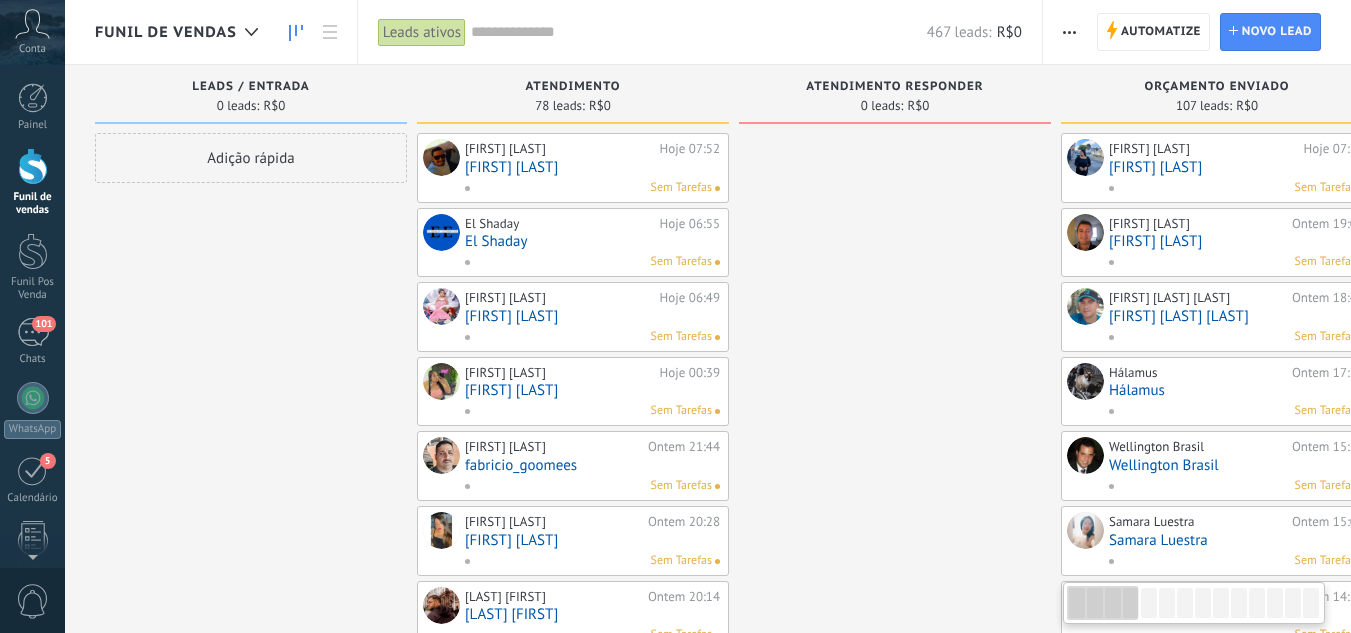 drag, startPoint x: 968, startPoint y: 215, endPoint x: 715, endPoint y: 213, distance: 253.0079 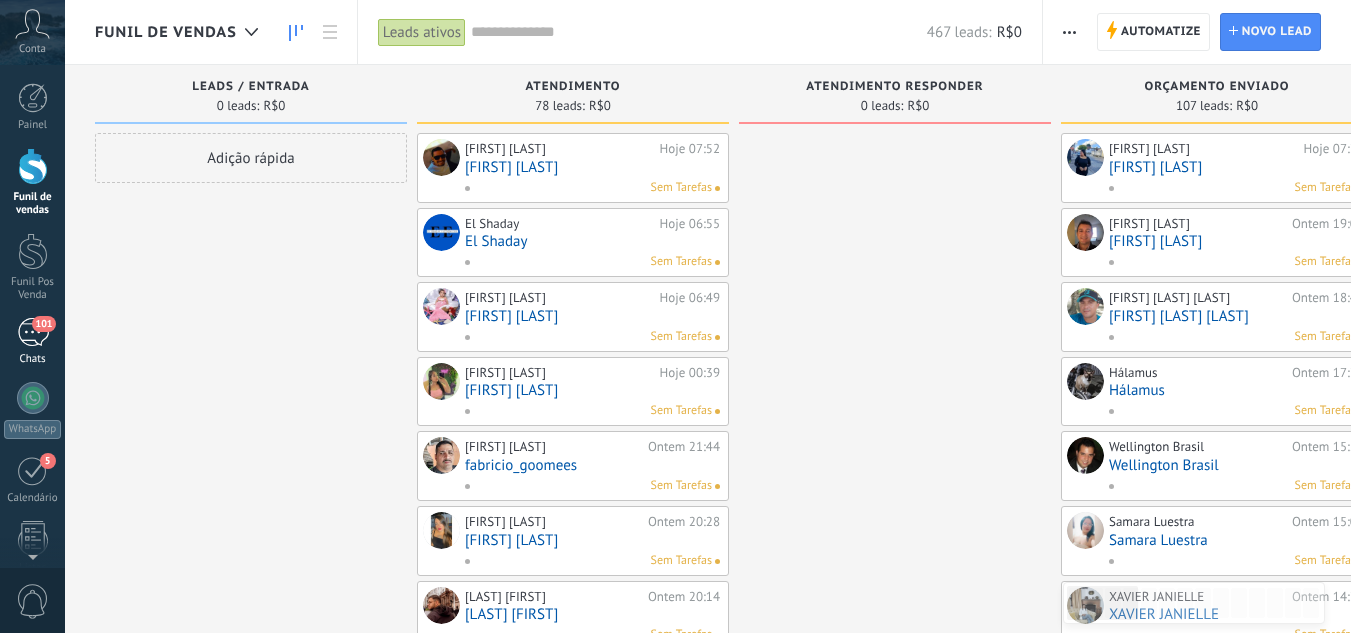 click on "101" at bounding box center [33, 332] 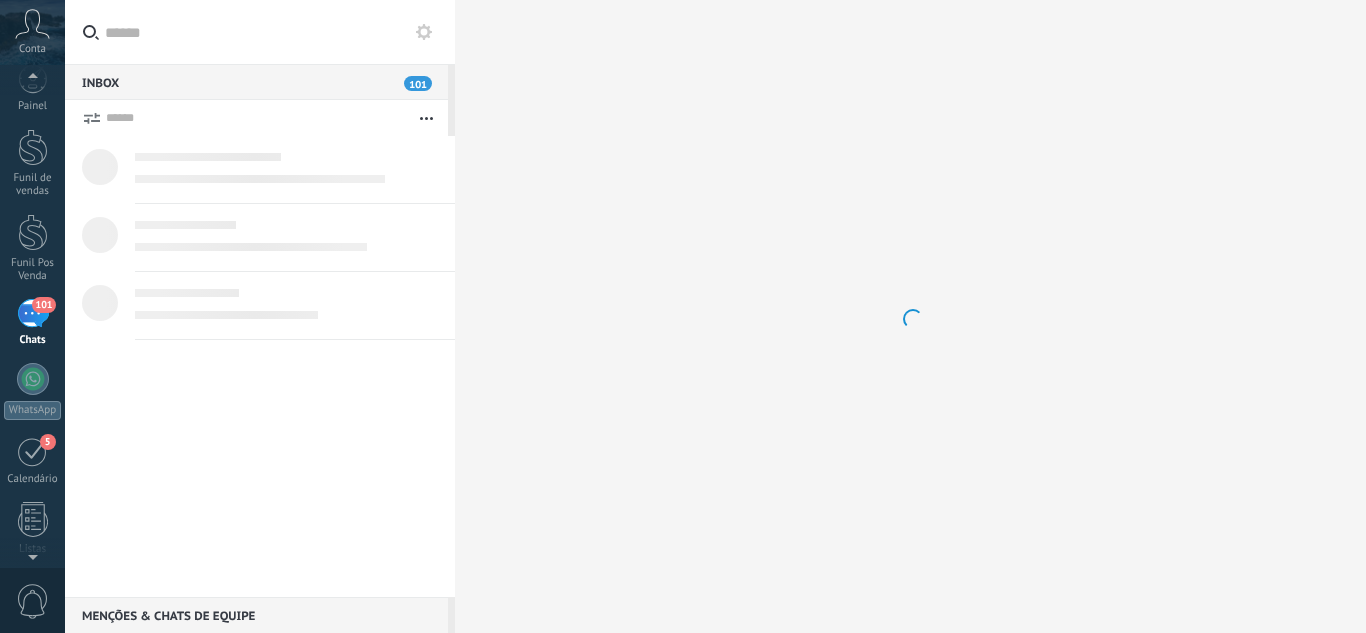 scroll, scrollTop: 19, scrollLeft: 0, axis: vertical 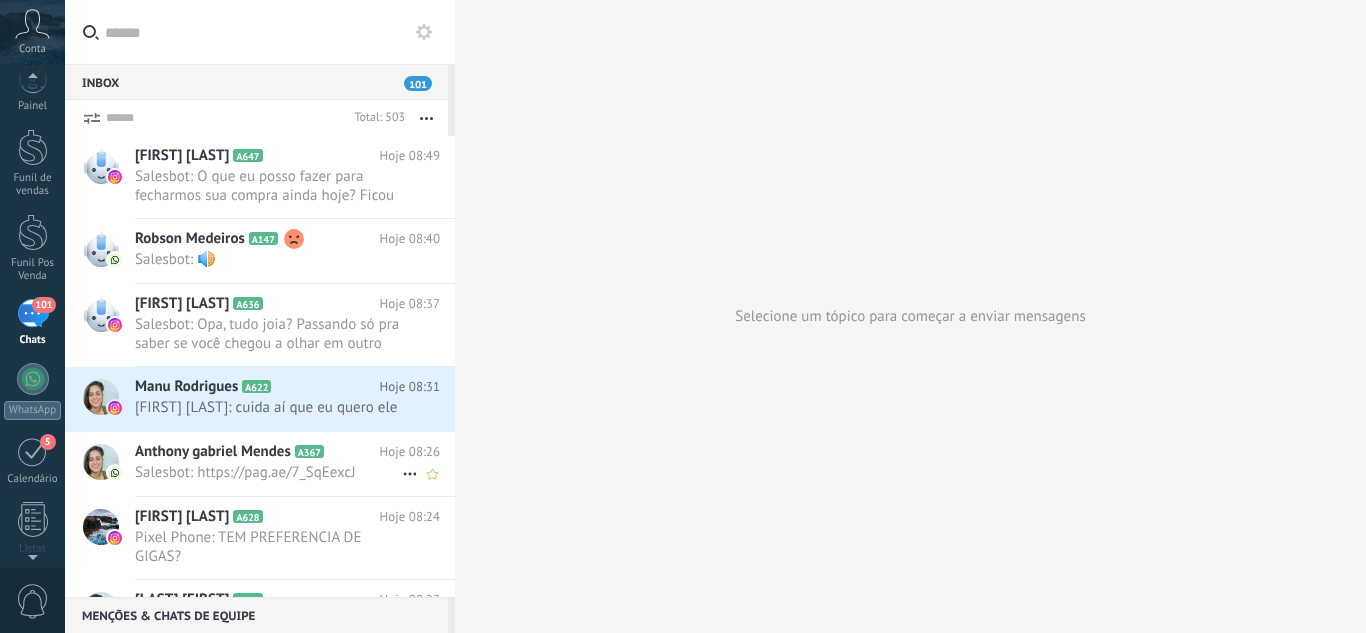 click on "Salesbot: https://pag.ae/7_SqEexcJ" at bounding box center [268, 472] 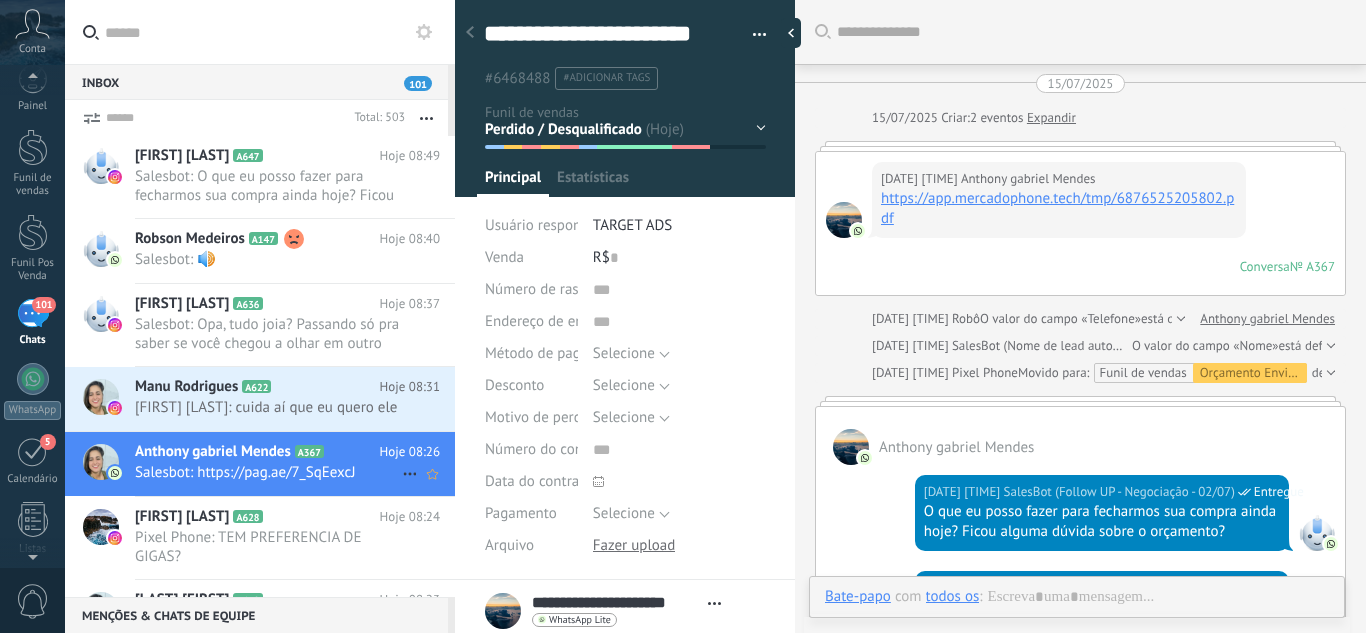 scroll, scrollTop: 30, scrollLeft: 0, axis: vertical 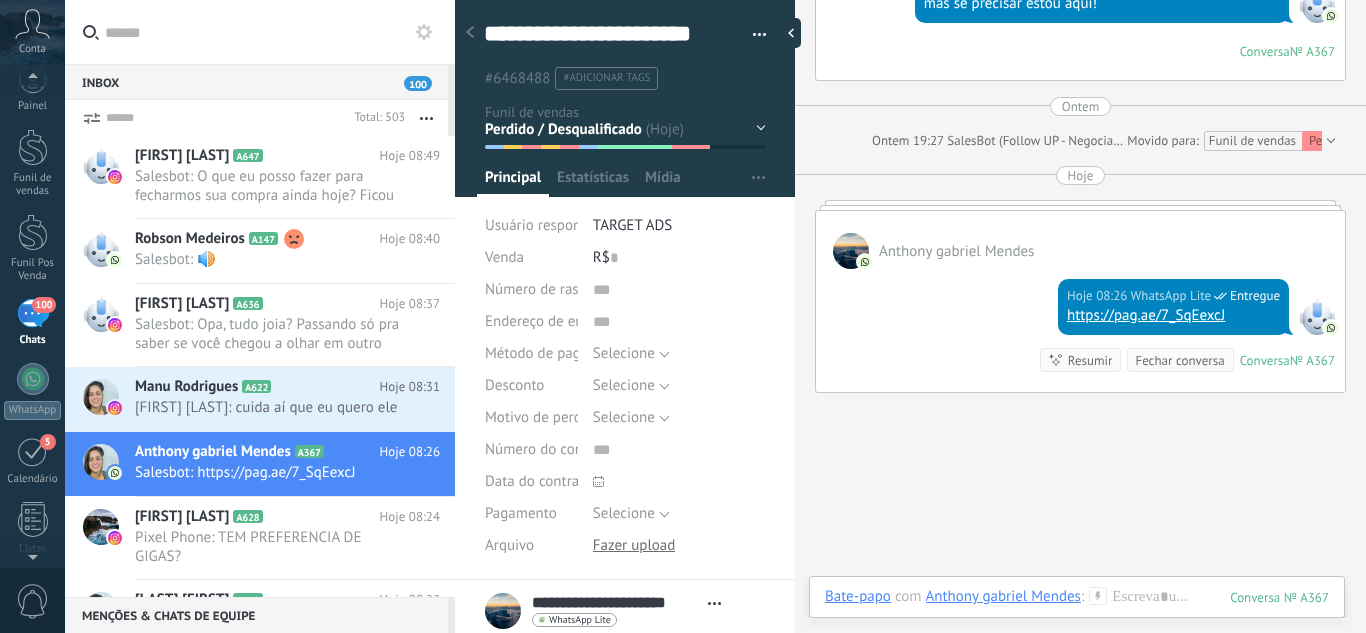 click on "Painel
Funil de vendas
Funil Pos Venda
100
Chats
WhatsApp
5" at bounding box center (32, 455) 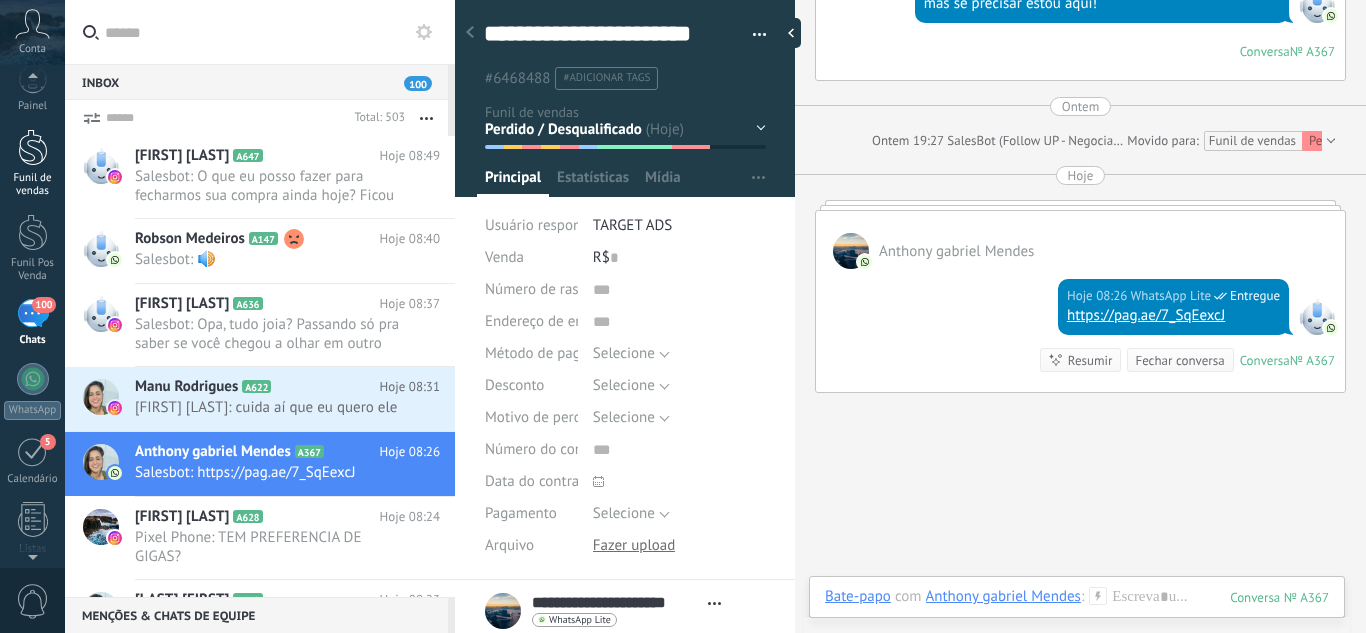click on "Funil de vendas" at bounding box center [33, 185] 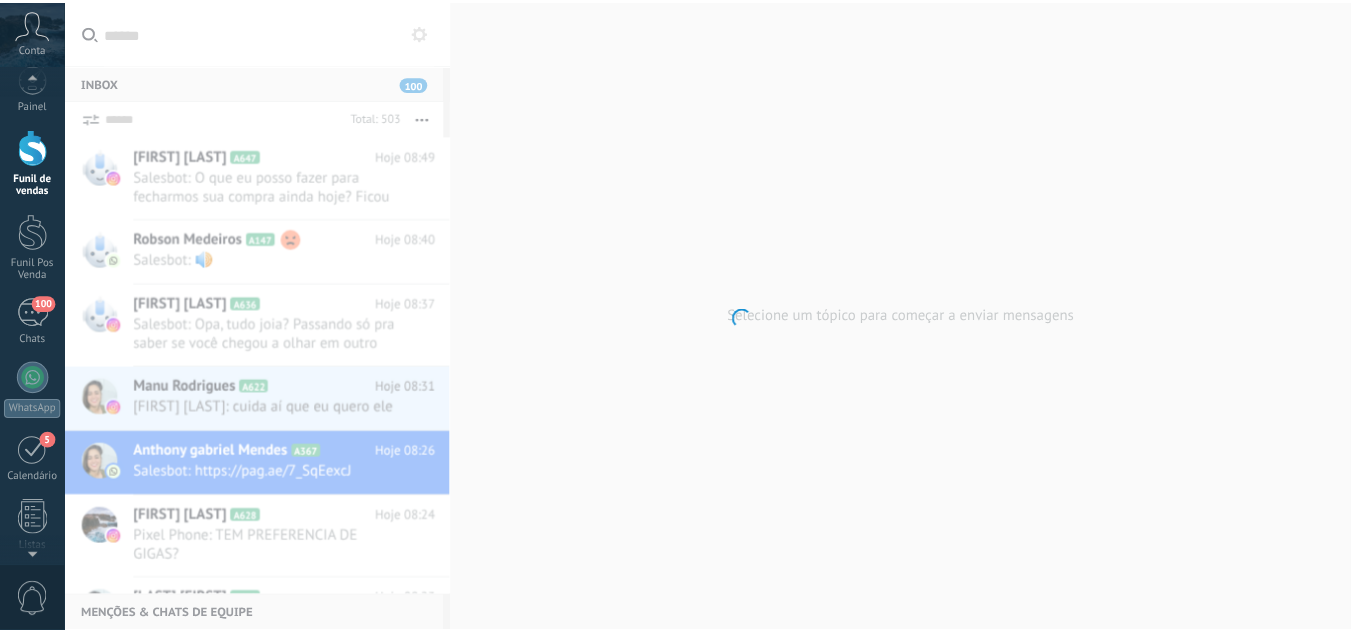 scroll, scrollTop: 0, scrollLeft: 0, axis: both 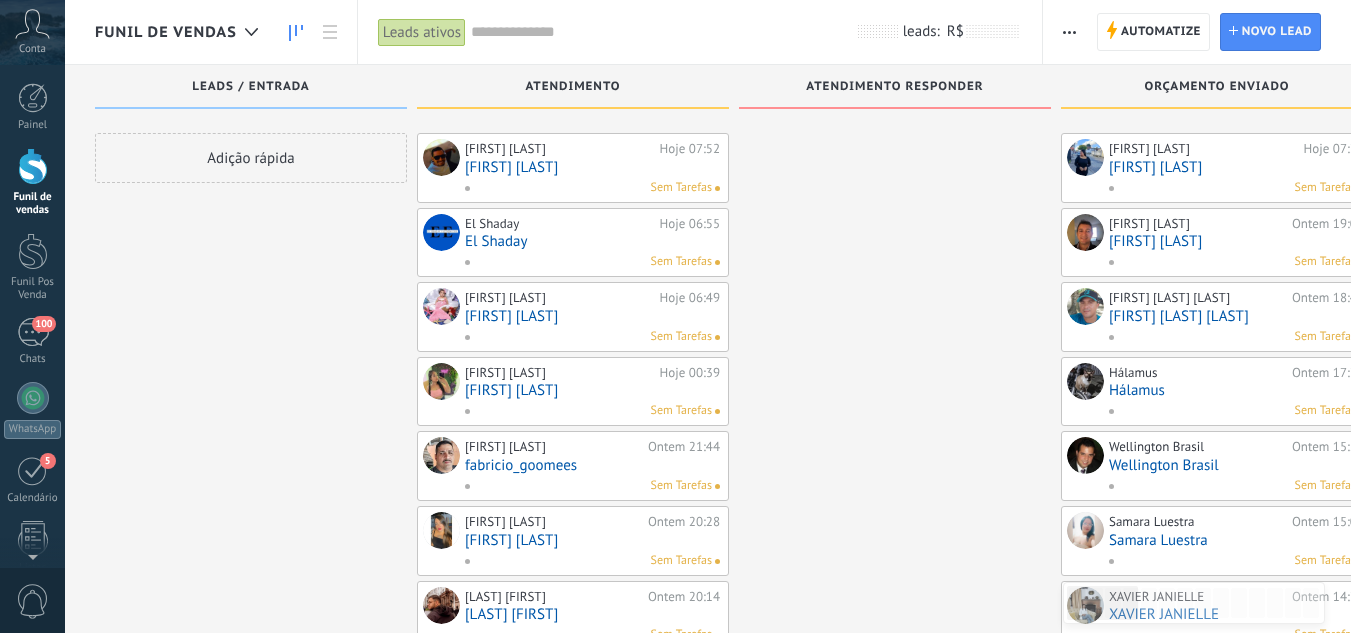 drag, startPoint x: 892, startPoint y: 285, endPoint x: 393, endPoint y: 295, distance: 499.1002 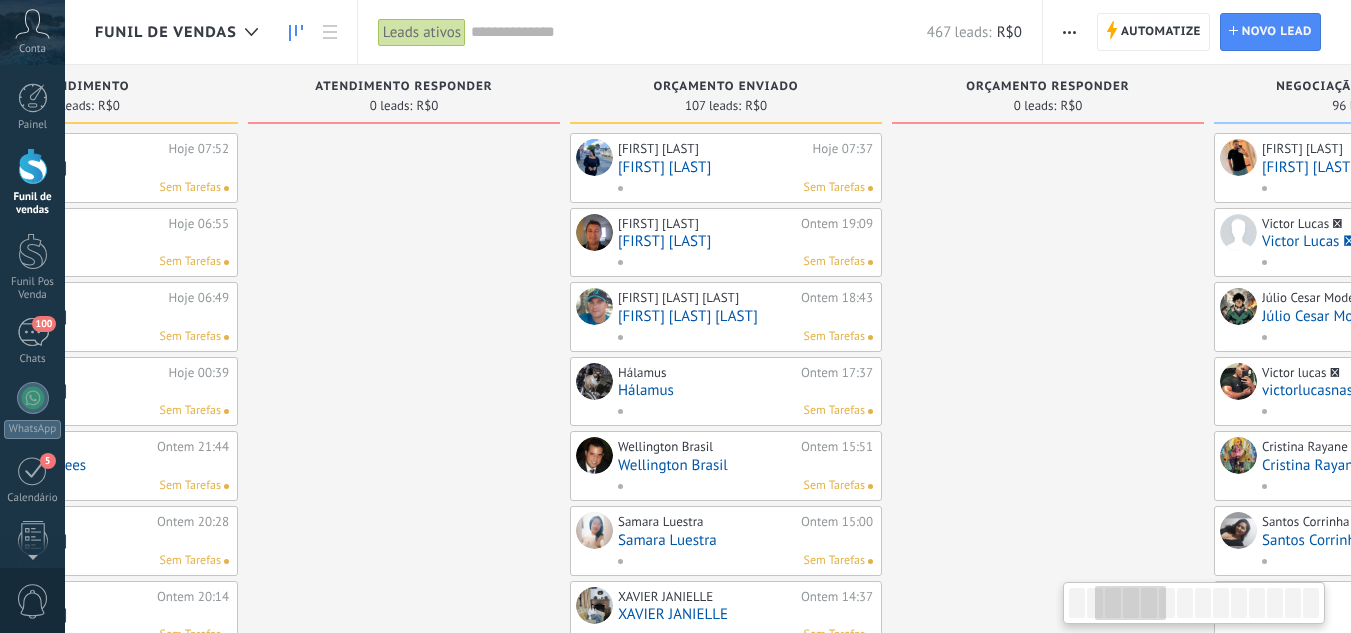 scroll, scrollTop: 0, scrollLeft: 1007, axis: horizontal 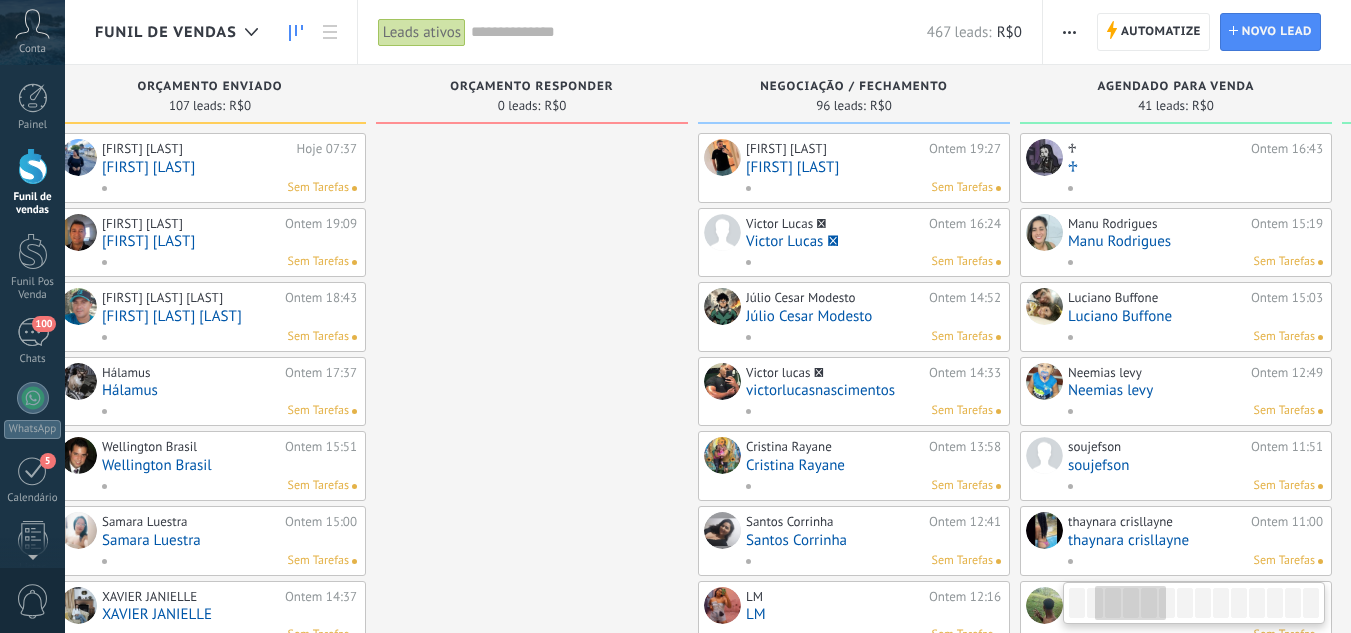 drag, startPoint x: 959, startPoint y: 284, endPoint x: 439, endPoint y: 299, distance: 520.2163 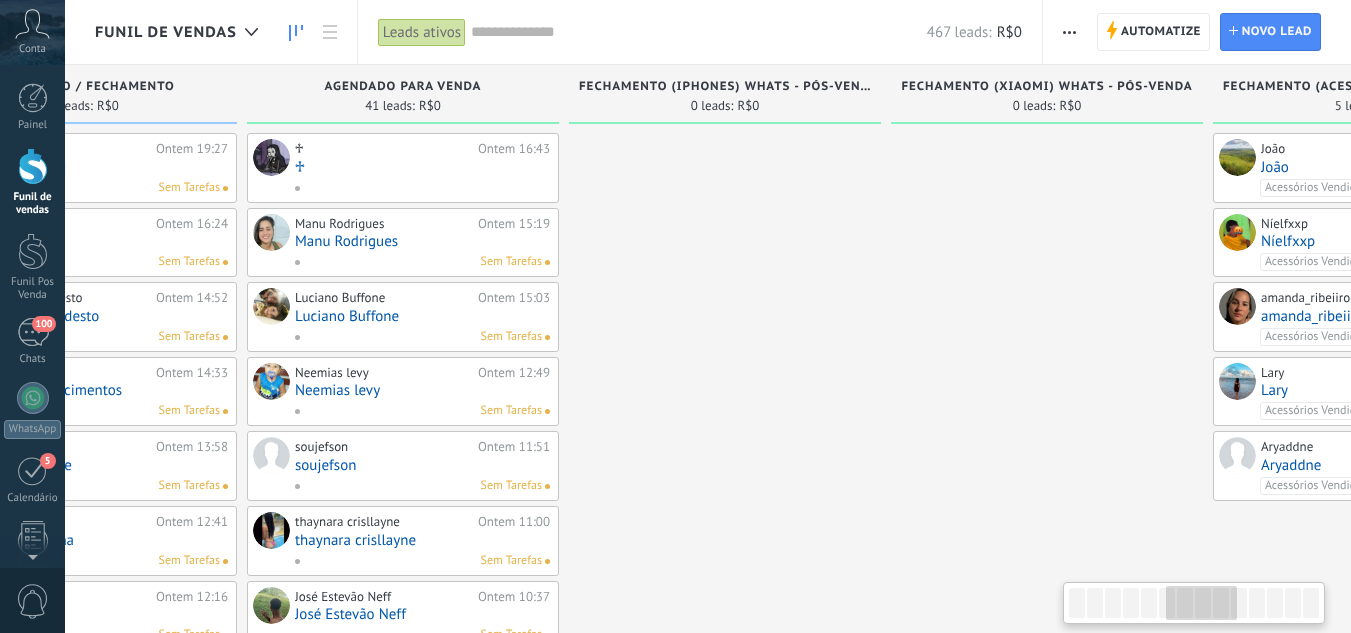 drag, startPoint x: 1334, startPoint y: 292, endPoint x: 561, endPoint y: 438, distance: 786.667 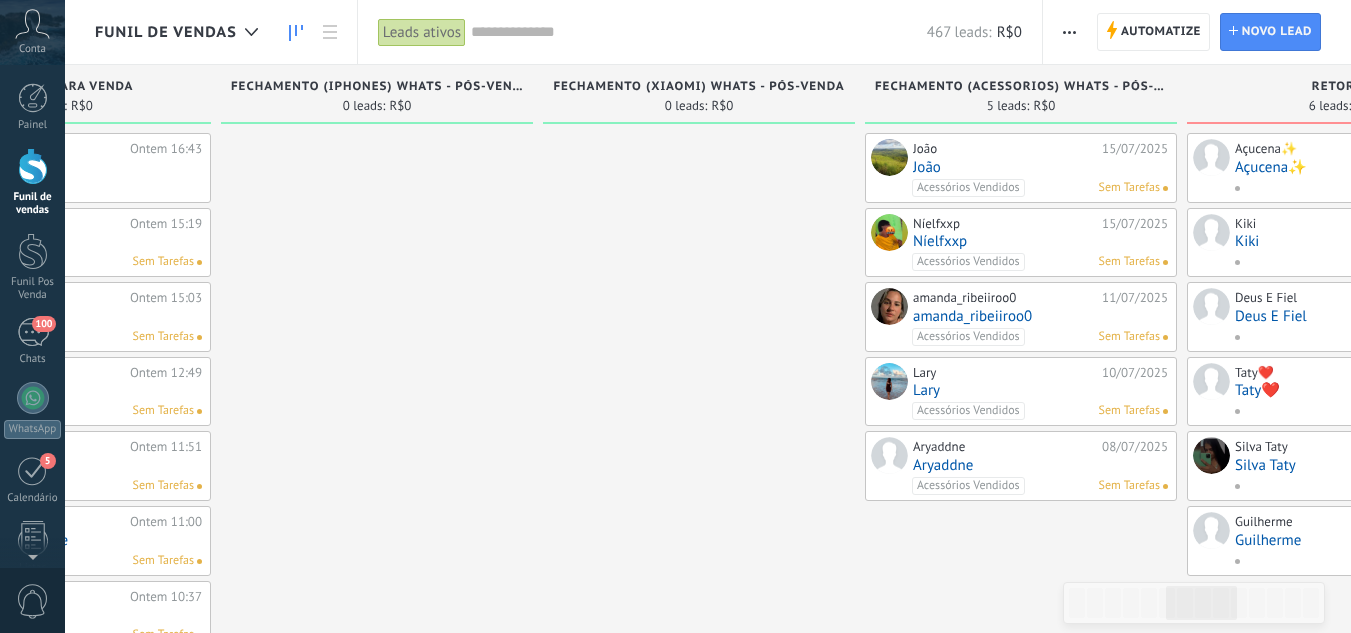 drag, startPoint x: 829, startPoint y: 393, endPoint x: 473, endPoint y: 397, distance: 356.02246 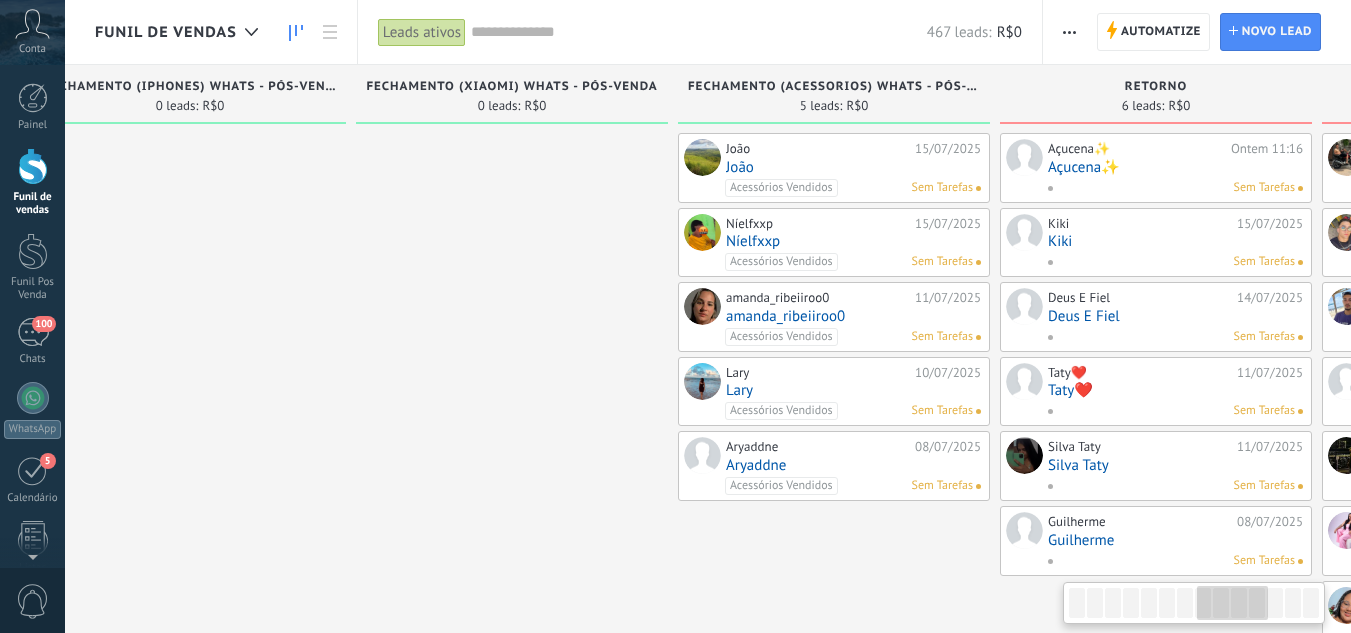 scroll, scrollTop: 0, scrollLeft: 2282, axis: horizontal 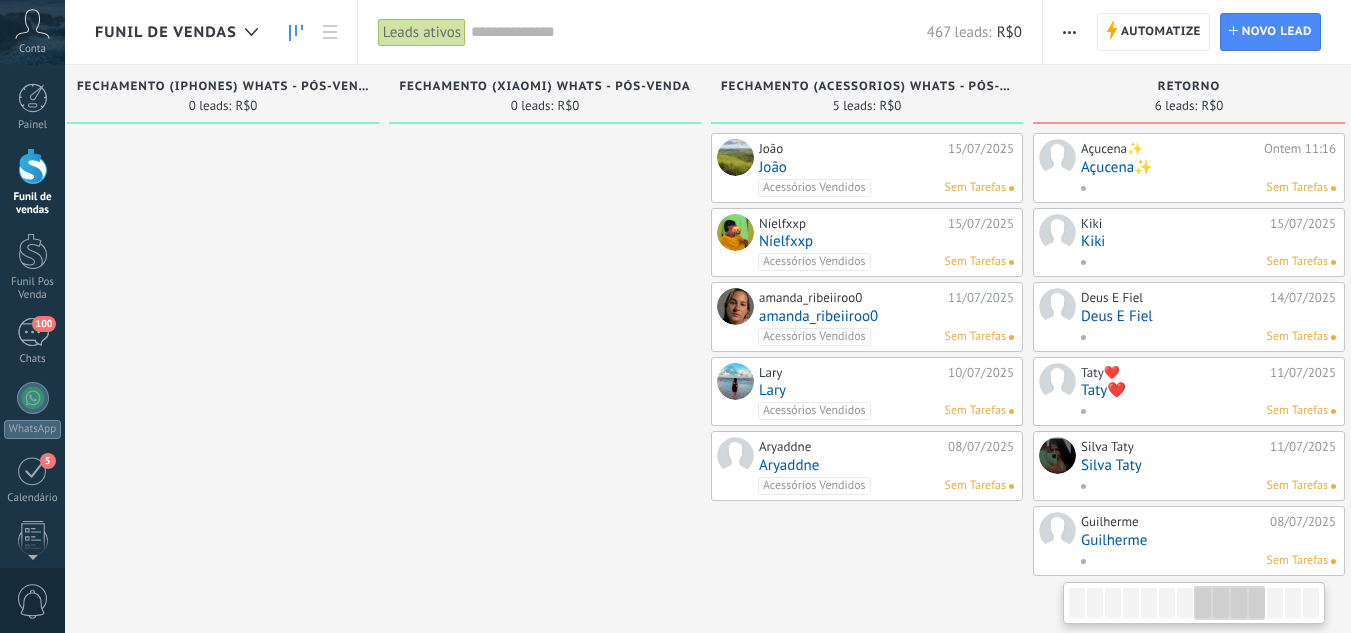 drag, startPoint x: 678, startPoint y: 505, endPoint x: 532, endPoint y: 320, distance: 235.67139 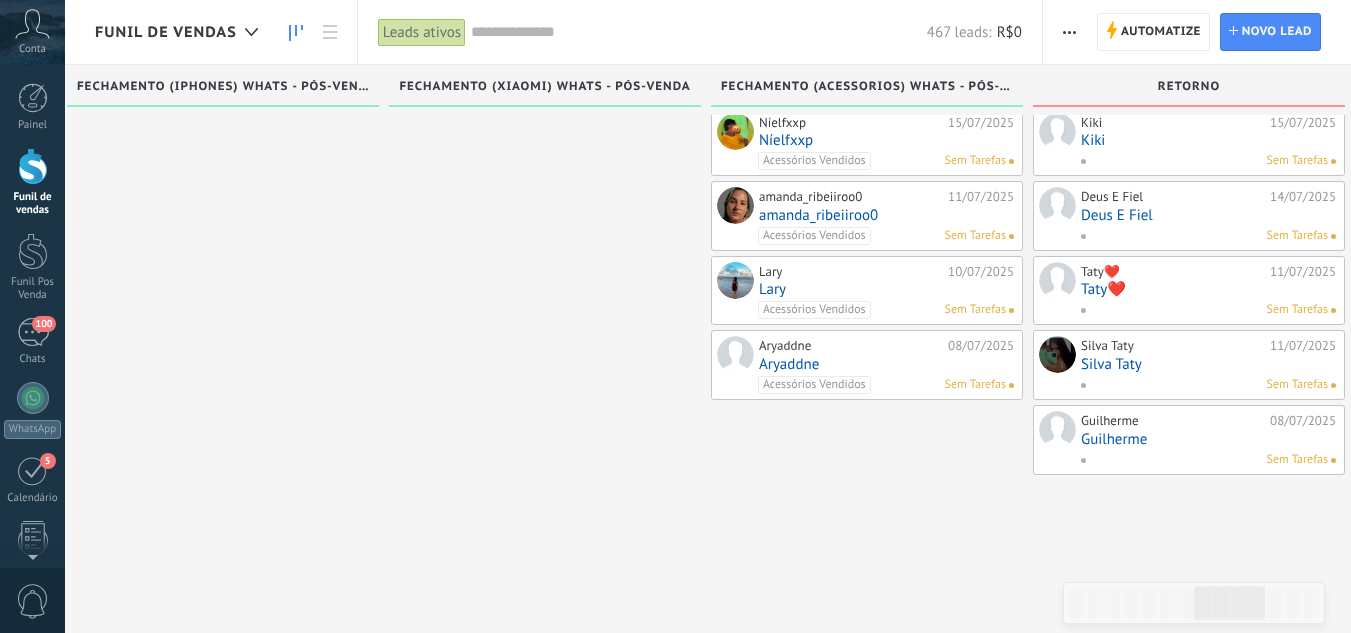 scroll, scrollTop: 0, scrollLeft: 0, axis: both 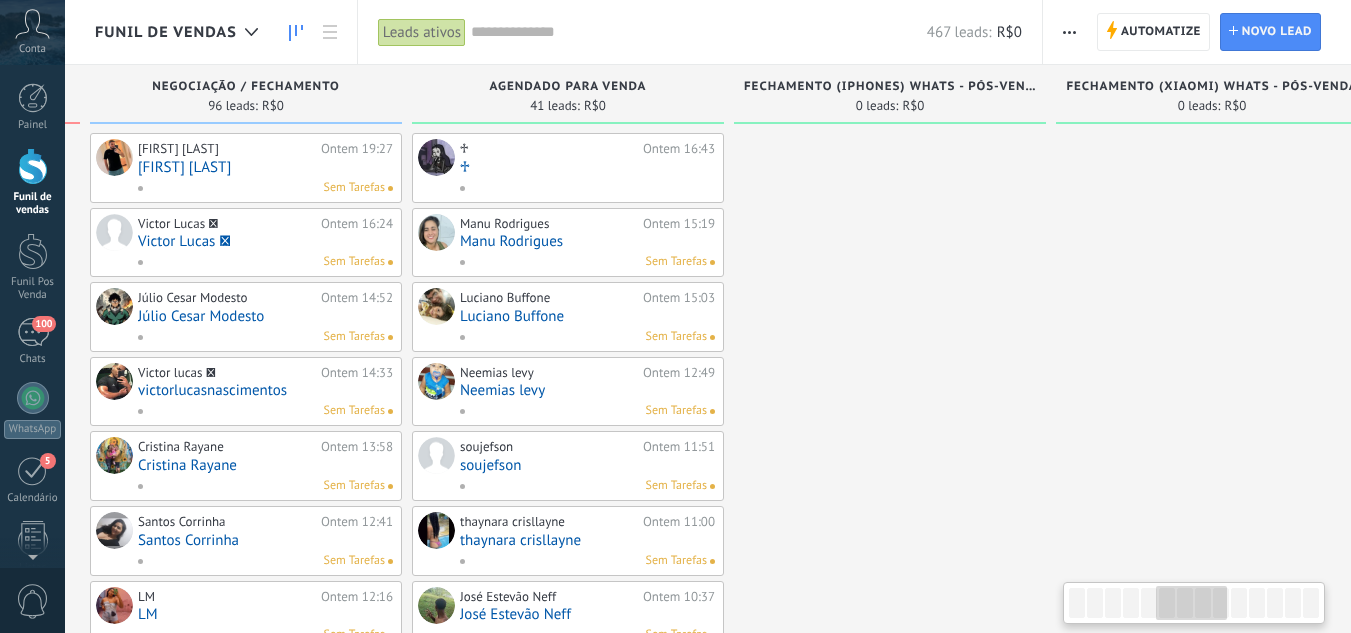 drag, startPoint x: 624, startPoint y: 384, endPoint x: 1365, endPoint y: 338, distance: 742.42645 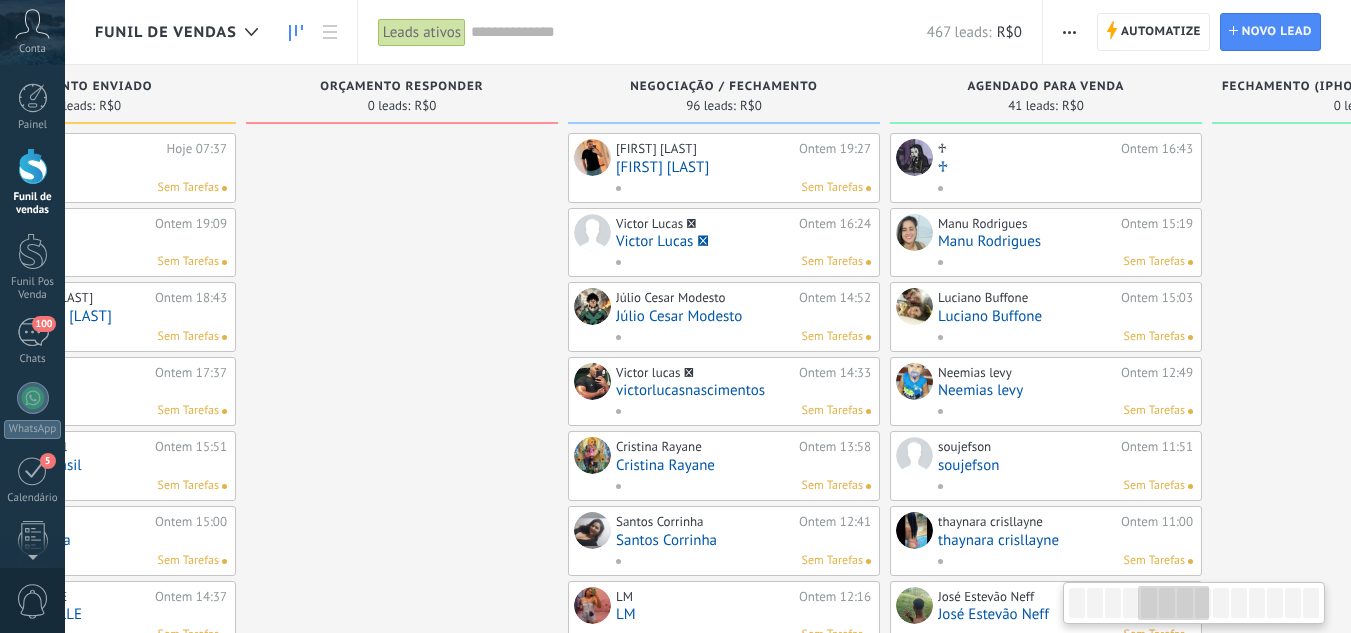drag, startPoint x: 801, startPoint y: 341, endPoint x: 1365, endPoint y: 341, distance: 564 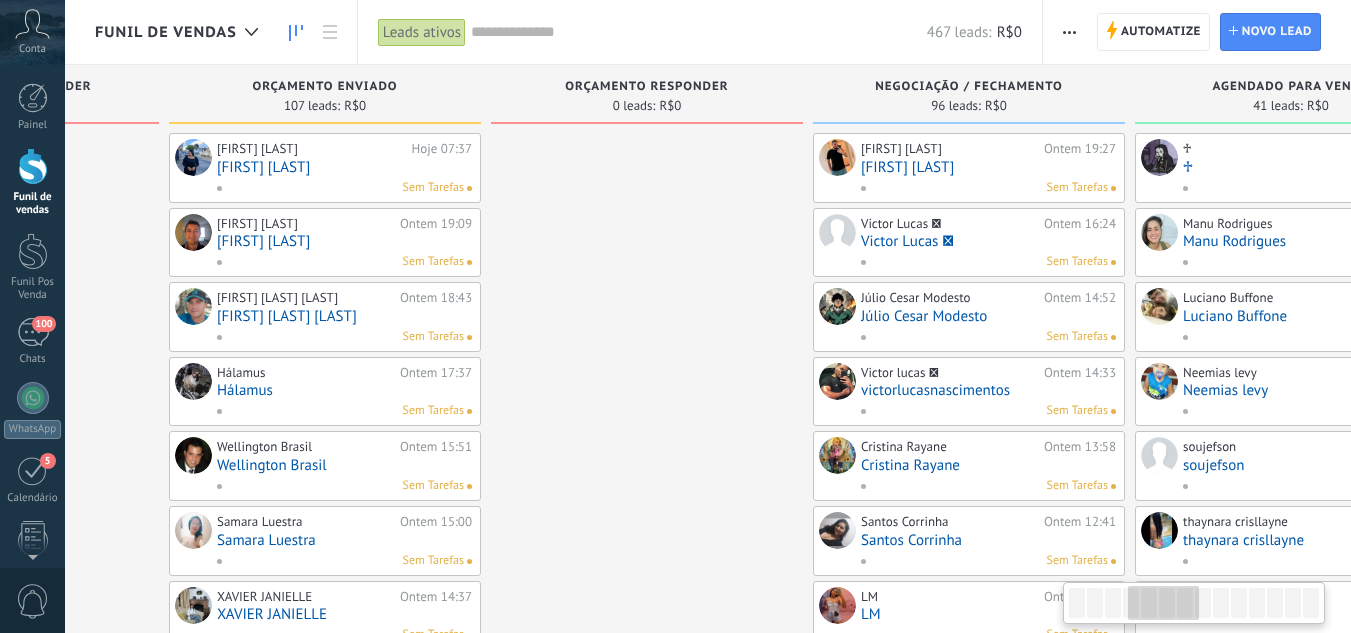 scroll, scrollTop: 0, scrollLeft: 147, axis: horizontal 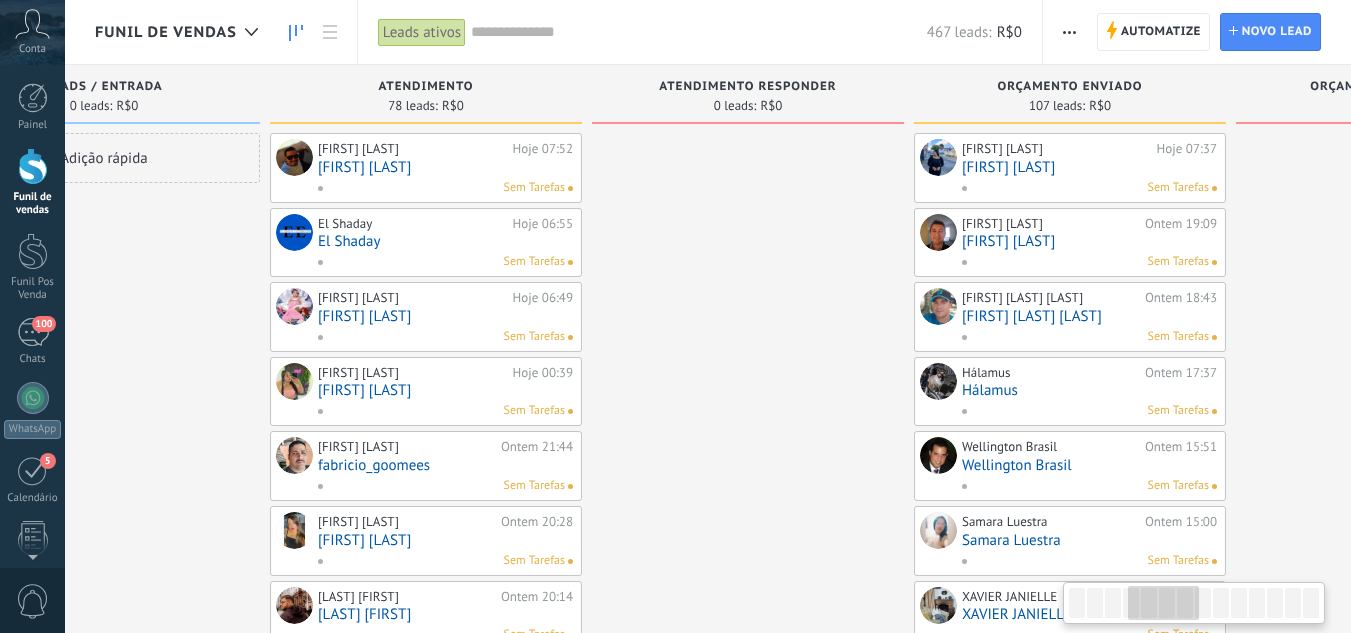 drag, startPoint x: 424, startPoint y: 301, endPoint x: 1365, endPoint y: 443, distance: 951.6538 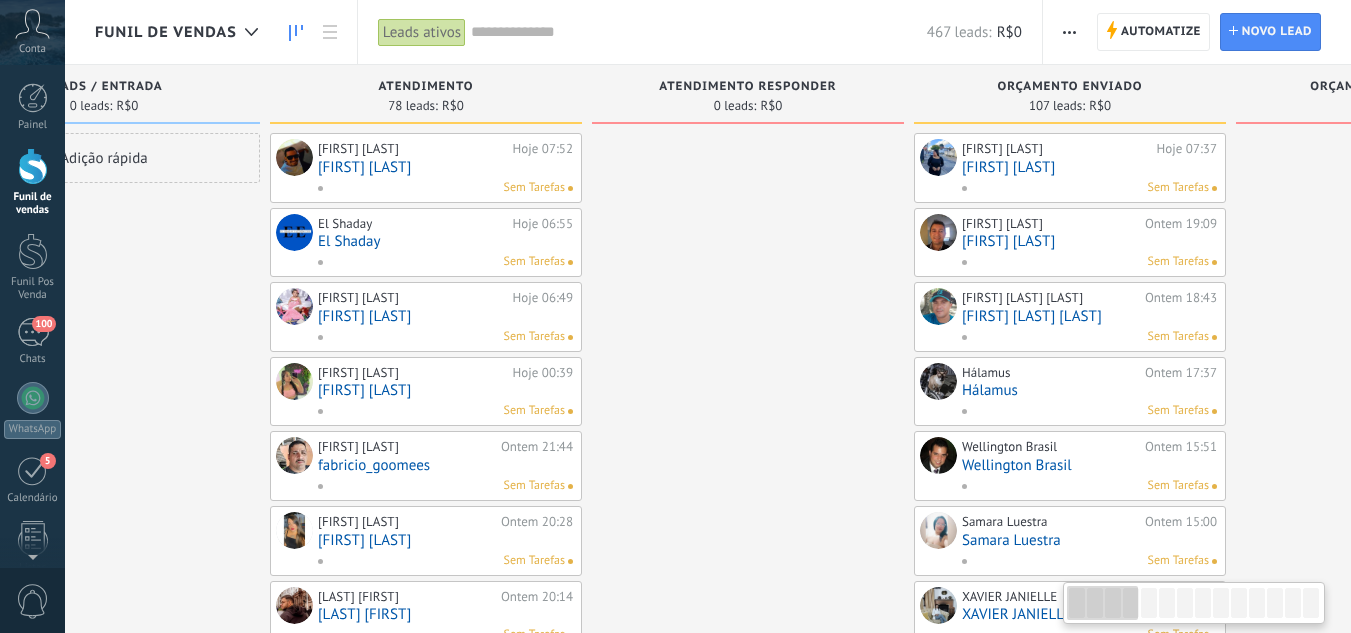 scroll, scrollTop: 0, scrollLeft: 0, axis: both 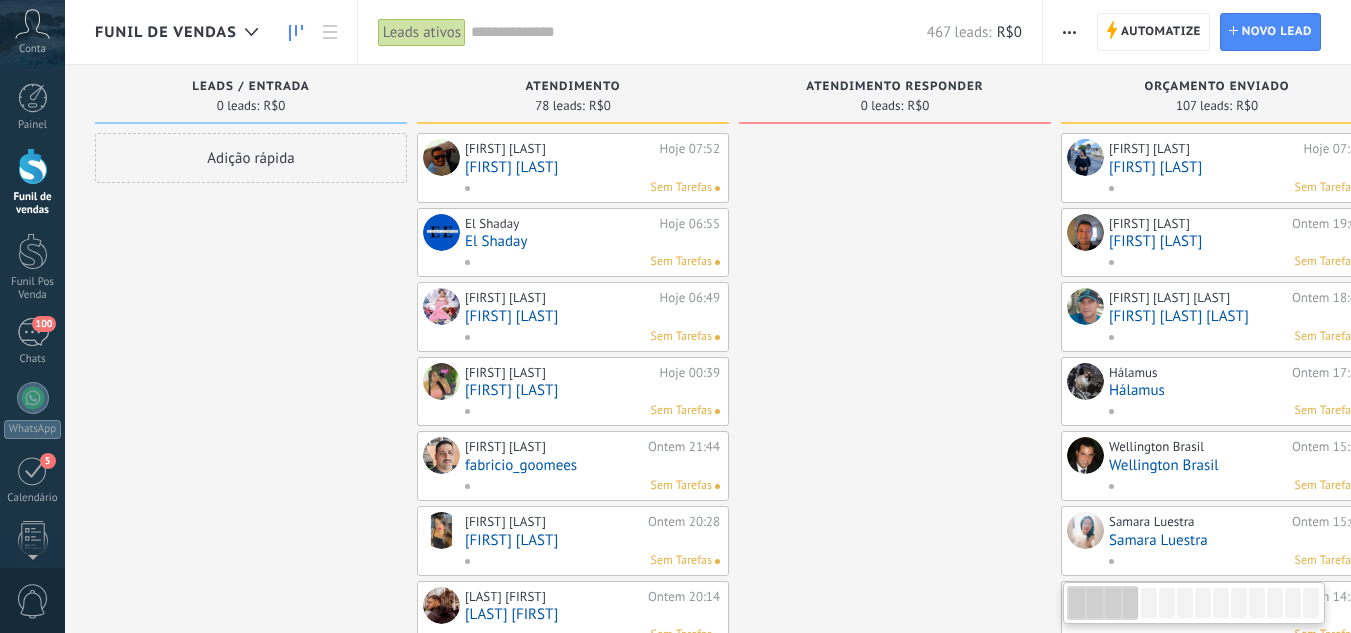 drag, startPoint x: 773, startPoint y: 409, endPoint x: 1365, endPoint y: 516, distance: 601.59204 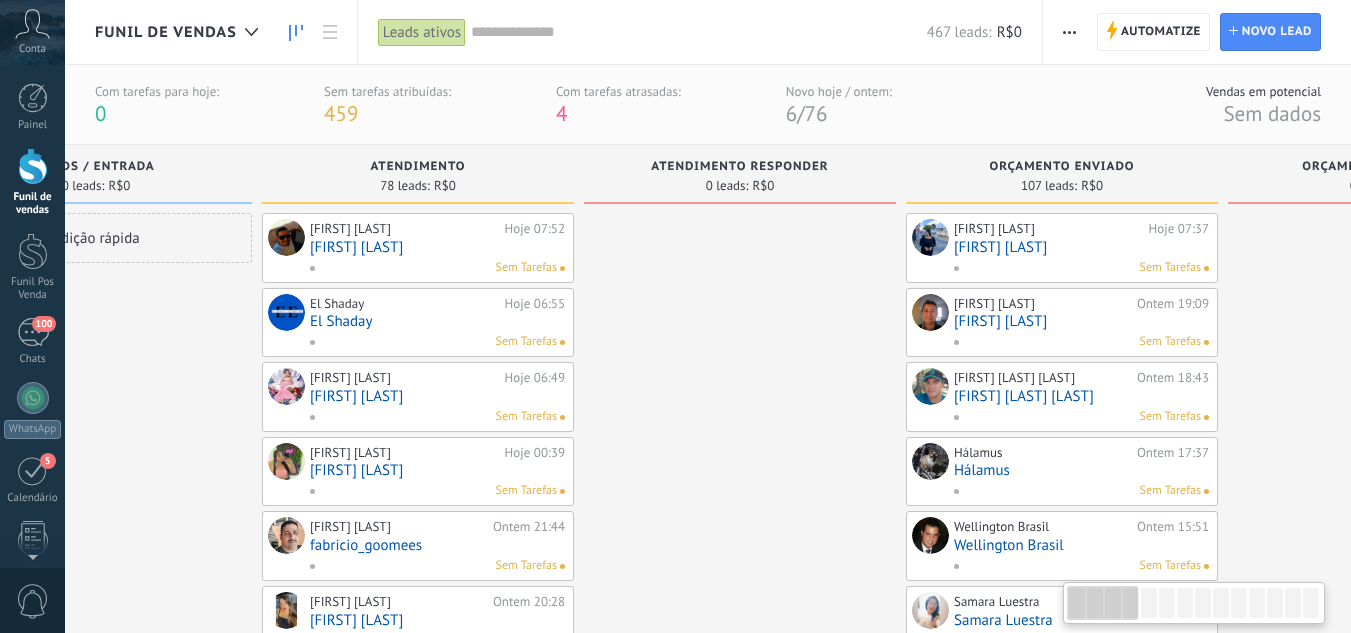 drag, startPoint x: 0, startPoint y: 398, endPoint x: 0, endPoint y: 375, distance: 23 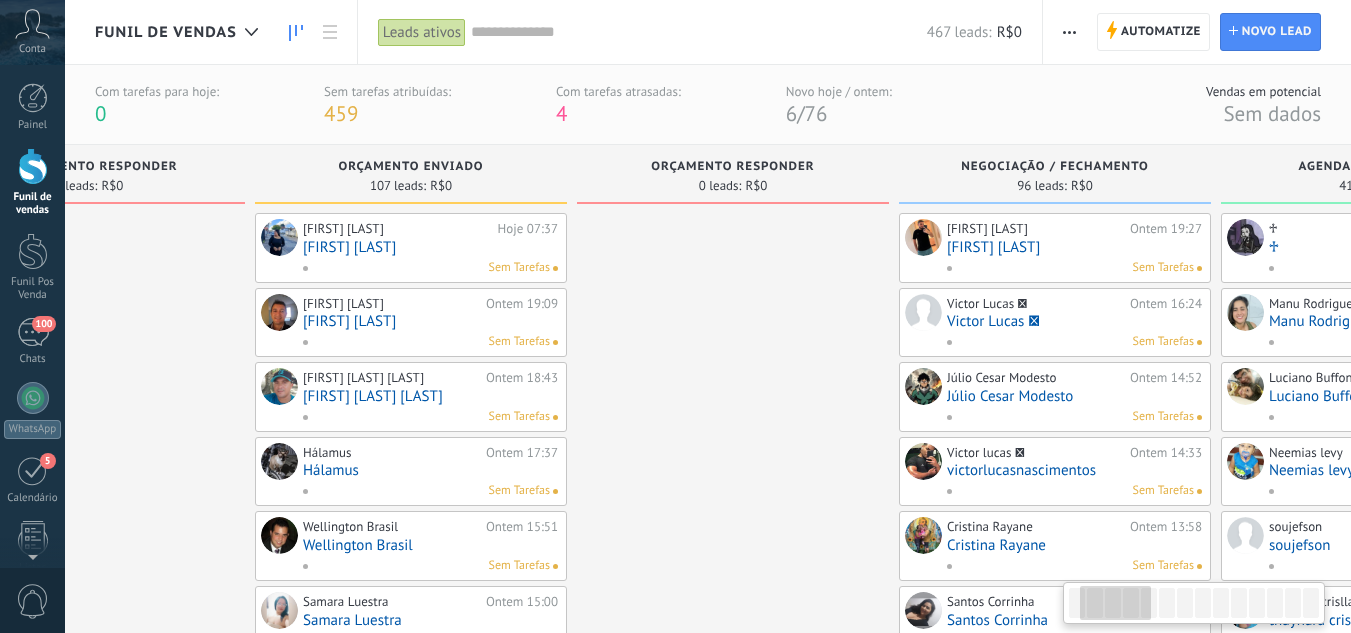 drag, startPoint x: 592, startPoint y: 402, endPoint x: 115, endPoint y: 399, distance: 477.00943 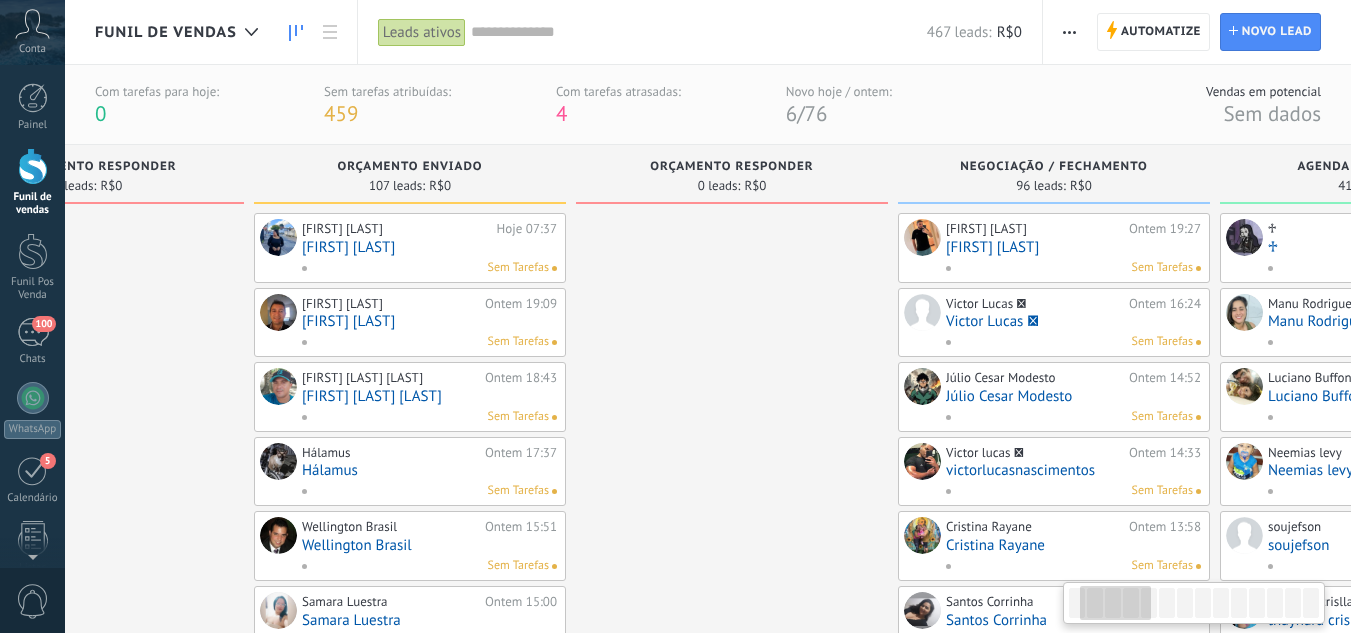 click at bounding box center (88, 956) 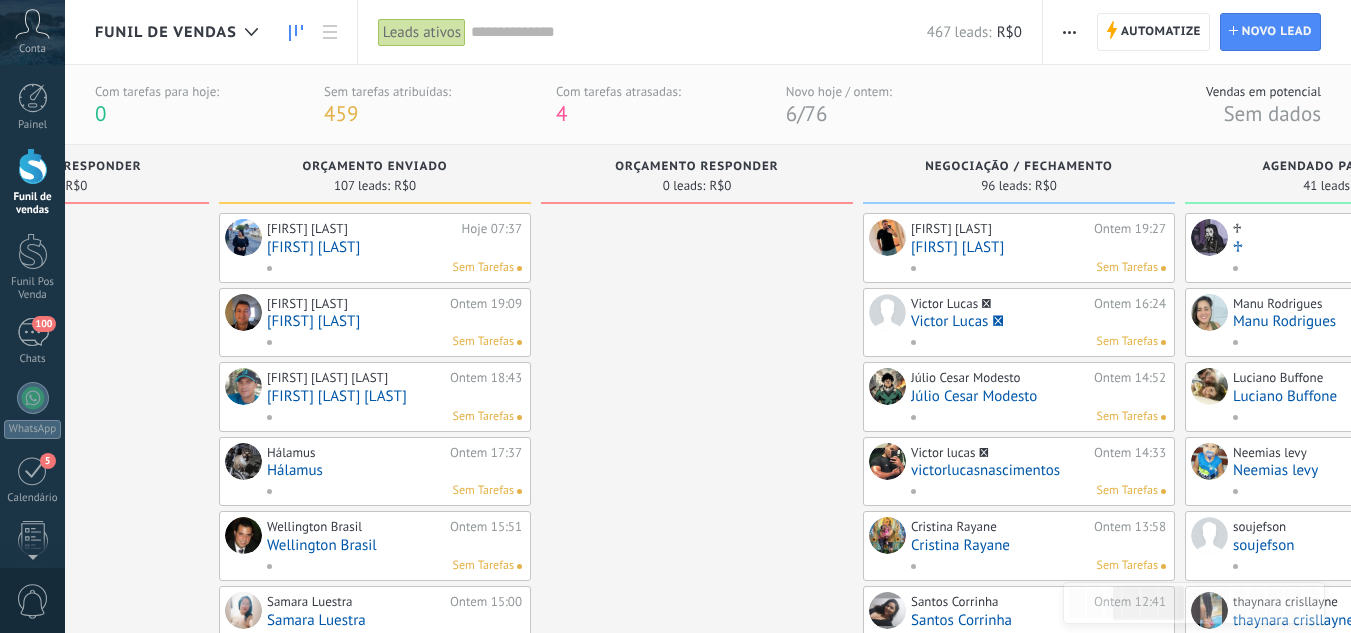scroll, scrollTop: 0, scrollLeft: 237, axis: horizontal 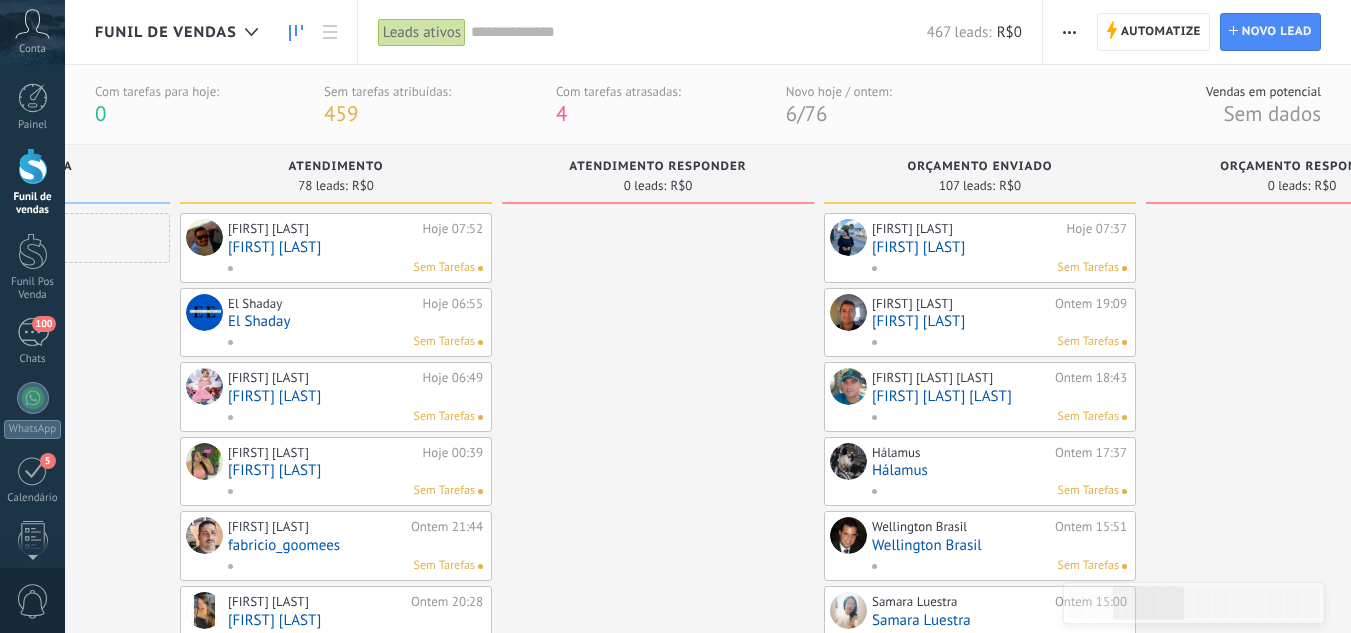 drag, startPoint x: 1365, startPoint y: 309, endPoint x: 1159, endPoint y: 357, distance: 211.51833 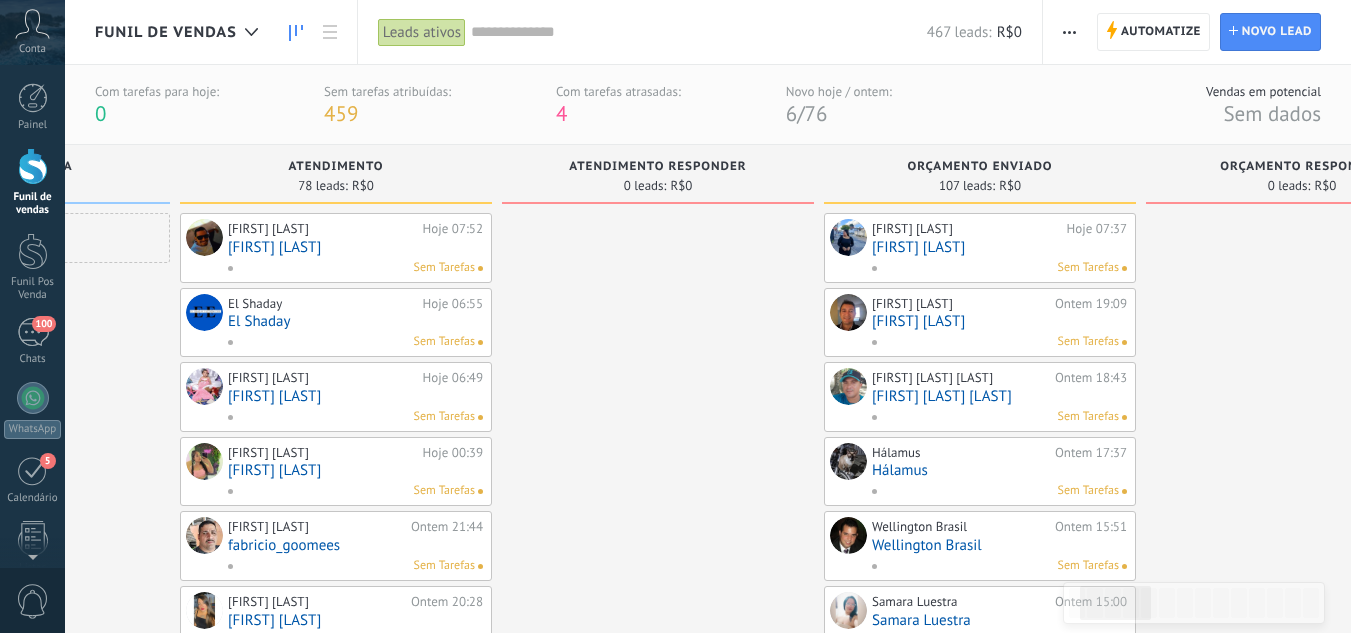 scroll, scrollTop: 0, scrollLeft: 0, axis: both 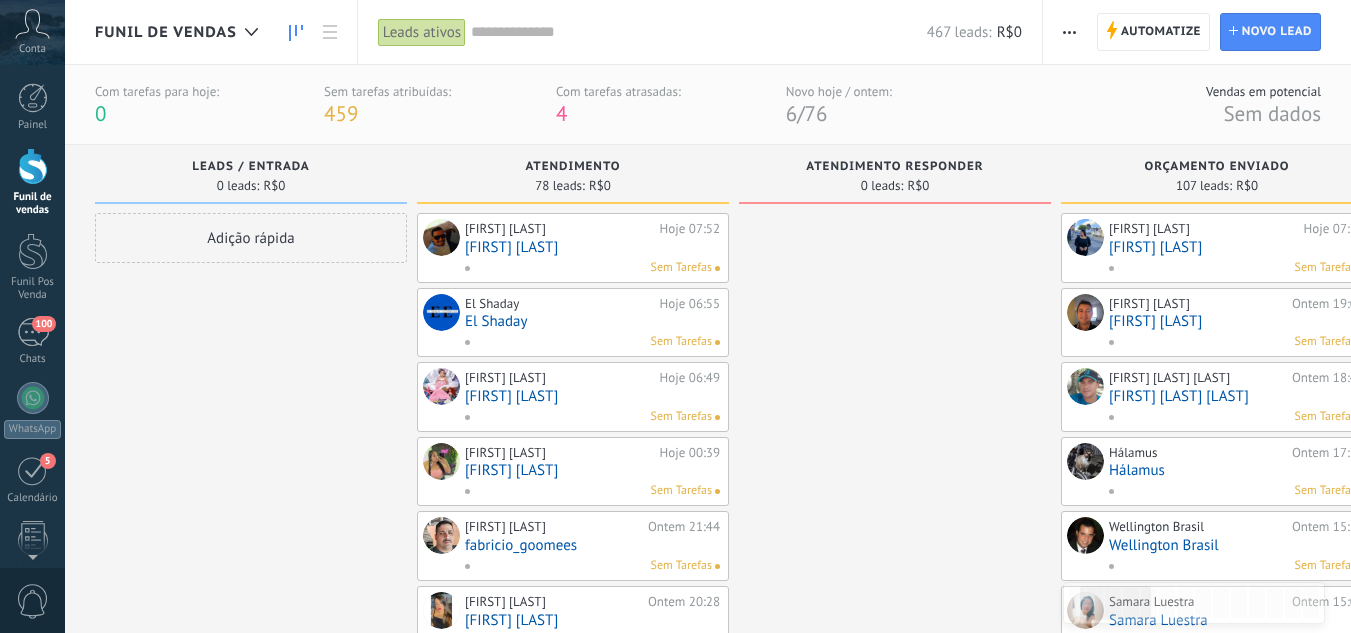 click on ".abccls-1,.abccls-2{fill-rule:evenodd}.abccls-2{fill:#fff} .abfcls-1{fill:none}.abfcls-2{fill:#fff} .abncls-1{isolation:isolate}.abncls-2{opacity:.06}.abncls-2,.abncls-3,.abncls-6{mix-blend-mode:multiply}.abncls-3{opacity:.15}.abncls-4,.abncls-8{fill:#fff}.abncls-5{fill:url(#abnlinear-gradient)}.abncls-6{opacity:.04}.abncls-7{fill:url(#abnlinear-gradient-2)}.abncls-8{fill-rule:evenodd} .abqst0{fill:#ffa200} .abwcls-1{fill:#252525} .cls-1{isolation:isolate} .acicls-1{fill:none} .aclcls-1{fill:#232323} .acnst0{display:none} .addcls-1,.addcls-2{fill:none;stroke-miterlimit:10}.addcls-1{stroke:#dfe0e5}.addcls-2{stroke:#a1a7ab} .adecls-1,.adecls-2{fill:none;stroke-miterlimit:10}.adecls-1{stroke:#dfe0e5}.adecls-2{stroke:#a1a7ab} .adqcls-1{fill:#8591a5;fill-rule:evenodd} .aeccls-1{fill:#5c9f37} .aeecls-1{fill:#f86161} .aejcls-1{fill:#8591a5;fill-rule:evenodd} .aekcls-1{fill-rule:evenodd} .aelcls-1{fill-rule:evenodd;fill:currentColor} .aemcls-1{fill-rule:evenodd;fill:currentColor} .aercls-2{fill:#24bc8c}" at bounding box center [675, 316] 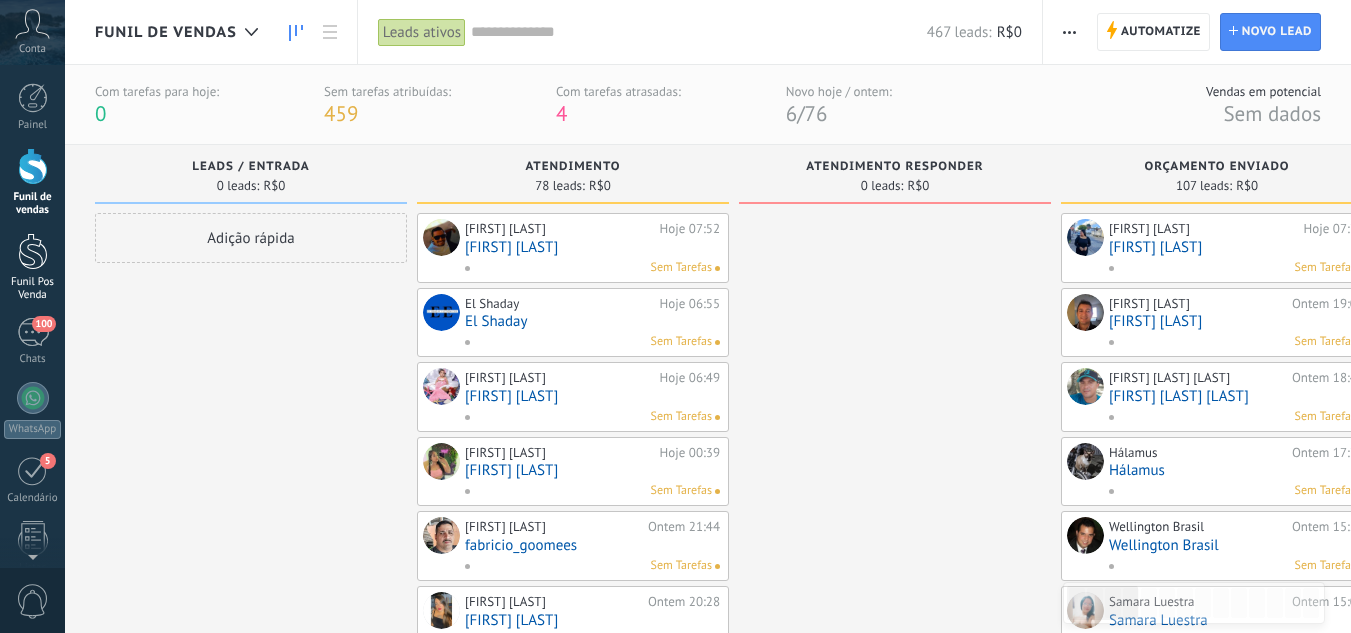click on "Funil Pos Venda" at bounding box center (33, 289) 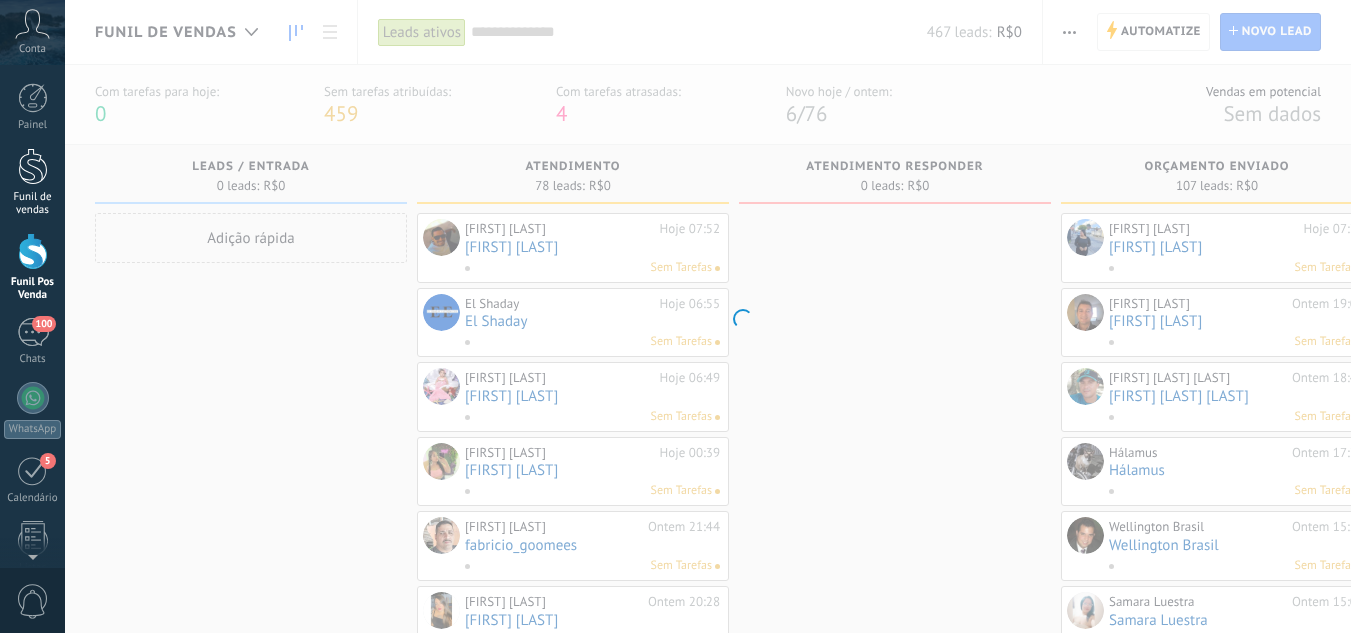 click on "Funil de vendas" at bounding box center (33, 204) 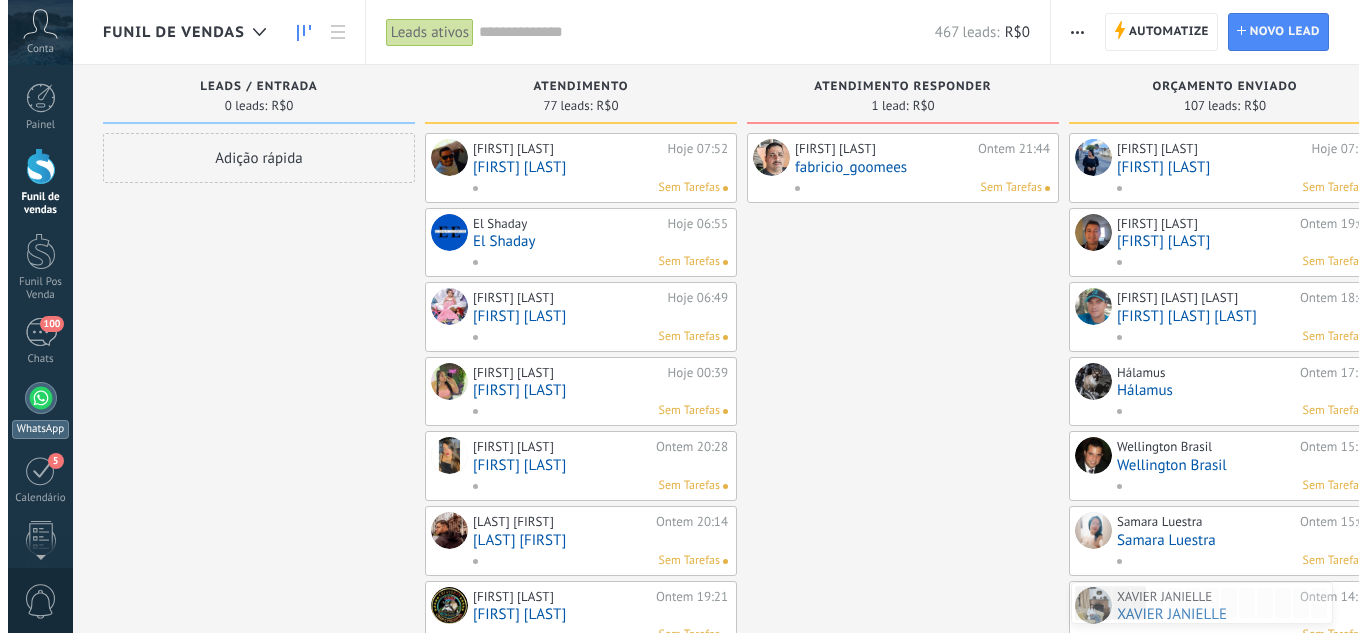 scroll, scrollTop: 0, scrollLeft: 0, axis: both 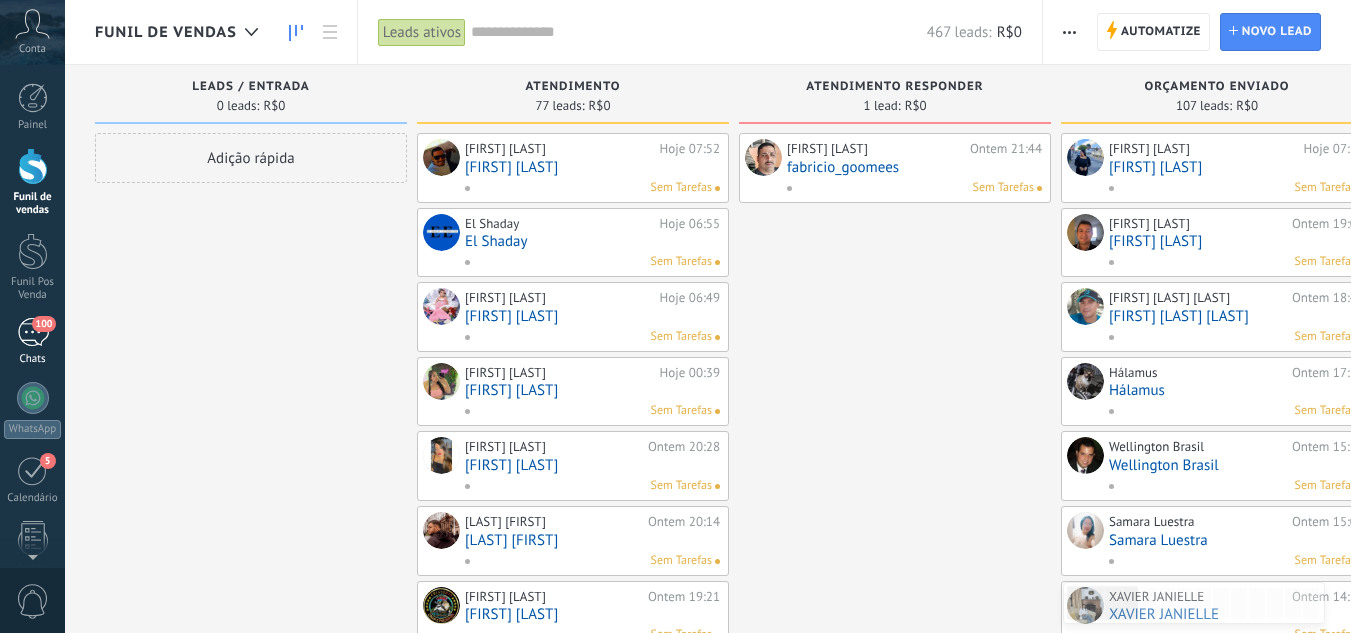 click on "100" at bounding box center (43, 324) 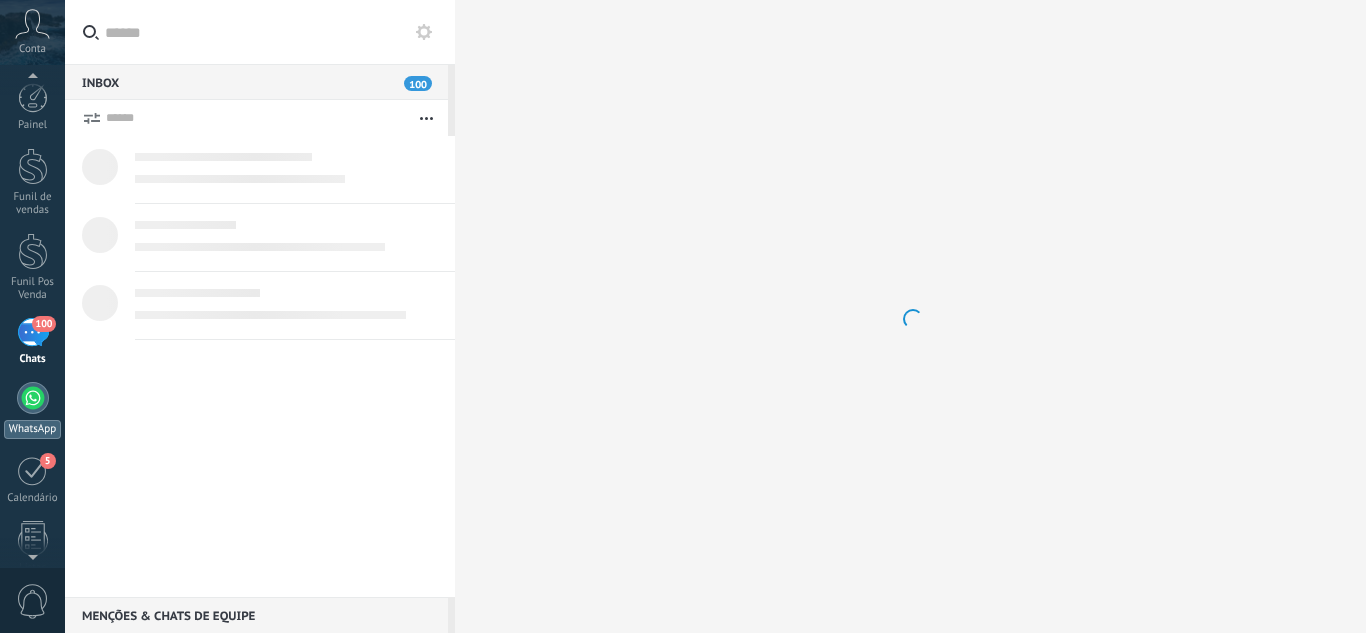 scroll, scrollTop: 19, scrollLeft: 0, axis: vertical 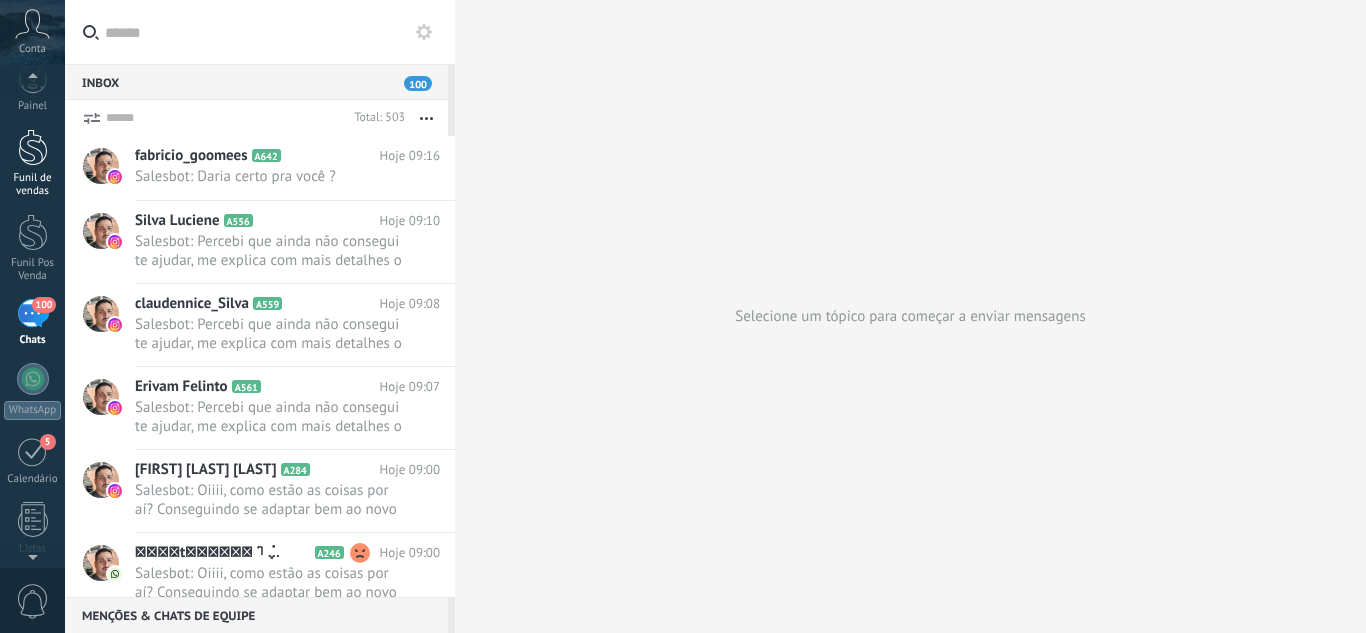 click on "Funil de vendas" at bounding box center (33, 185) 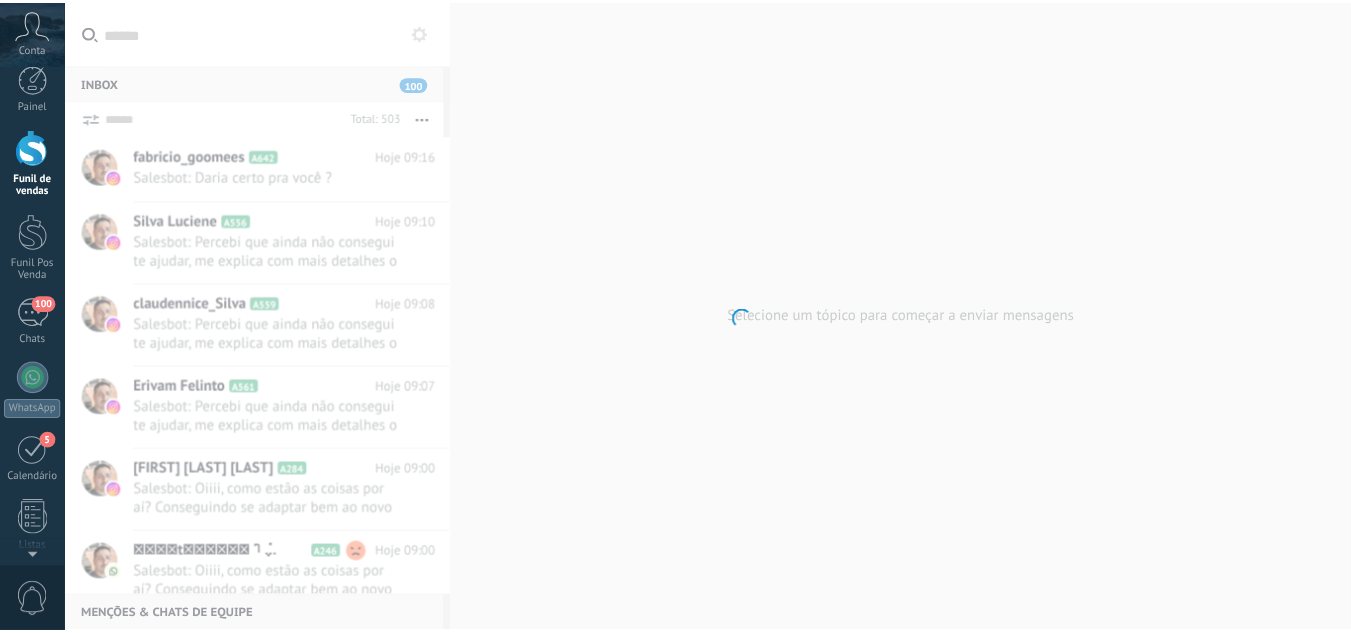 scroll, scrollTop: 0, scrollLeft: 0, axis: both 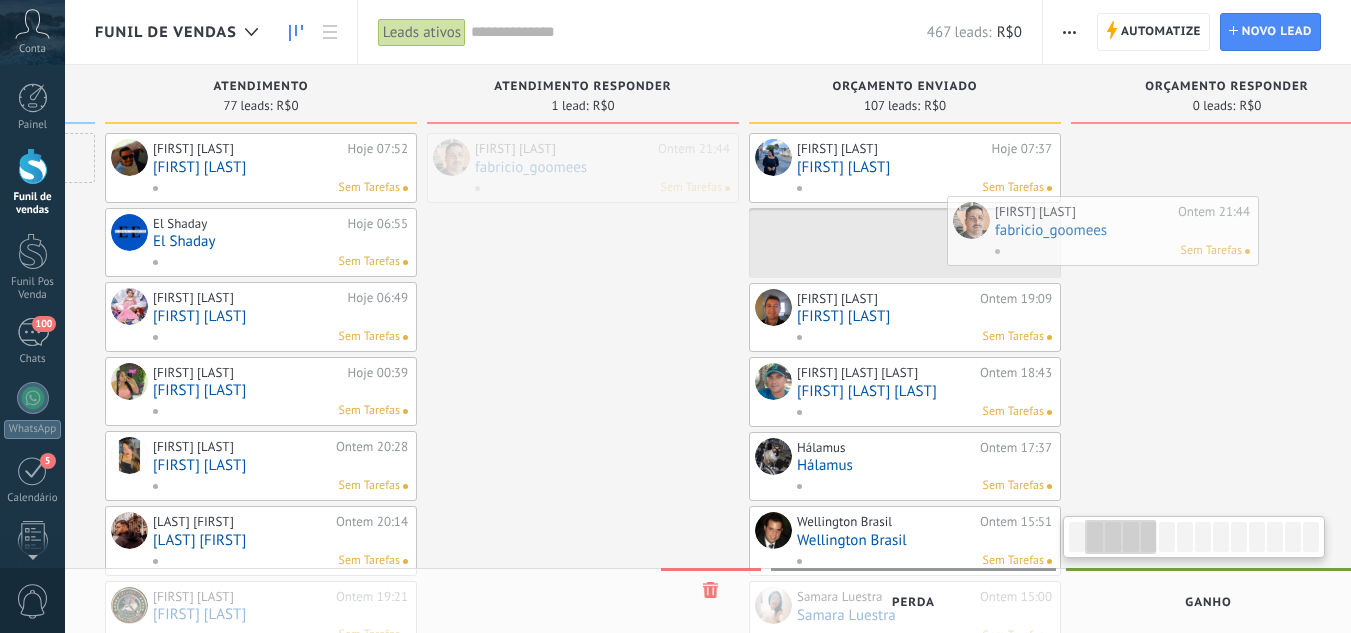 drag, startPoint x: 867, startPoint y: 171, endPoint x: 922, endPoint y: 242, distance: 89.81091 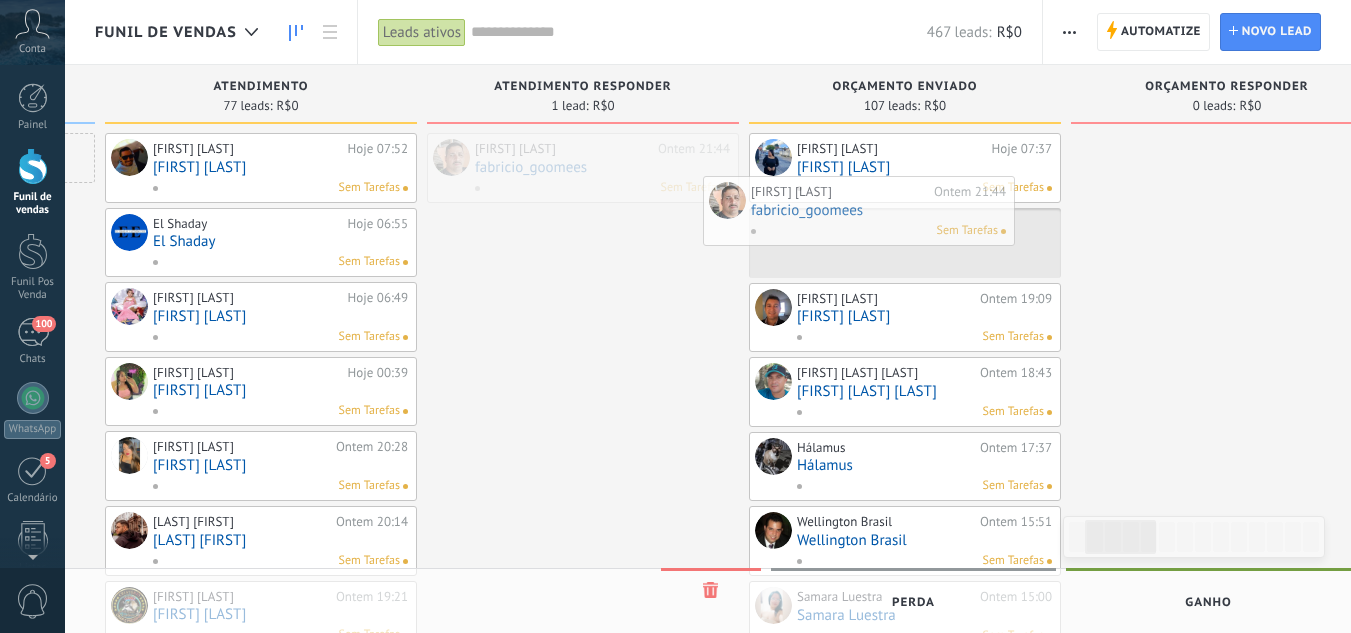 drag, startPoint x: 578, startPoint y: 179, endPoint x: 927, endPoint y: 240, distance: 354.29083 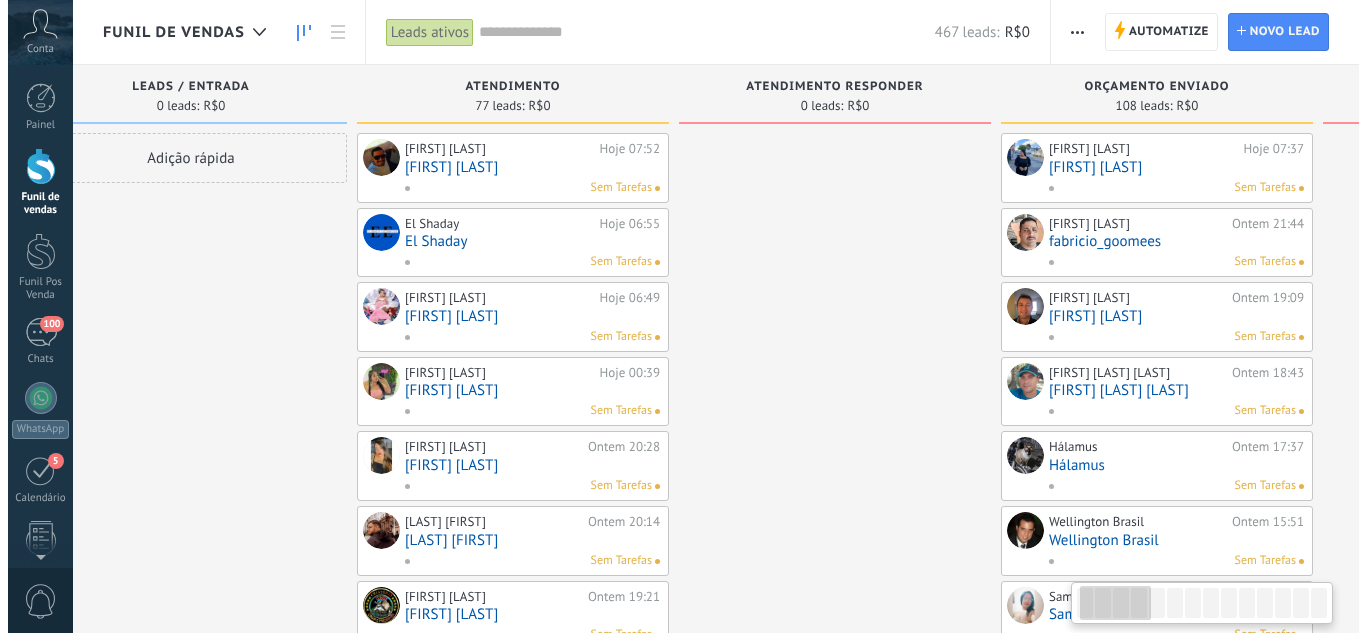 scroll, scrollTop: 0, scrollLeft: 56, axis: horizontal 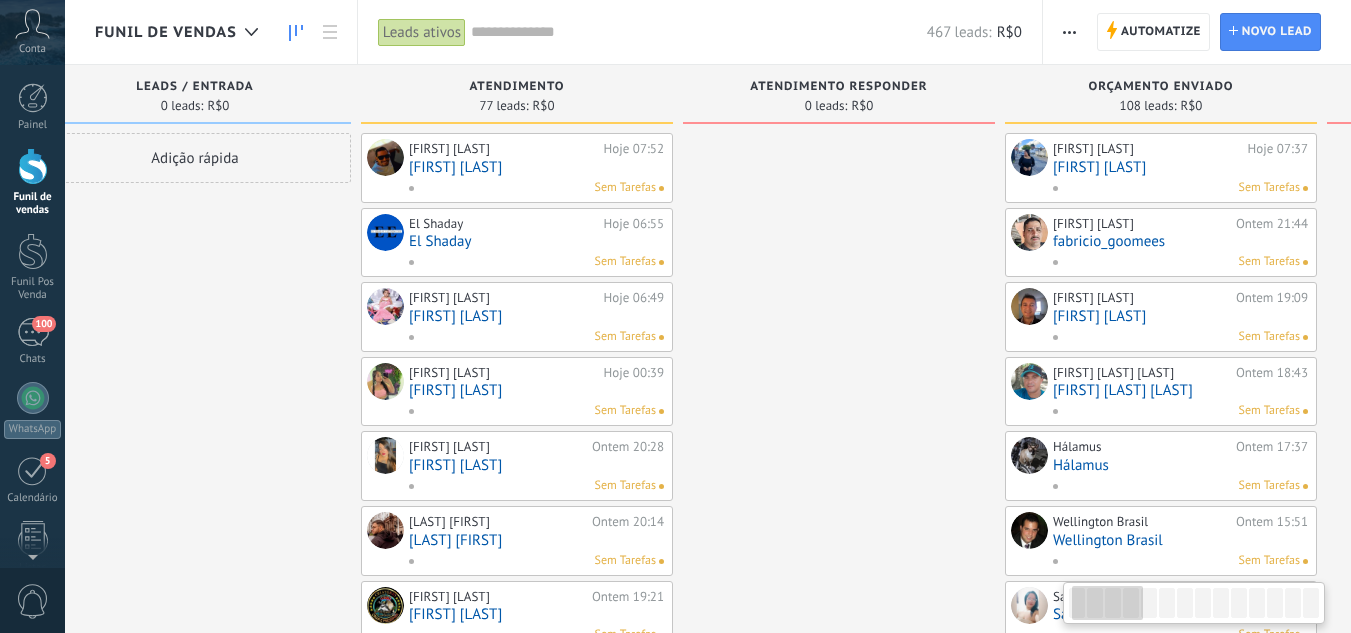 drag, startPoint x: 477, startPoint y: 315, endPoint x: 708, endPoint y: 238, distance: 243.49538 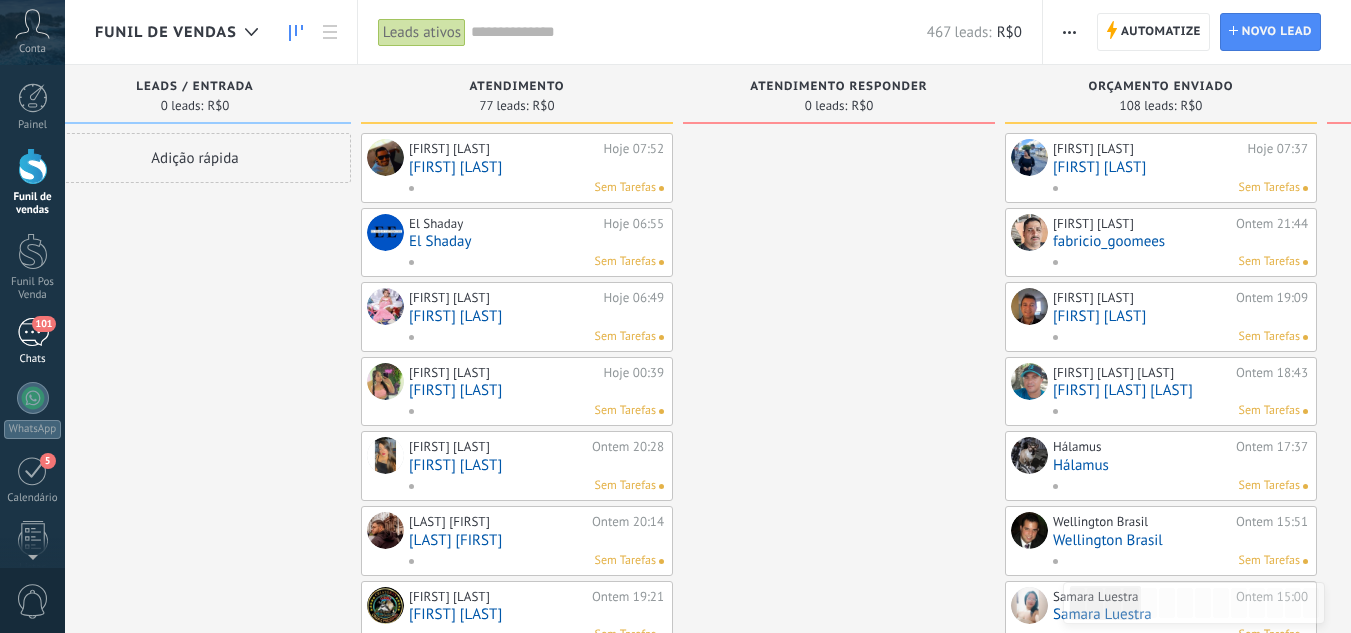 click on "101" at bounding box center [33, 332] 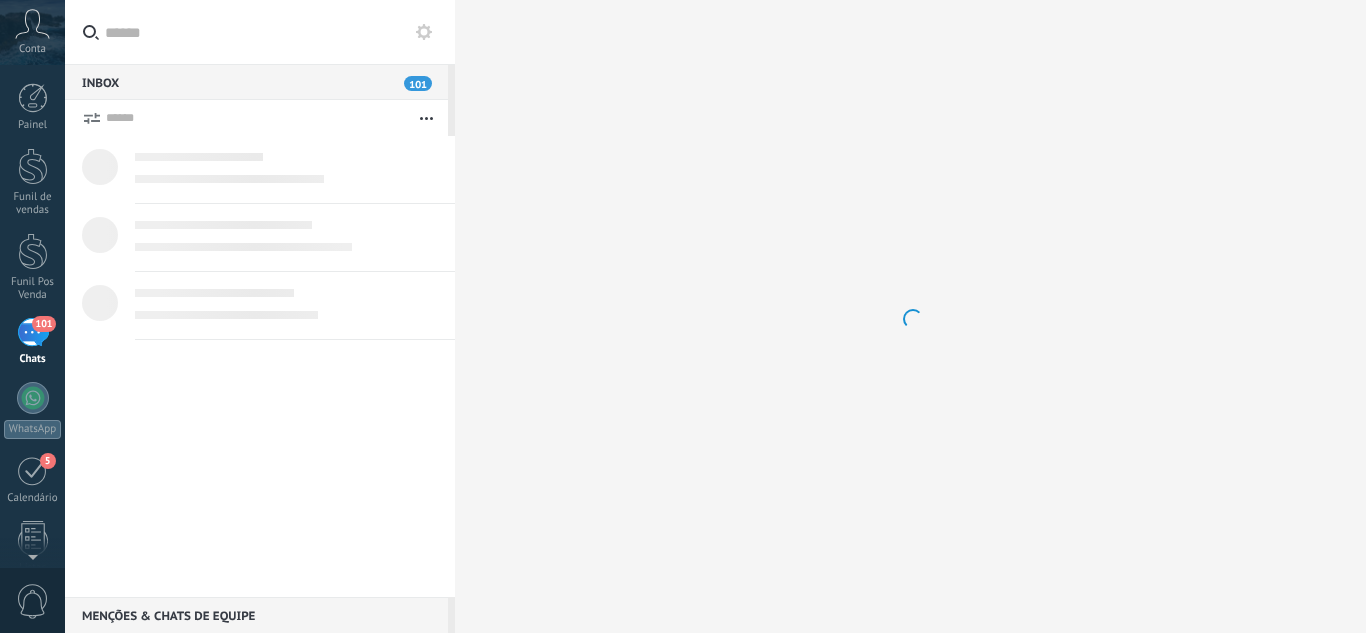 scroll, scrollTop: 19, scrollLeft: 0, axis: vertical 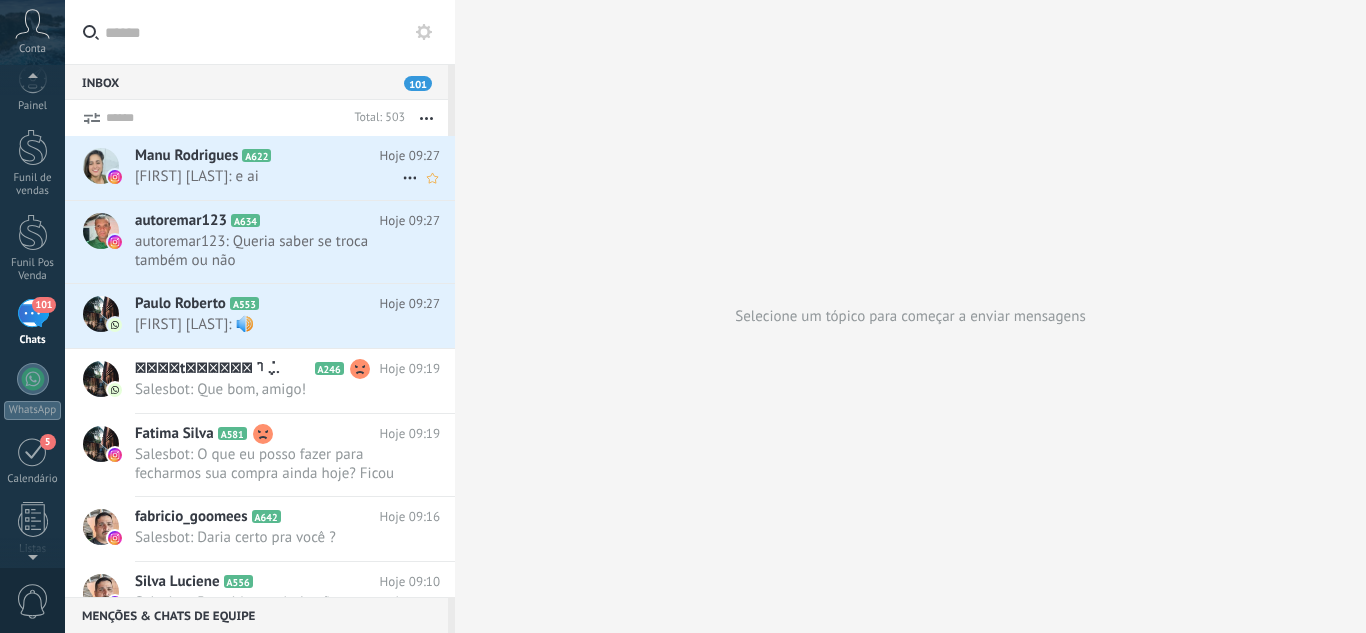 click on "[FIRST] [LAST]: e ai" at bounding box center [268, 176] 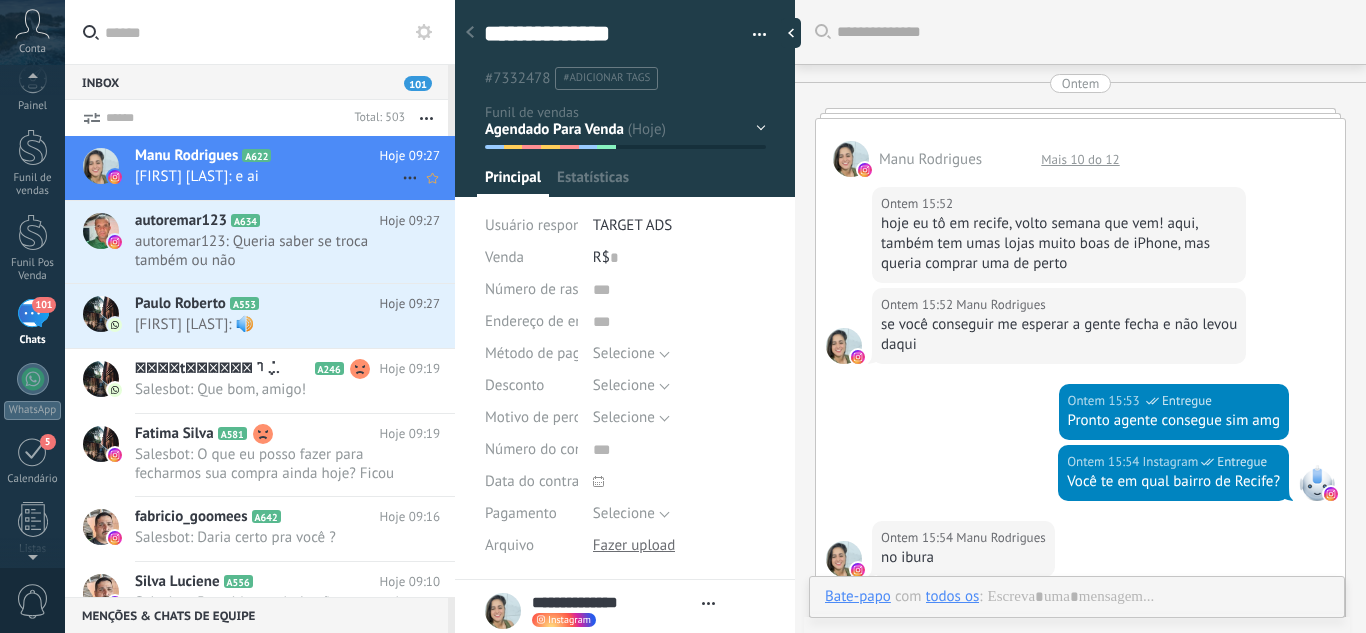 scroll, scrollTop: 1911, scrollLeft: 0, axis: vertical 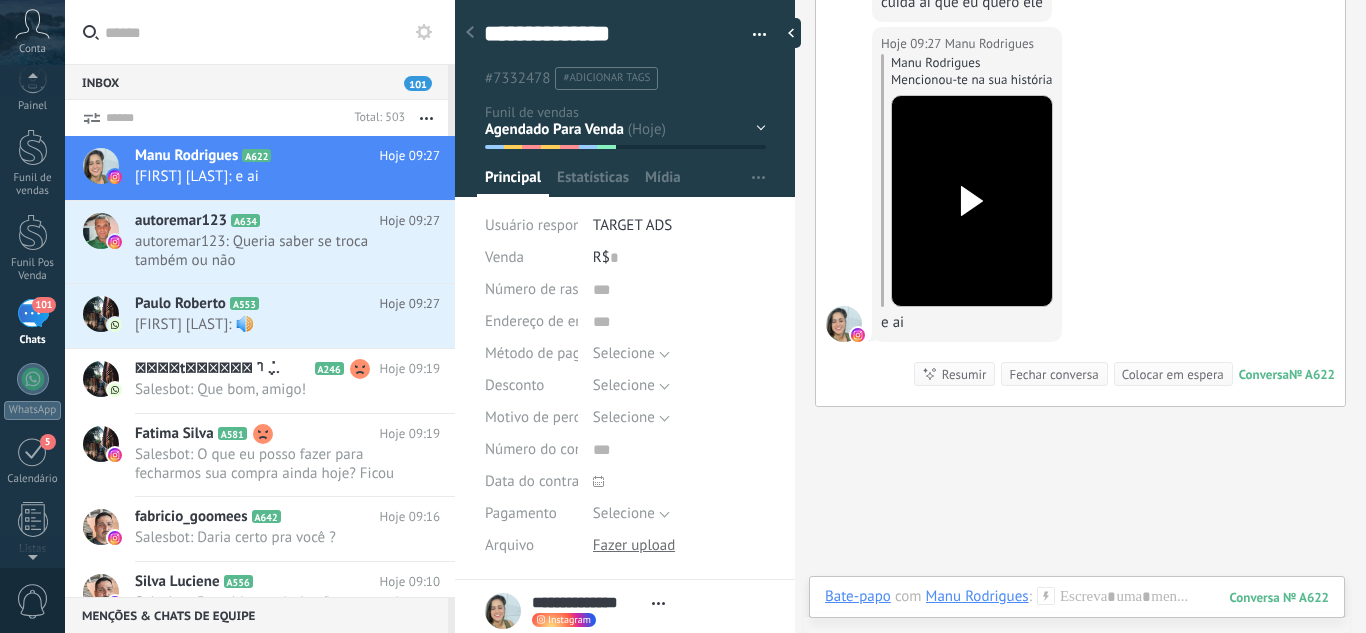 click 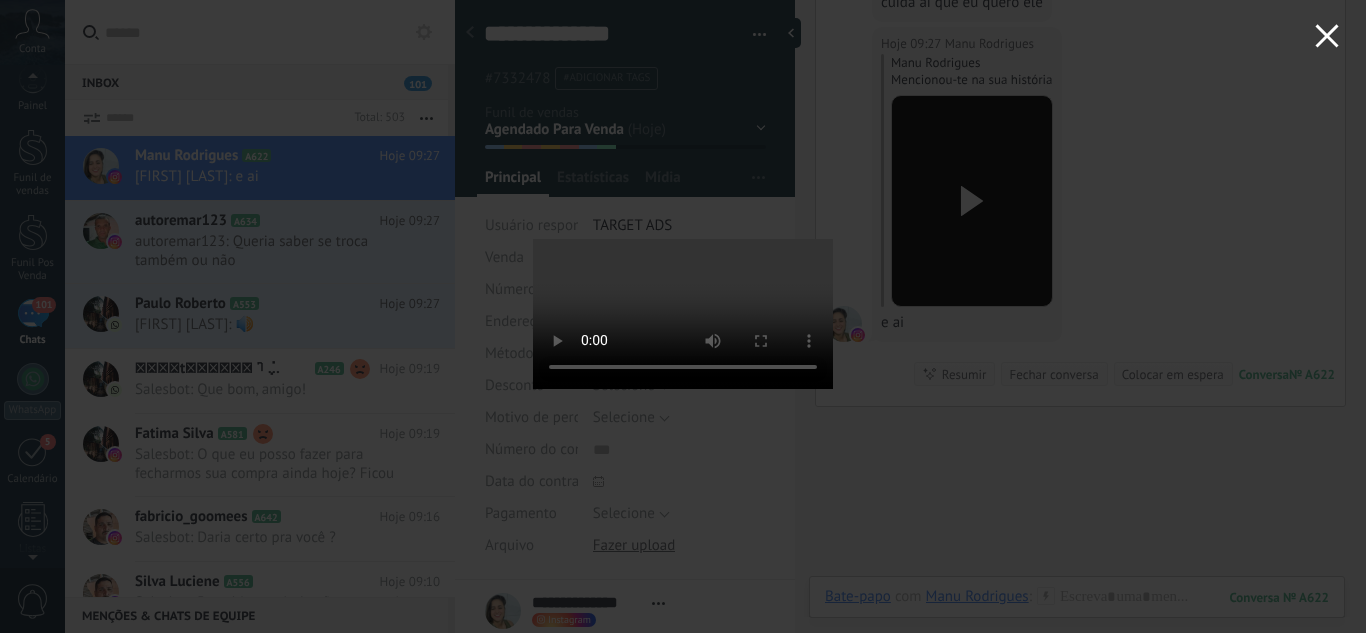 click 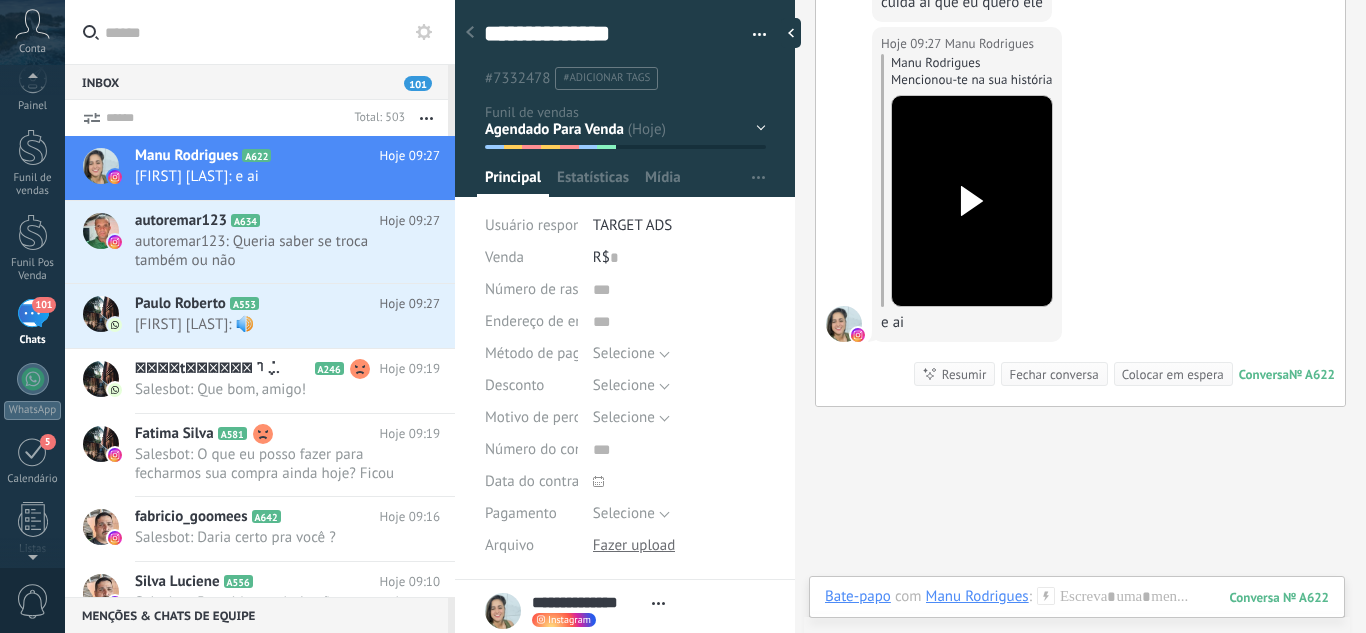 click 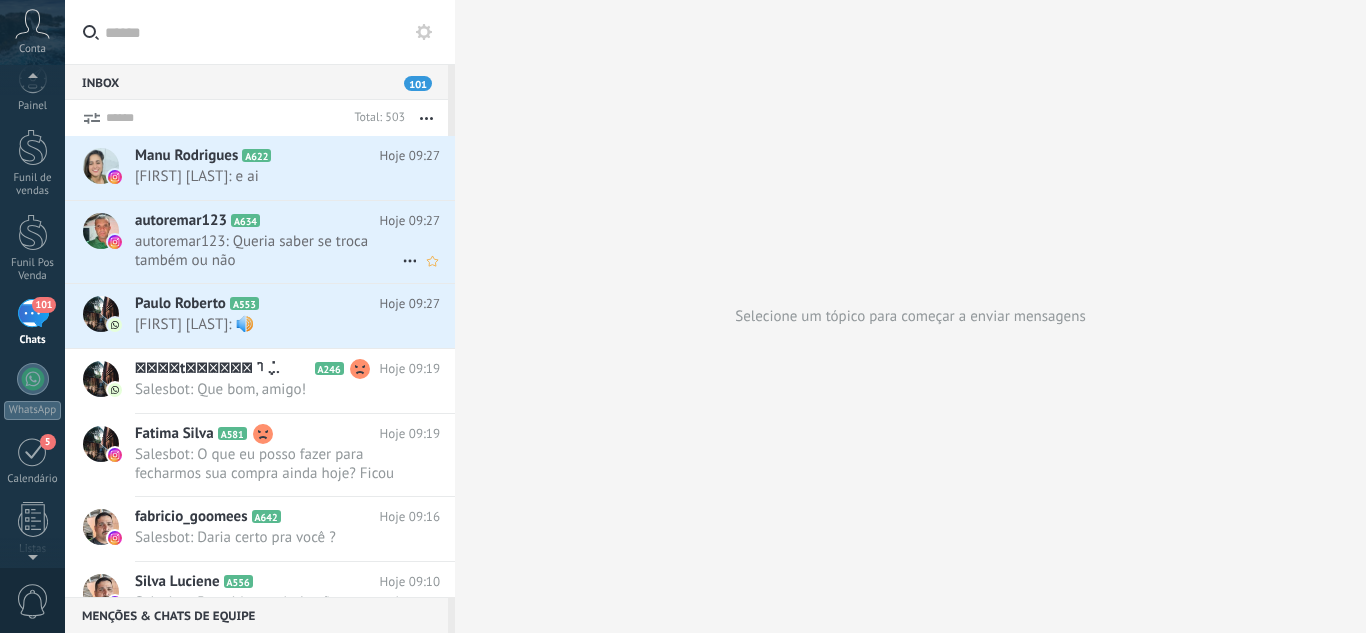 click on "autoremar123
A634
Hoje [TIME]
autoremar123: Queria saber se troca também ou não" at bounding box center [295, 242] 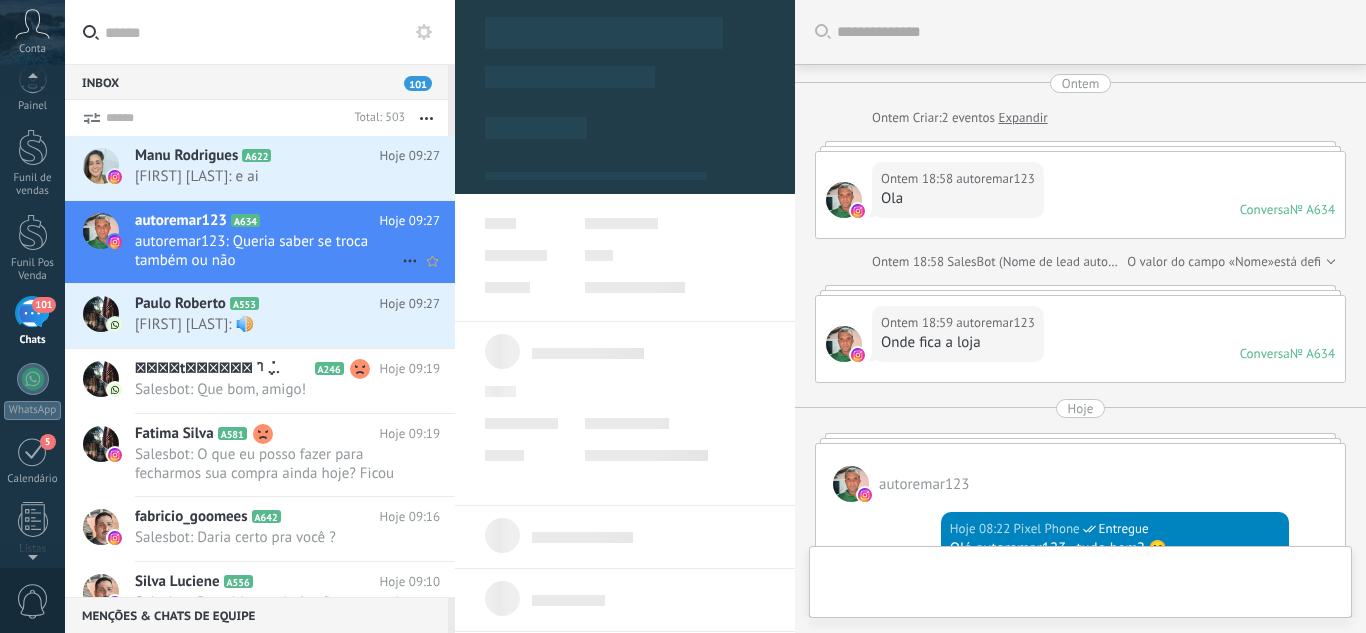 type on "**********" 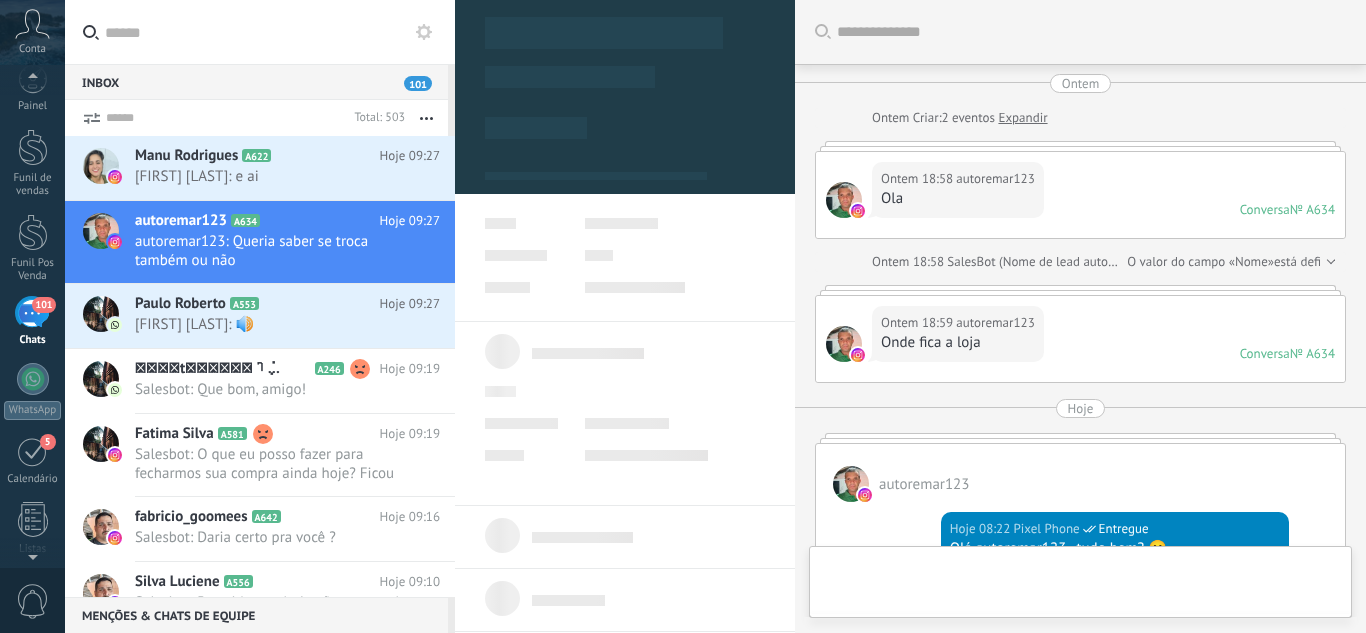 scroll, scrollTop: 30, scrollLeft: 0, axis: vertical 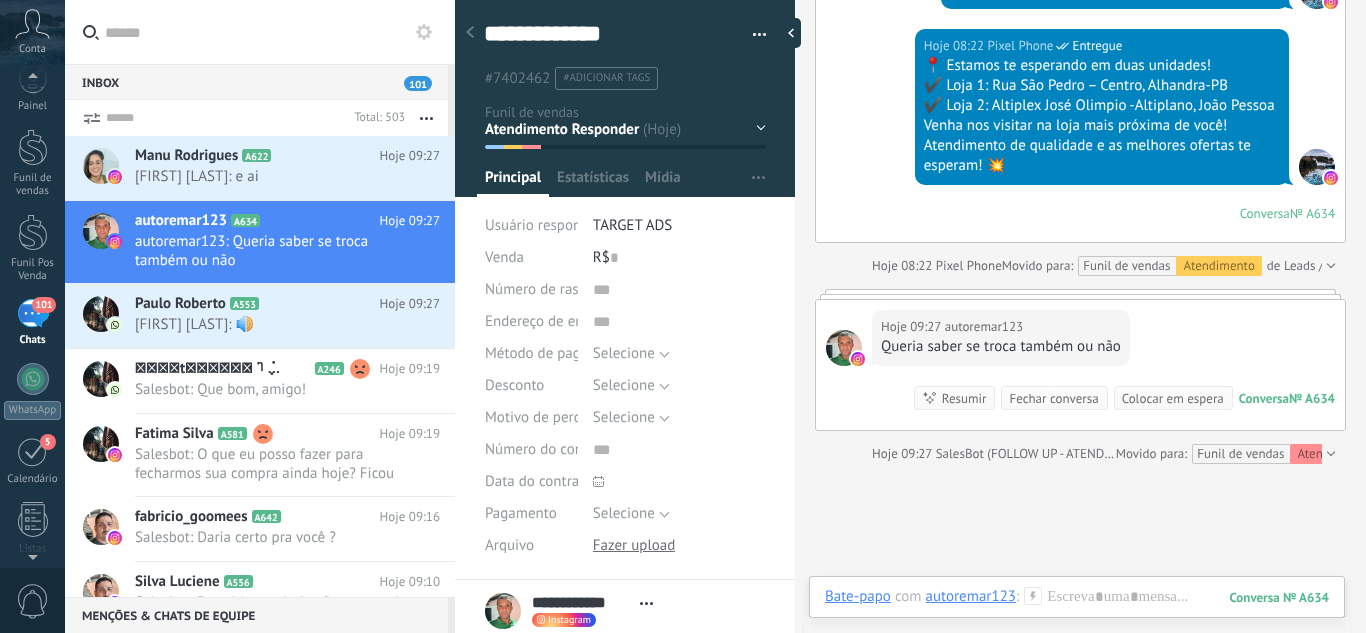 drag, startPoint x: 1022, startPoint y: 445, endPoint x: 1016, endPoint y: 508, distance: 63.28507 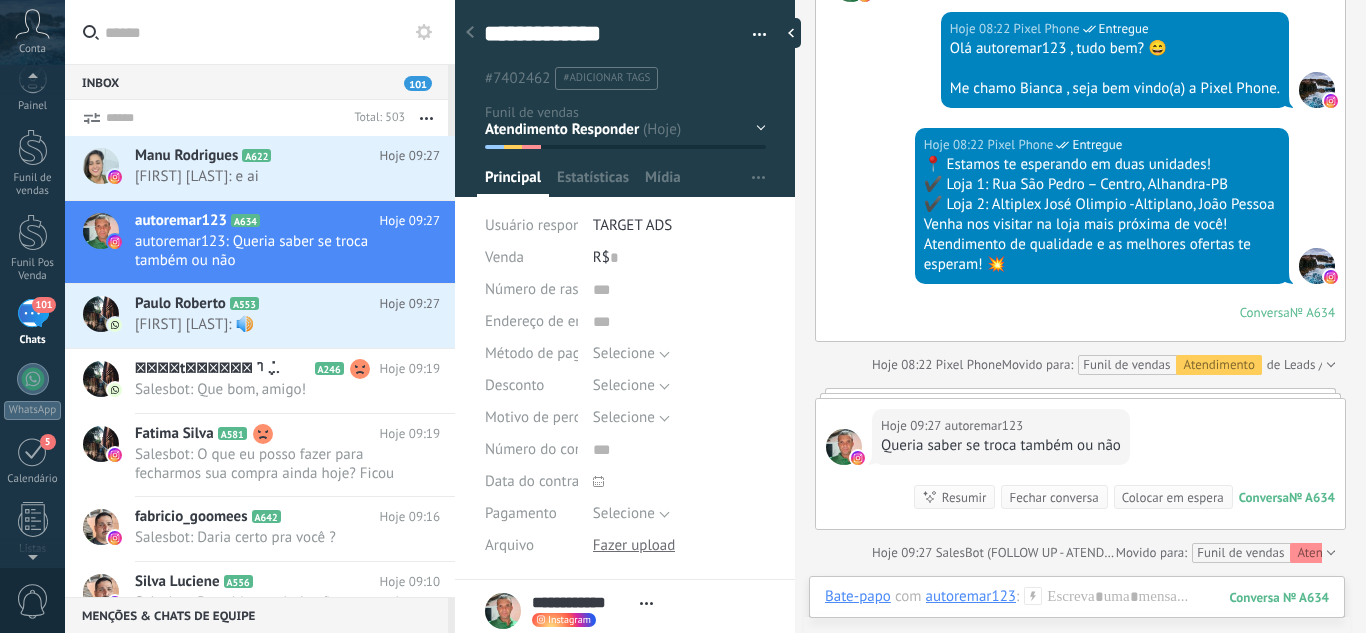 scroll, scrollTop: 600, scrollLeft: 0, axis: vertical 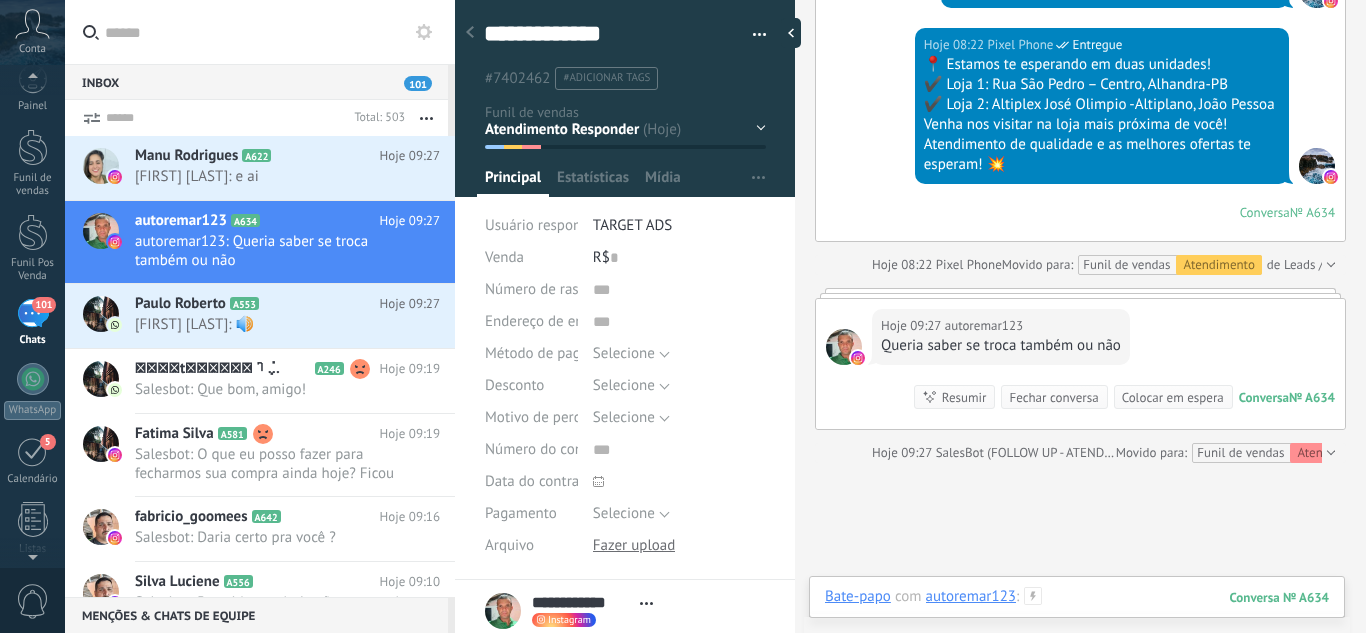 click at bounding box center (1077, 617) 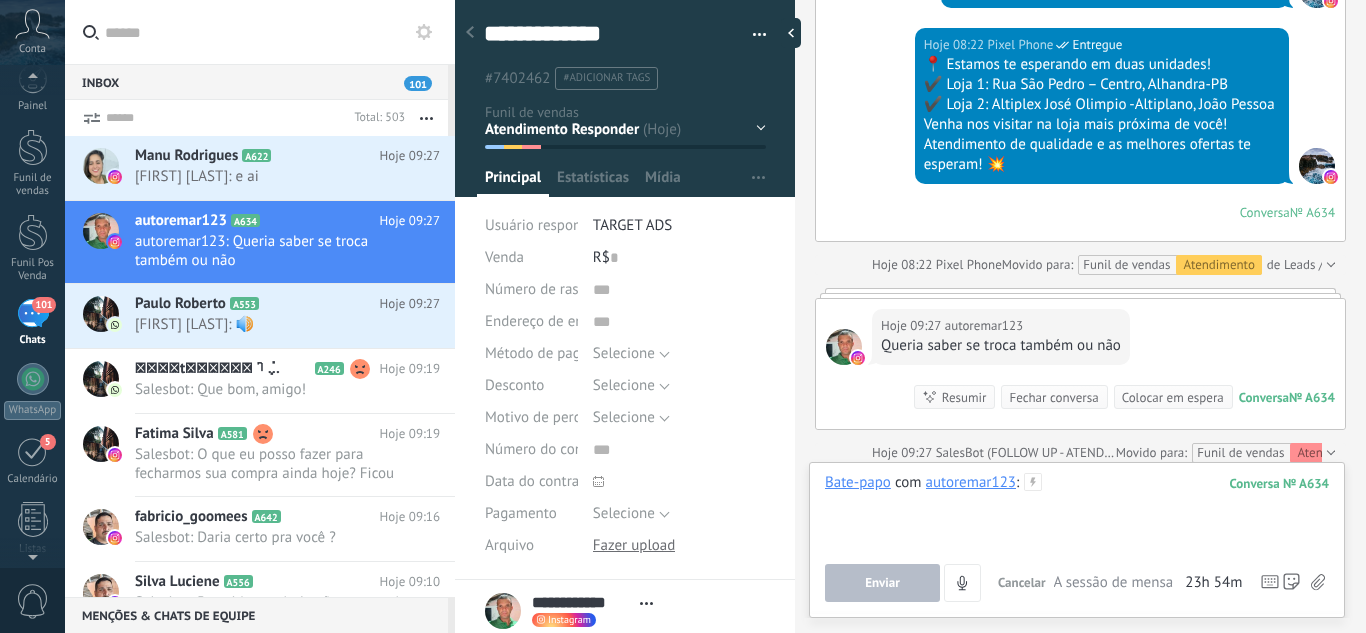 type 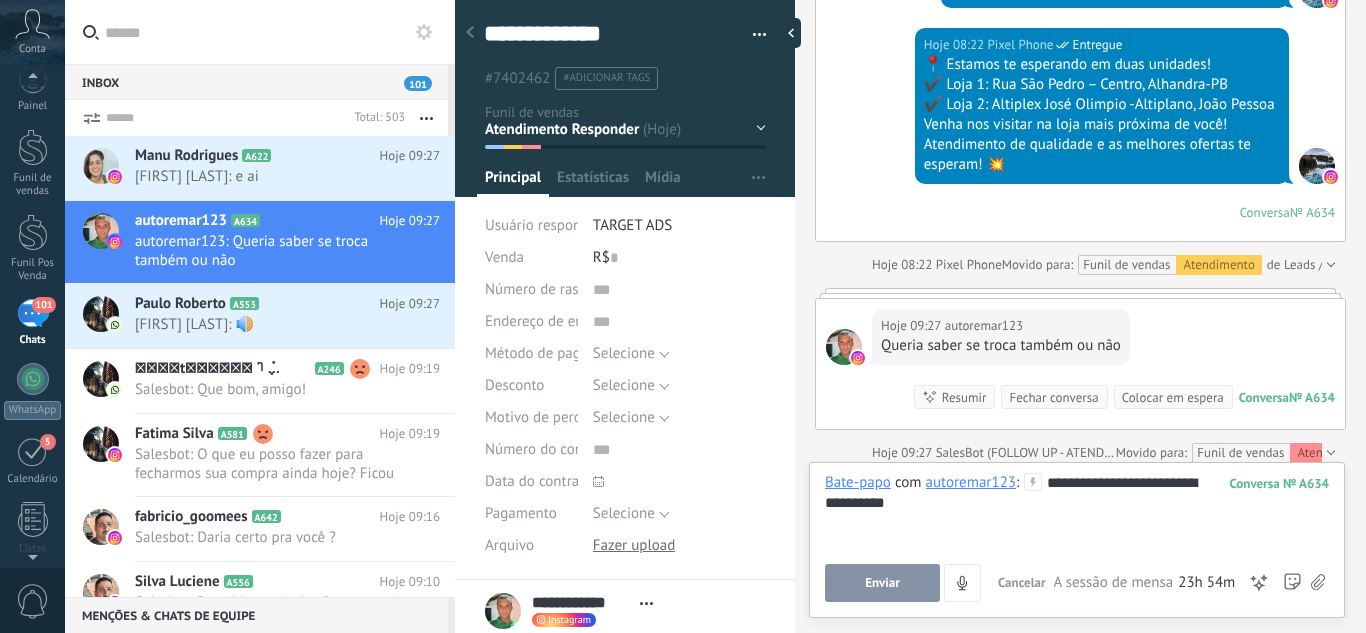 click on "Enviar" at bounding box center (882, 583) 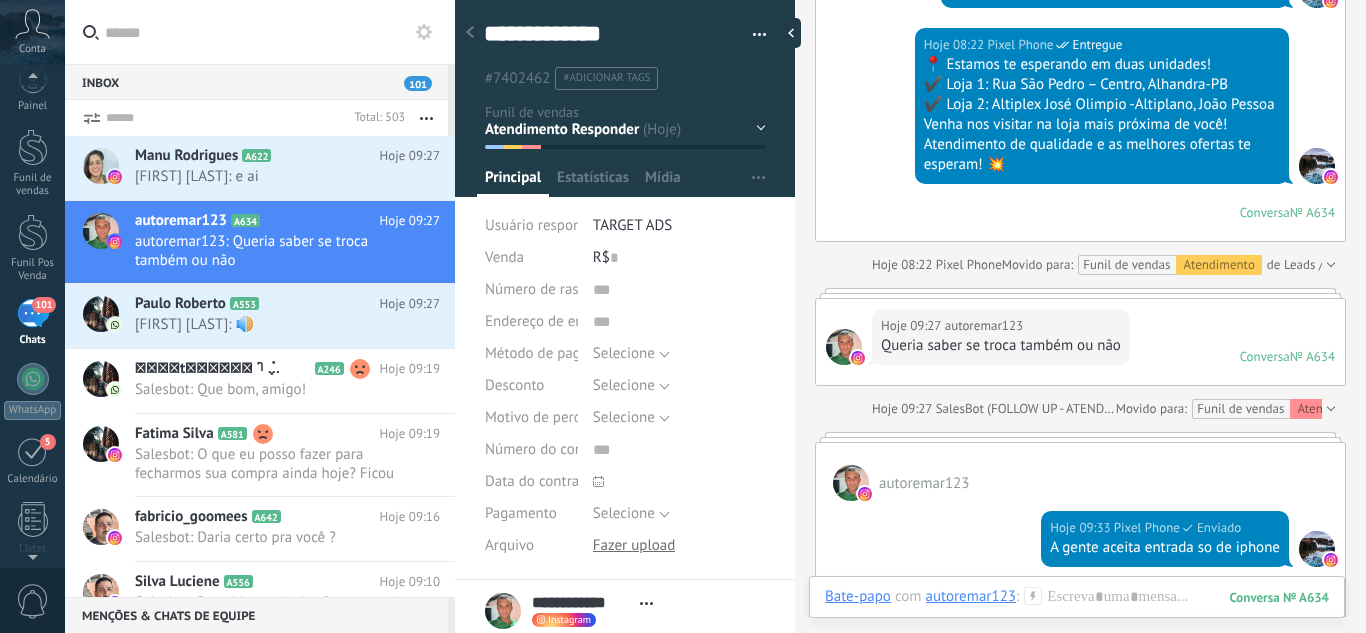 scroll, scrollTop: 755, scrollLeft: 0, axis: vertical 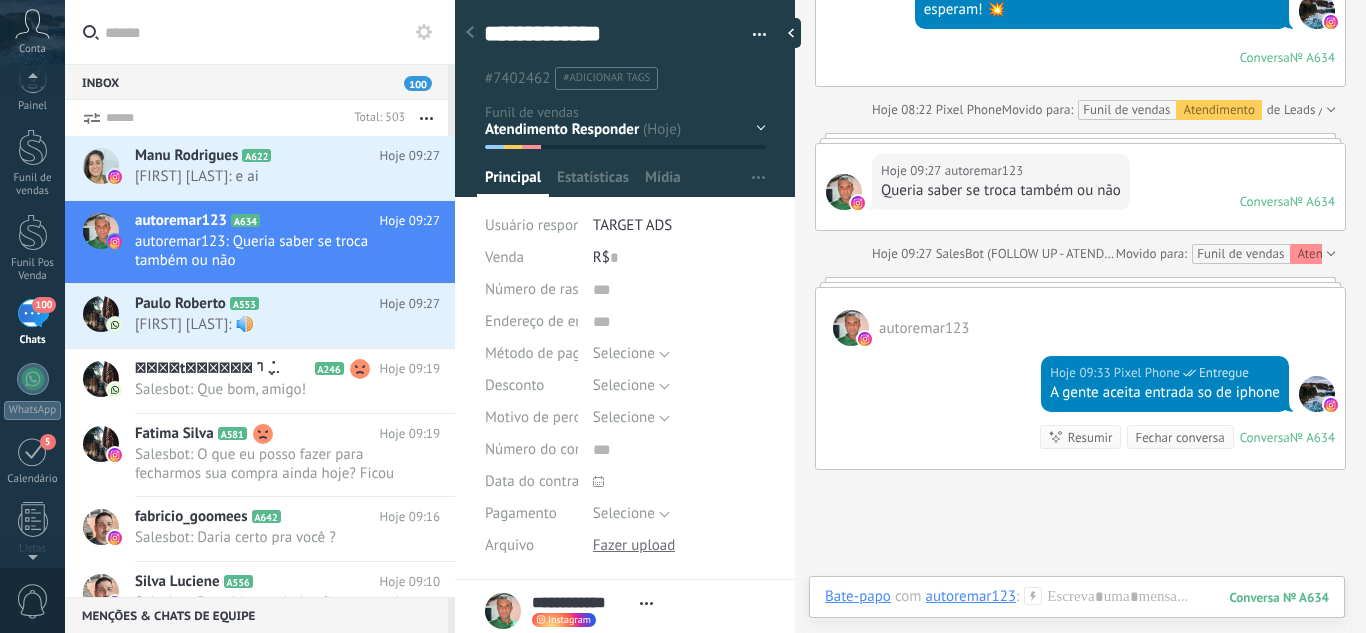 click on "Leads / Entrada
Atendimento
Atendimento Responder
Orçamento Enviado
Orçamento Responder
Negociação / Fechamento
-" at bounding box center (0, 0) 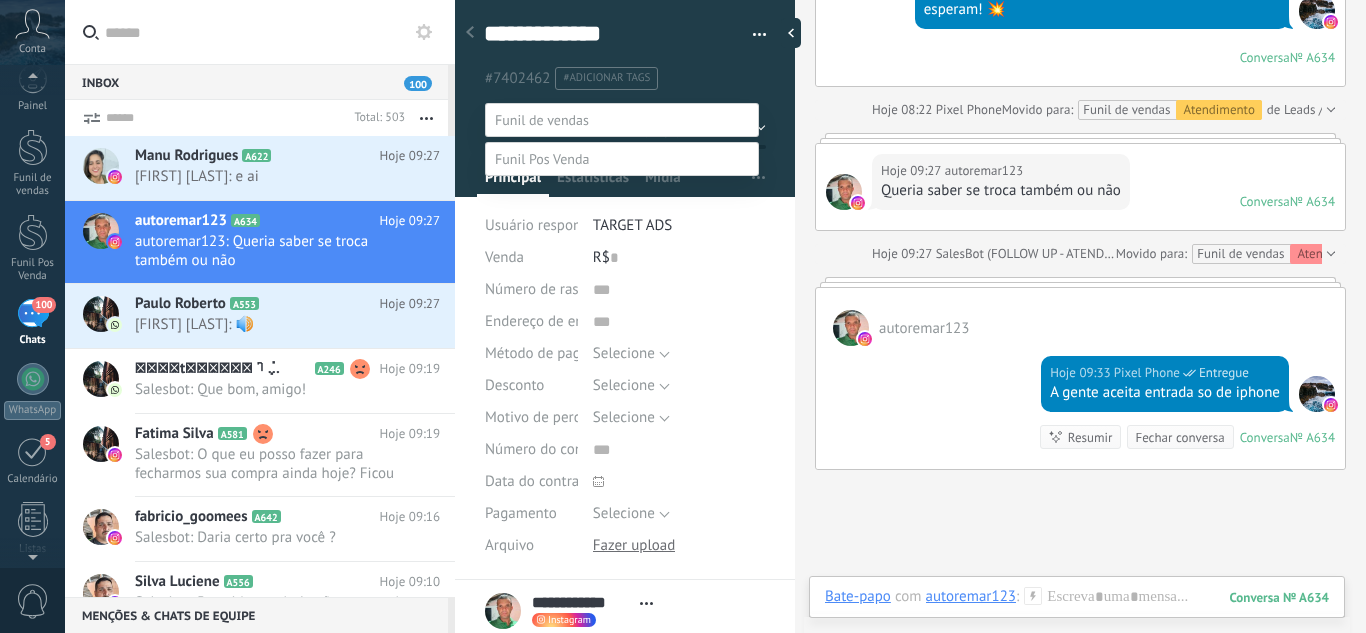 click at bounding box center (715, 316) 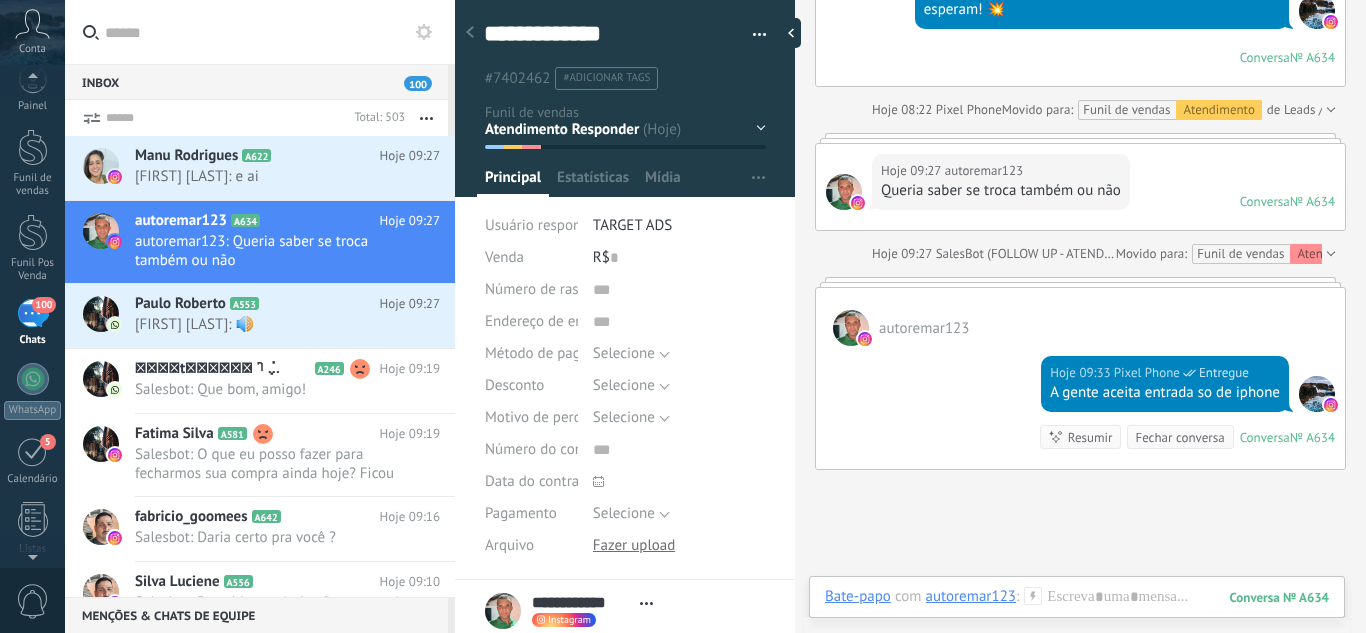 click at bounding box center (470, 33) 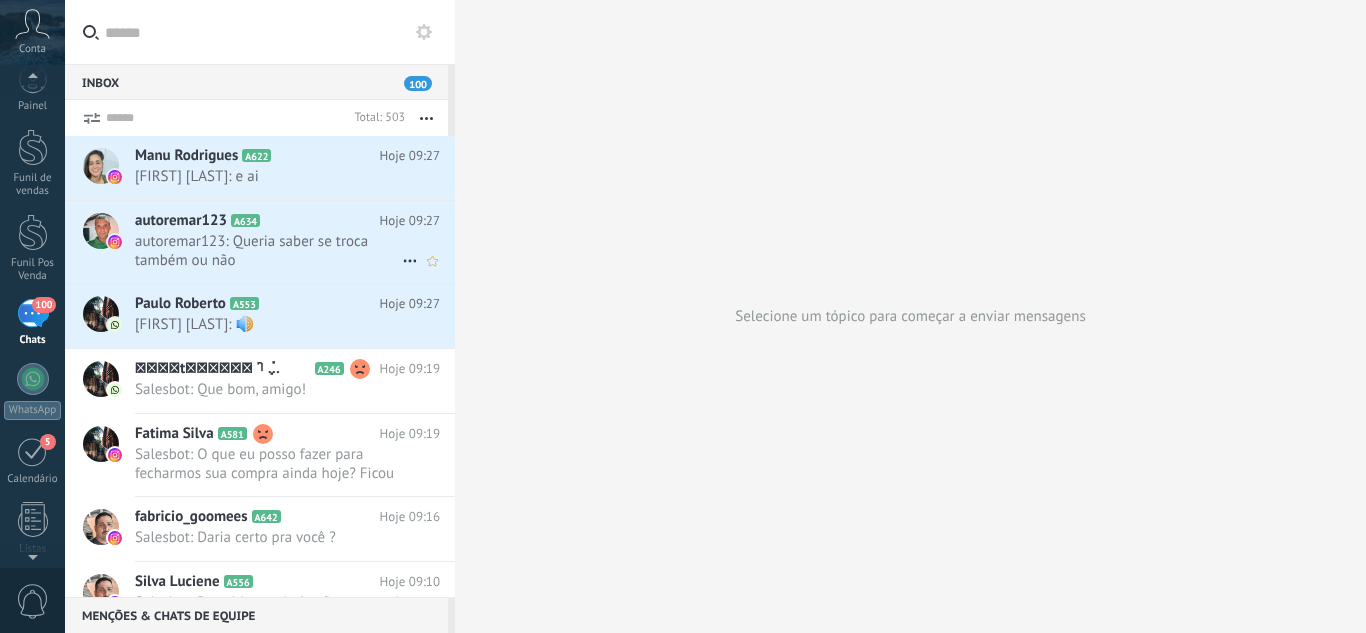 click on "autoremar123: Queria saber se troca também ou não" at bounding box center (268, 251) 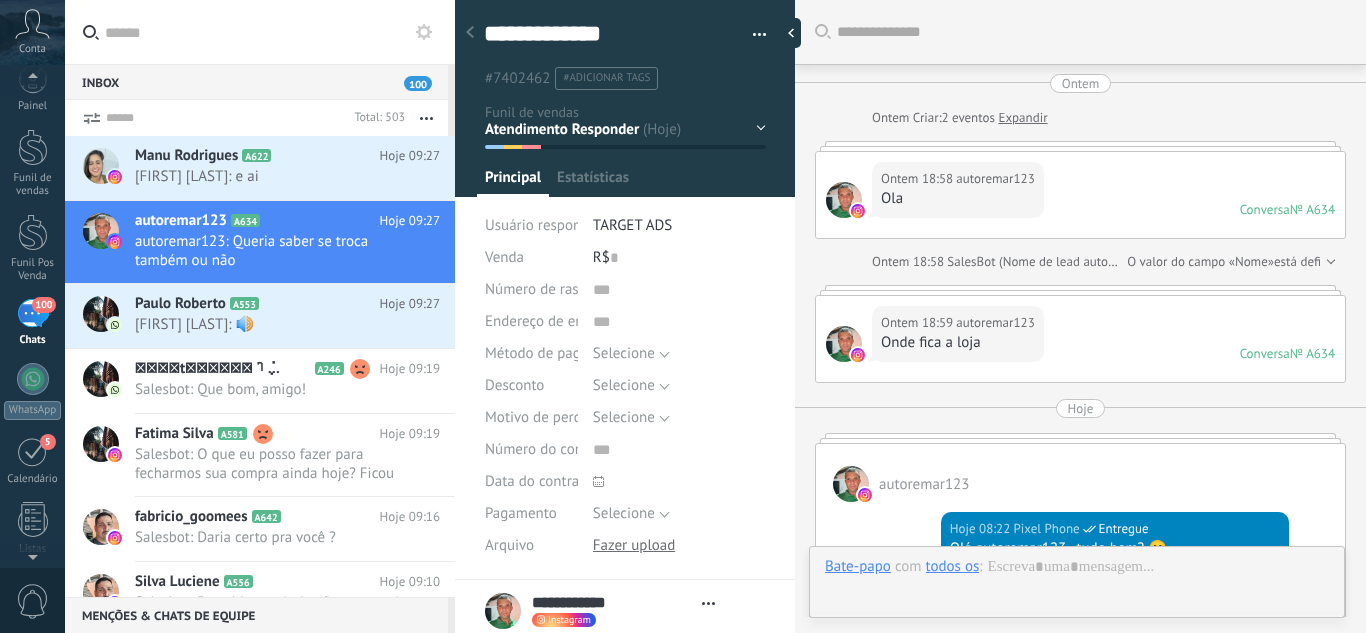 type on "**********" 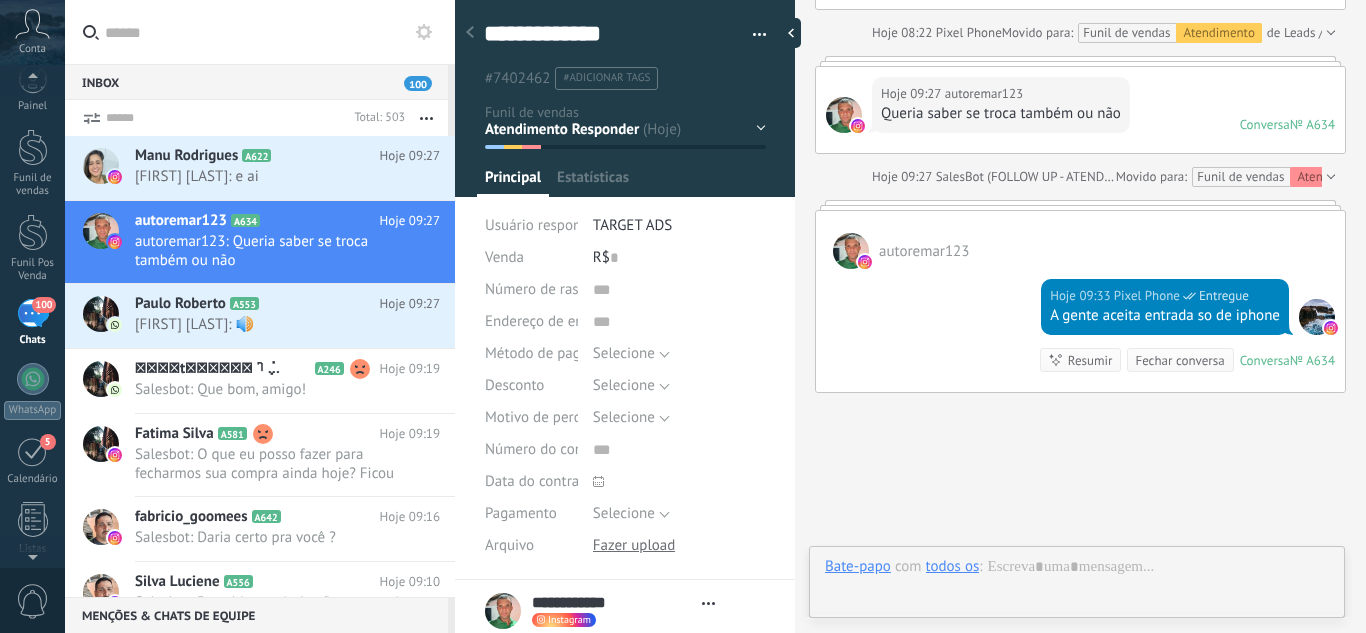 scroll, scrollTop: 30, scrollLeft: 0, axis: vertical 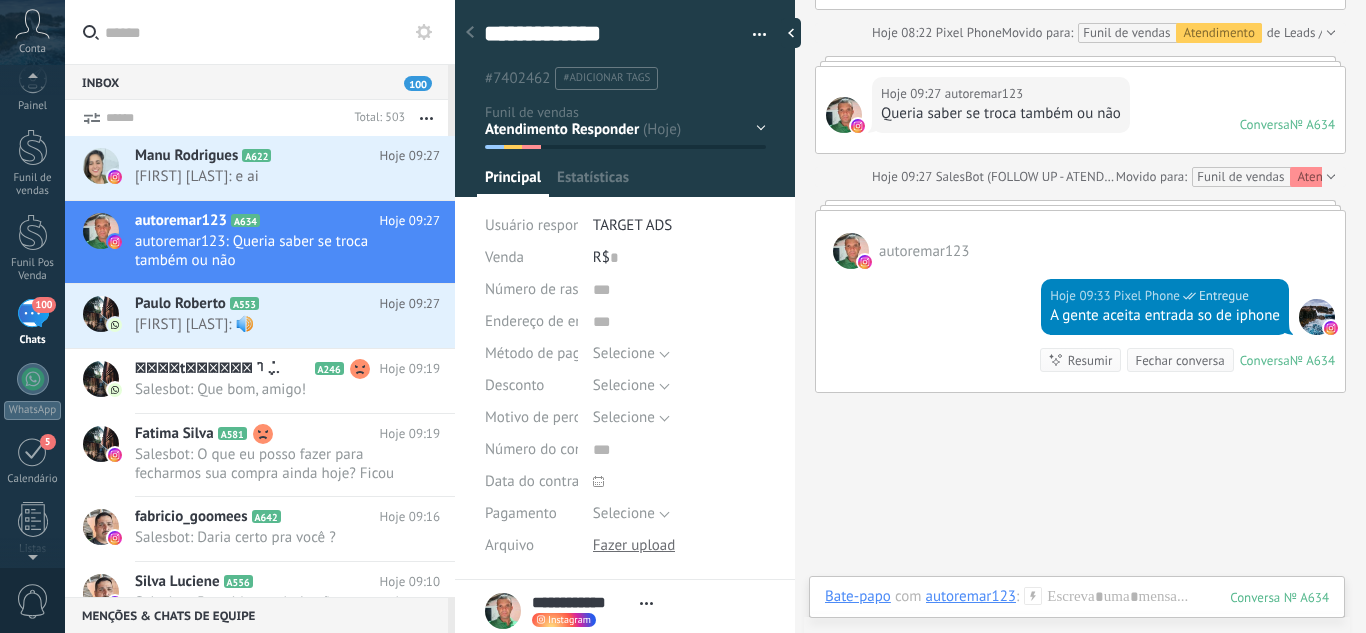 click on "Leads / Entrada
Atendimento
Atendimento Responder
Orçamento Enviado
Orçamento Responder
Negociação / Fechamento
-" at bounding box center [0, 0] 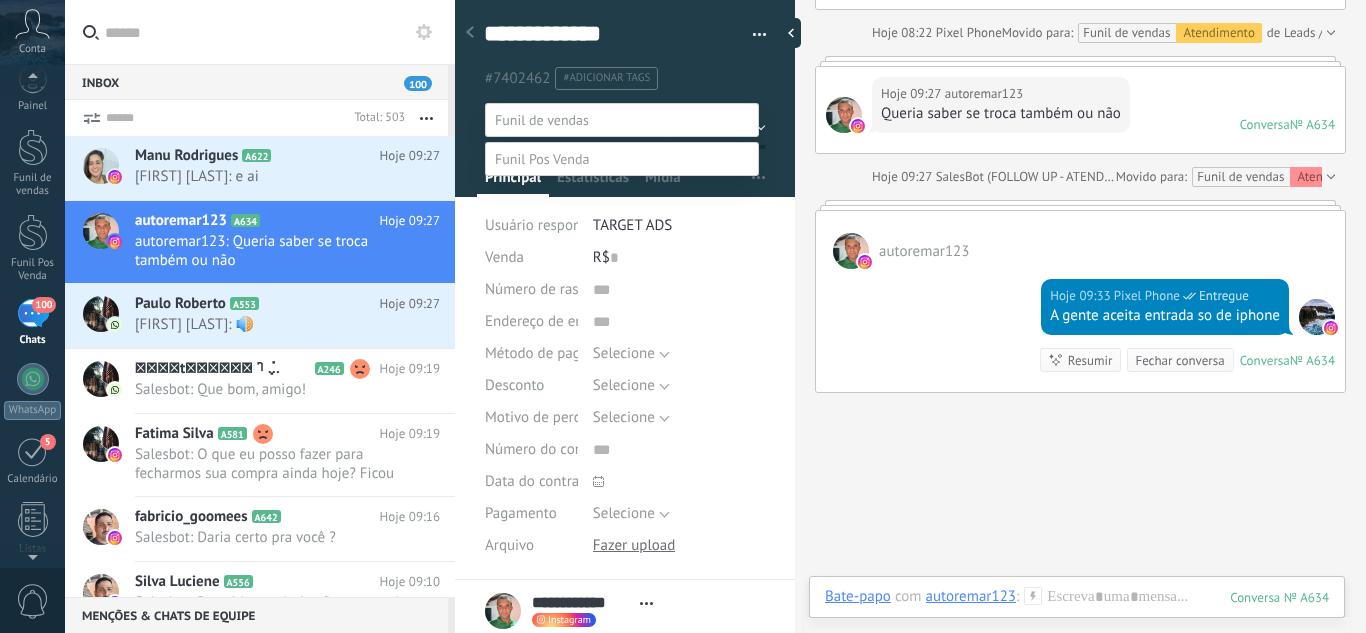 click on "Atendimento" at bounding box center (0, 0) 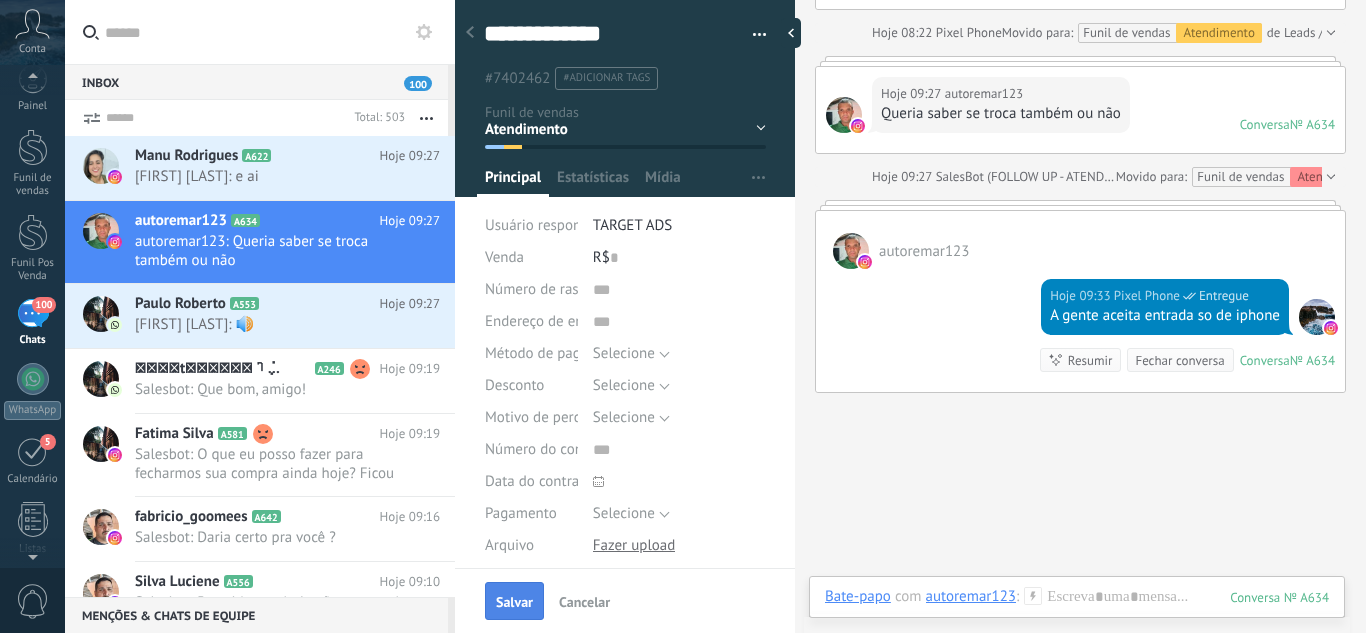 click on "Salvar" at bounding box center (514, 601) 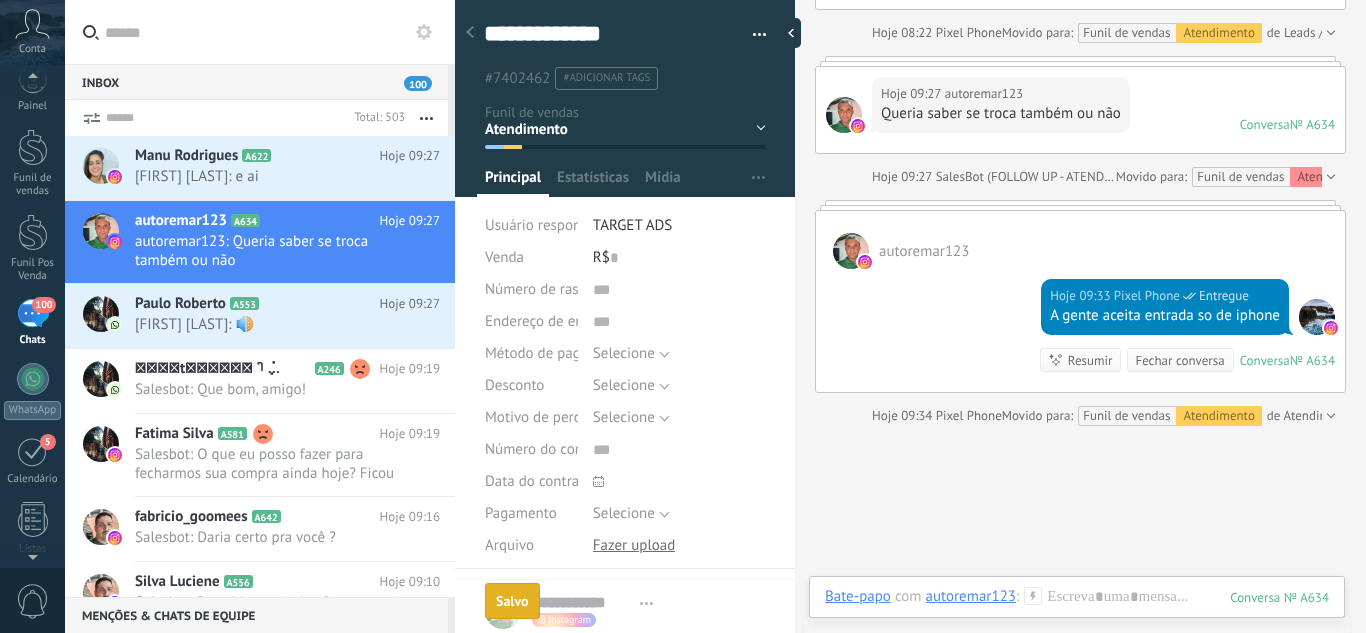 scroll, scrollTop: 865, scrollLeft: 0, axis: vertical 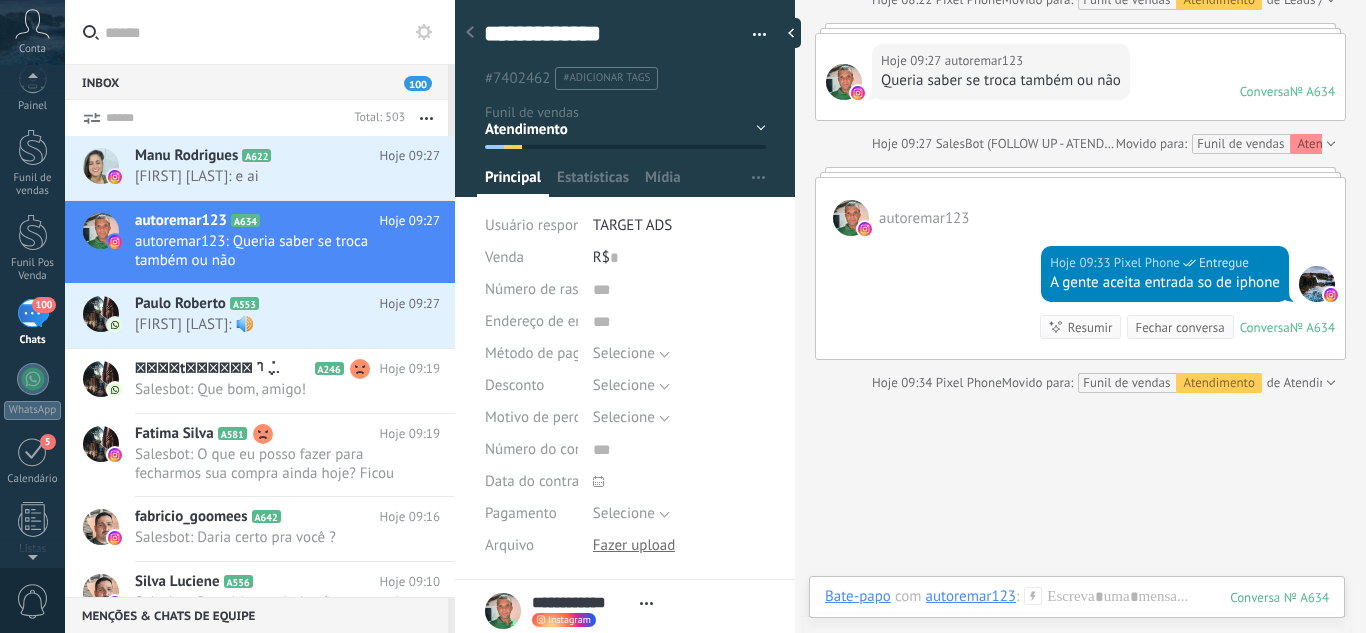 click at bounding box center (470, 33) 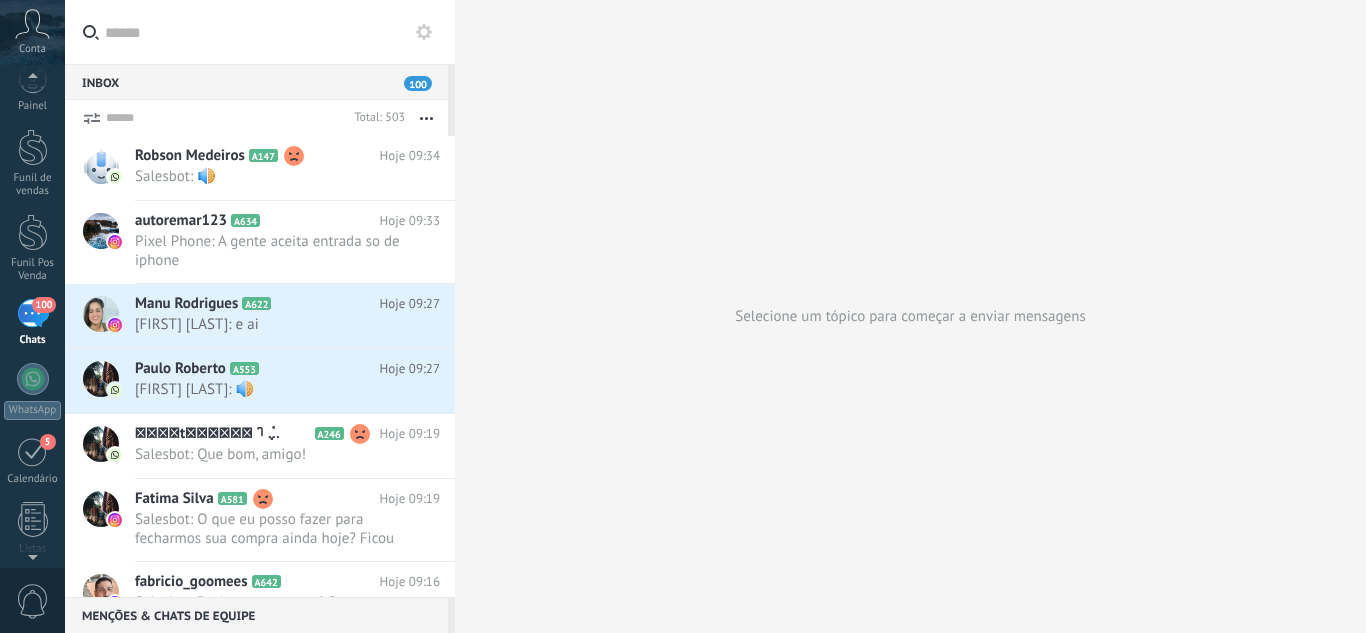 click on "100
Chats" at bounding box center [32, 323] 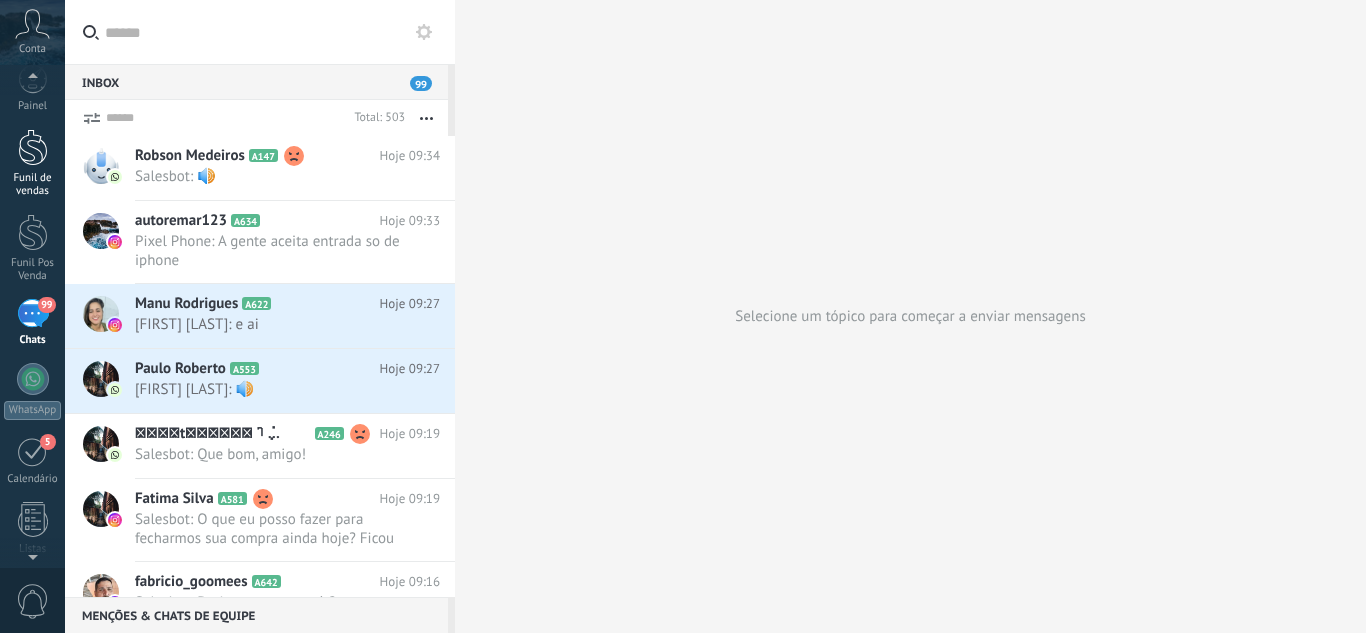 click on "Funil de vendas" at bounding box center [33, 185] 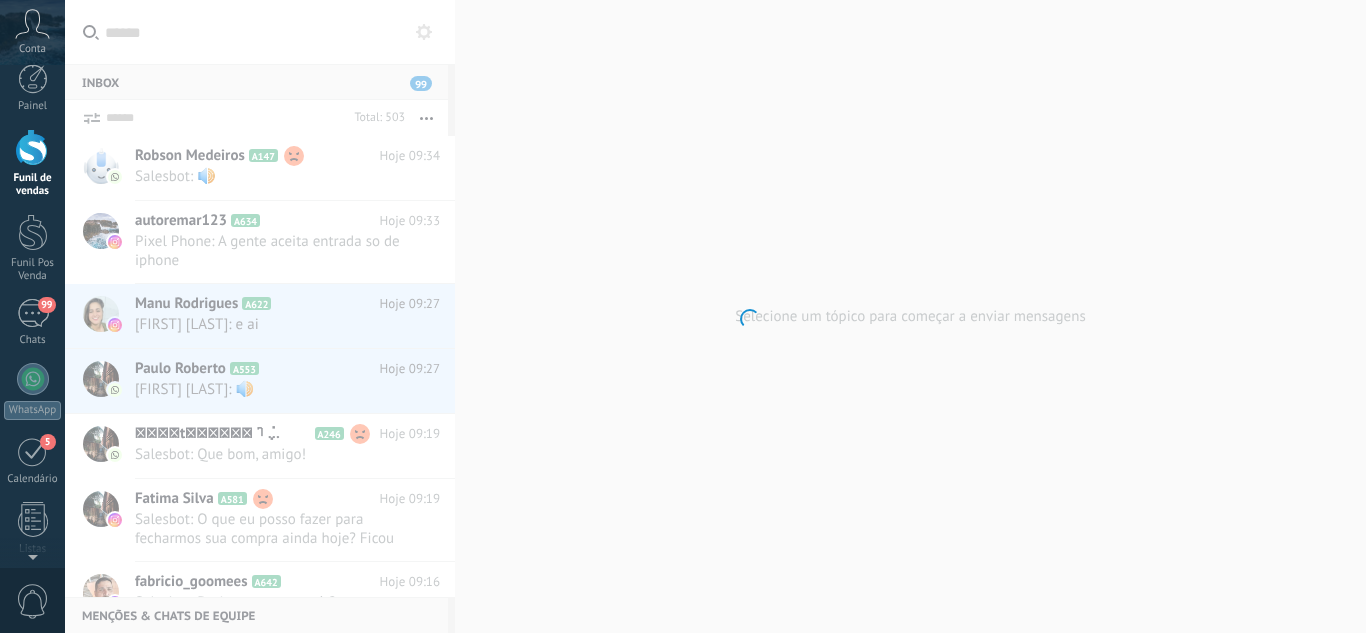 scroll, scrollTop: 0, scrollLeft: 0, axis: both 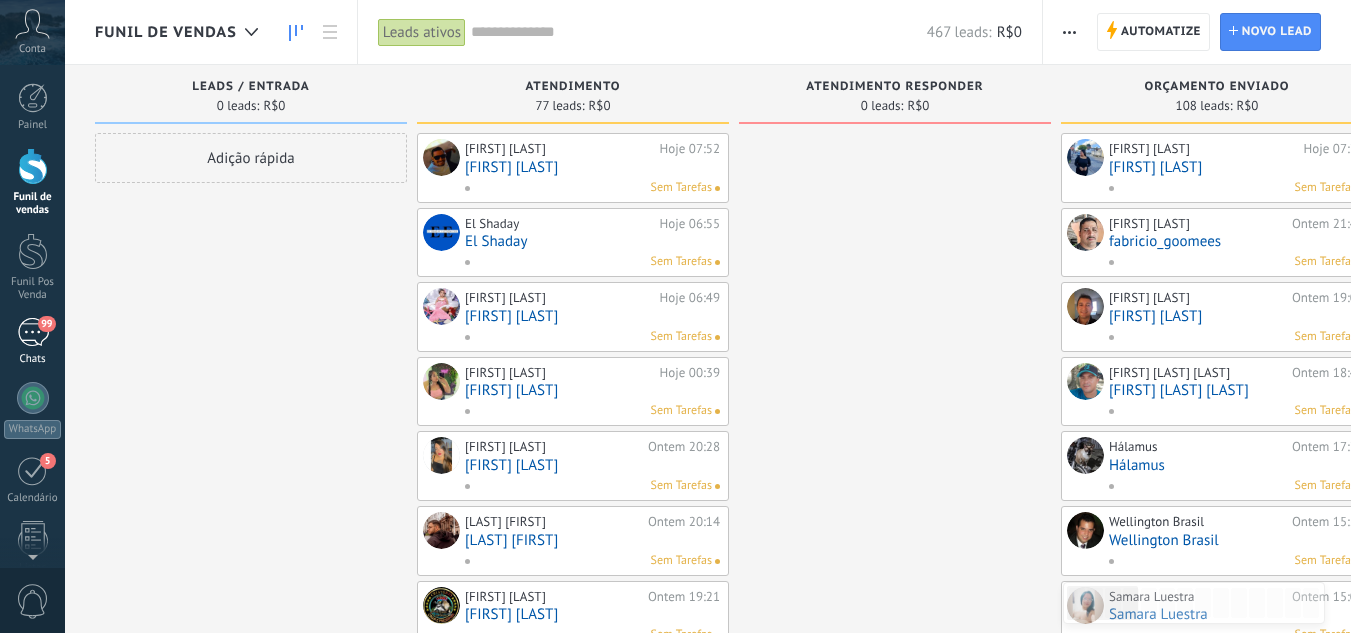 click on "99
Chats" at bounding box center [32, 342] 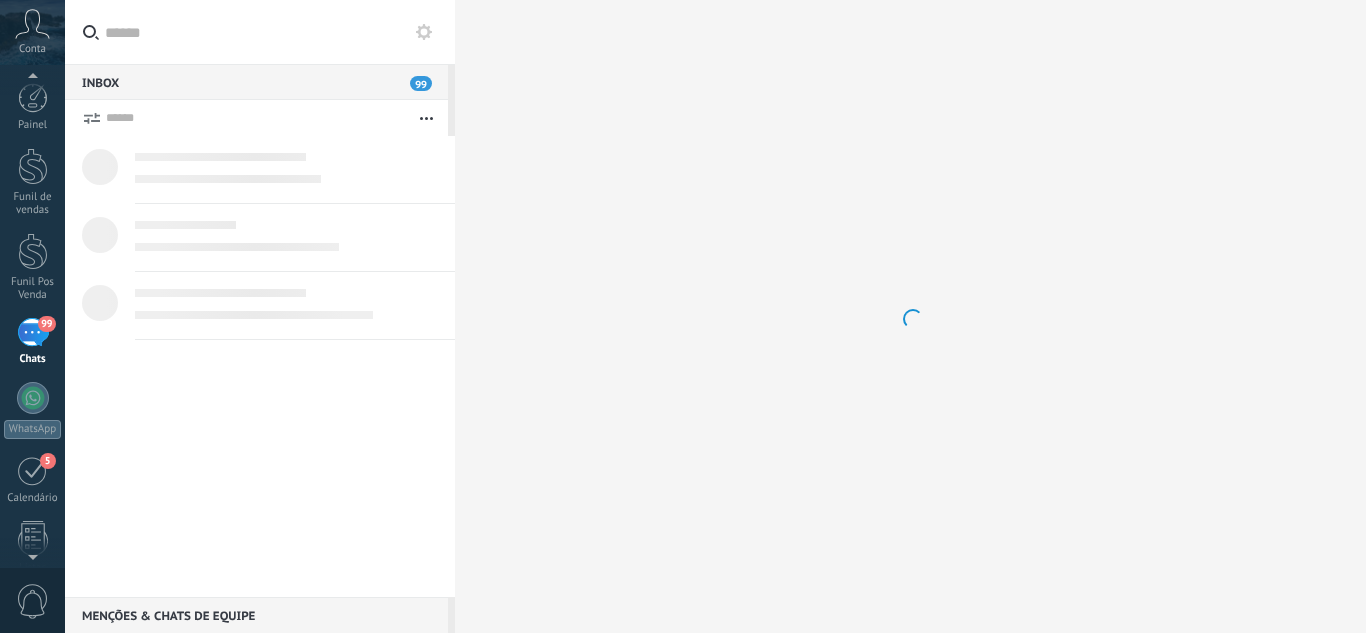 scroll, scrollTop: 19, scrollLeft: 0, axis: vertical 